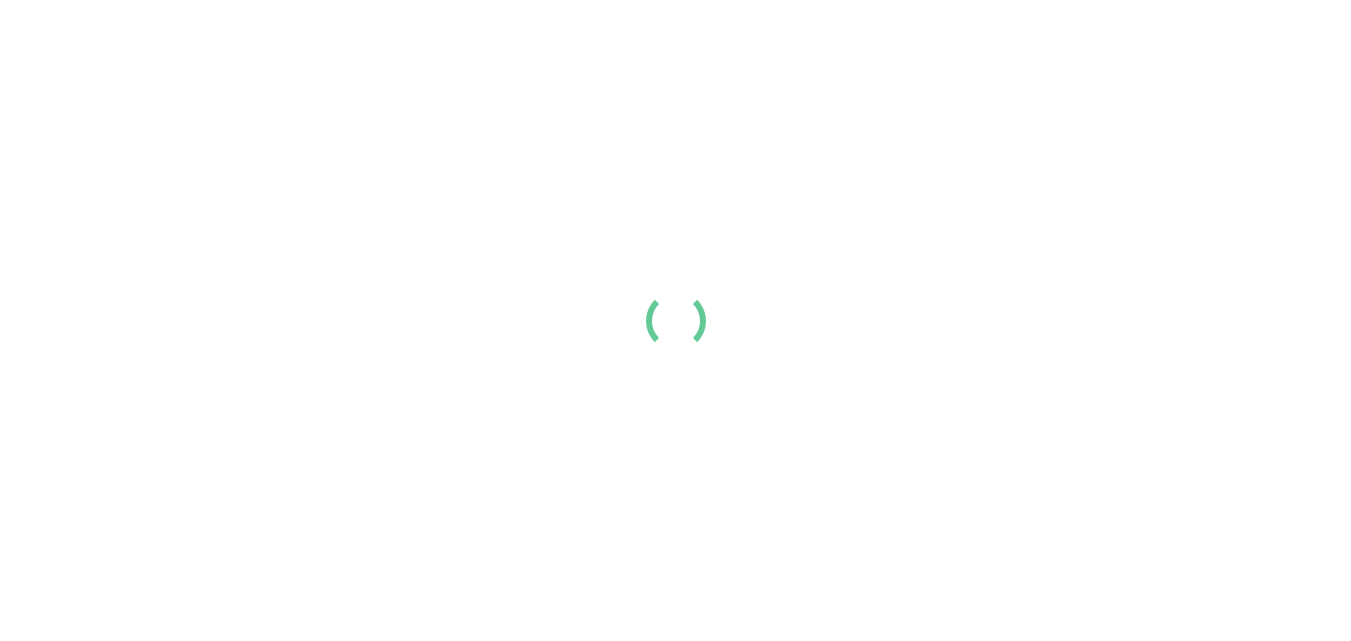 scroll, scrollTop: 0, scrollLeft: 0, axis: both 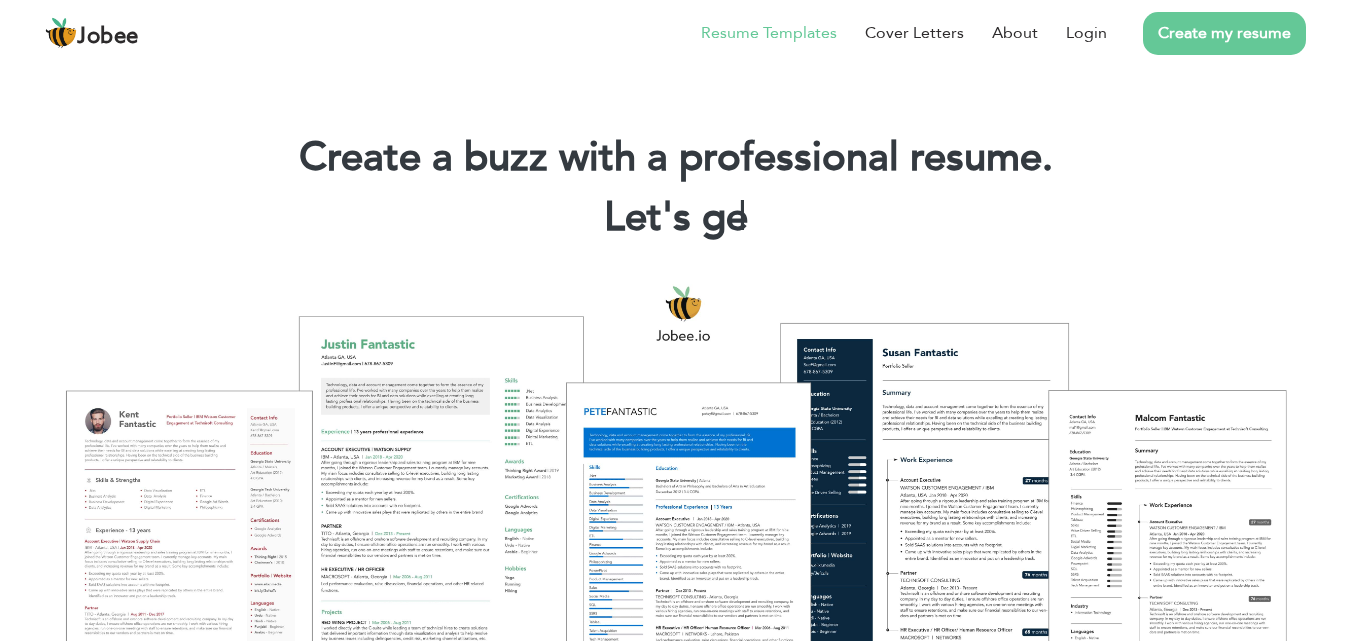 click on "Resume Templates" at bounding box center (769, 33) 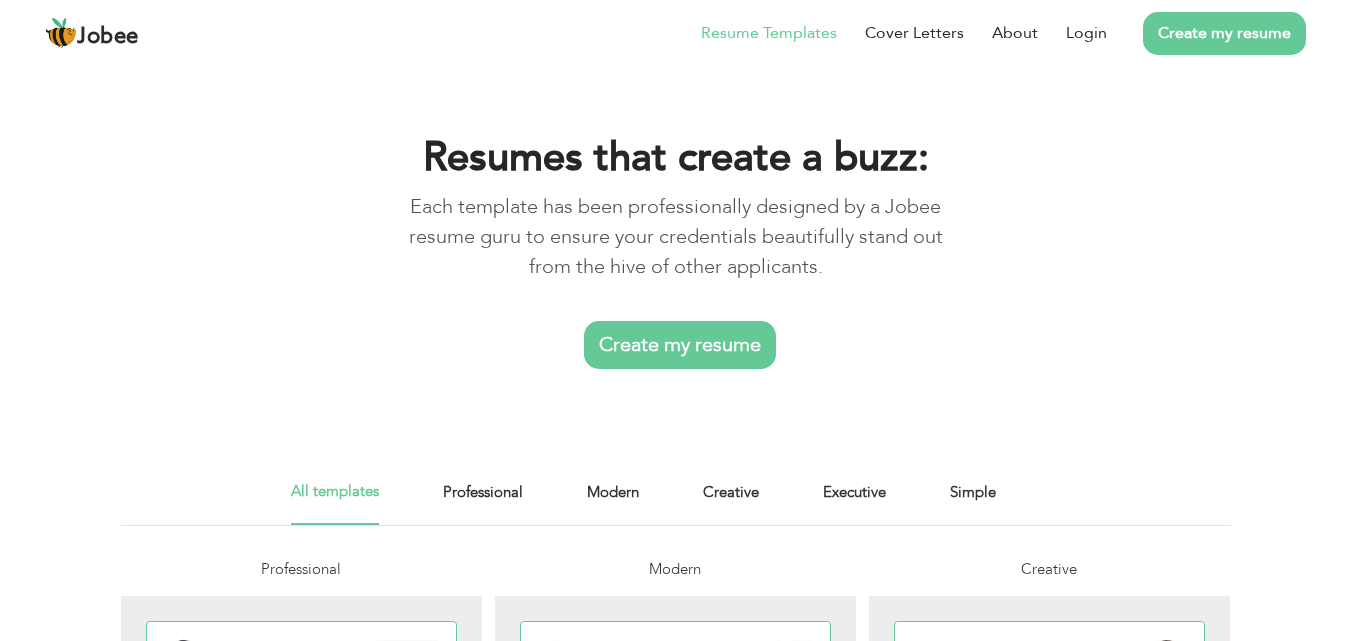 scroll, scrollTop: 0, scrollLeft: 0, axis: both 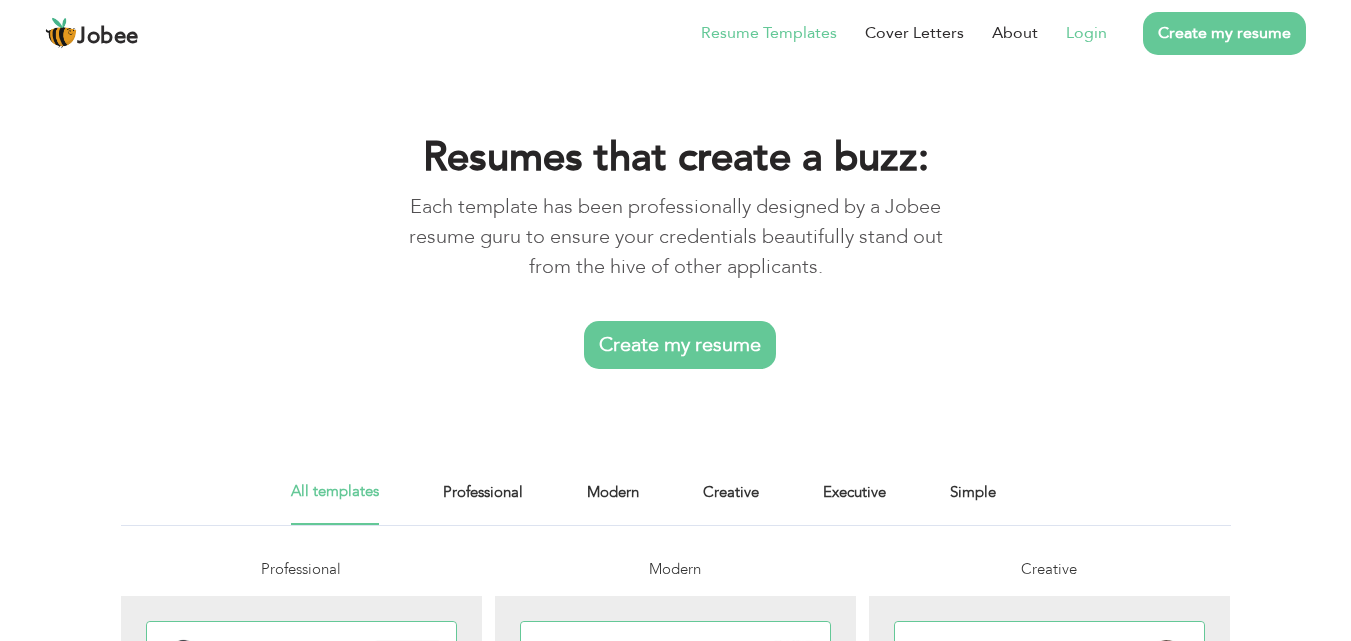 click on "Login" at bounding box center [1086, 33] 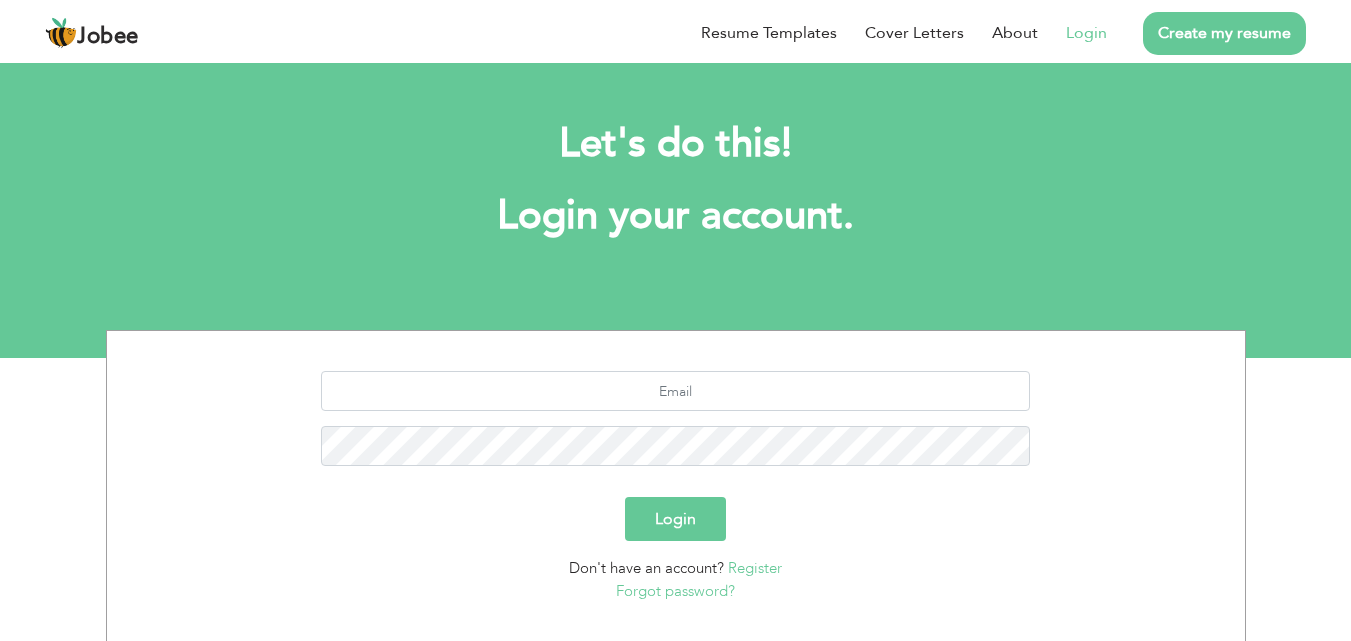 scroll, scrollTop: 0, scrollLeft: 0, axis: both 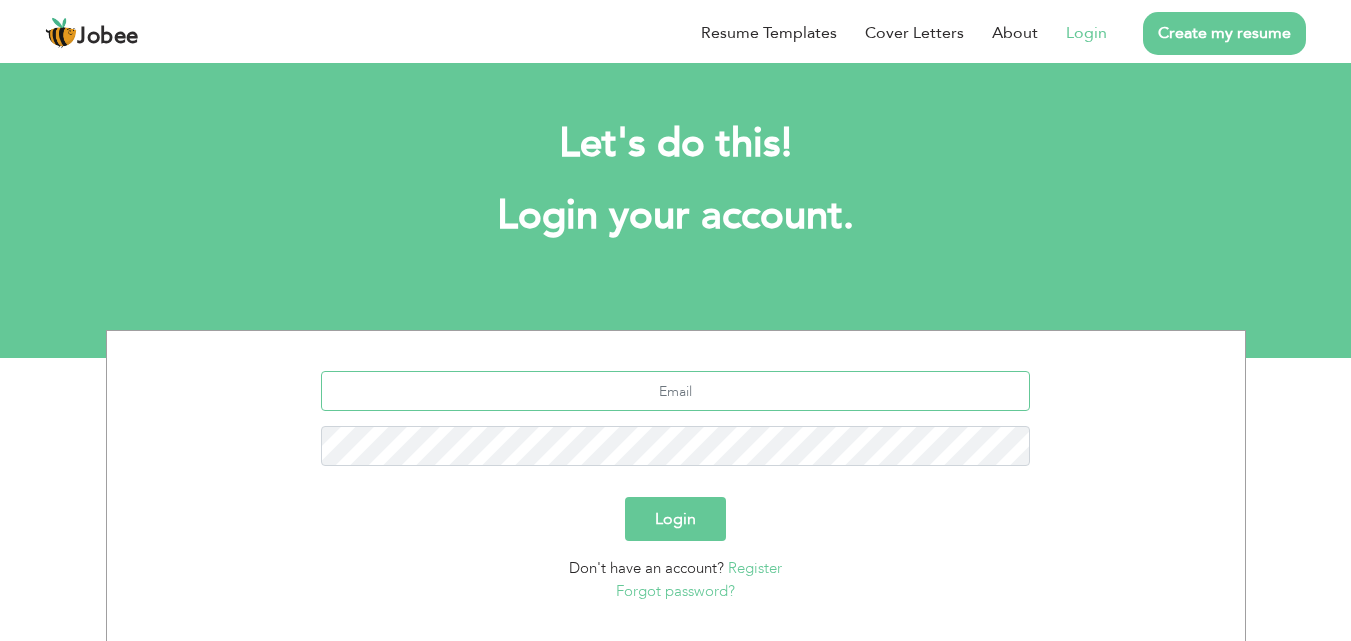 click at bounding box center [675, 391] 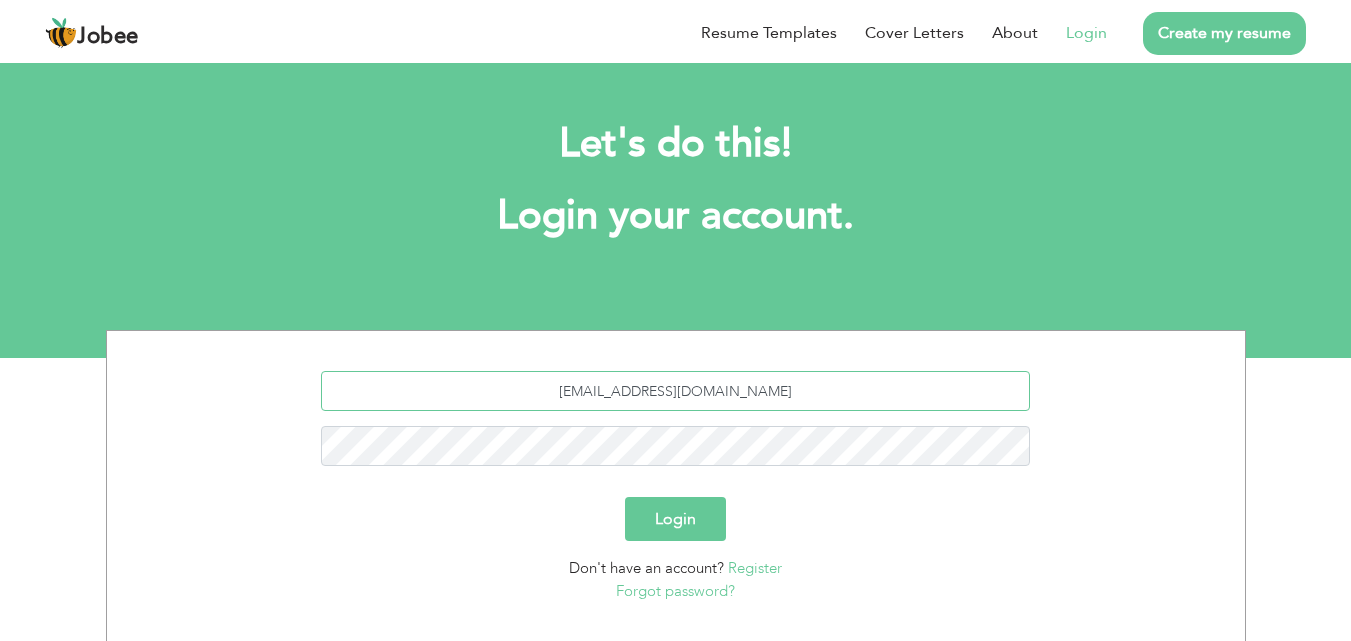 type on "[EMAIL_ADDRESS][DOMAIN_NAME]" 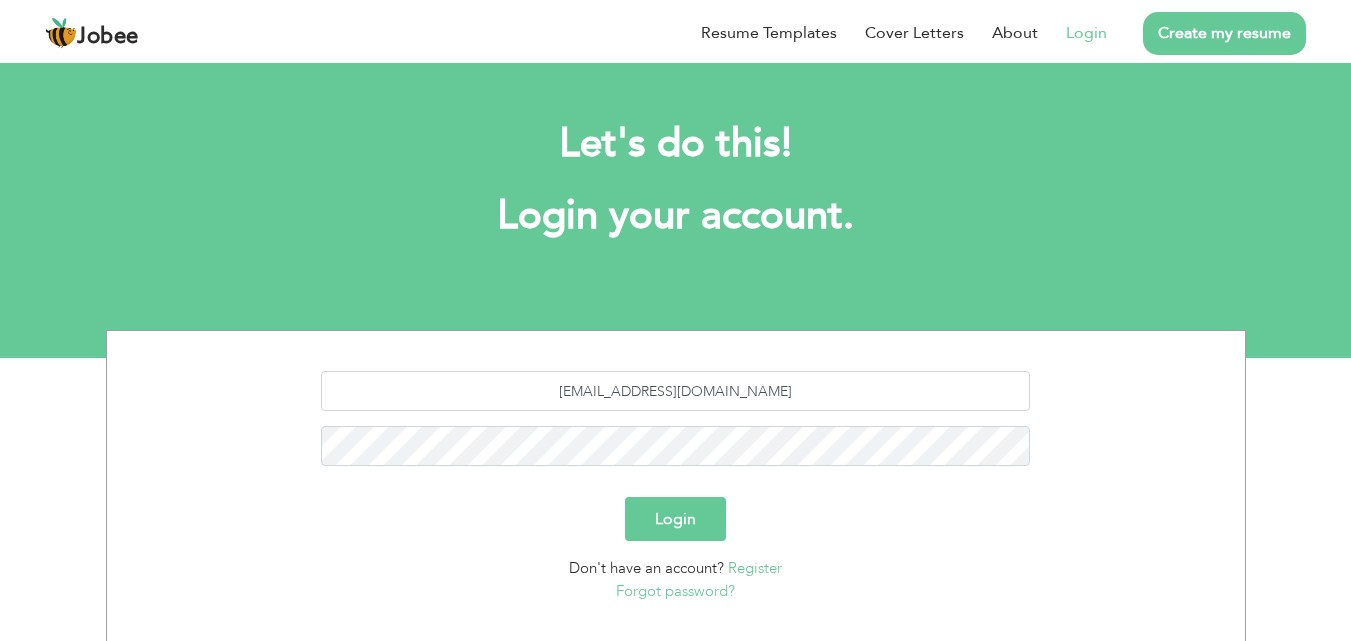 click on "Login" at bounding box center [675, 519] 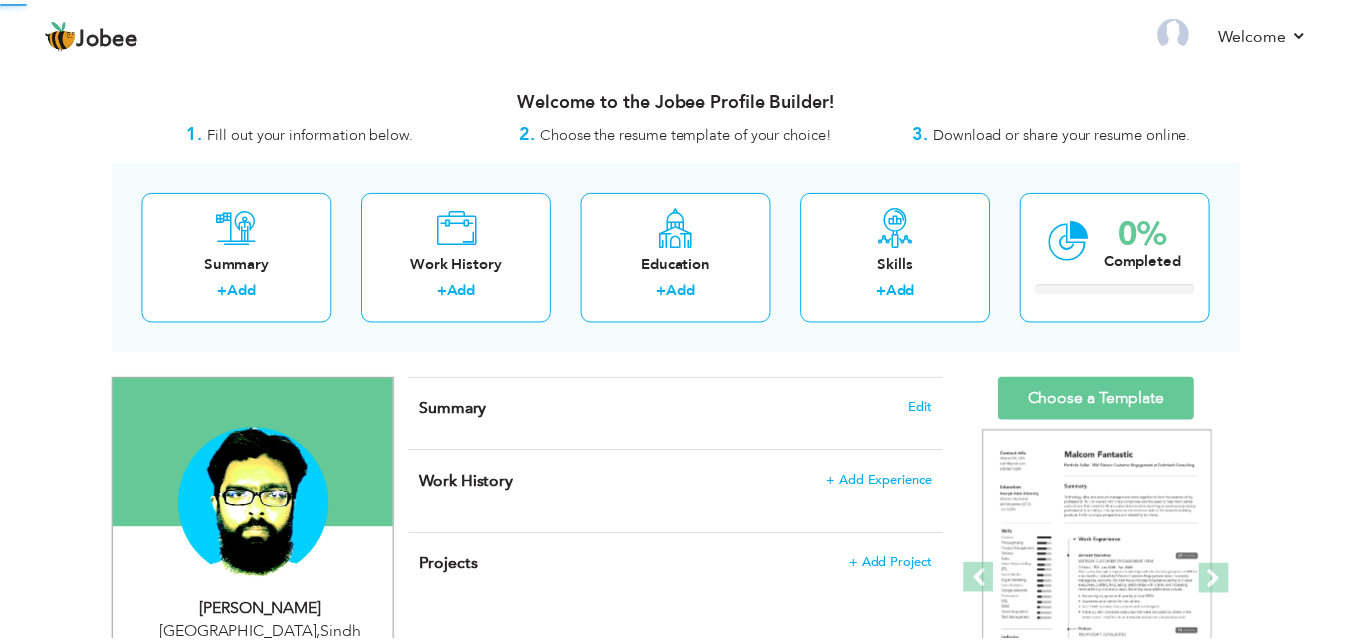 scroll, scrollTop: 0, scrollLeft: 0, axis: both 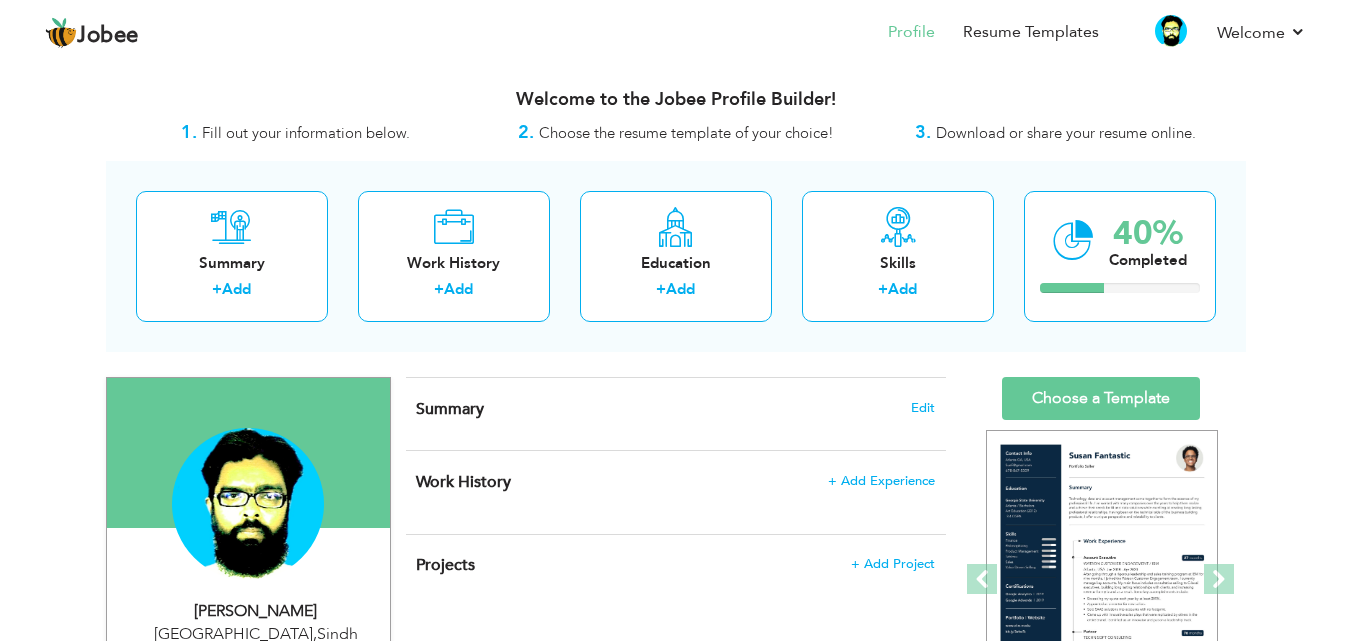 click on "Summary
Edit" at bounding box center (676, 414) 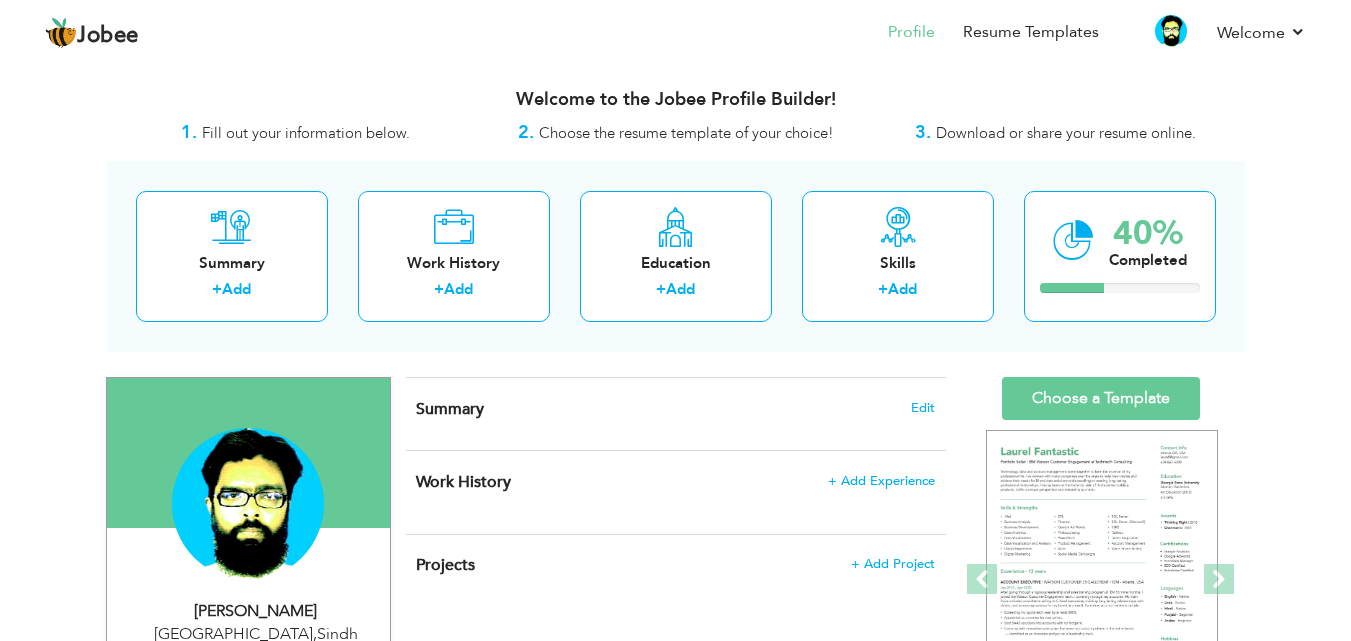 drag, startPoint x: 1359, startPoint y: 247, endPoint x: 1279, endPoint y: 79, distance: 186.07526 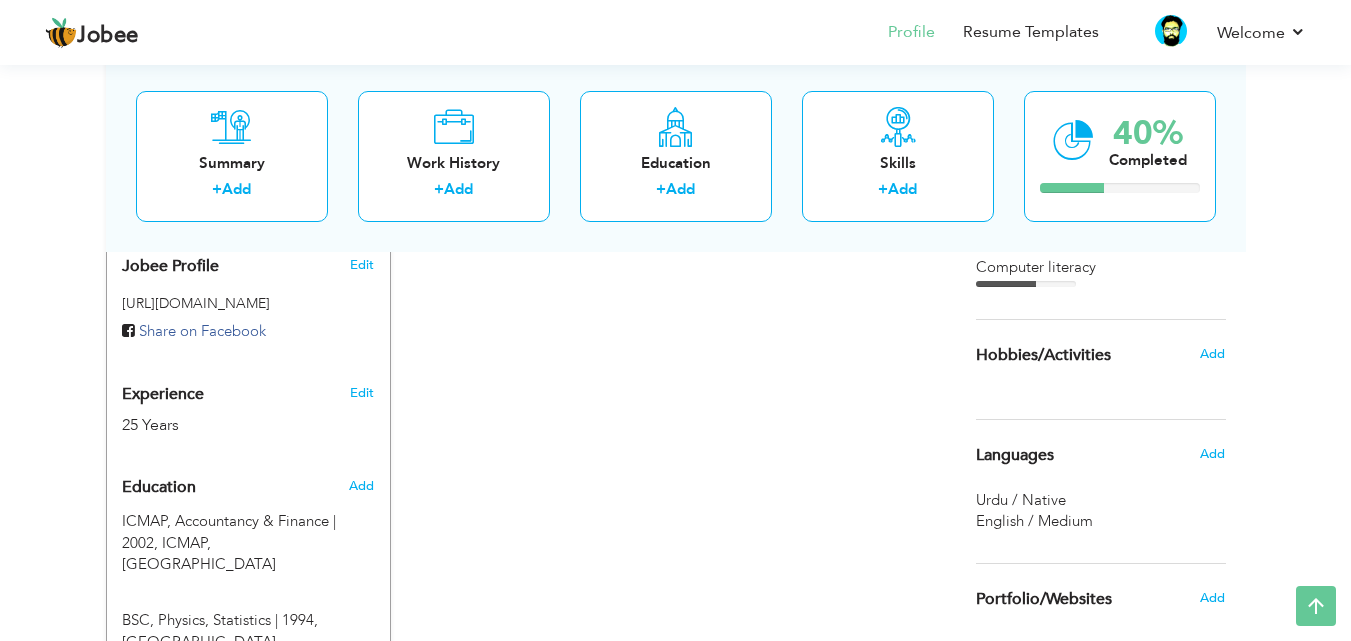 scroll, scrollTop: 0, scrollLeft: 0, axis: both 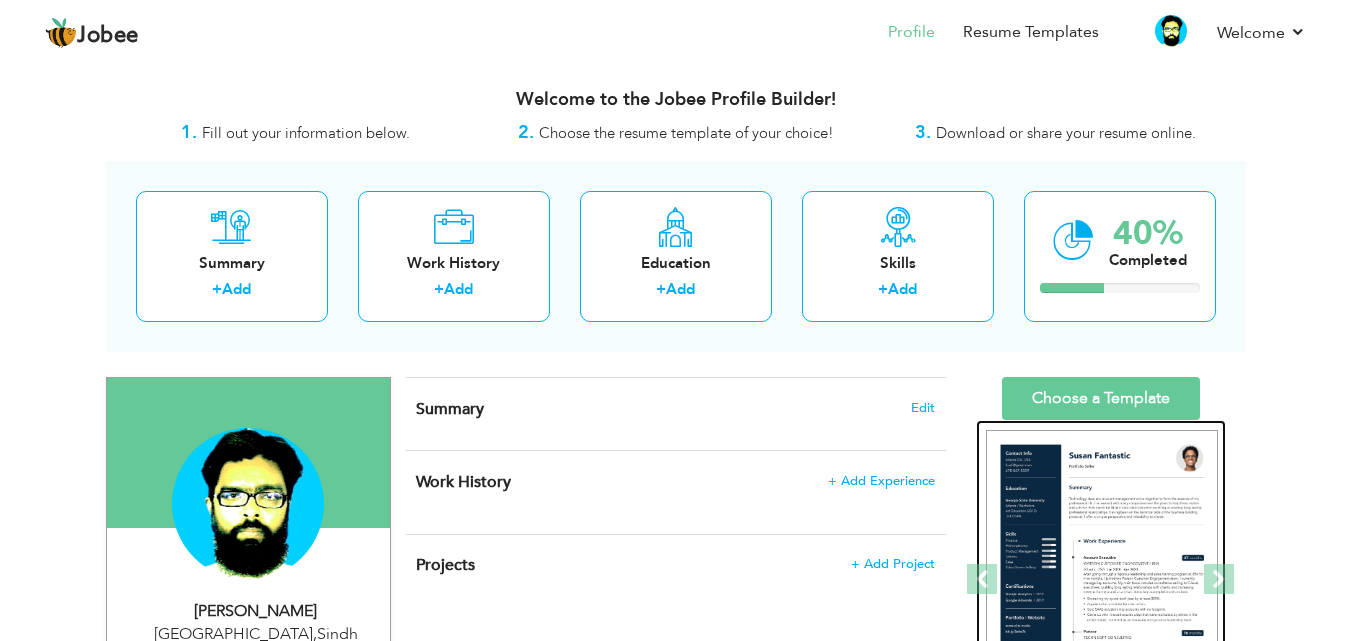 click at bounding box center (1102, 580) 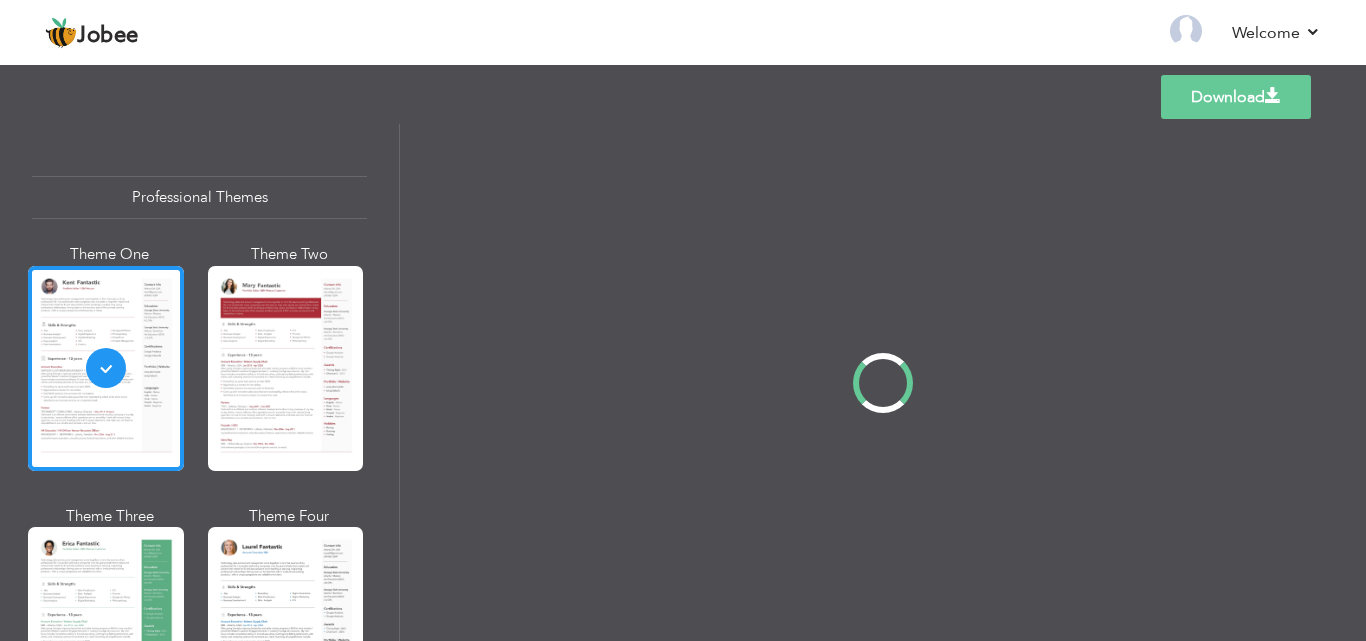 scroll, scrollTop: 0, scrollLeft: 0, axis: both 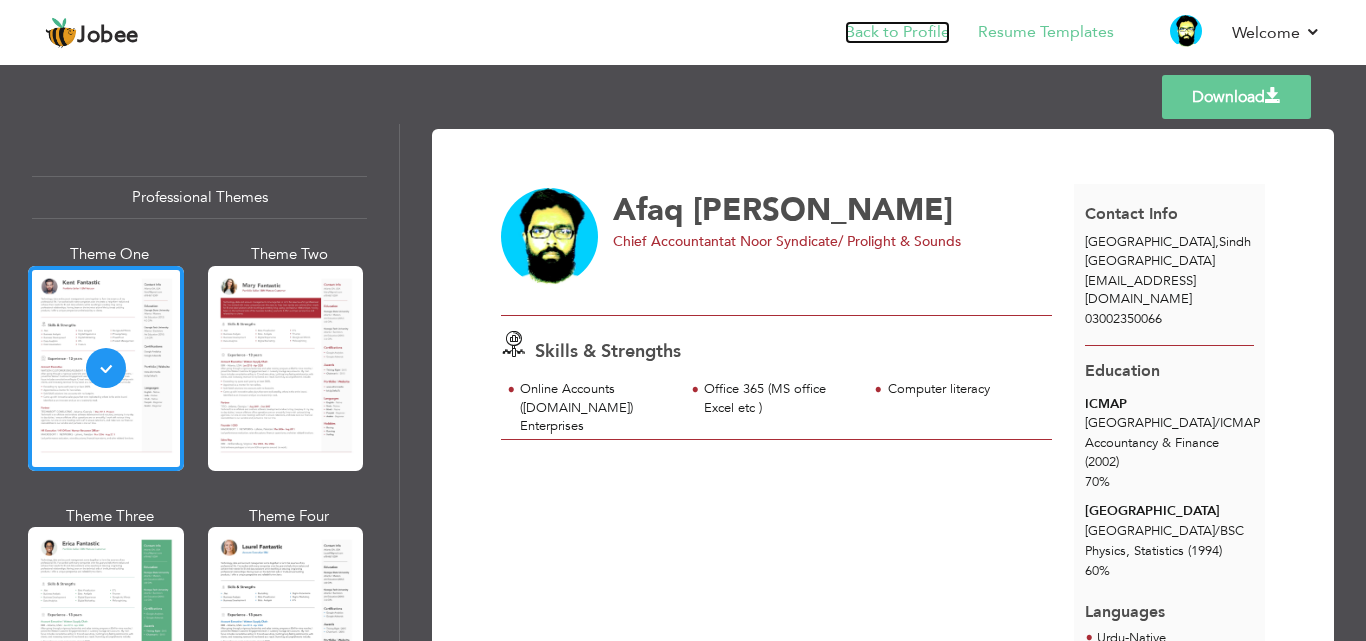 click on "Back to Profile" at bounding box center (897, 32) 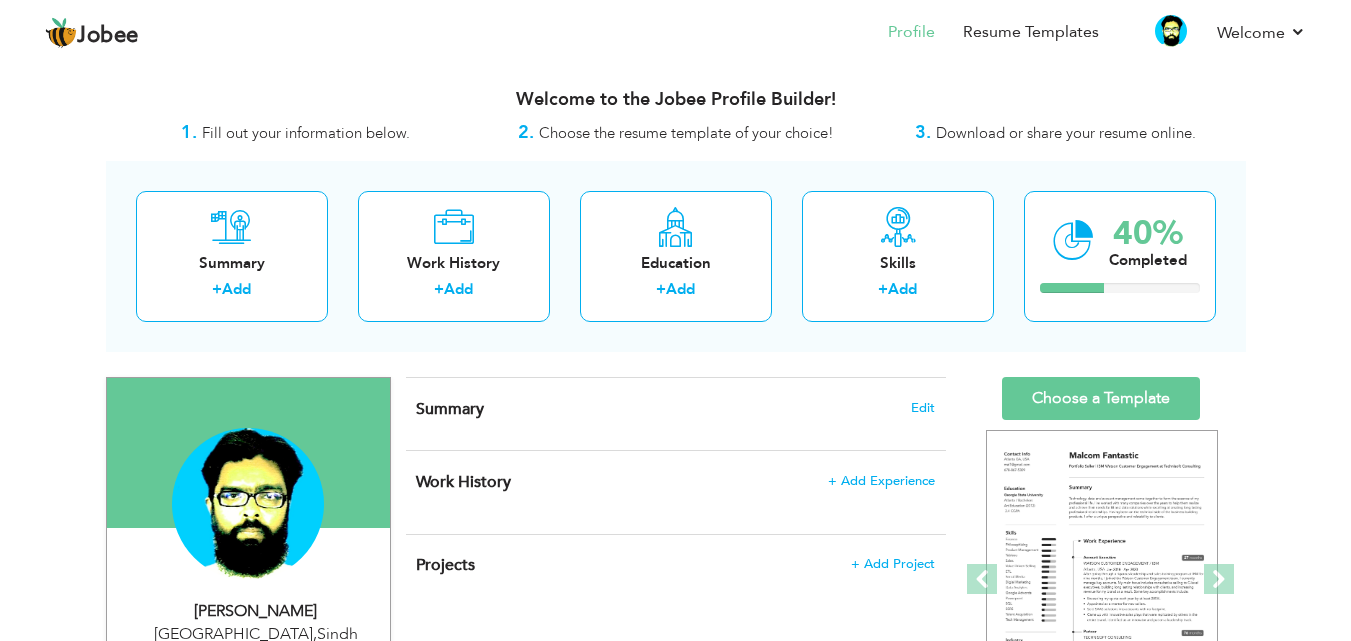 scroll, scrollTop: 0, scrollLeft: 0, axis: both 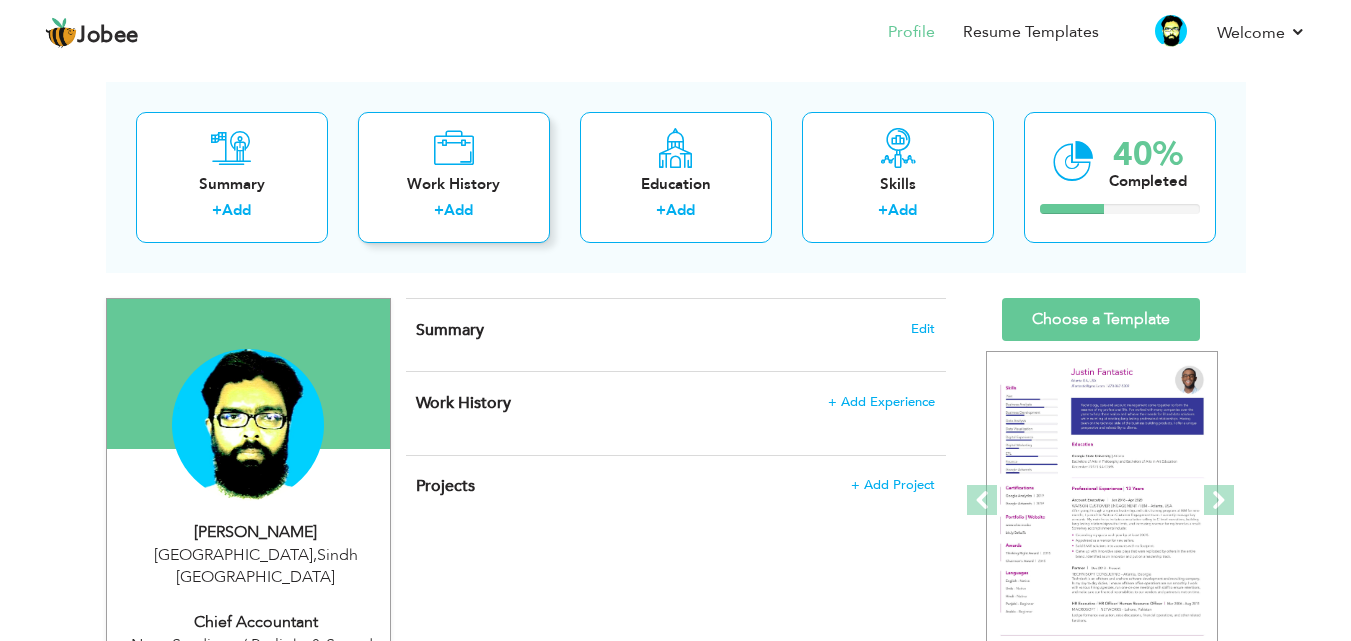 click on "Add" at bounding box center [458, 210] 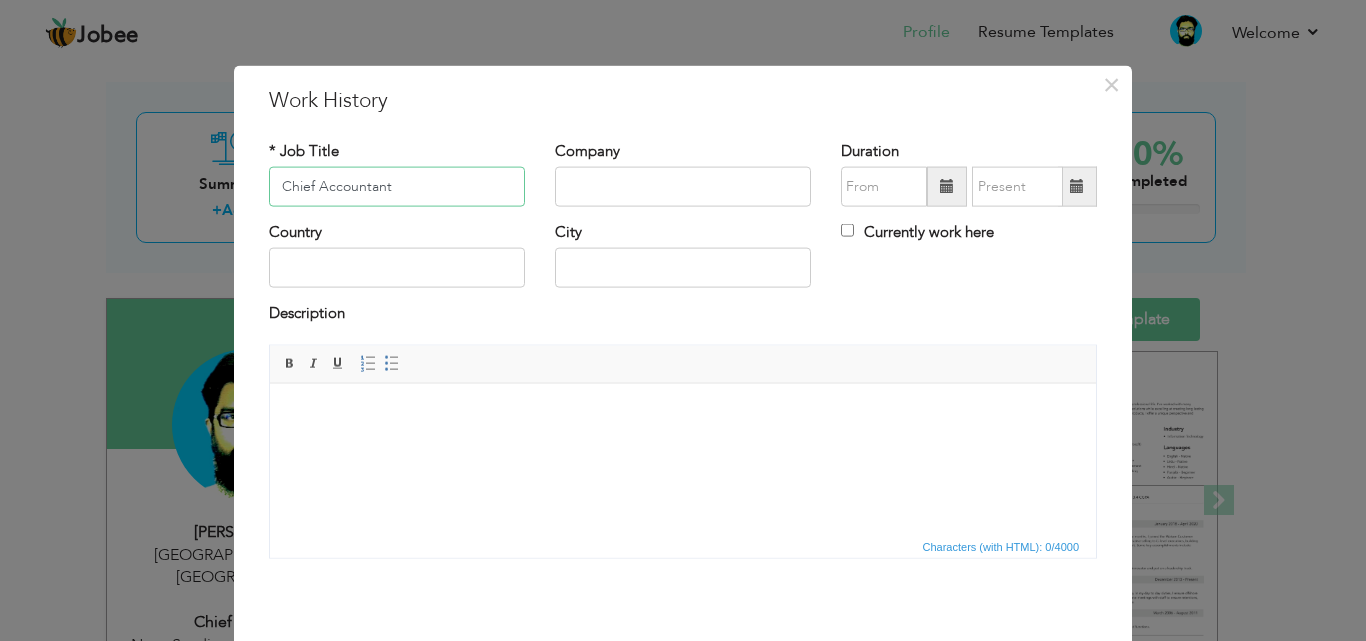 type on "Chief Accountant" 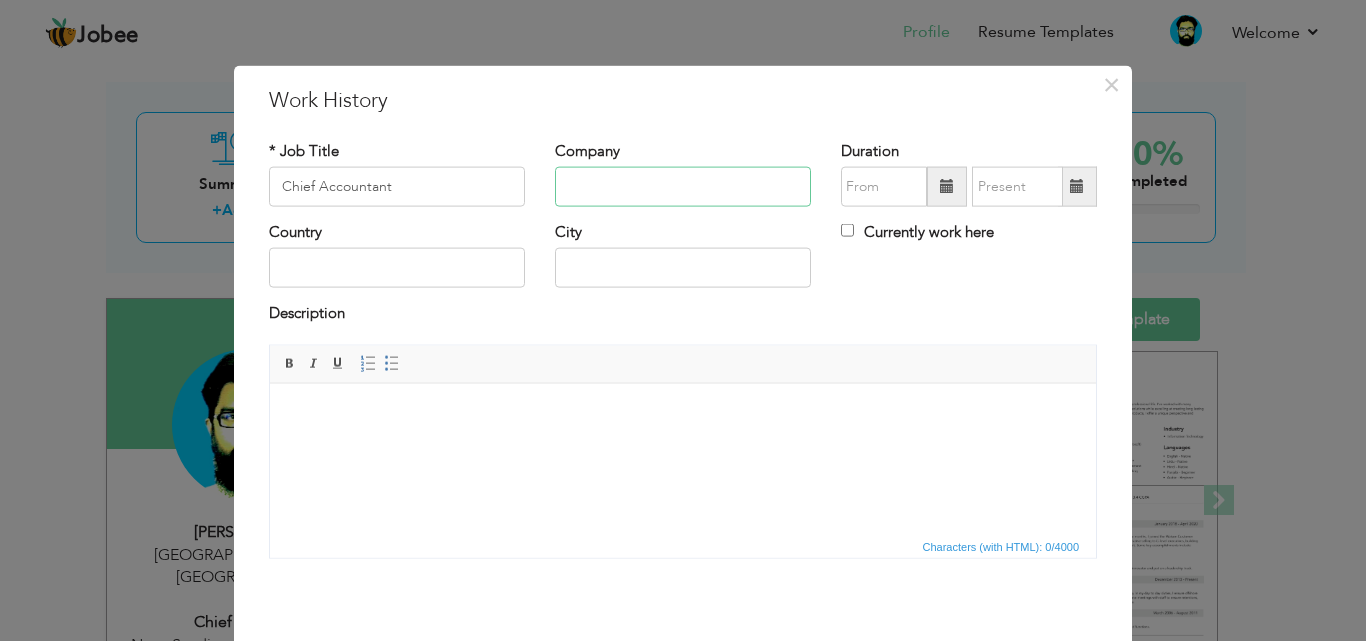 click at bounding box center (683, 187) 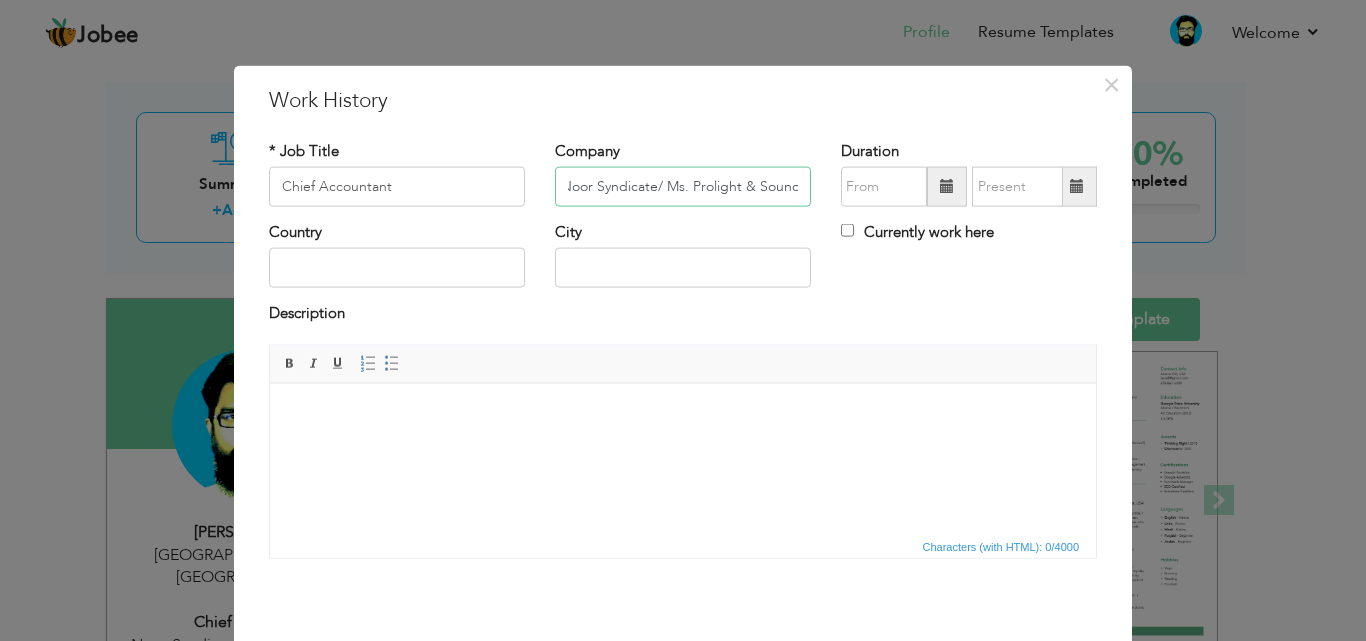 scroll, scrollTop: 0, scrollLeft: 13, axis: horizontal 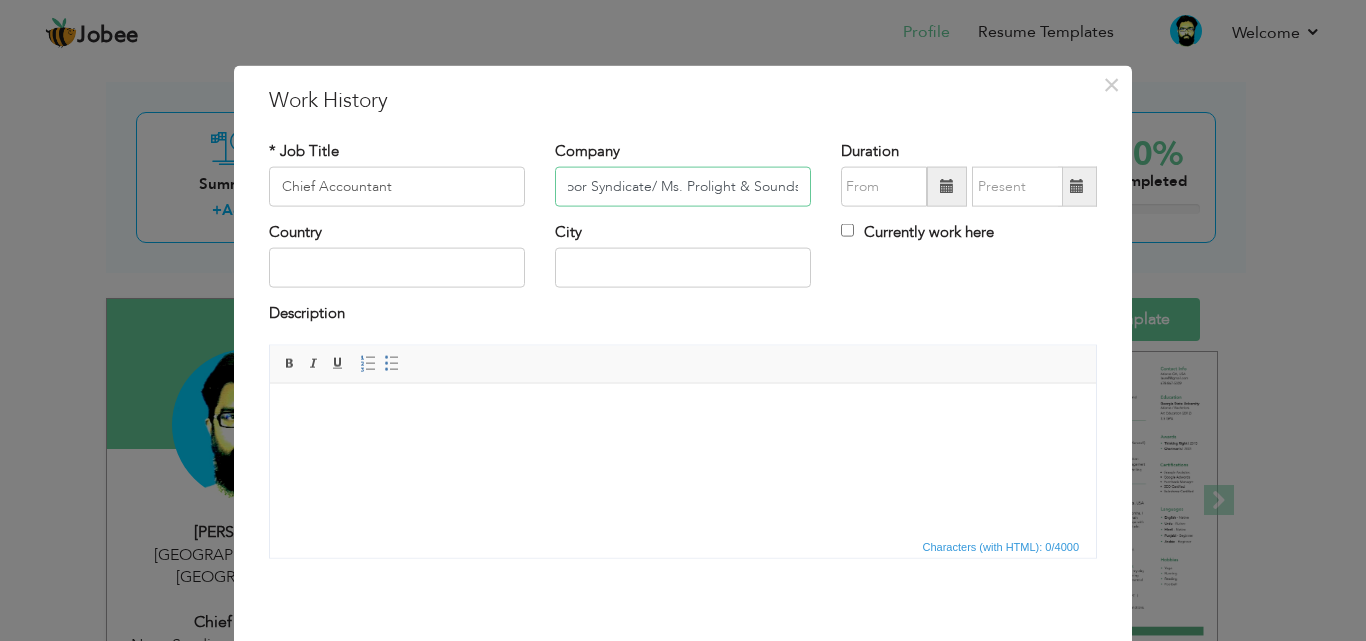 click on "Noor Syndicate/ Ms. Prolight & Sounds" at bounding box center [683, 187] 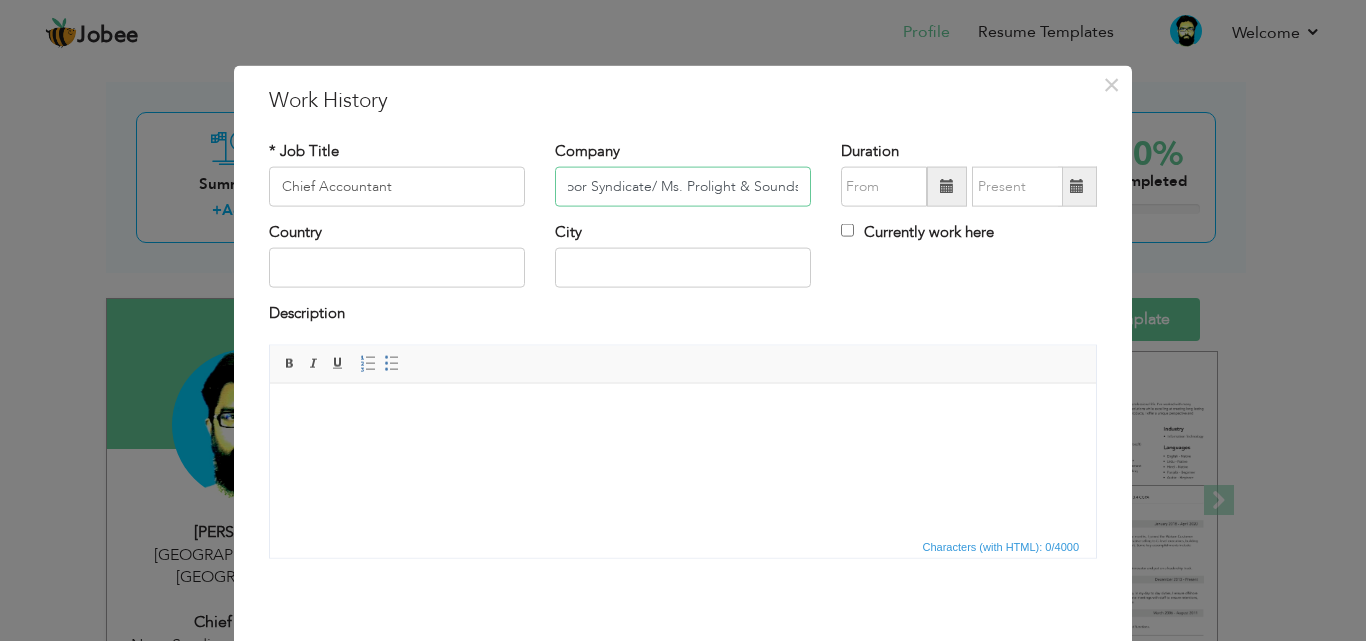 type on "Noor Syndicate/ Ms. Prolight & Sounds" 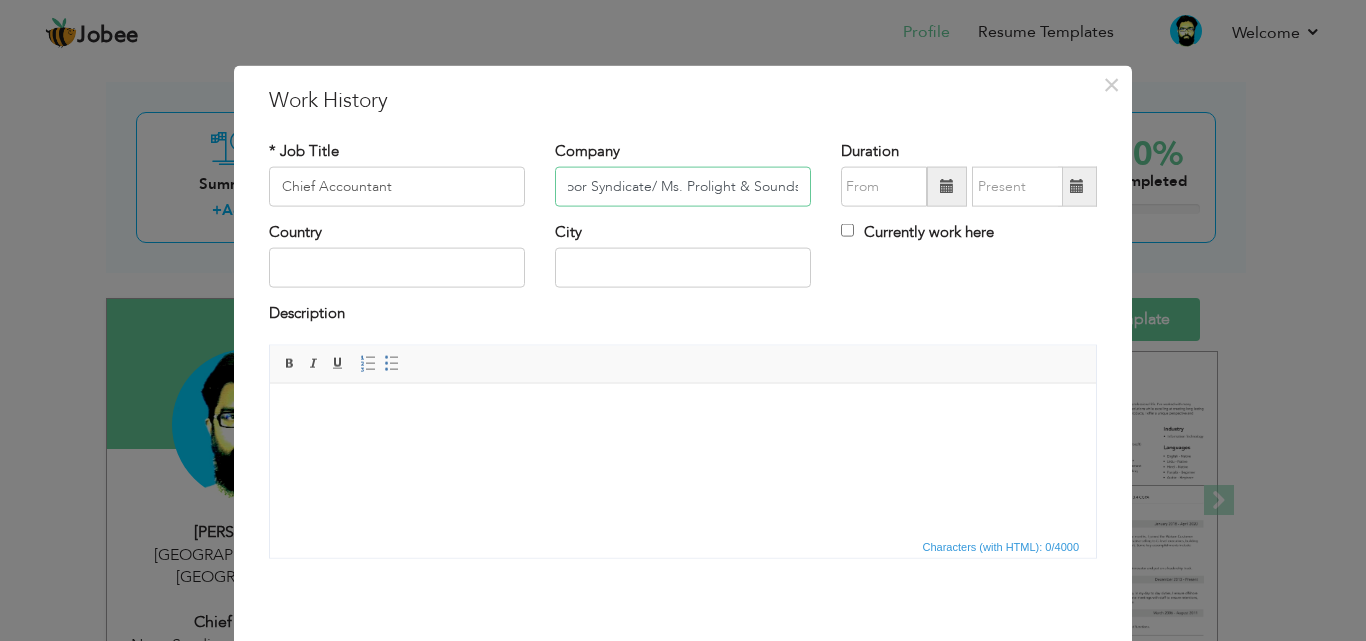 scroll, scrollTop: 0, scrollLeft: 0, axis: both 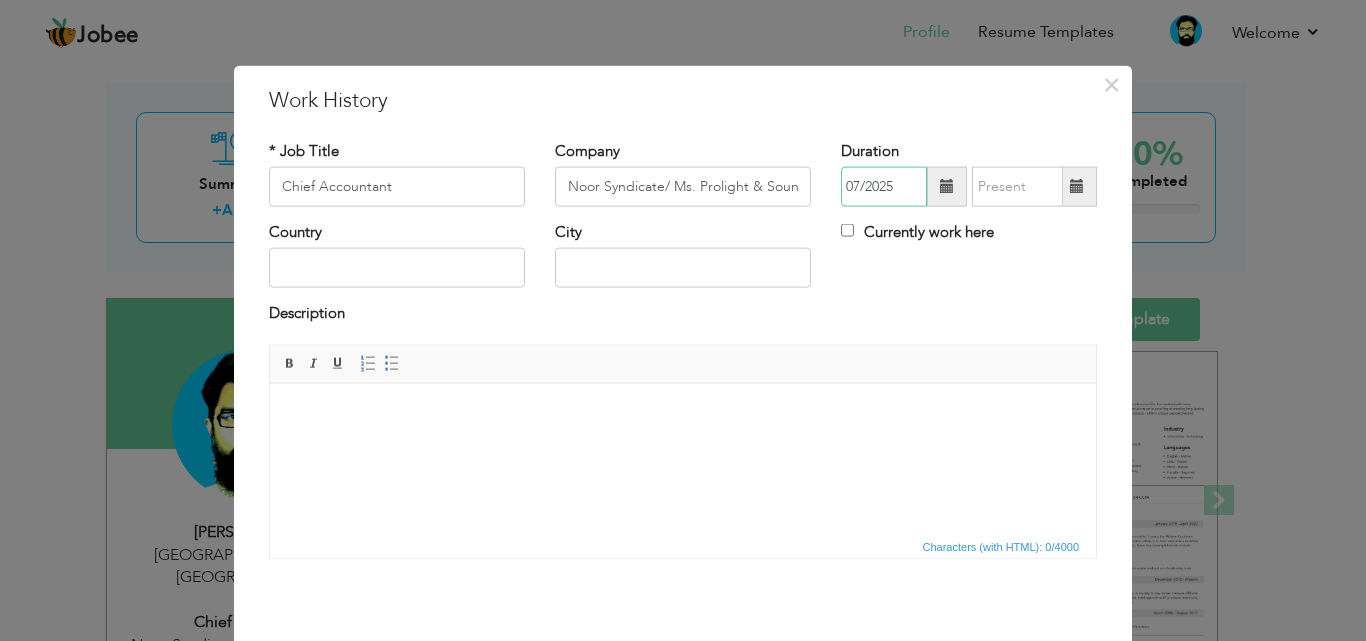 click on "07/2025" at bounding box center (884, 187) 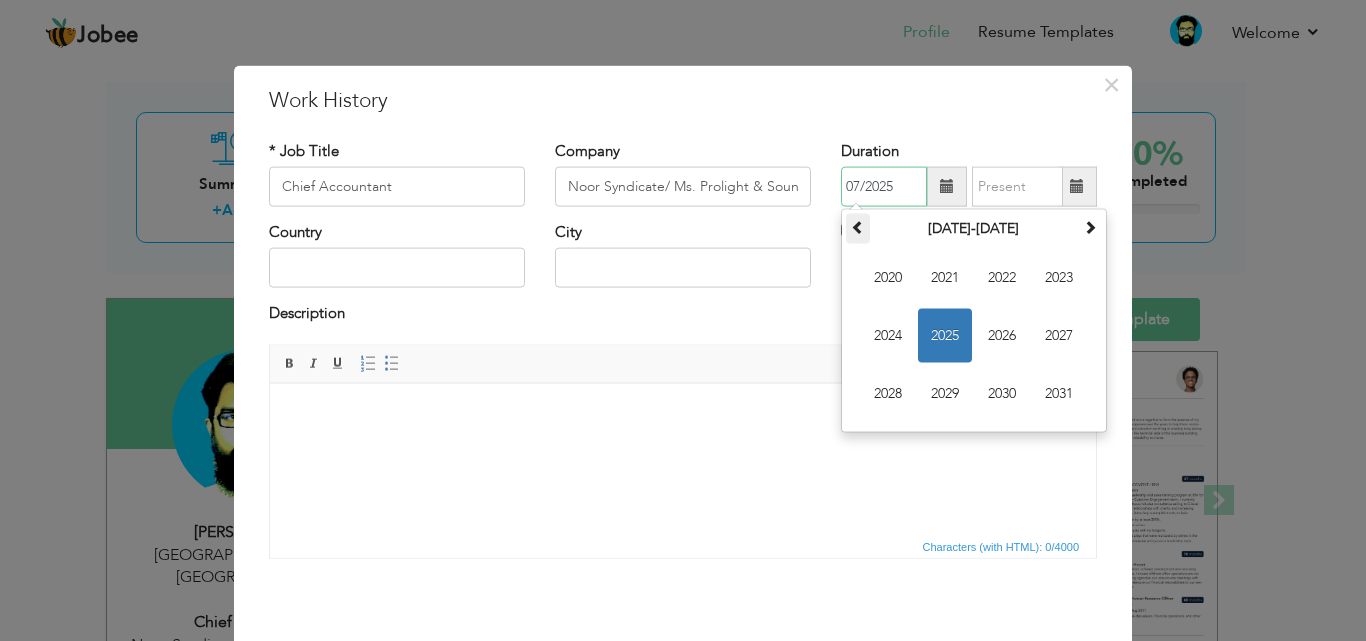 click at bounding box center (858, 227) 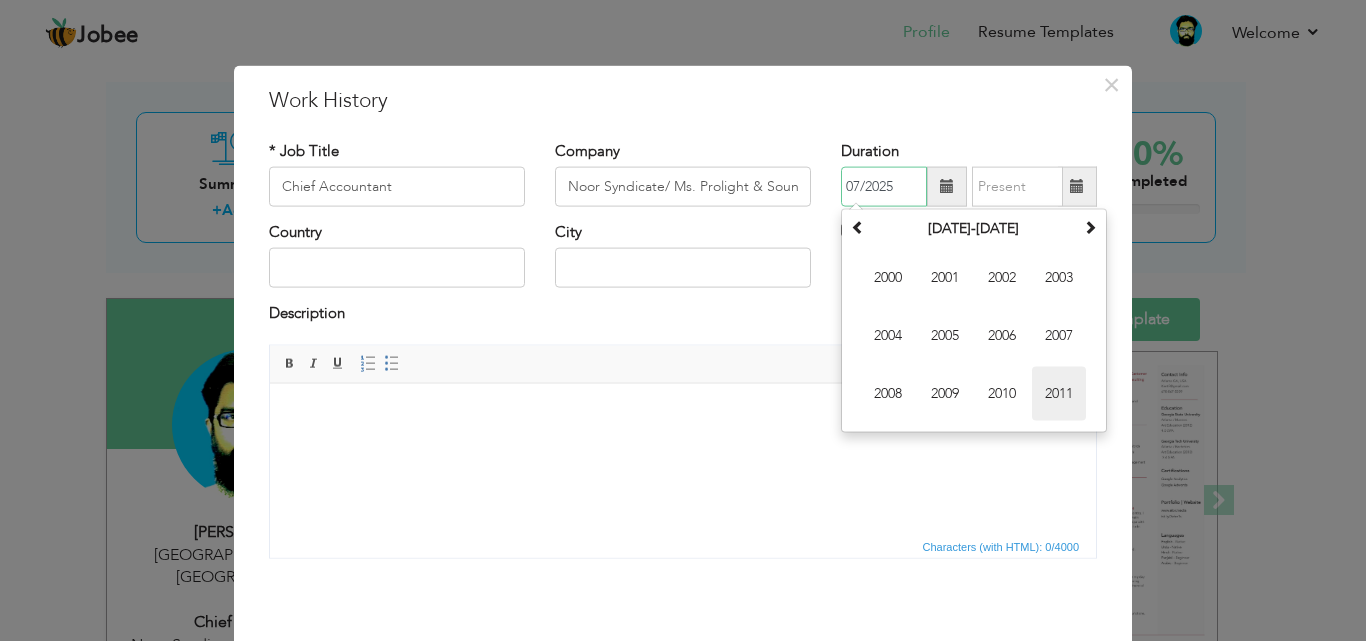 click on "2011" at bounding box center (1059, 394) 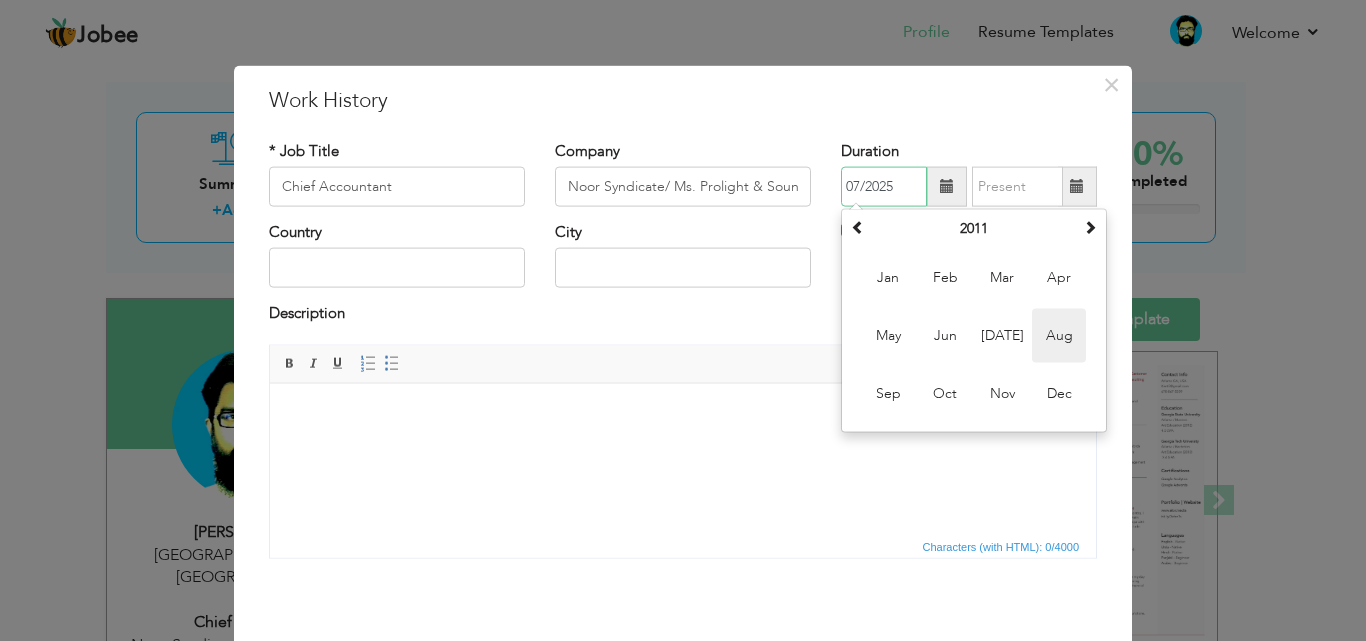click on "Aug" at bounding box center (1059, 336) 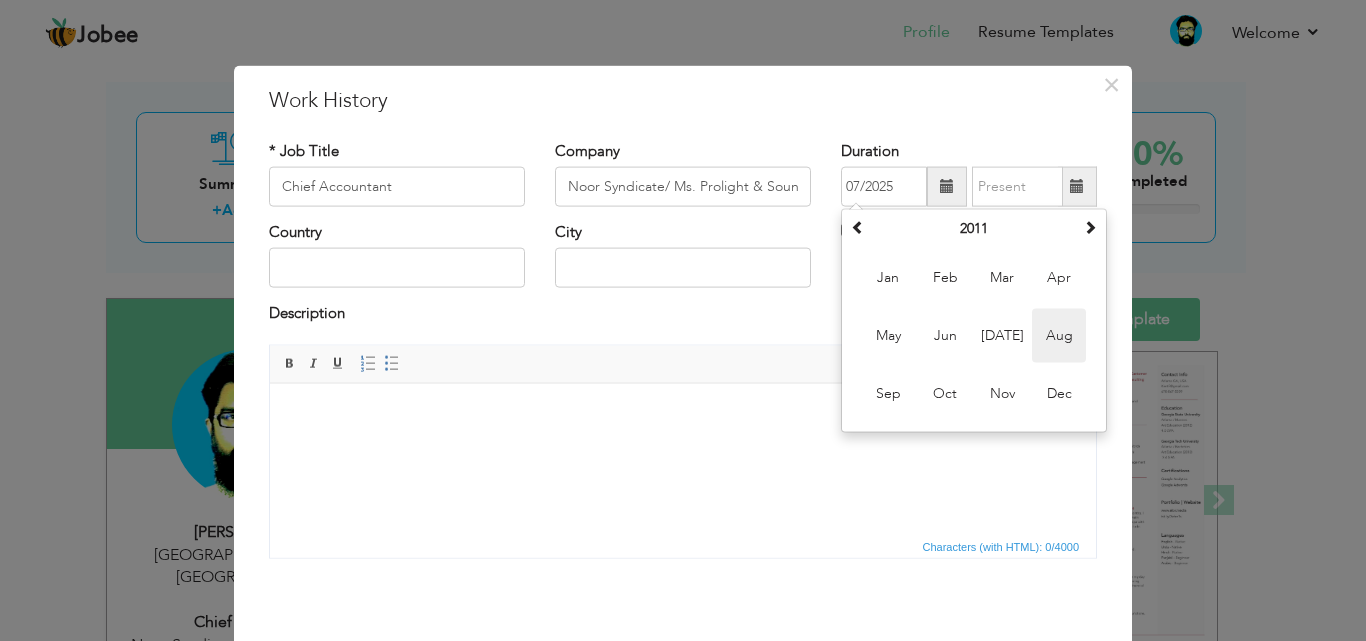 type on "08/2011" 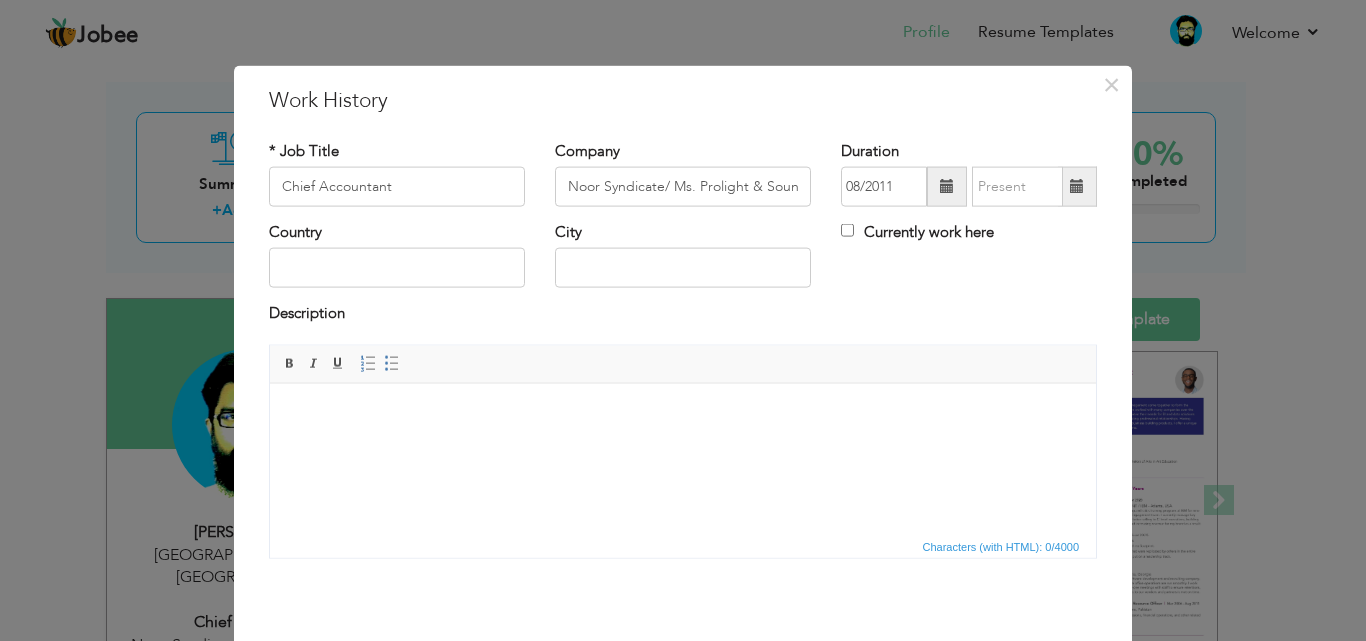 click on "Currently work here" at bounding box center (917, 232) 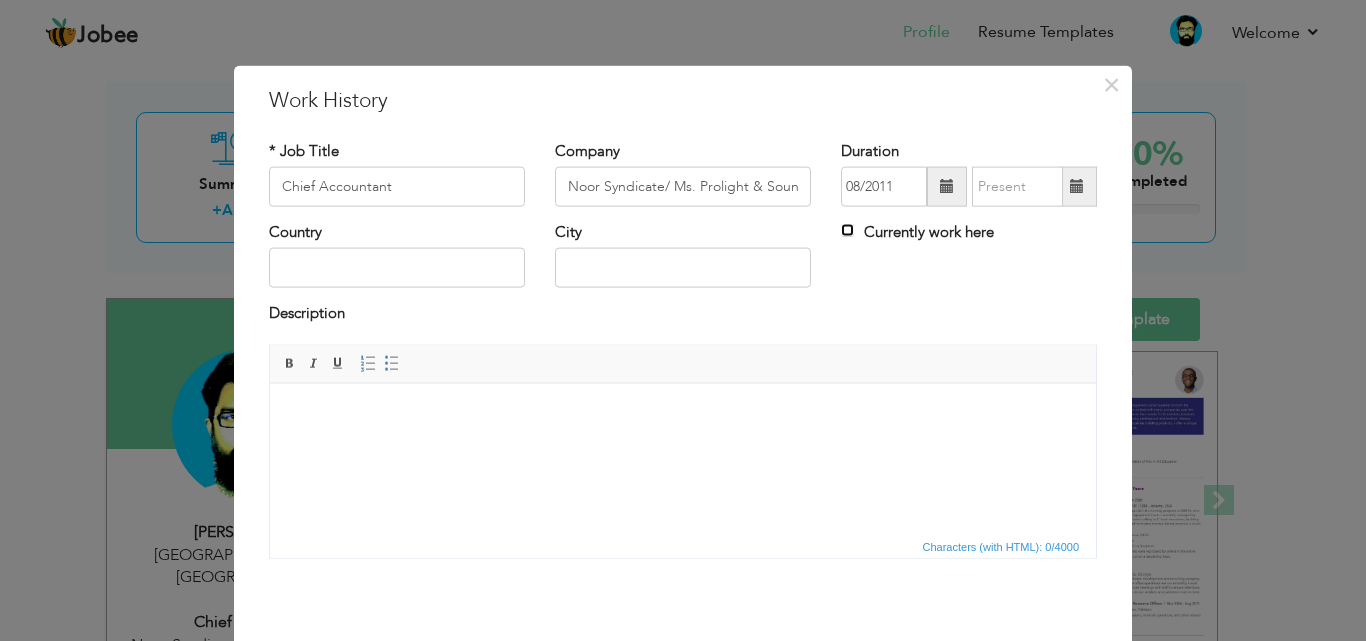 click on "Currently work here" at bounding box center (847, 230) 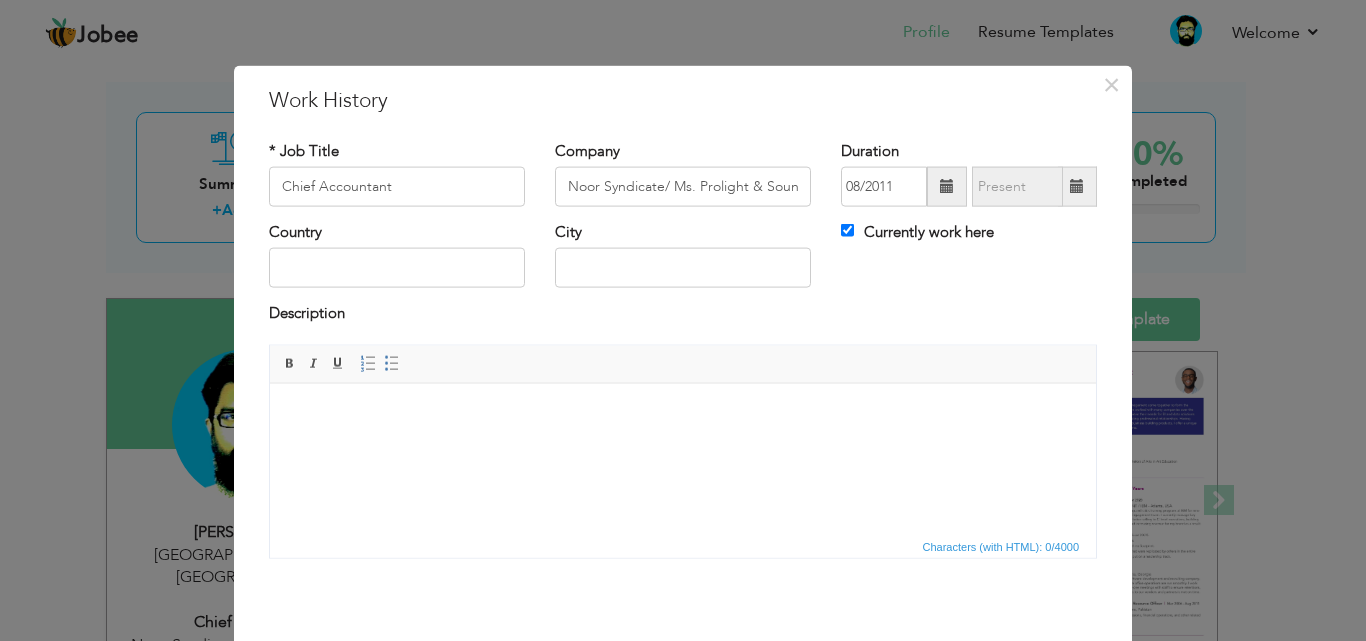 click on "Country" at bounding box center (397, 255) 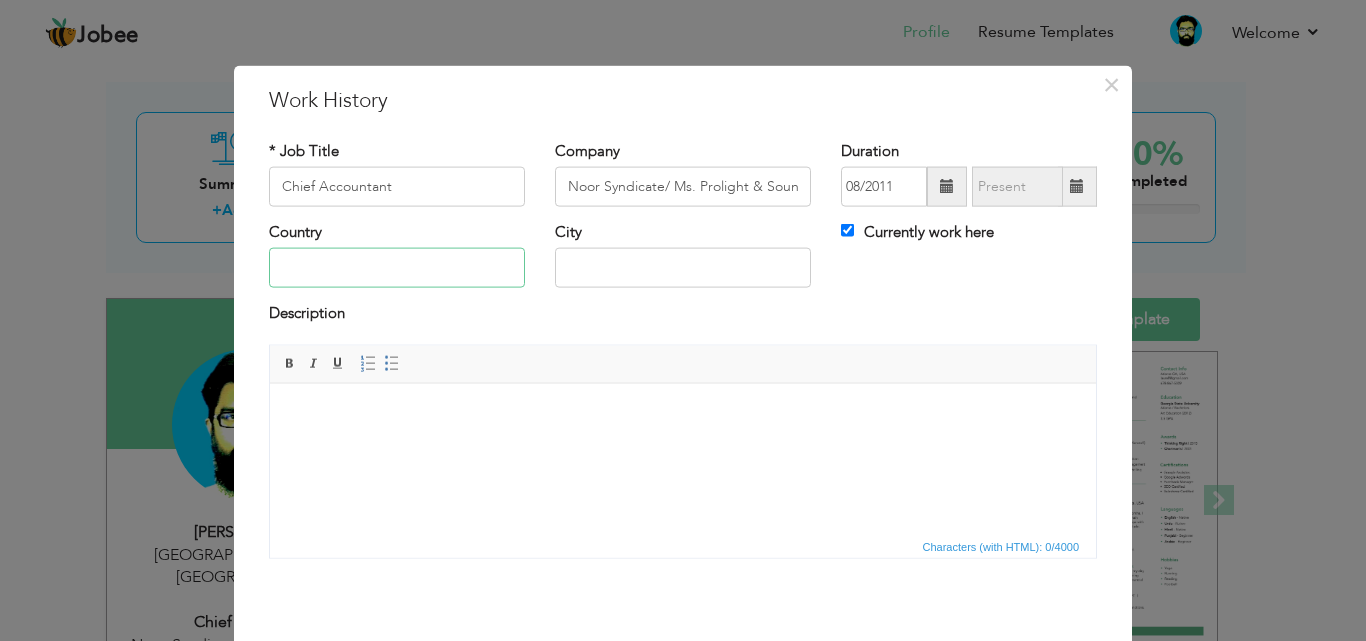 click at bounding box center (397, 268) 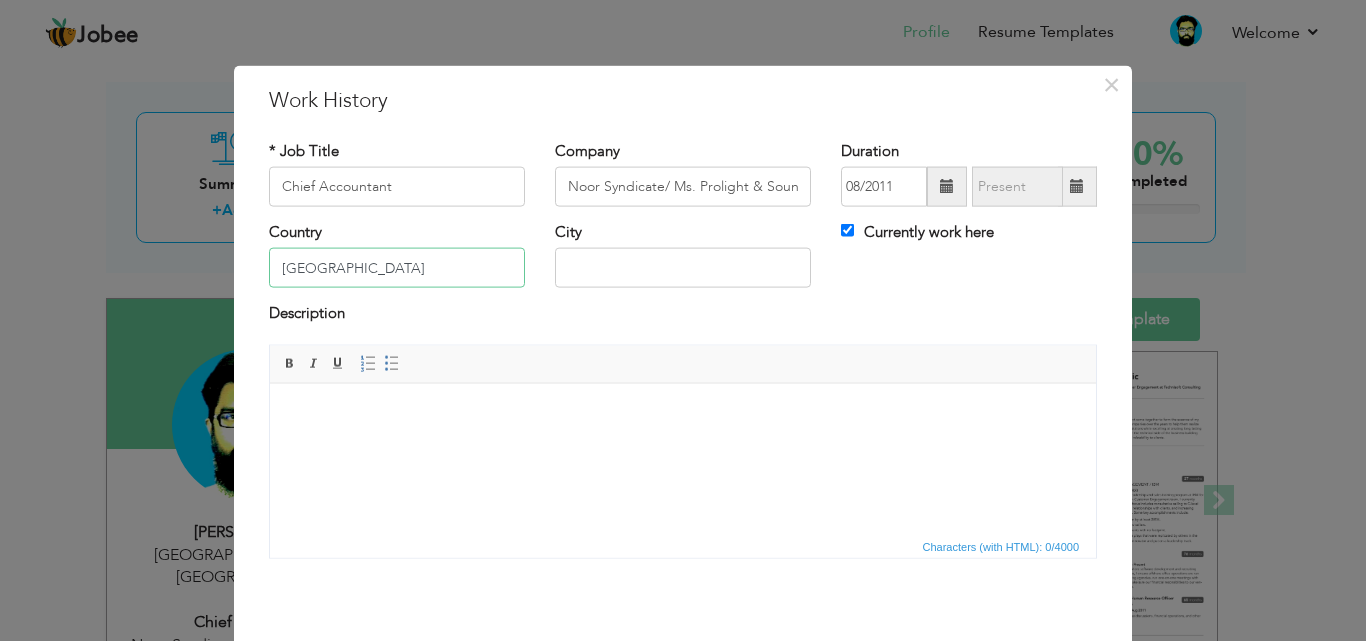 type on "Pakistan" 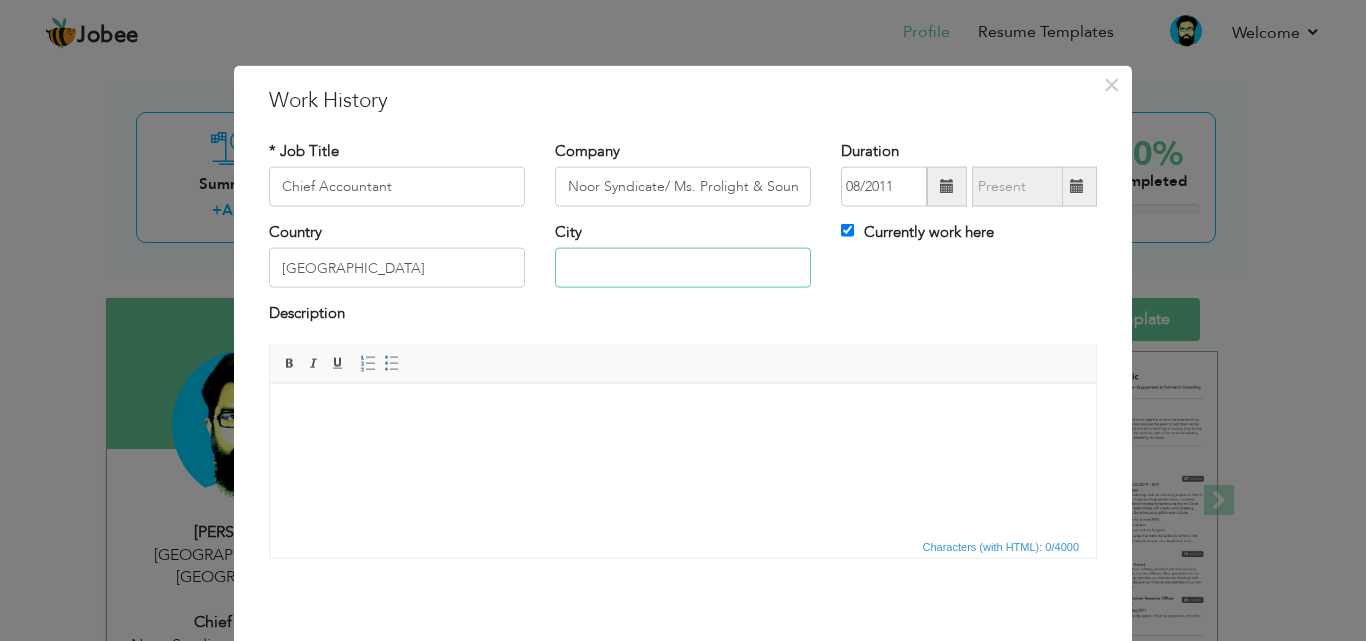 click at bounding box center [683, 268] 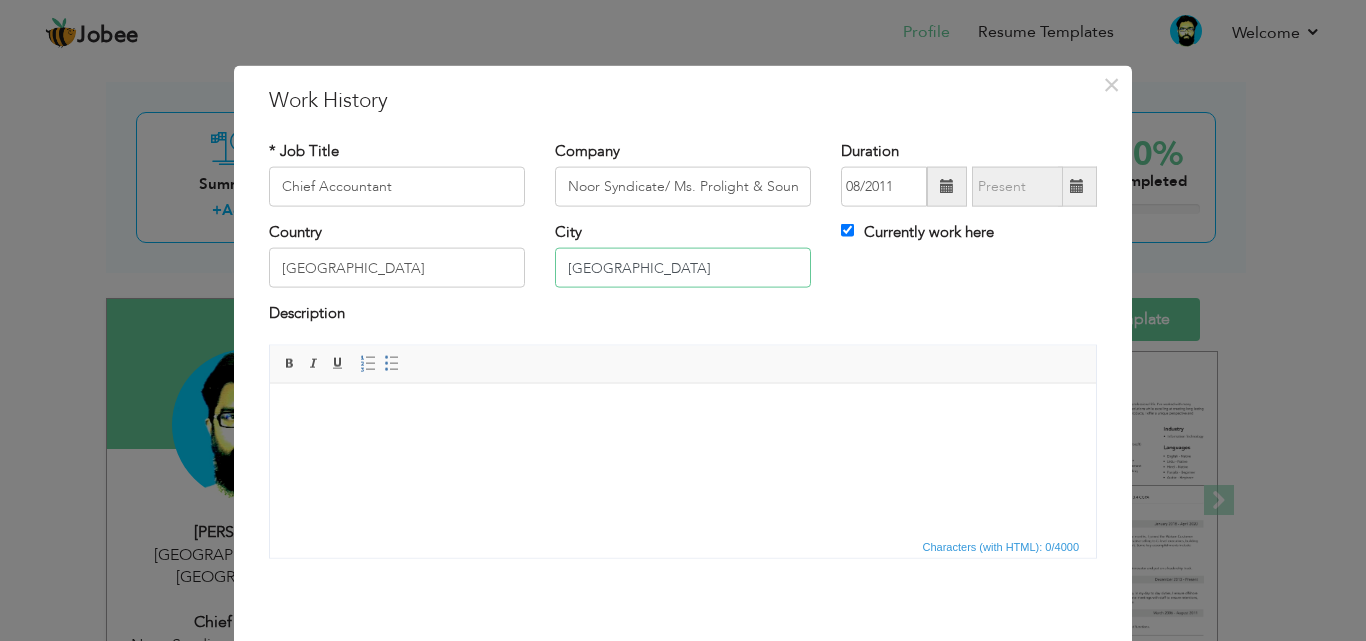 type on "Karachi" 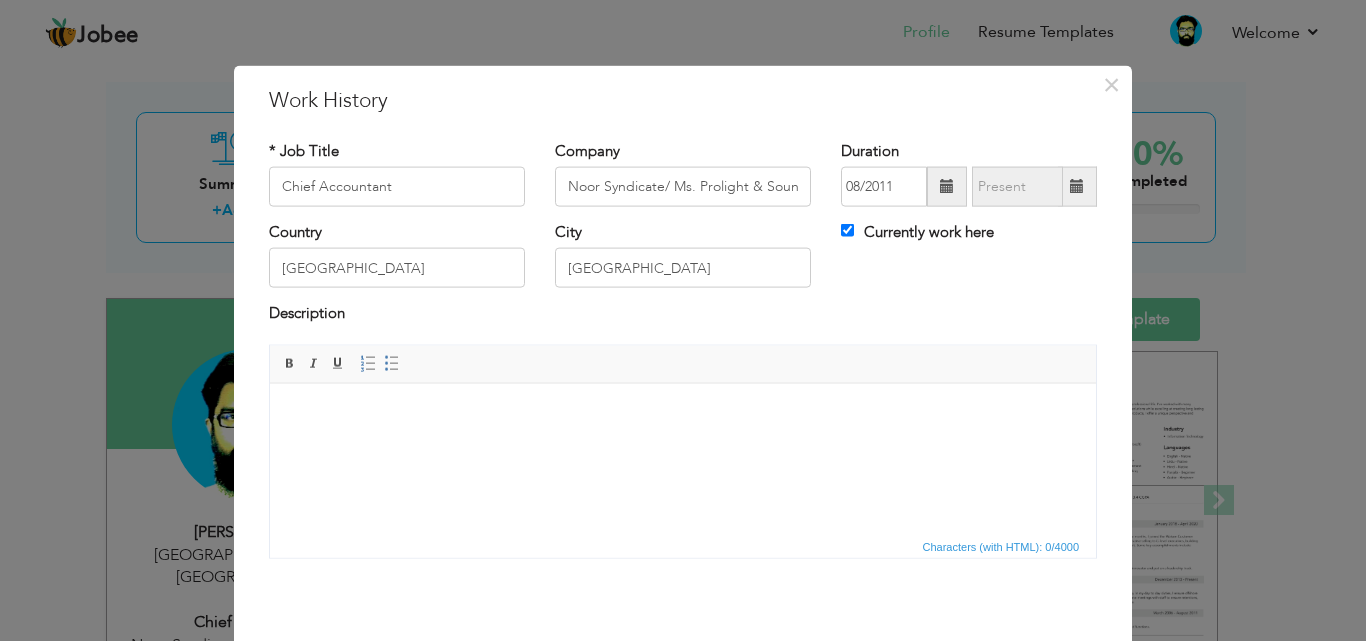 click at bounding box center [683, 413] 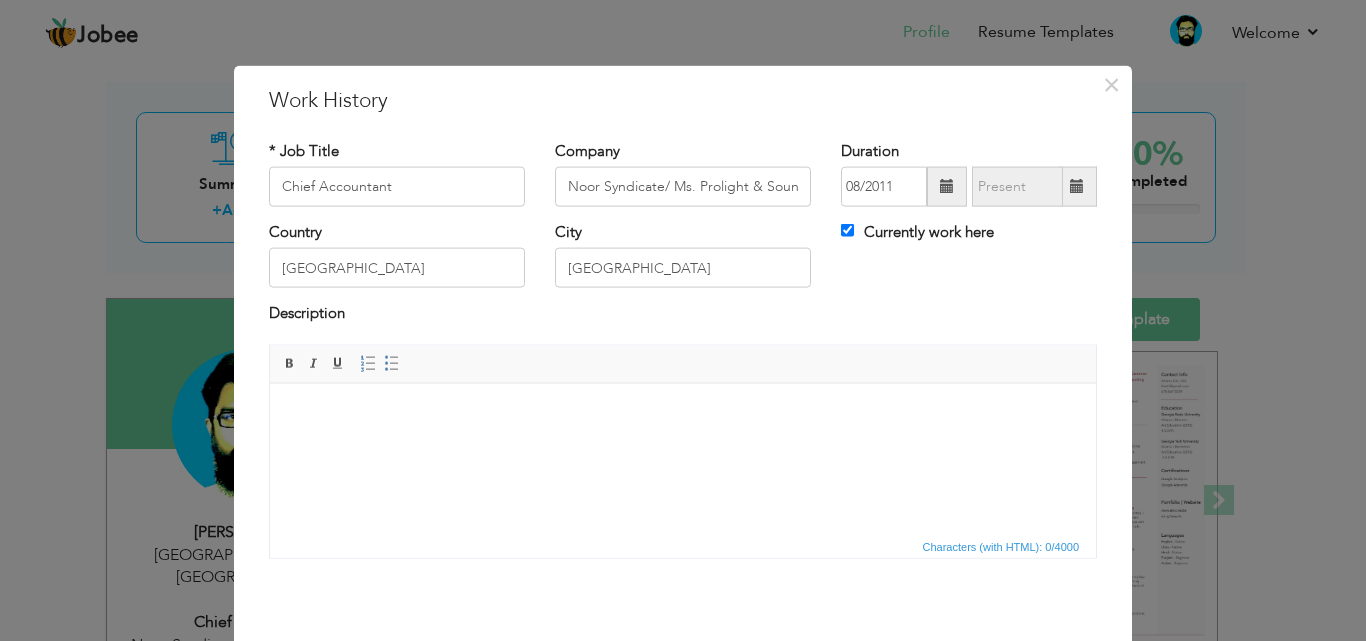 click at bounding box center [683, 413] 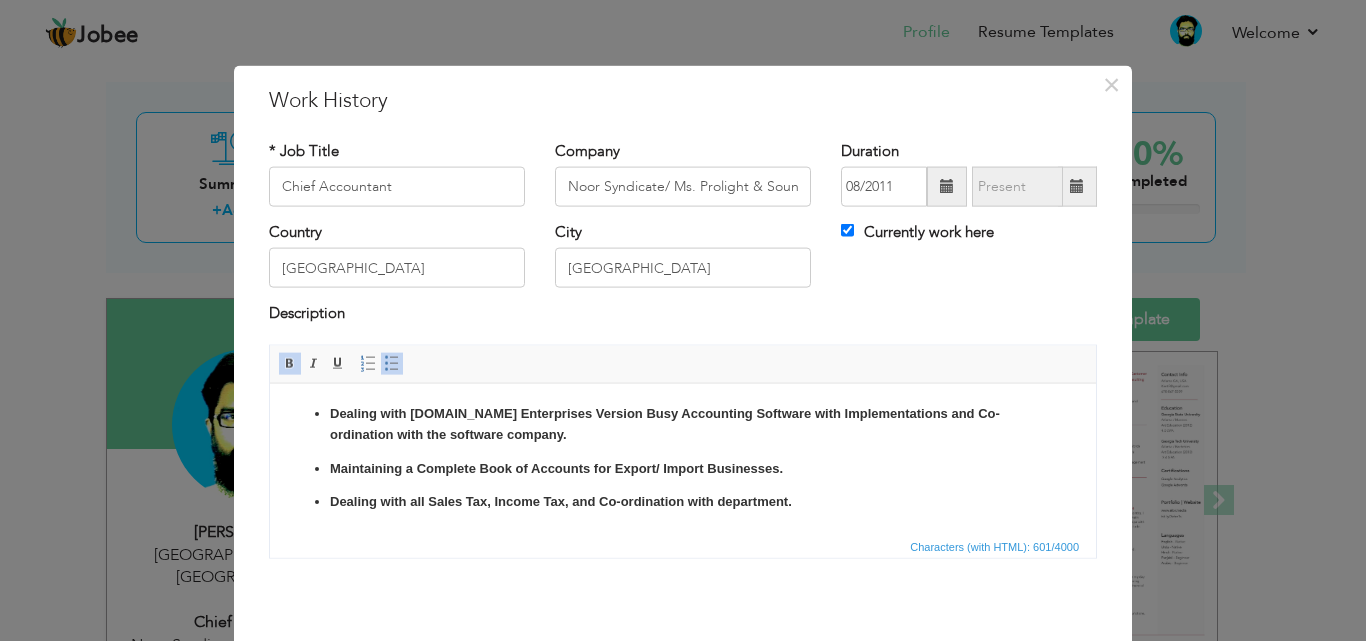 scroll, scrollTop: 77, scrollLeft: 0, axis: vertical 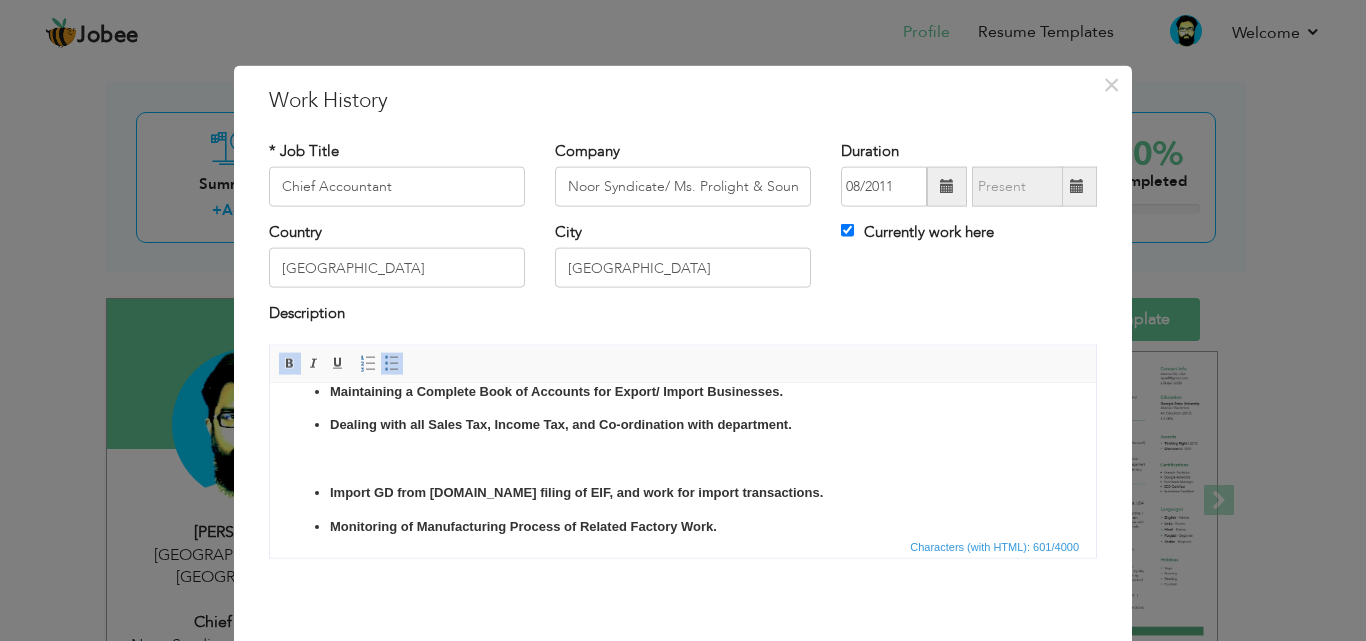 click on "Dealing with www.busy.in Enterprises Version Busy Accounting Software with Implementations and Co-ordination with the software company. Maintaining a Complete Book of Accounts for Export/ Import Businesses. Dealing with all Sales Tax, Income Tax, and Co-ordination with department. Import GD from Weboc.com filing of EIF, and work for import transactions. Monitoring of Manufacturing Process of Related Factory Work." at bounding box center [683, 431] 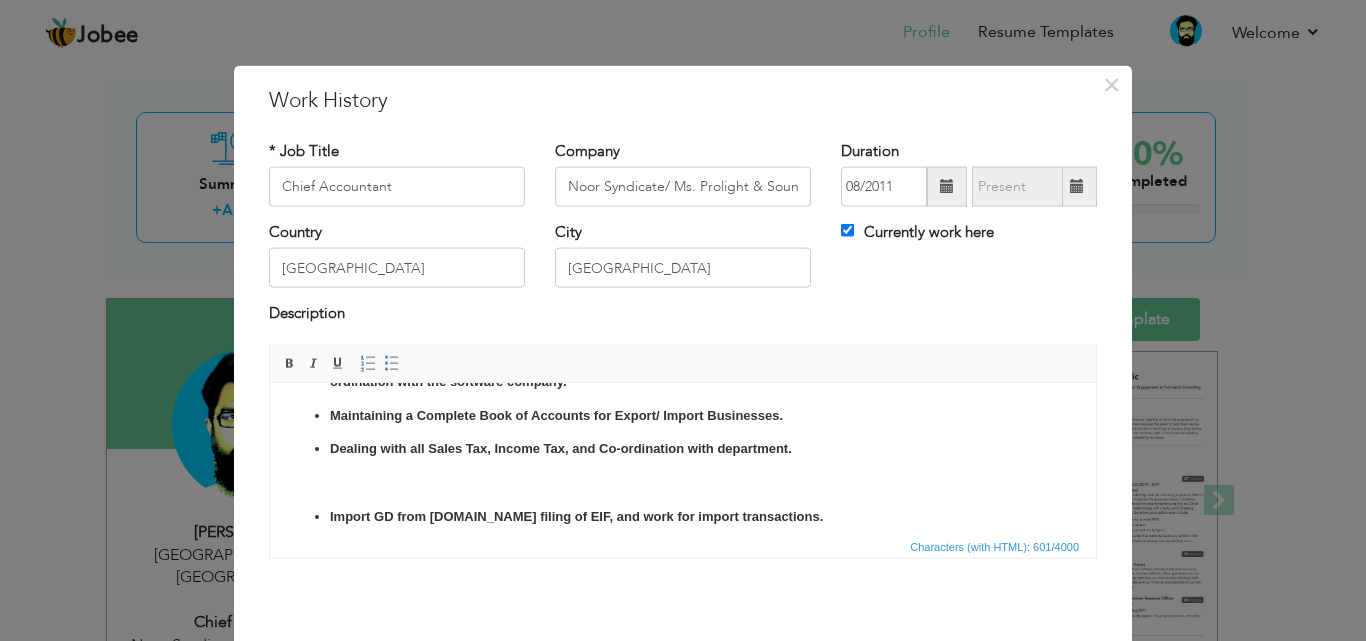 scroll, scrollTop: 48, scrollLeft: 0, axis: vertical 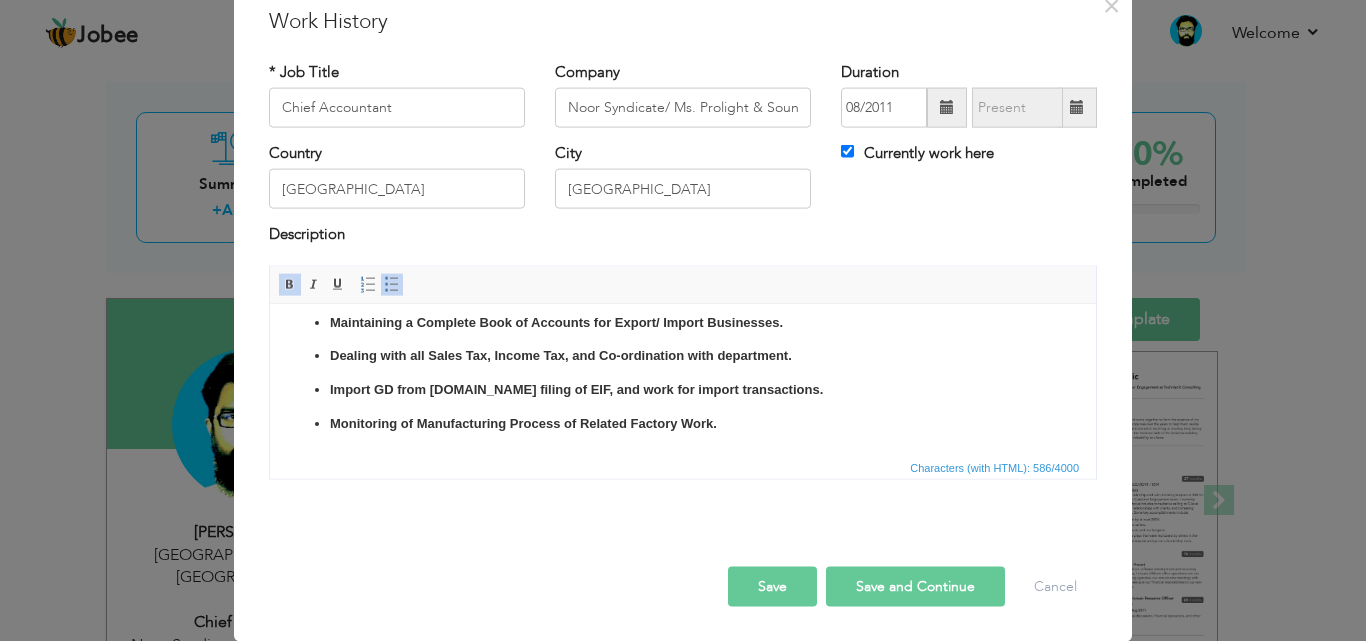 click on "Save" at bounding box center [772, 586] 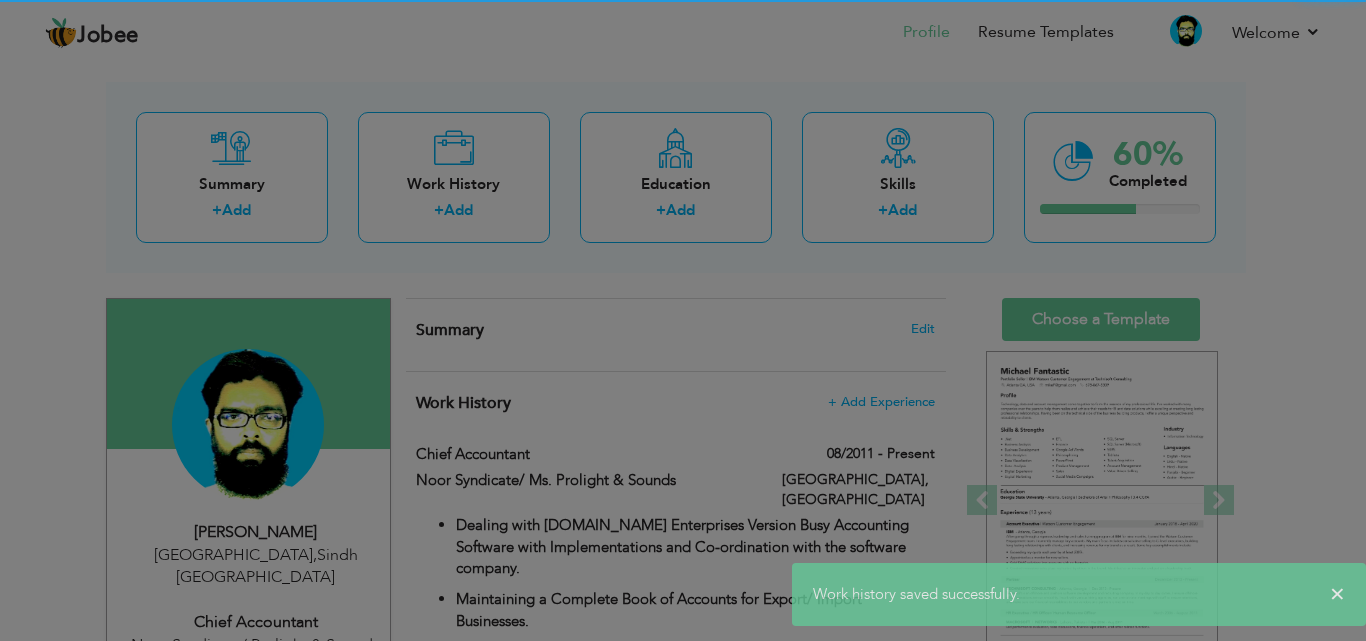 scroll, scrollTop: 0, scrollLeft: 0, axis: both 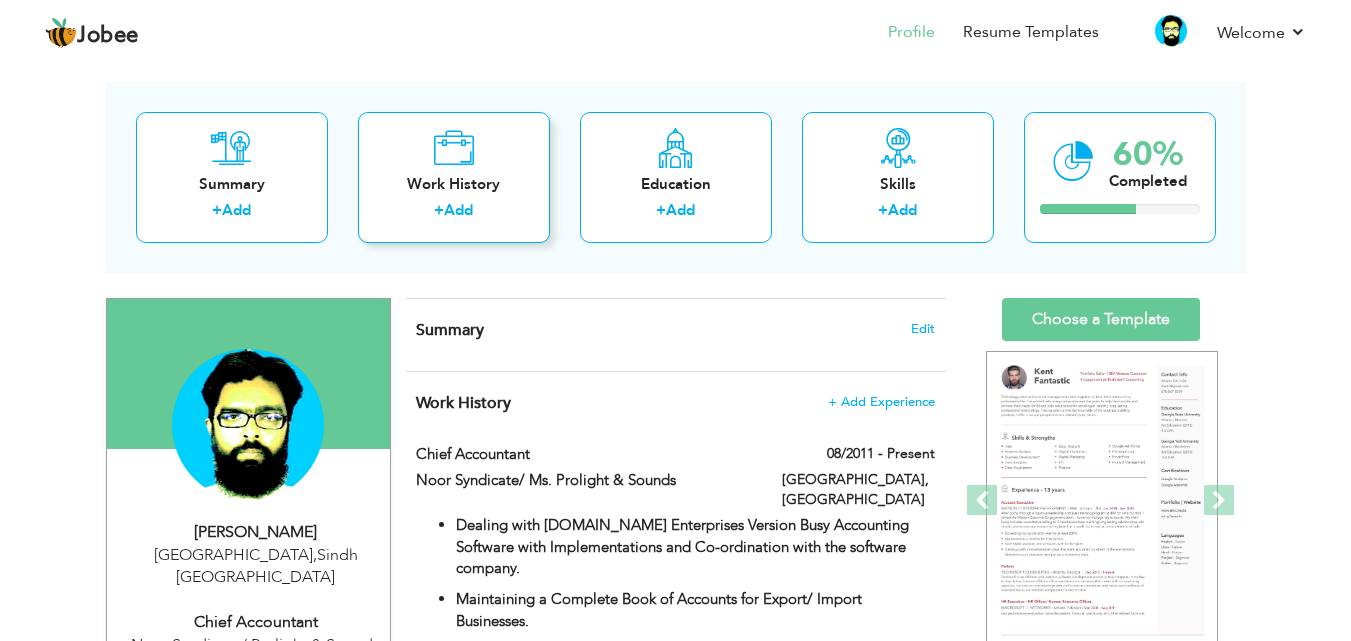 click on "Add" at bounding box center (458, 210) 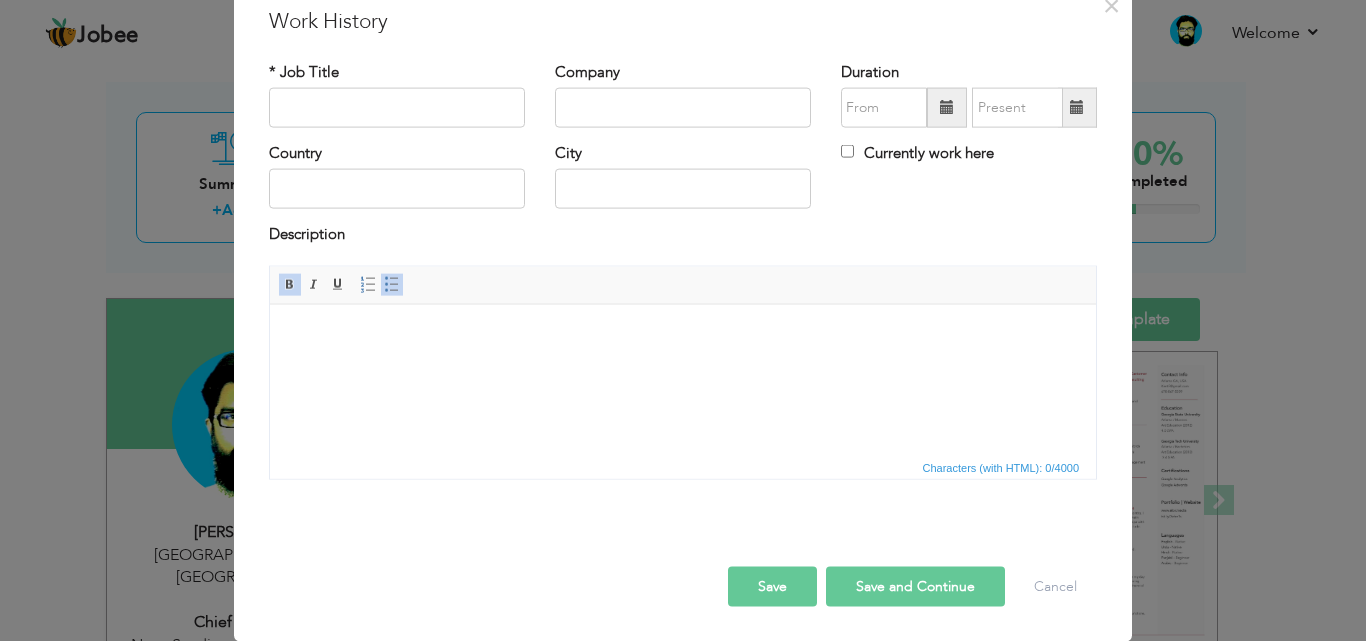 scroll, scrollTop: 0, scrollLeft: 0, axis: both 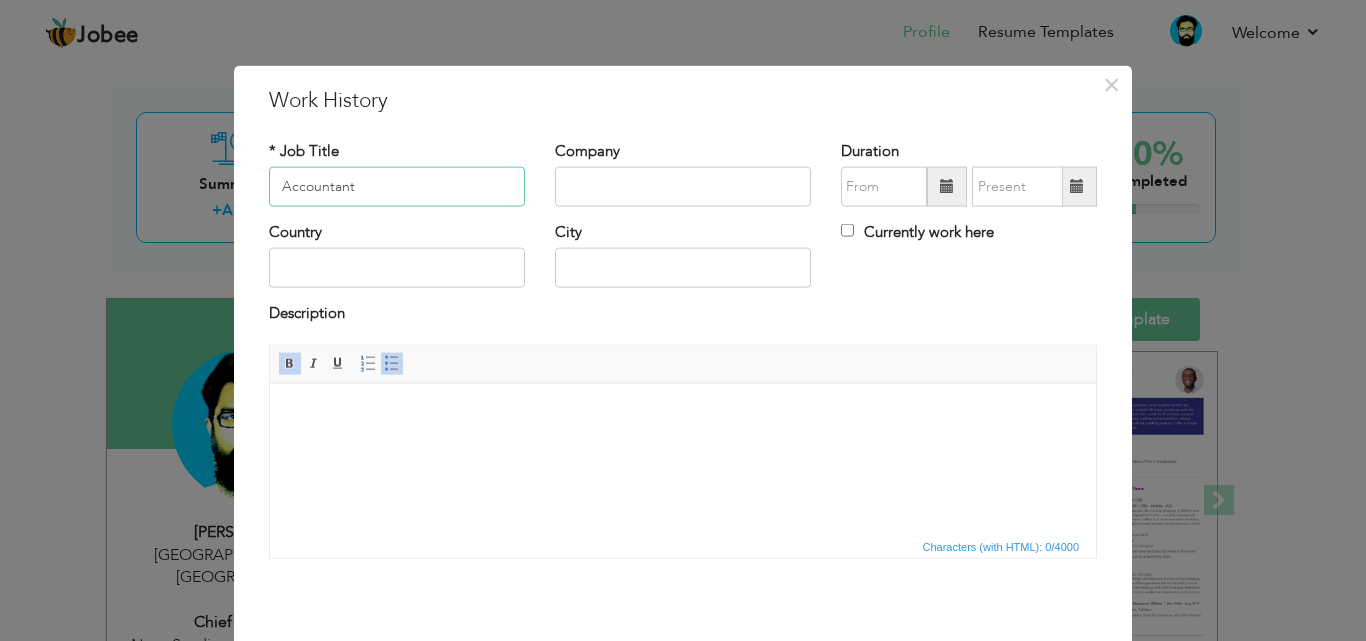 type on "Accountant" 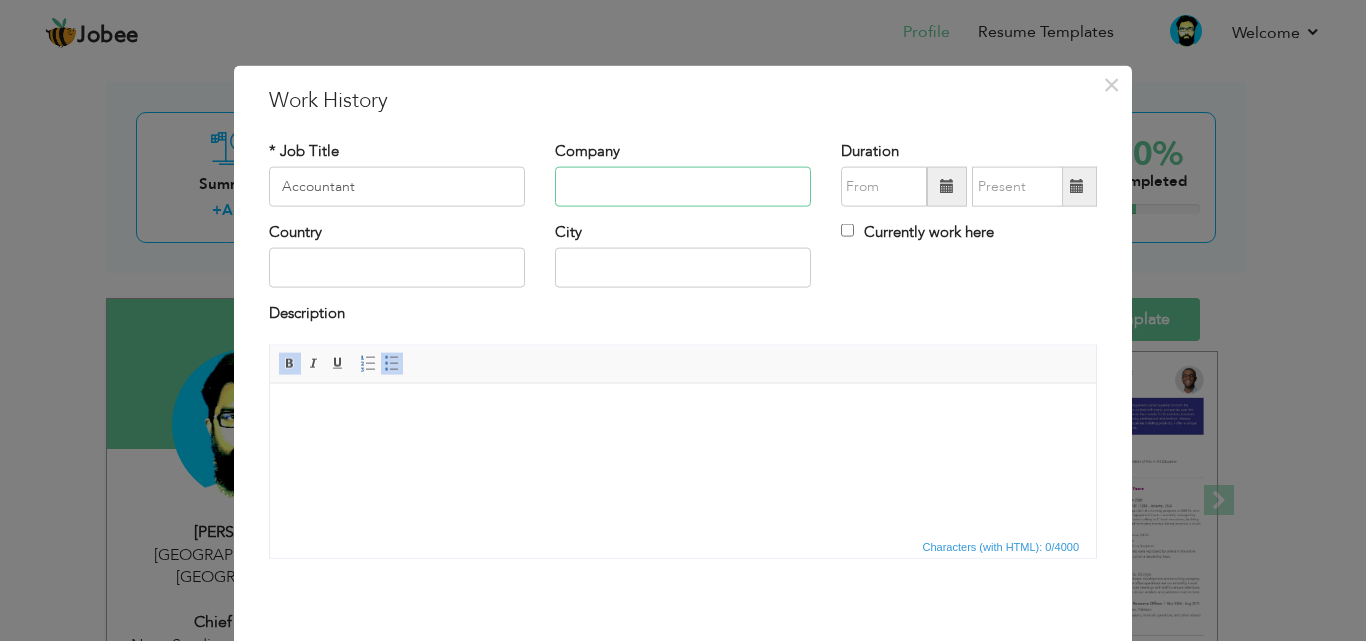 click at bounding box center [683, 187] 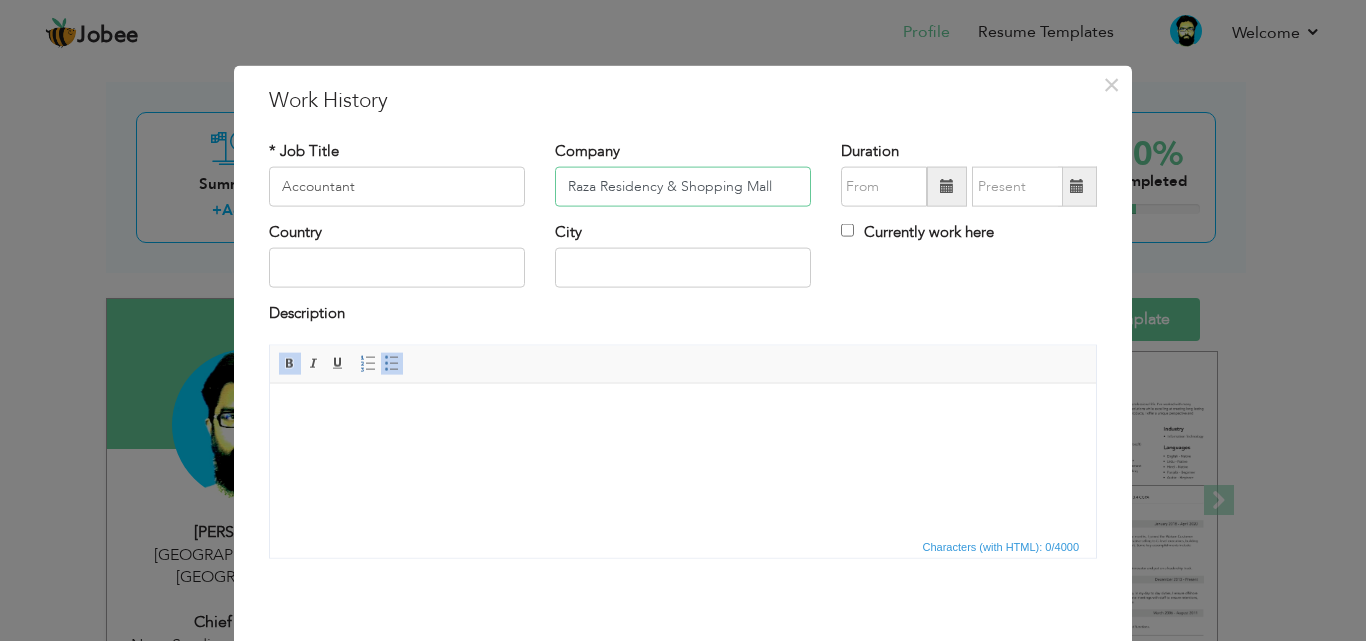 type on "Raza Residency & Shopping Mall" 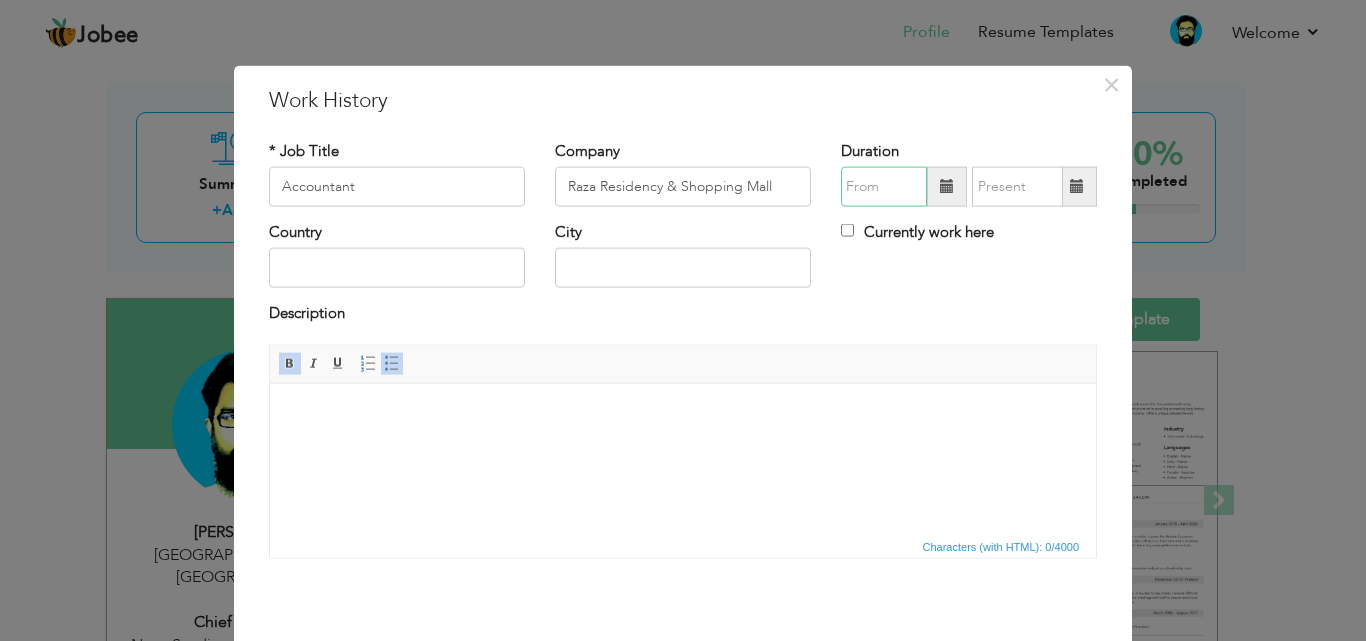 click at bounding box center (884, 187) 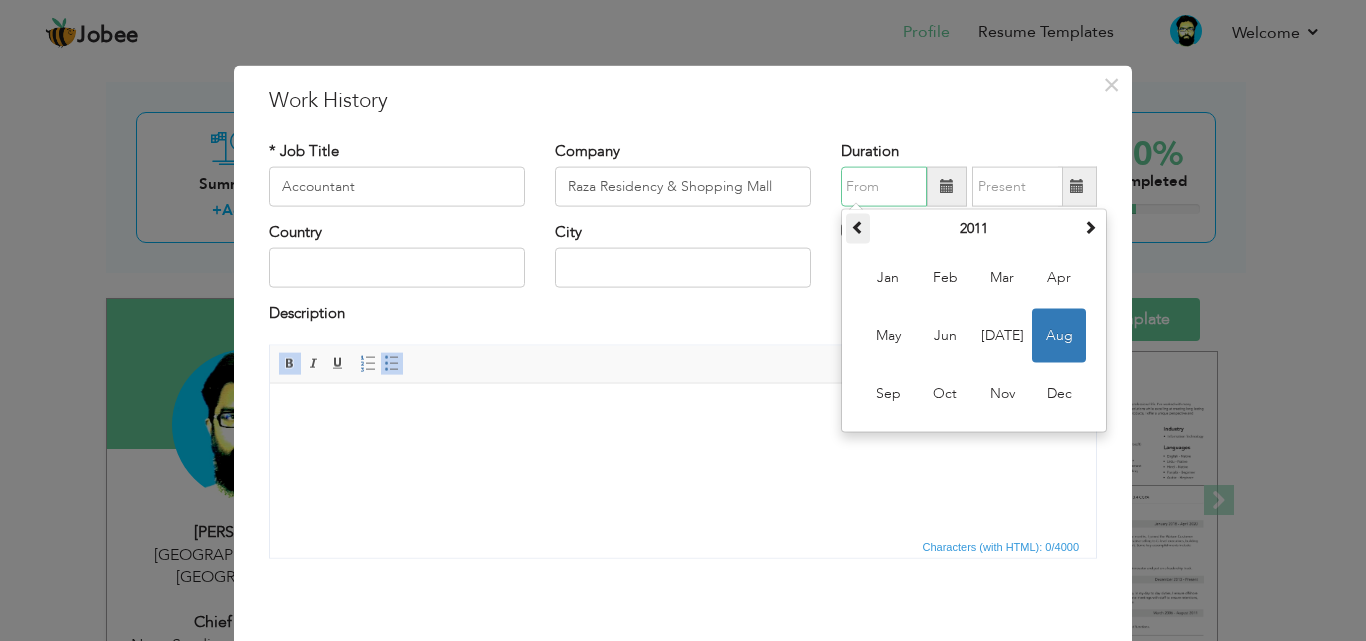 click at bounding box center [858, 227] 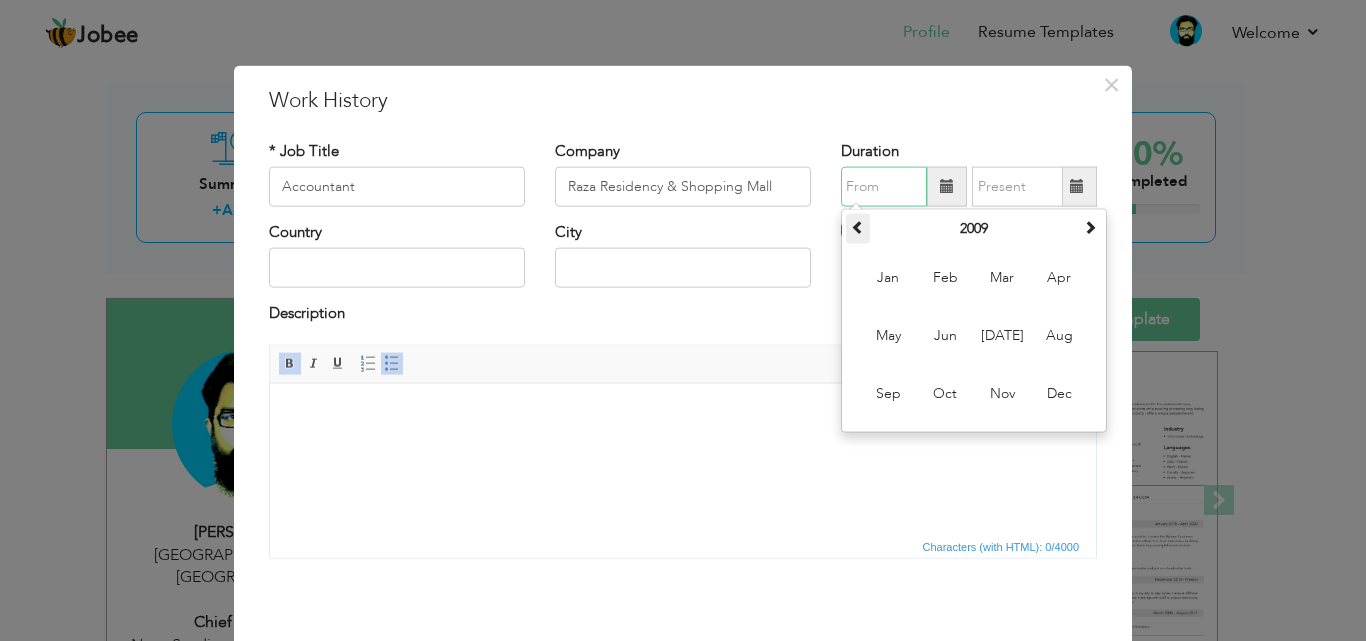 click at bounding box center [858, 227] 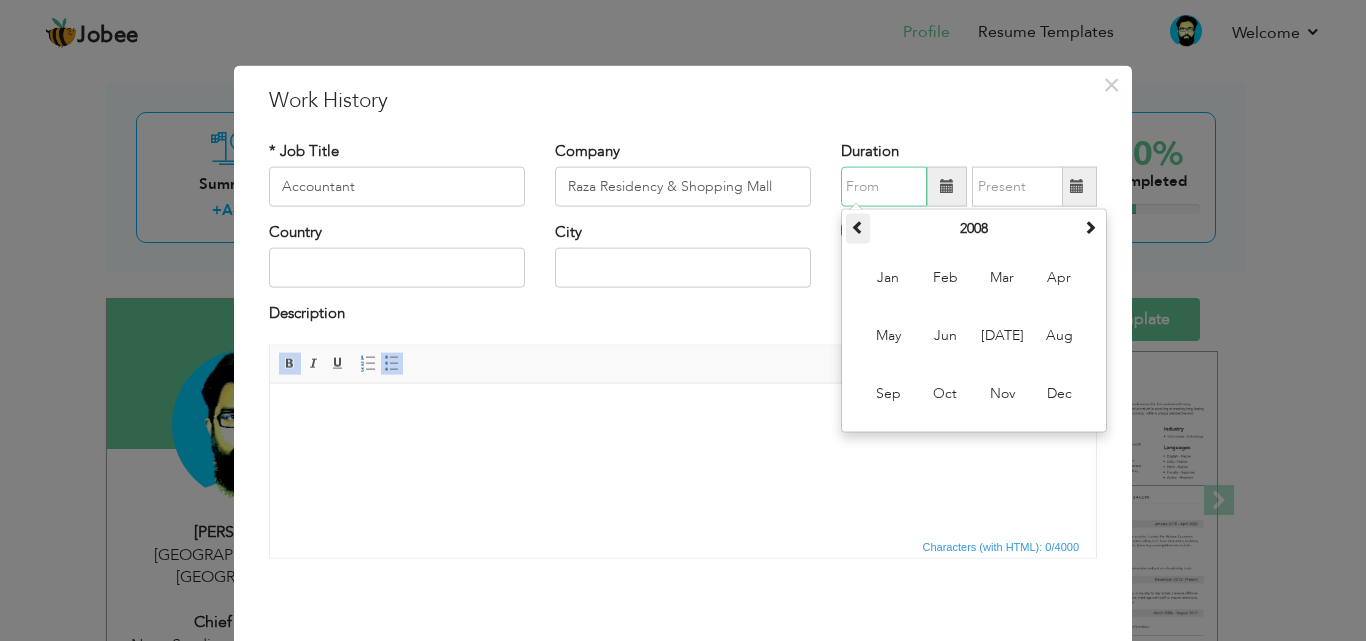 click at bounding box center [858, 227] 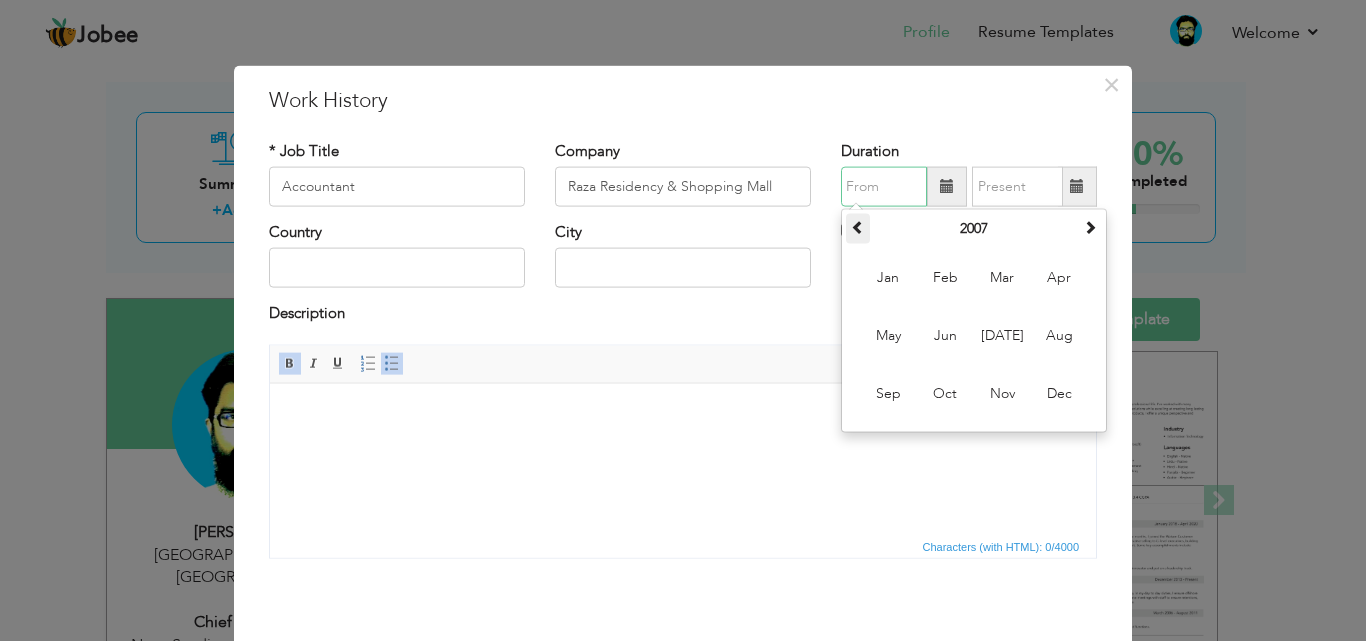 click at bounding box center [858, 227] 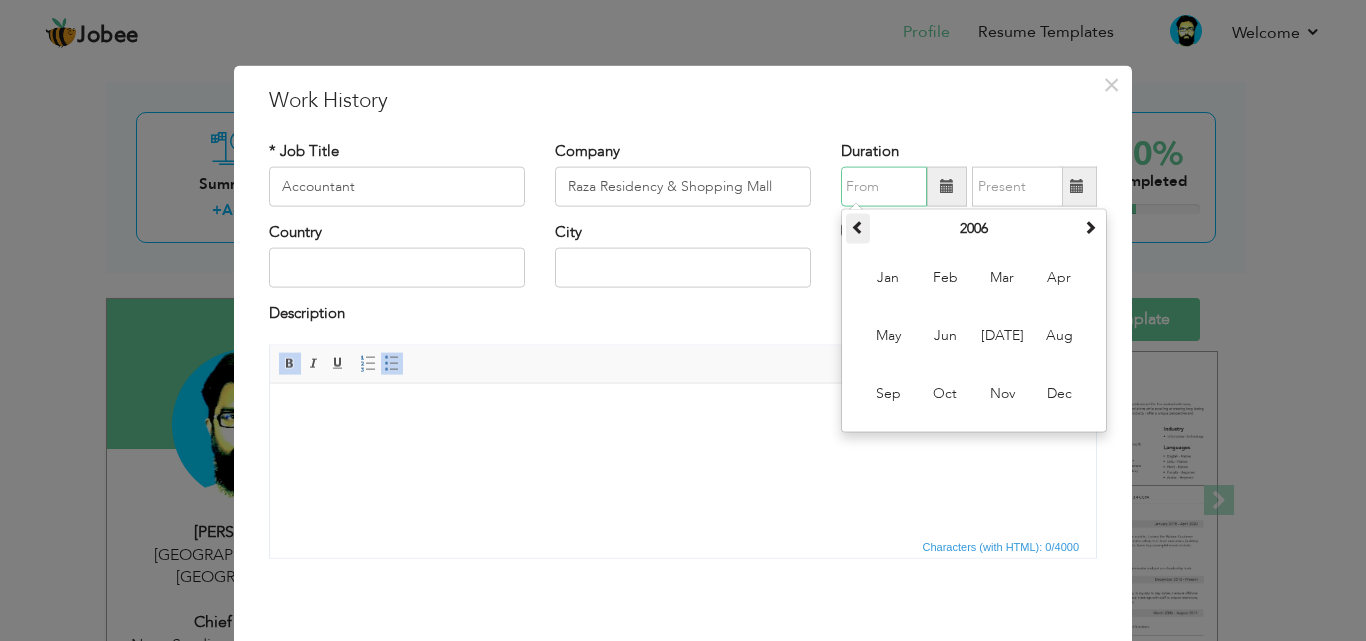 click at bounding box center (858, 227) 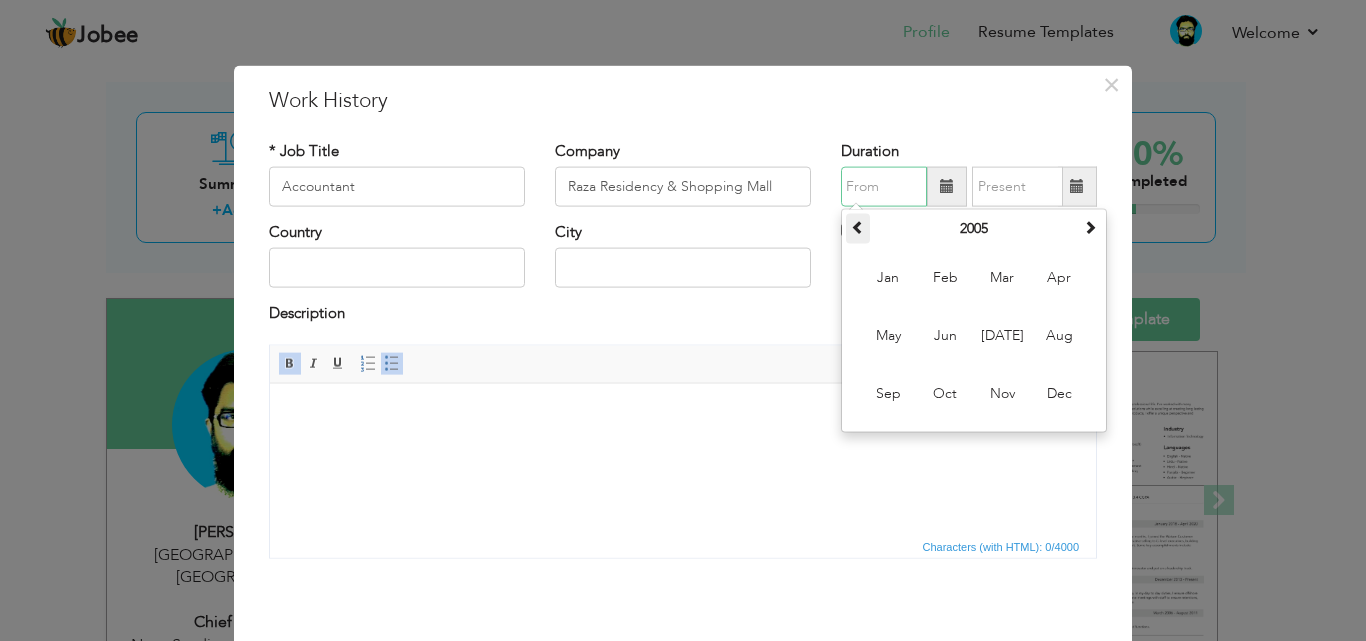 click at bounding box center (858, 227) 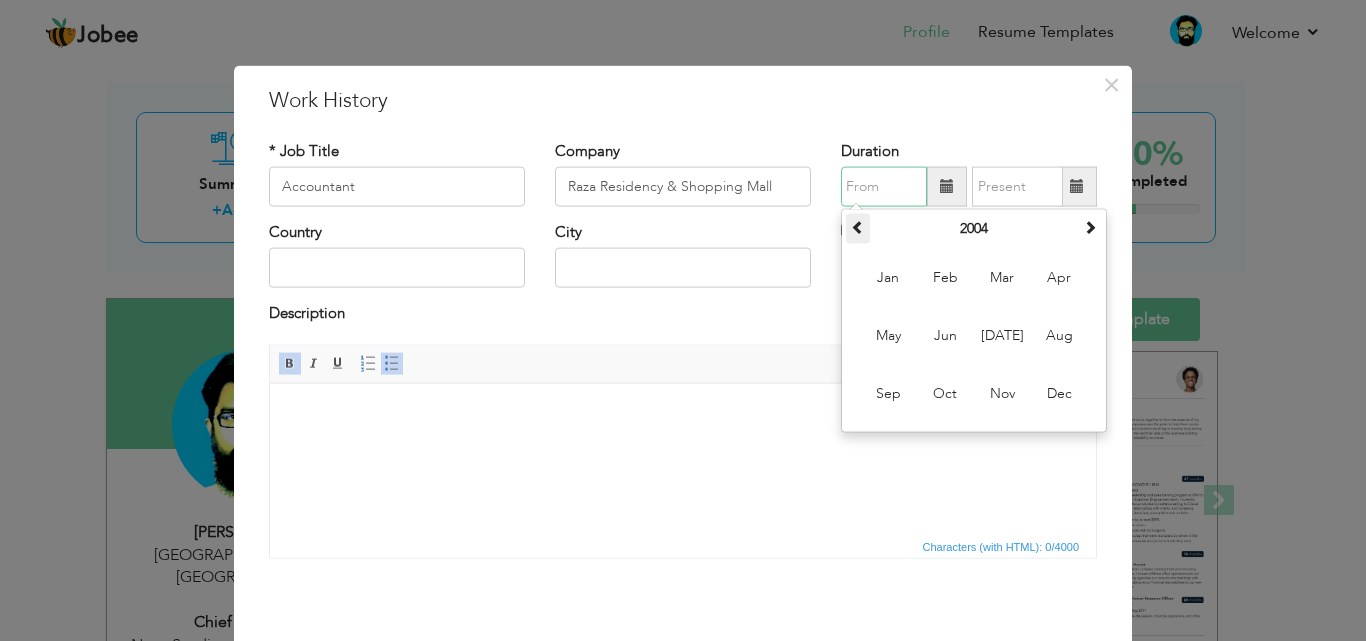 click at bounding box center [858, 227] 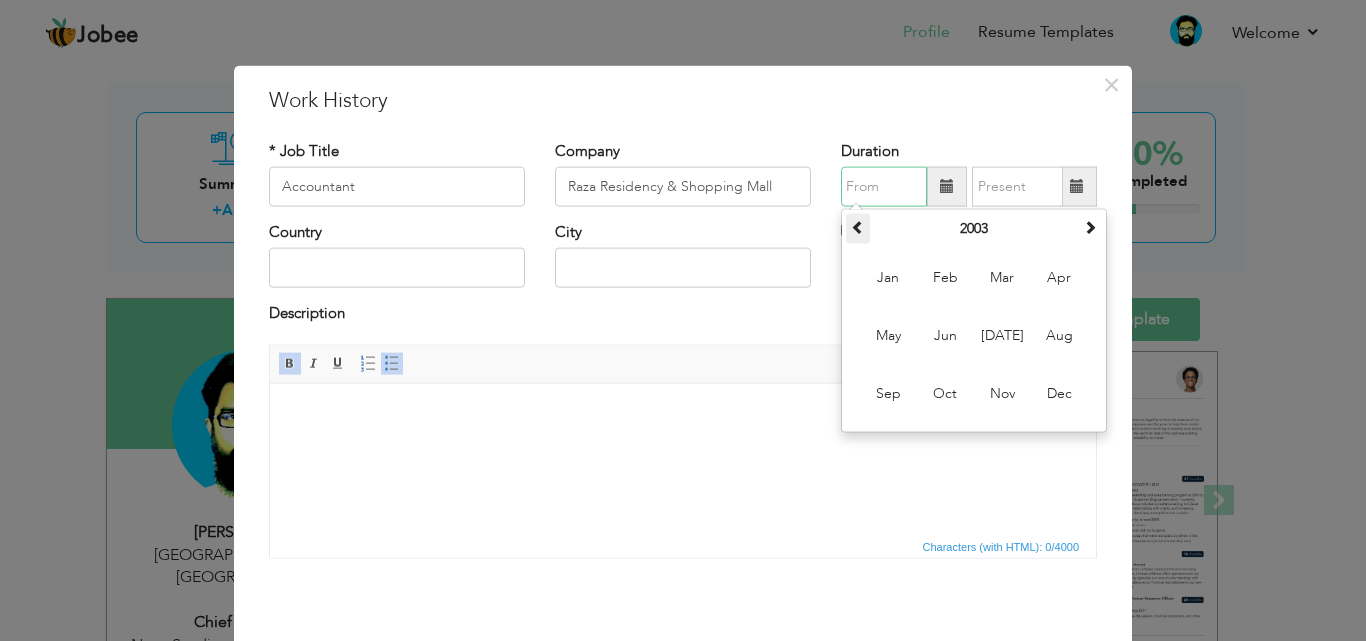 click at bounding box center [858, 227] 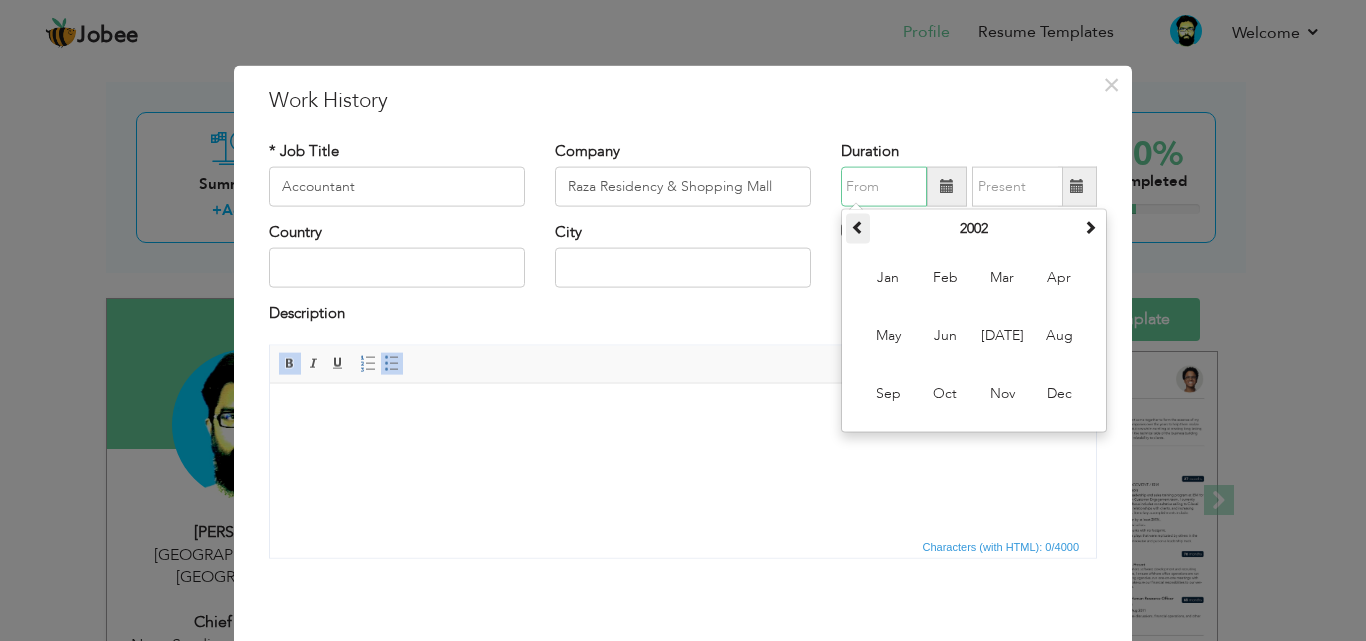 click at bounding box center (858, 227) 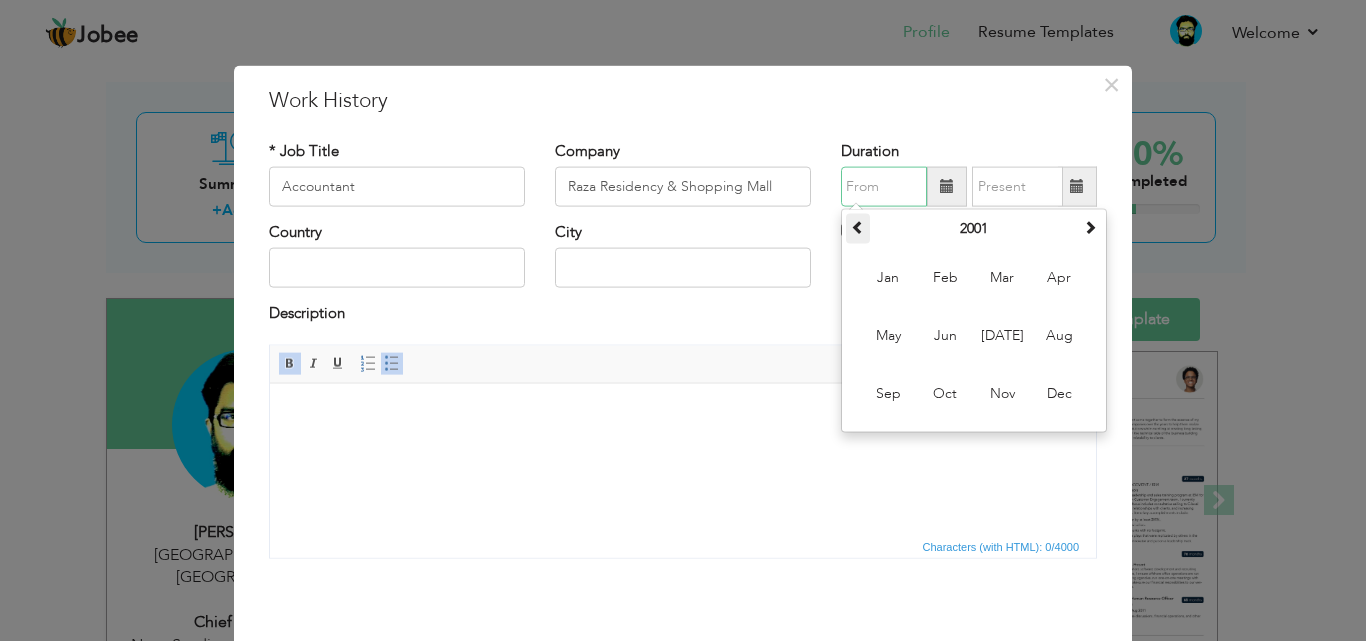click at bounding box center (858, 227) 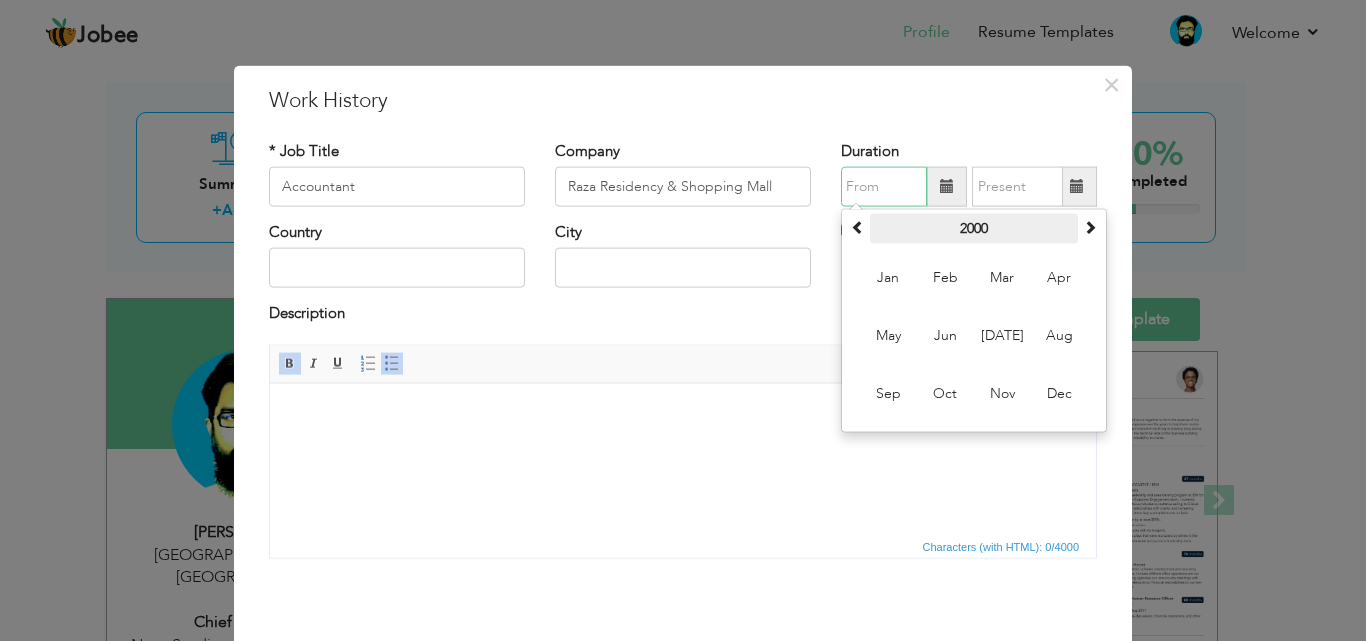 click on "2000" at bounding box center (974, 229) 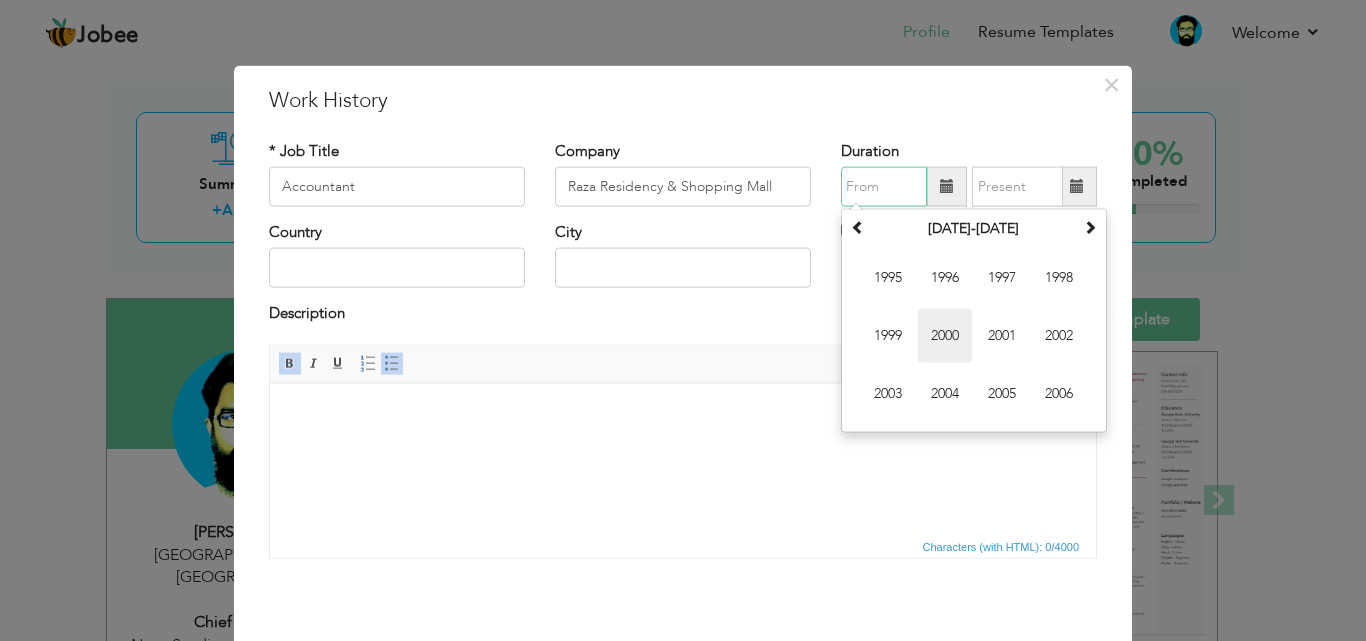 click on "2000" at bounding box center [945, 336] 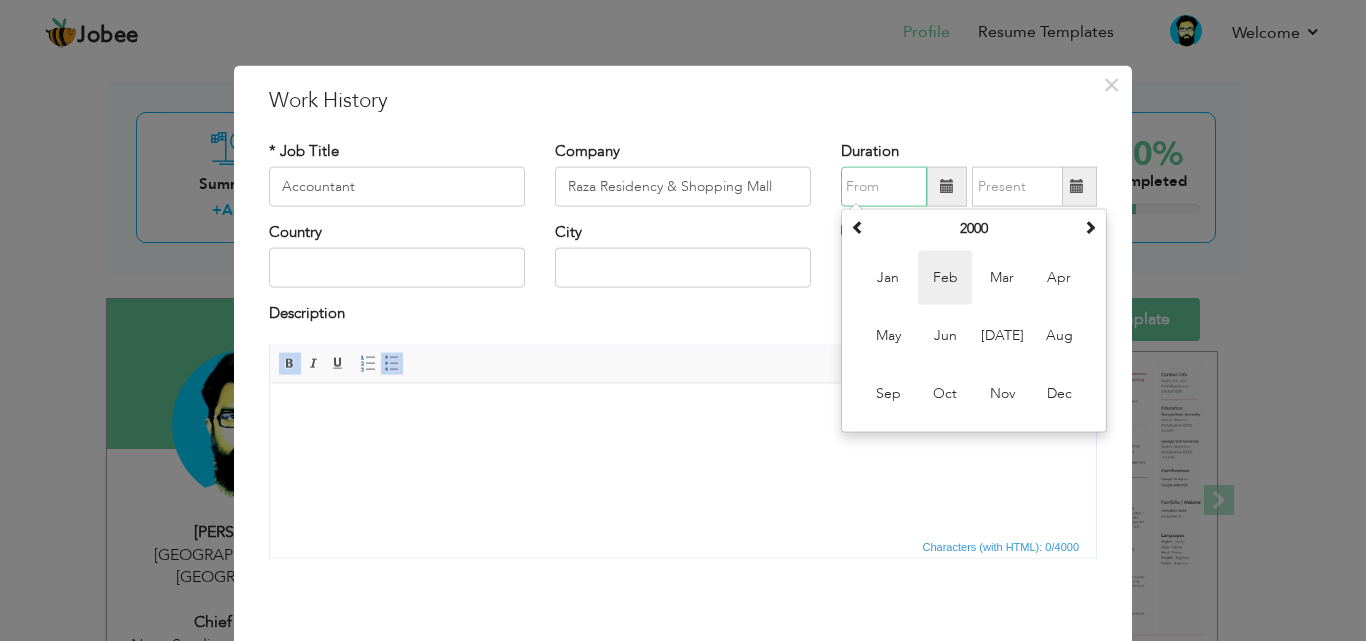 click on "Feb" at bounding box center (945, 278) 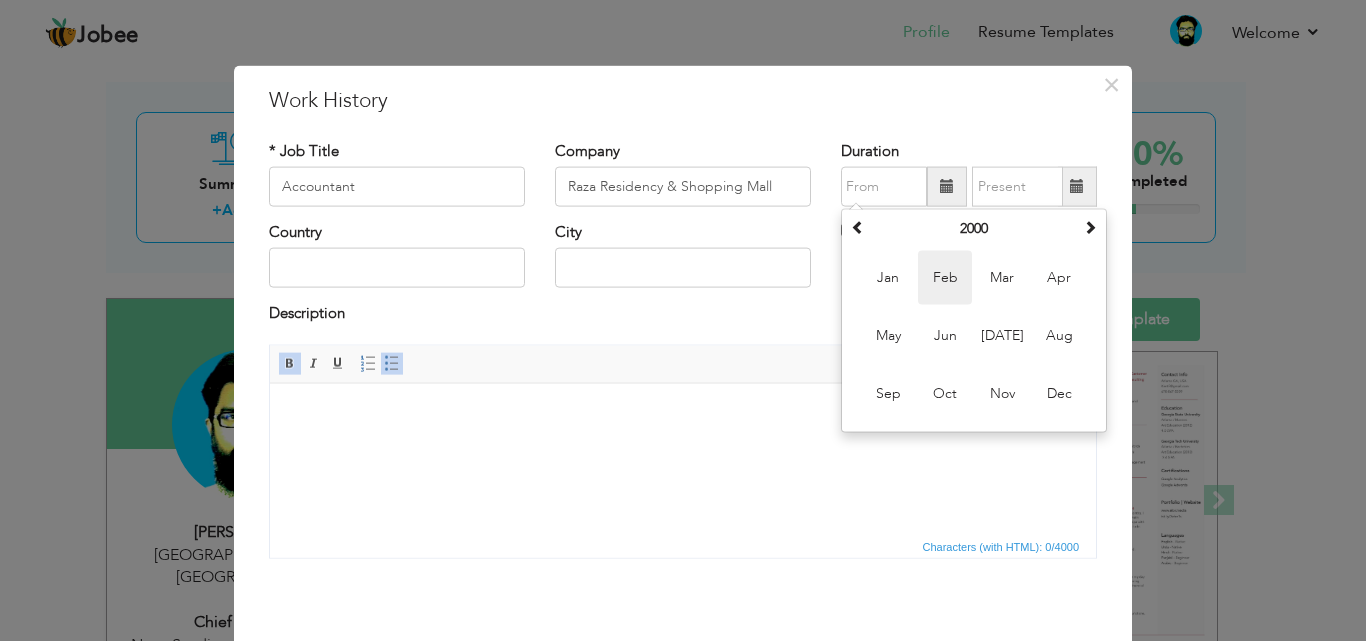 type on "02/2000" 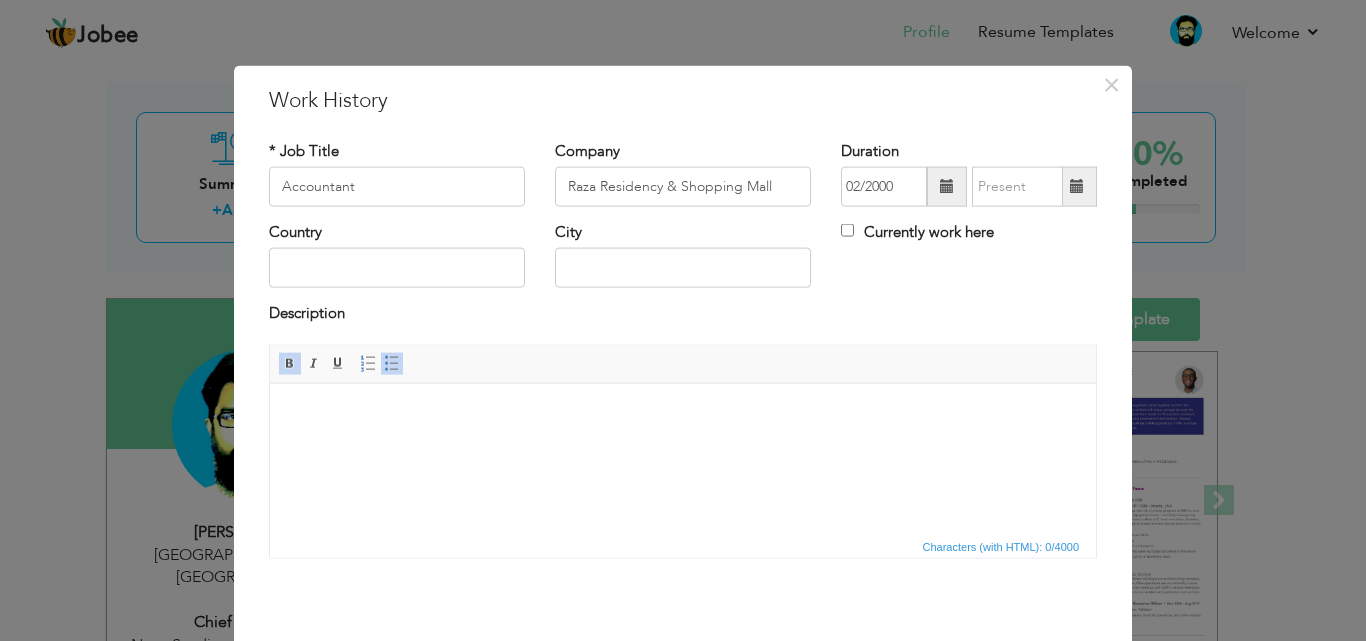 click on "Country
City
Currently work here" at bounding box center (683, 262) 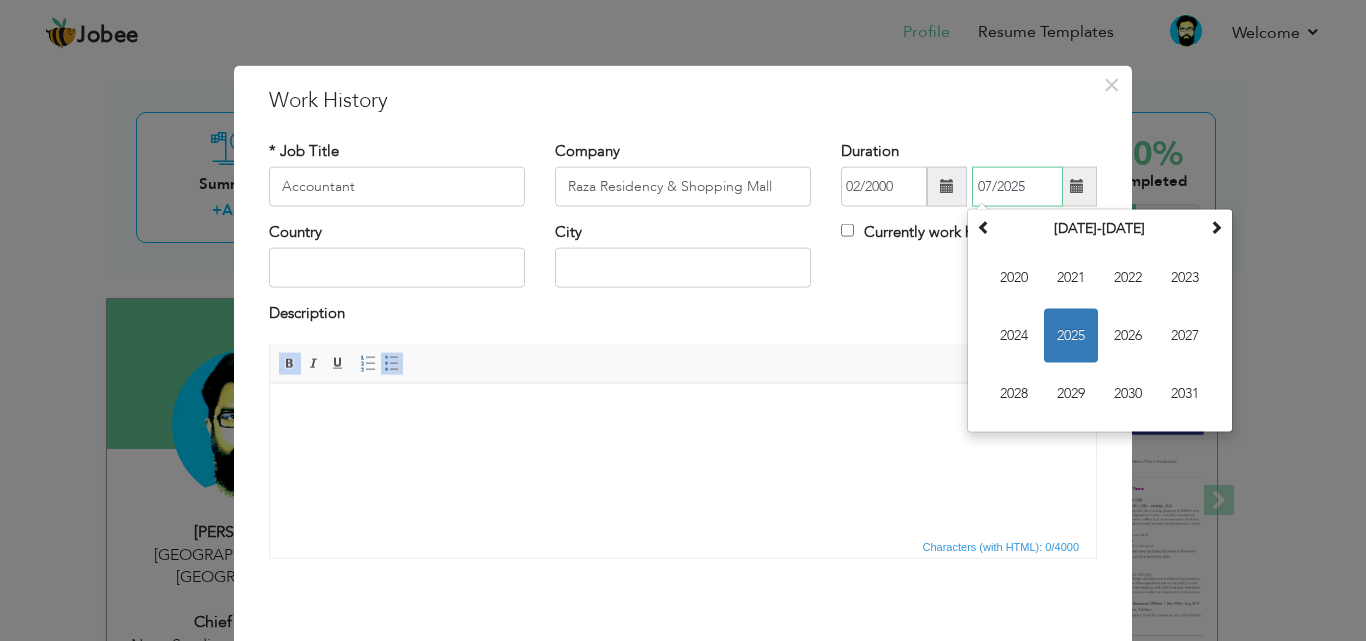 click on "07/2025" at bounding box center (1017, 187) 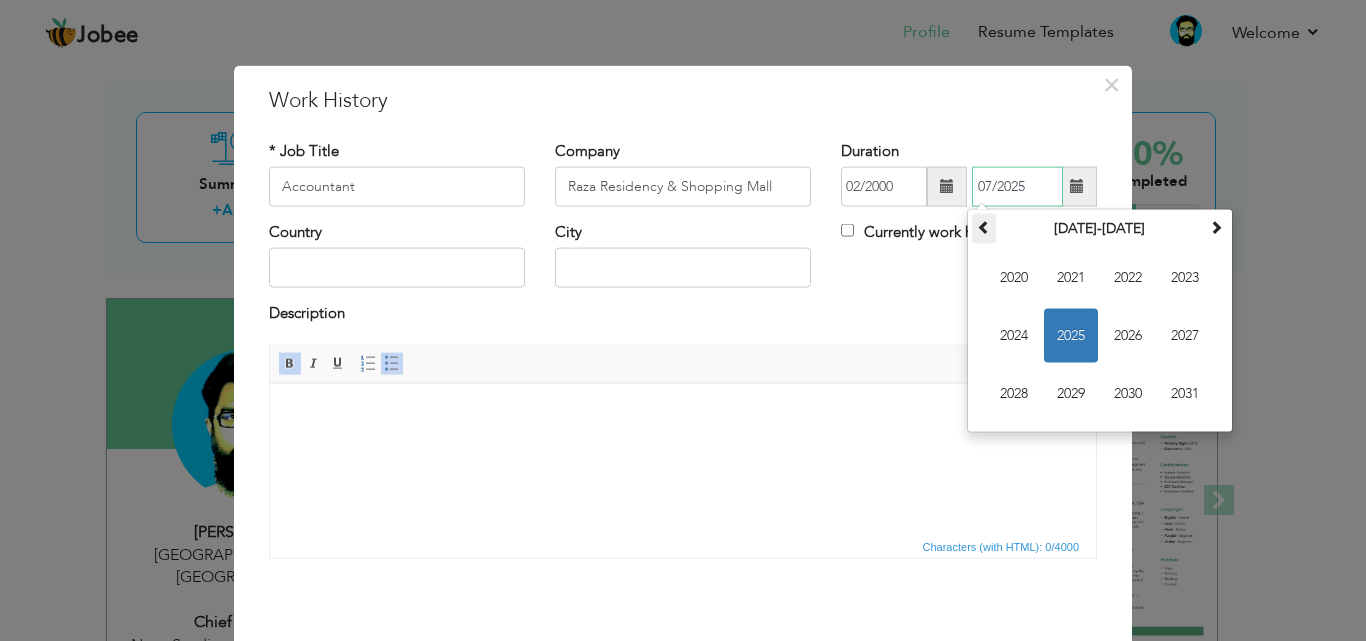 click at bounding box center (984, 227) 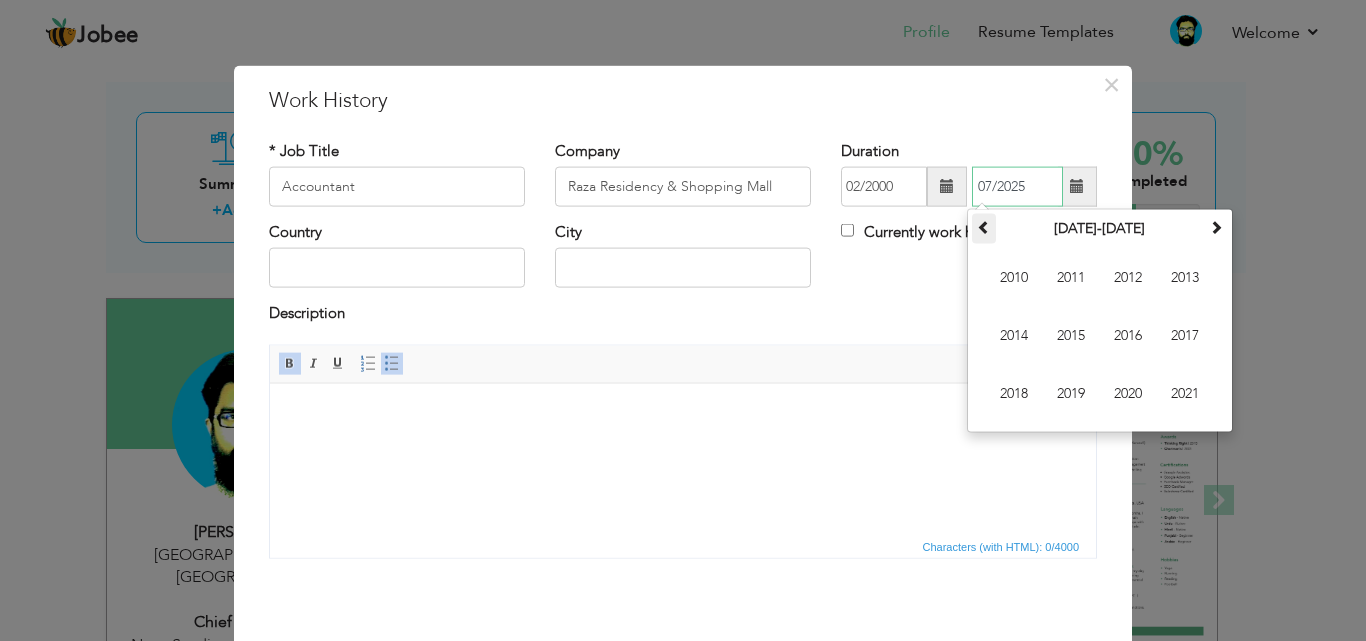 click at bounding box center (984, 227) 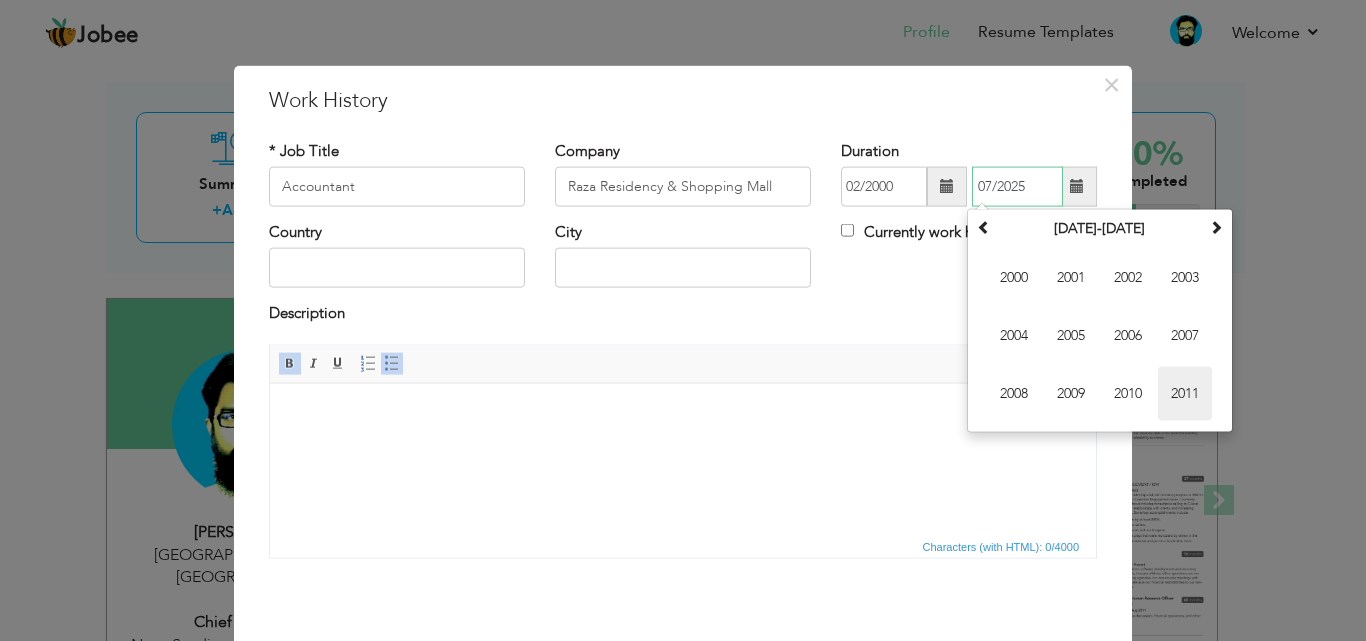 click on "2011" at bounding box center (1185, 394) 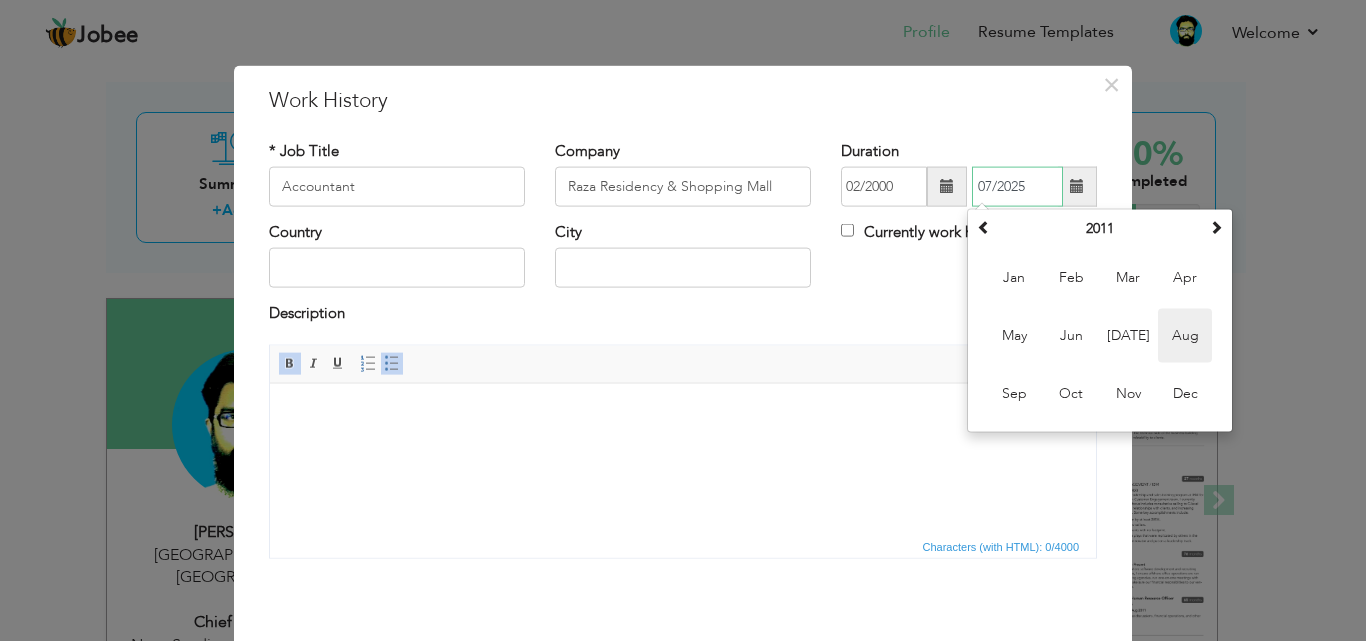 click on "Aug" at bounding box center (1185, 336) 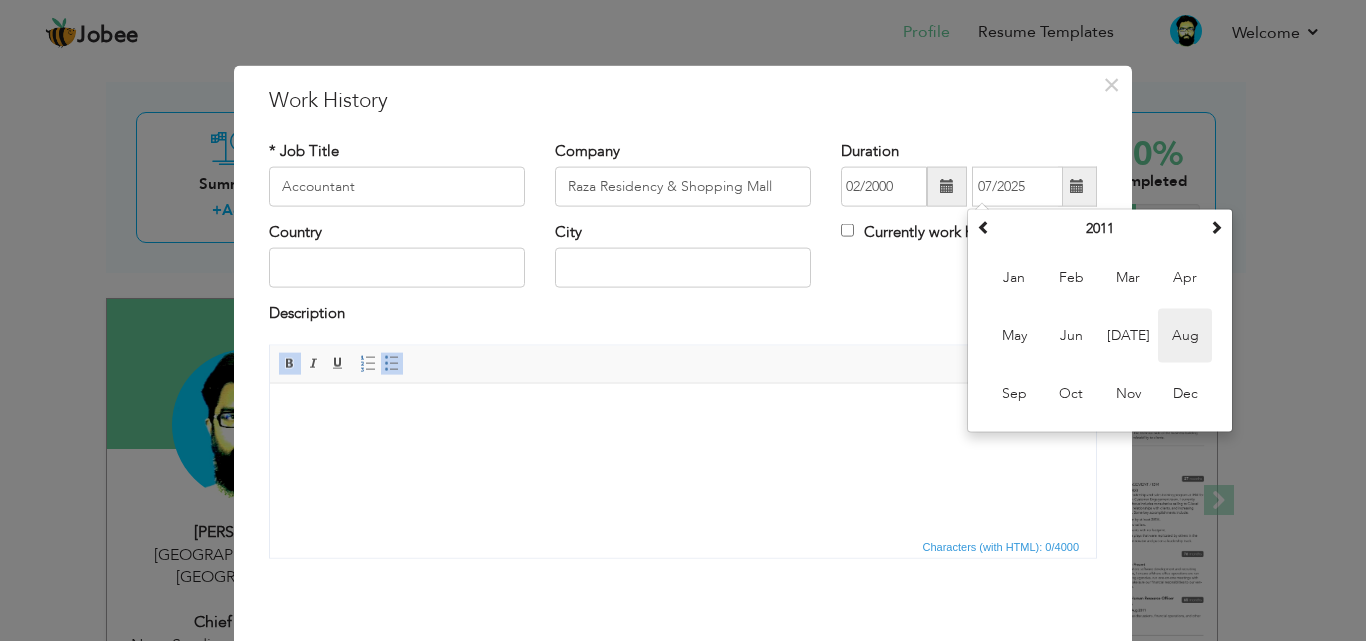 type on "08/2011" 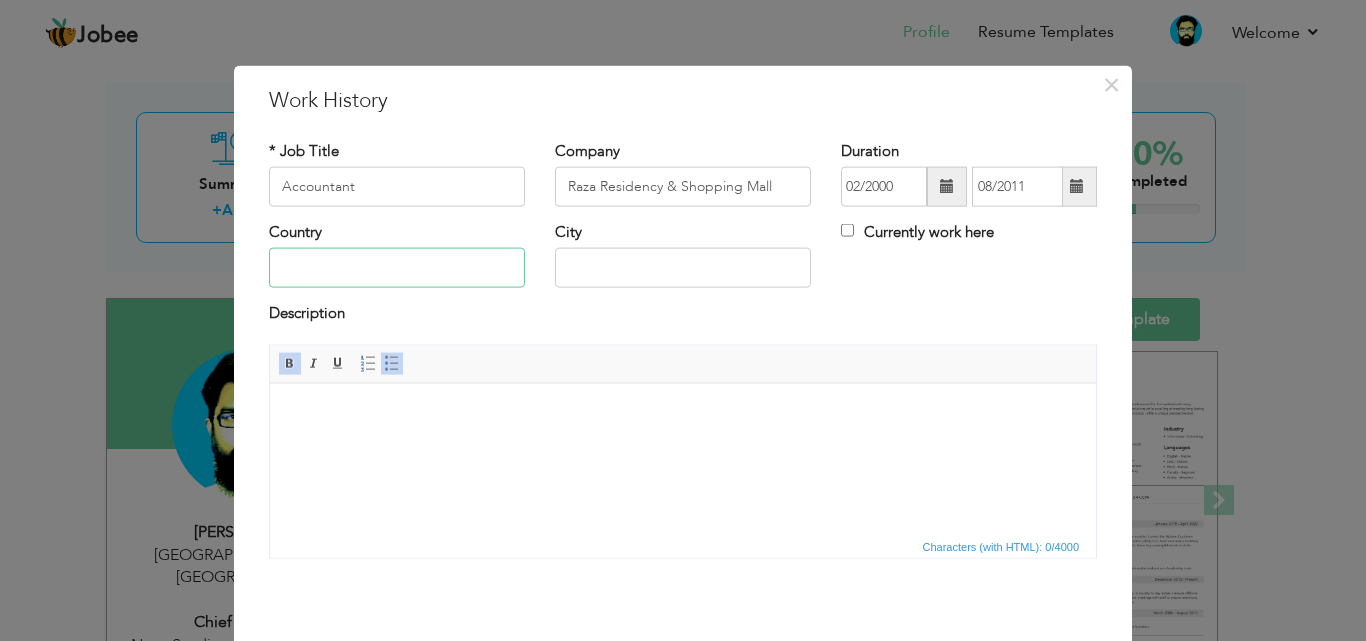 click at bounding box center [397, 268] 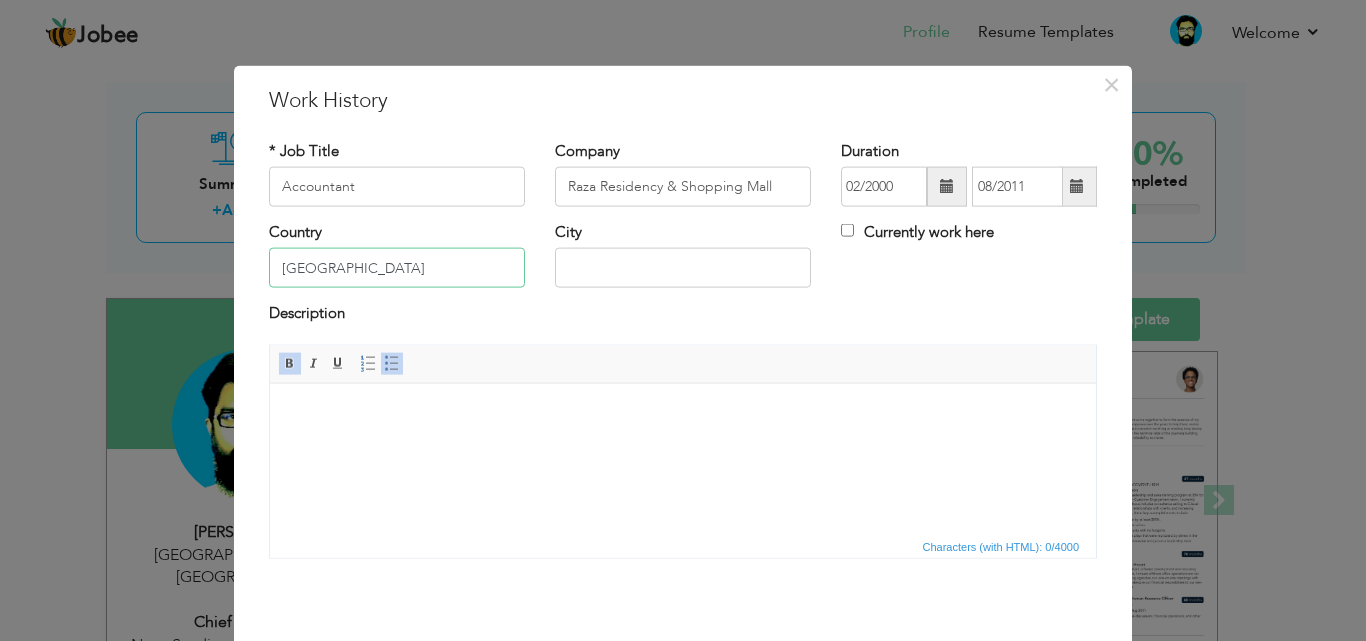 type on "Pakistan" 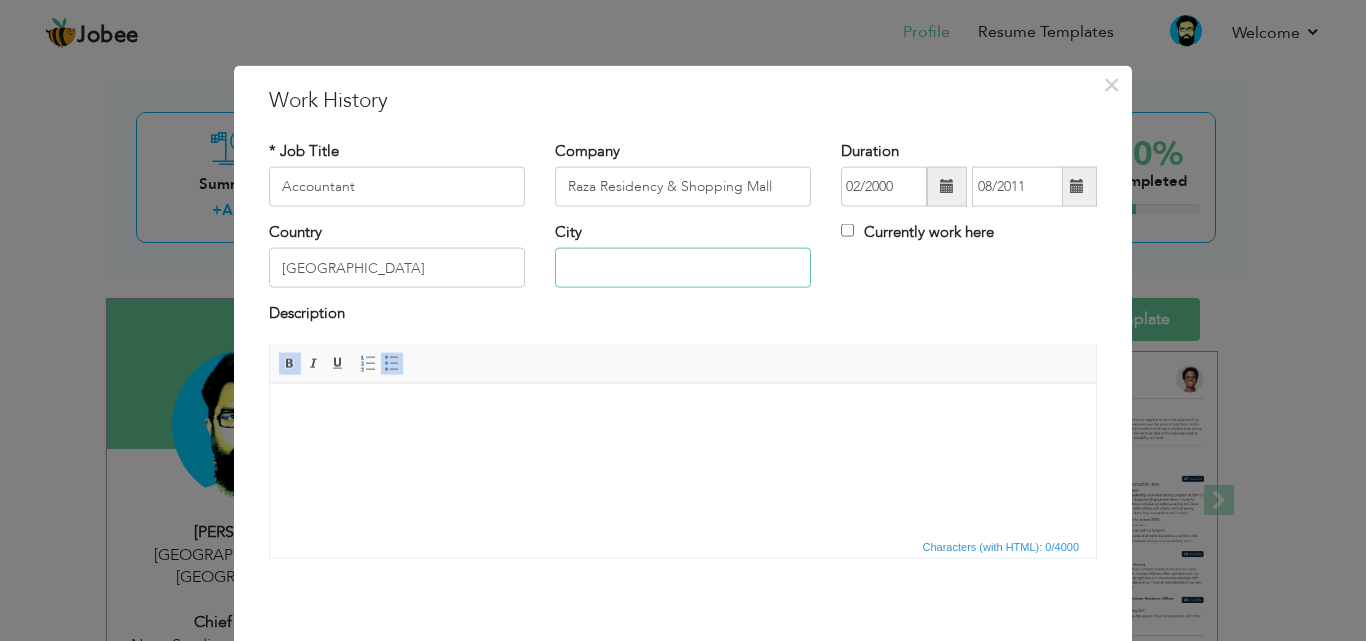 click at bounding box center (683, 268) 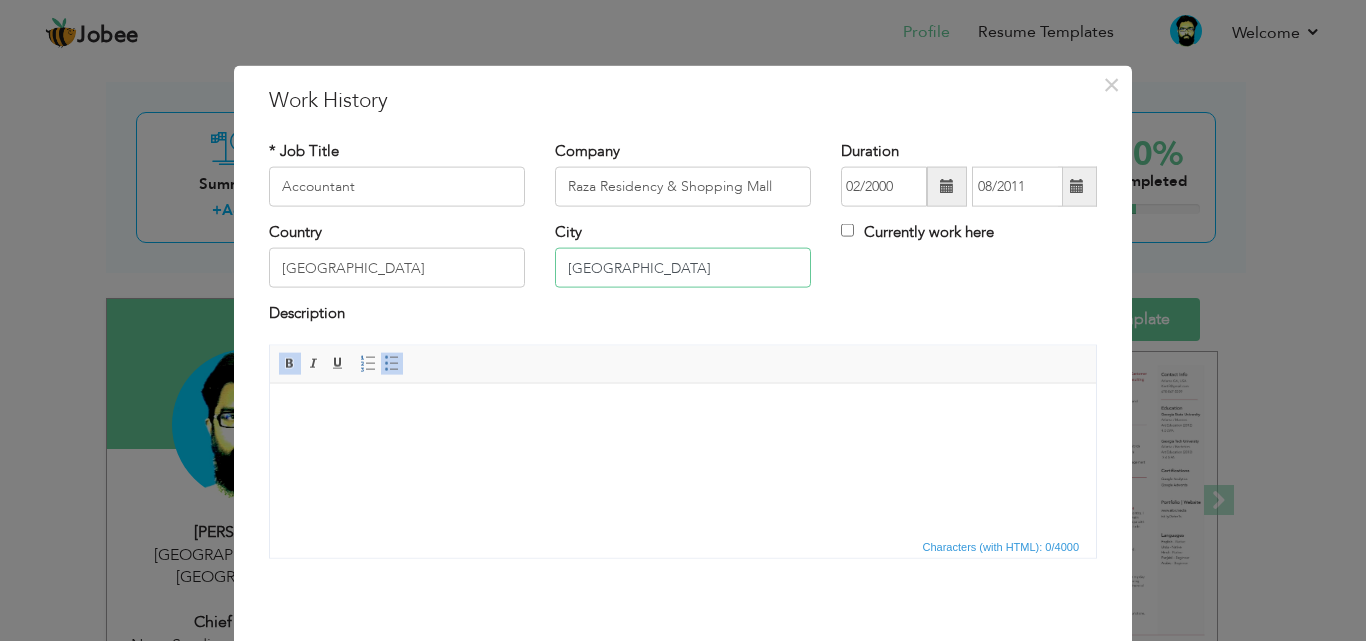 type on "Karachi" 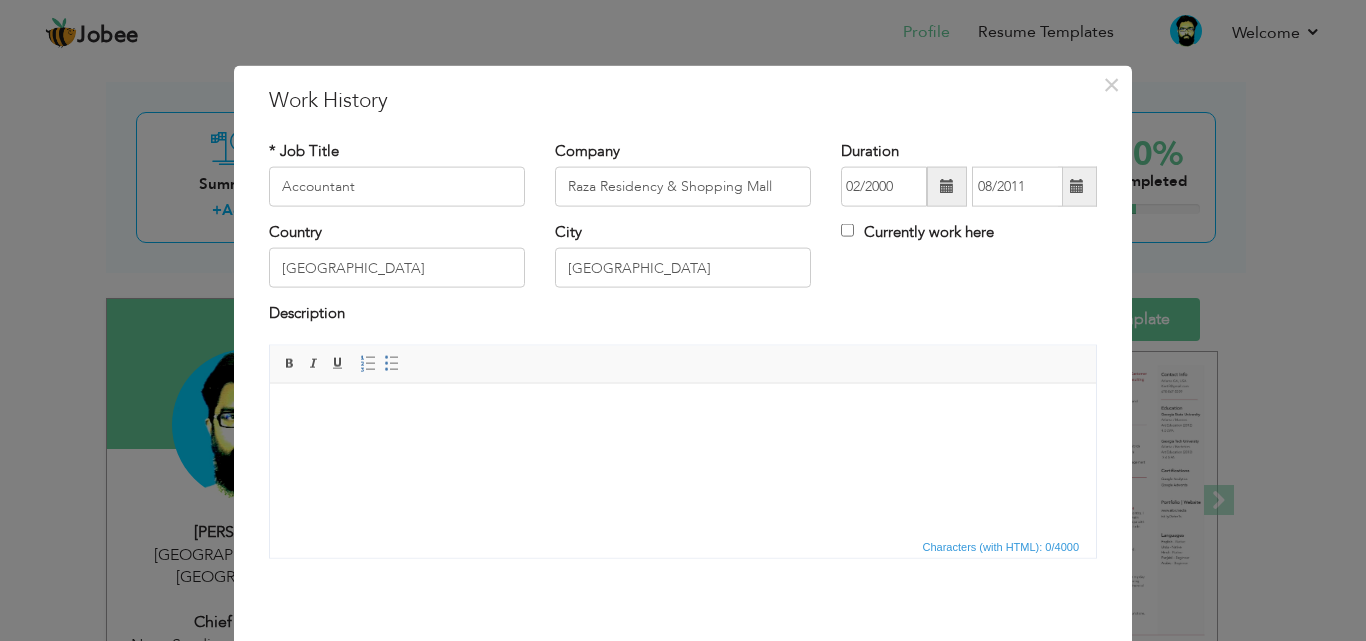 click at bounding box center [683, 413] 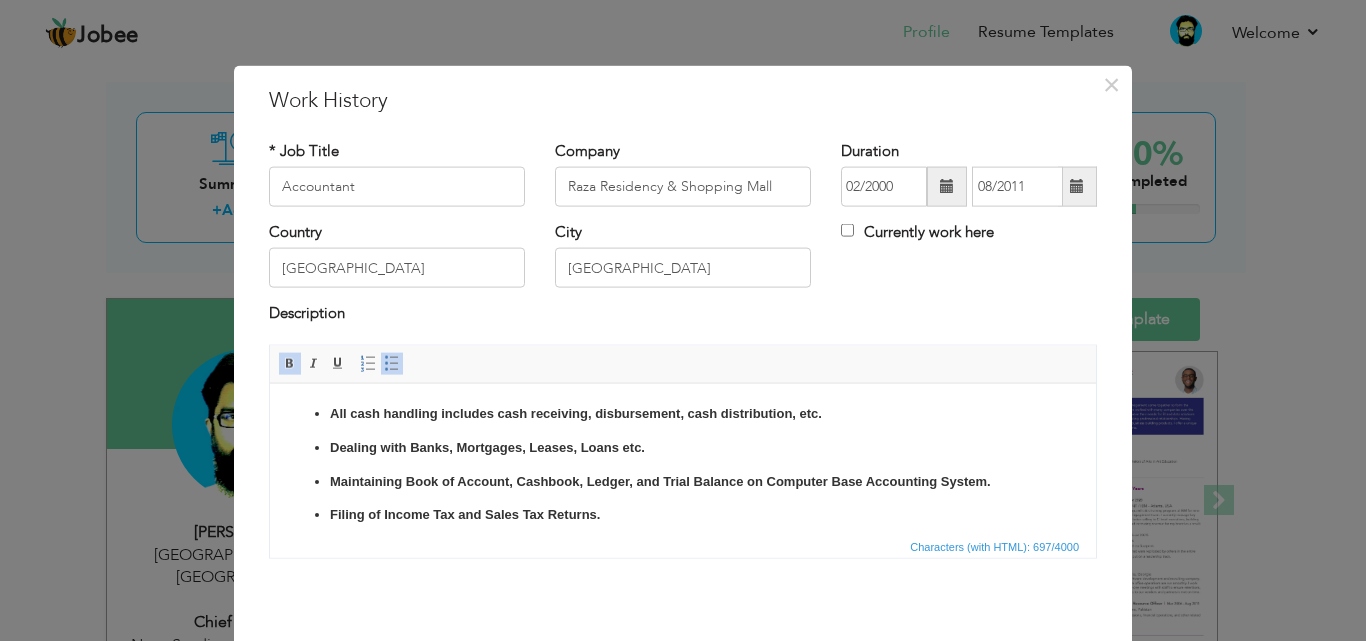scroll, scrollTop: 114, scrollLeft: 0, axis: vertical 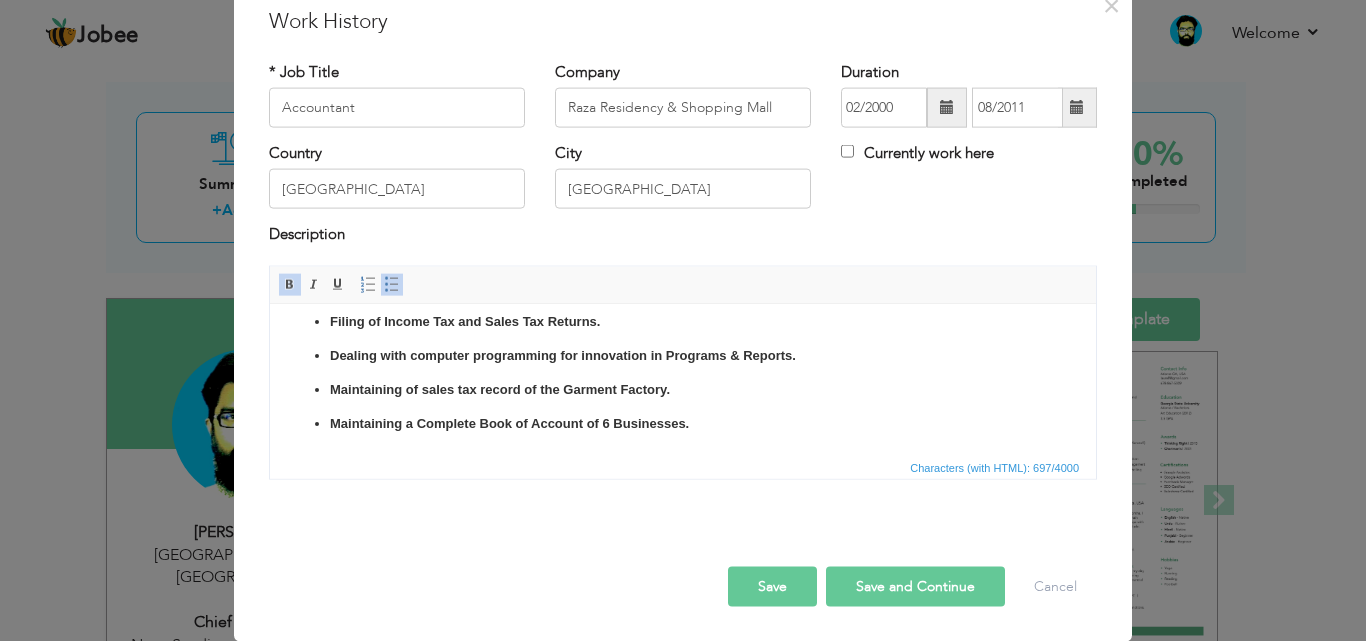 click on "Save" at bounding box center (772, 586) 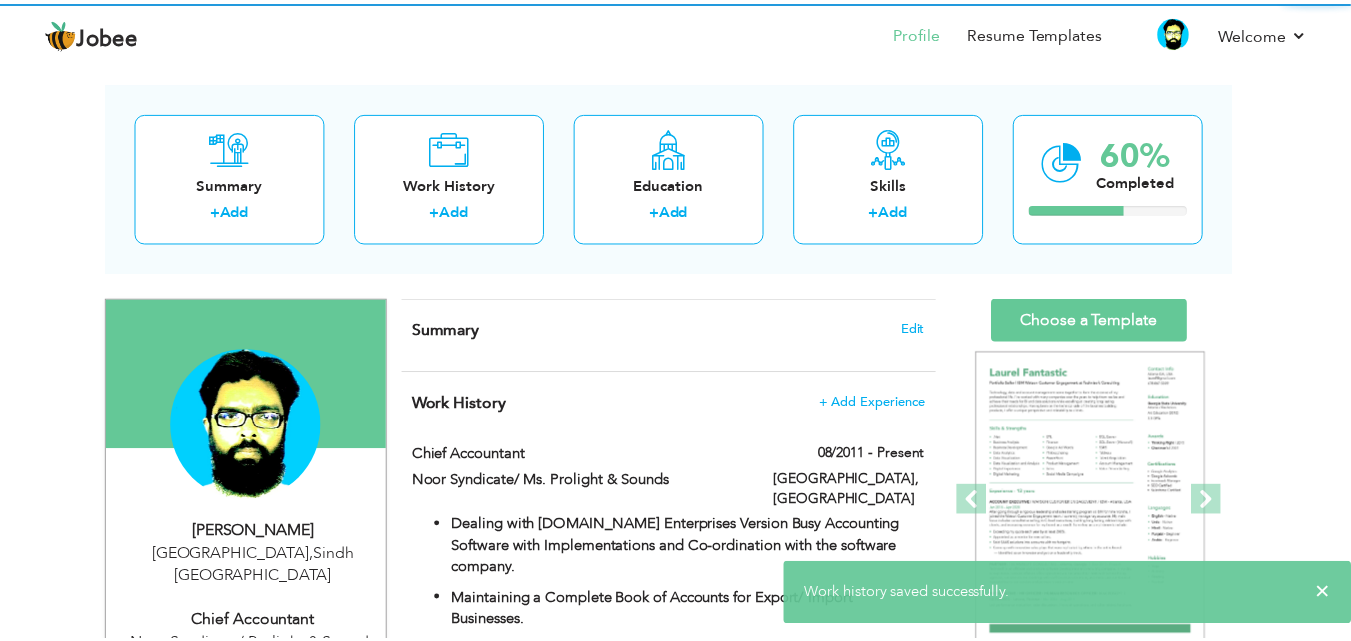 scroll, scrollTop: 0, scrollLeft: 0, axis: both 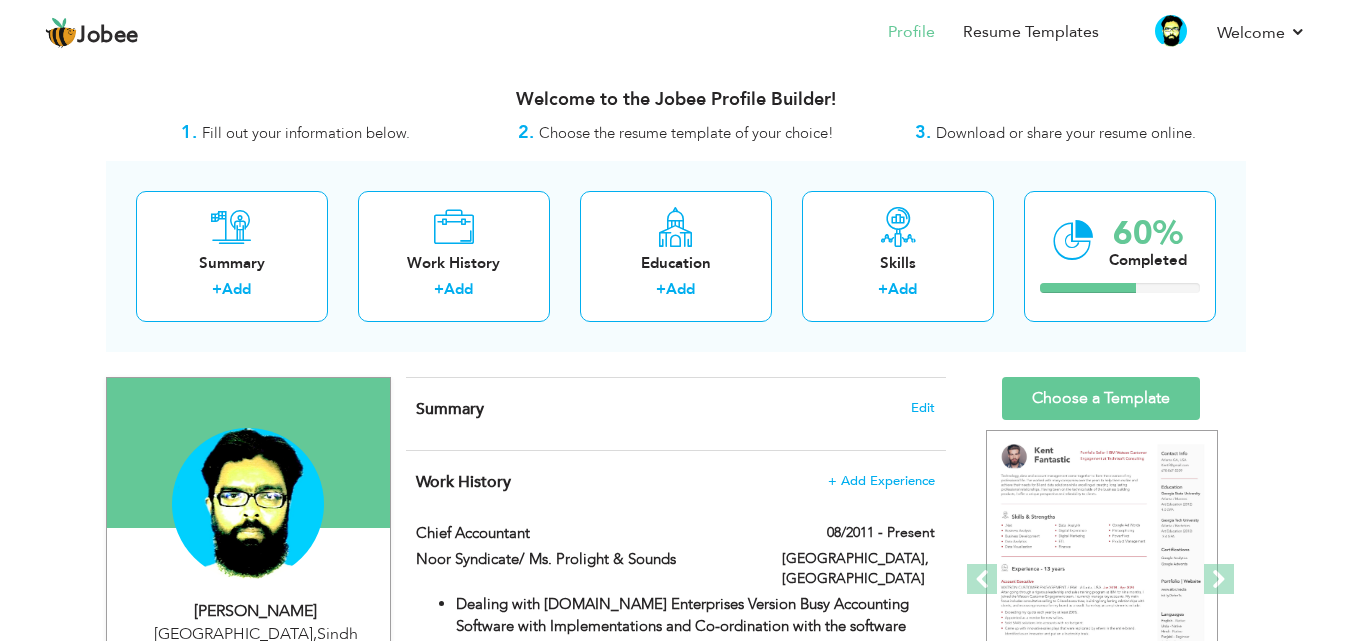 drag, startPoint x: 1355, startPoint y: 157, endPoint x: 1332, endPoint y: 56, distance: 103.58572 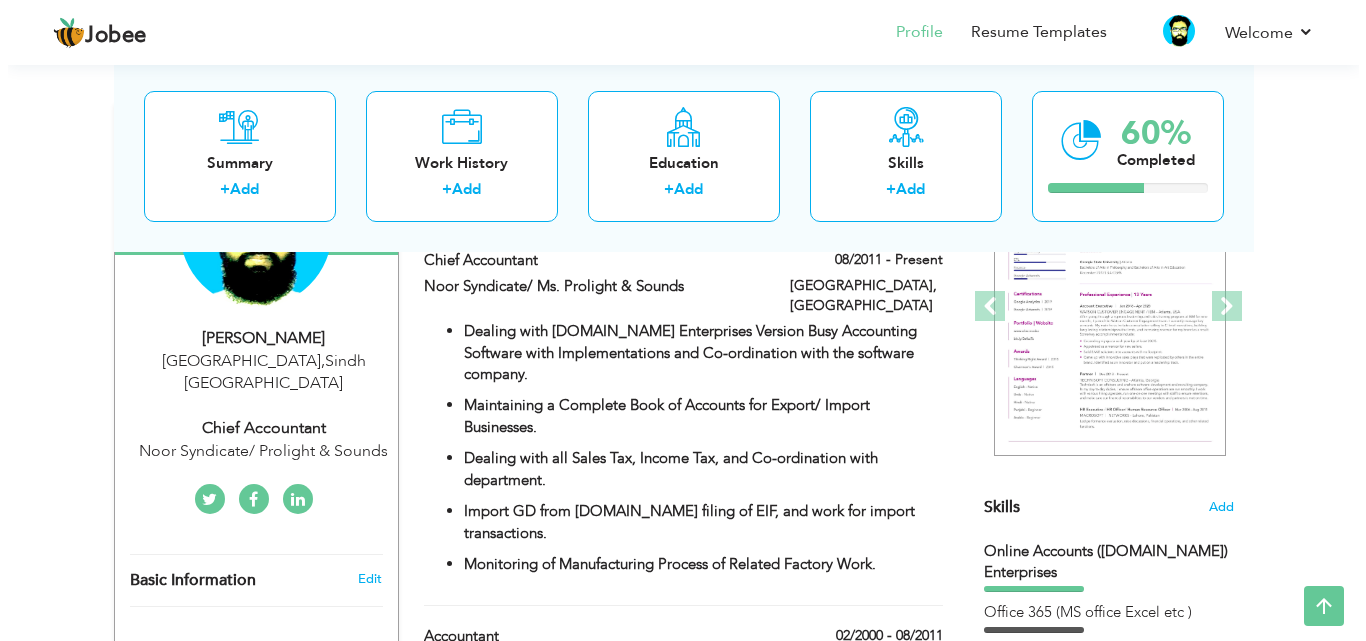 scroll, scrollTop: 240, scrollLeft: 0, axis: vertical 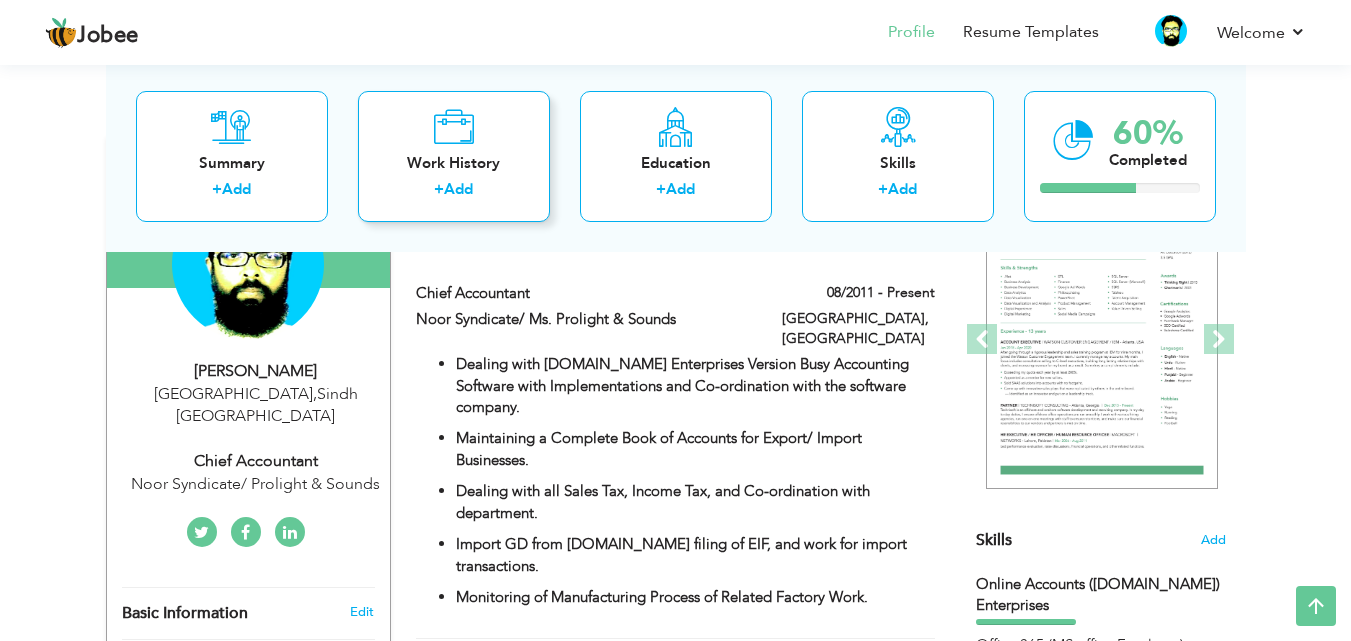 click on "Add" at bounding box center [458, 189] 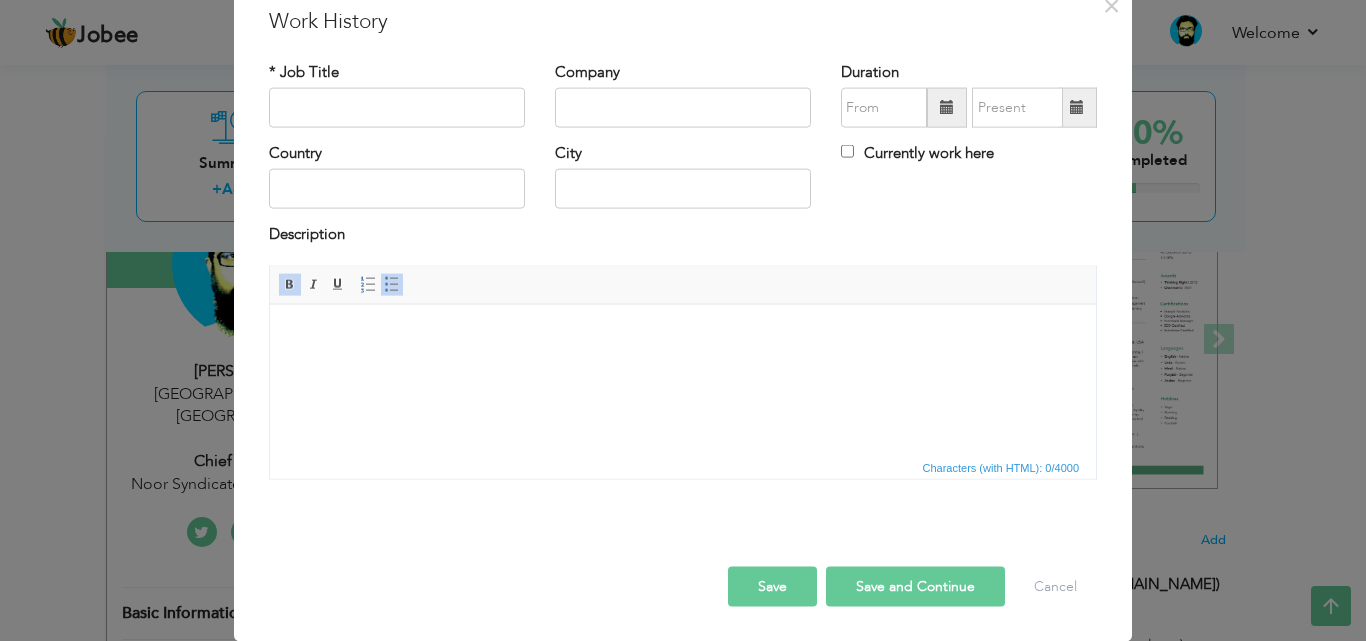 scroll, scrollTop: 0, scrollLeft: 0, axis: both 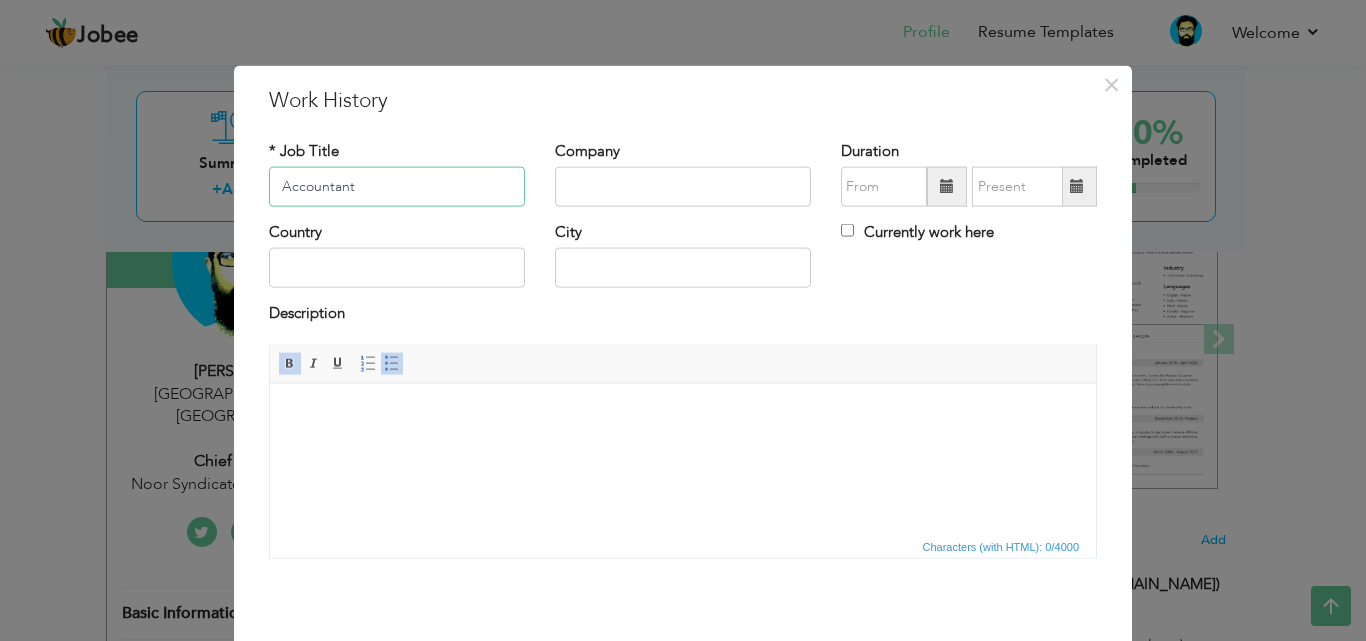 type on "Accountant" 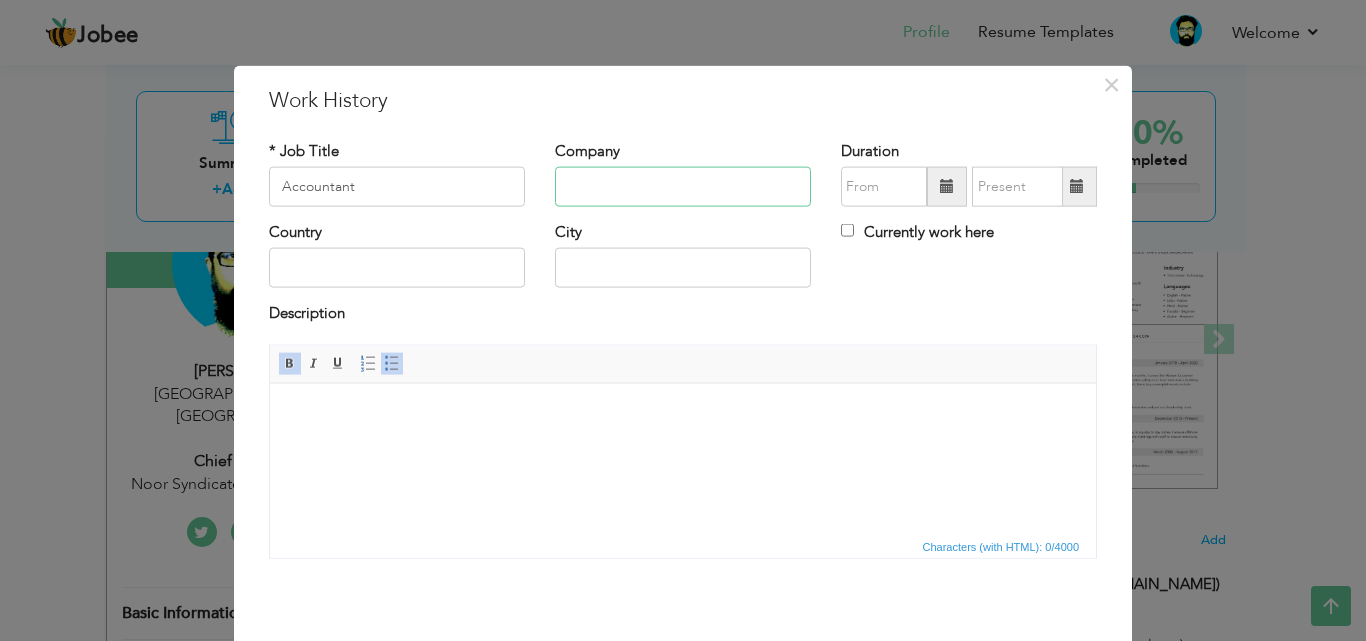 click at bounding box center [683, 187] 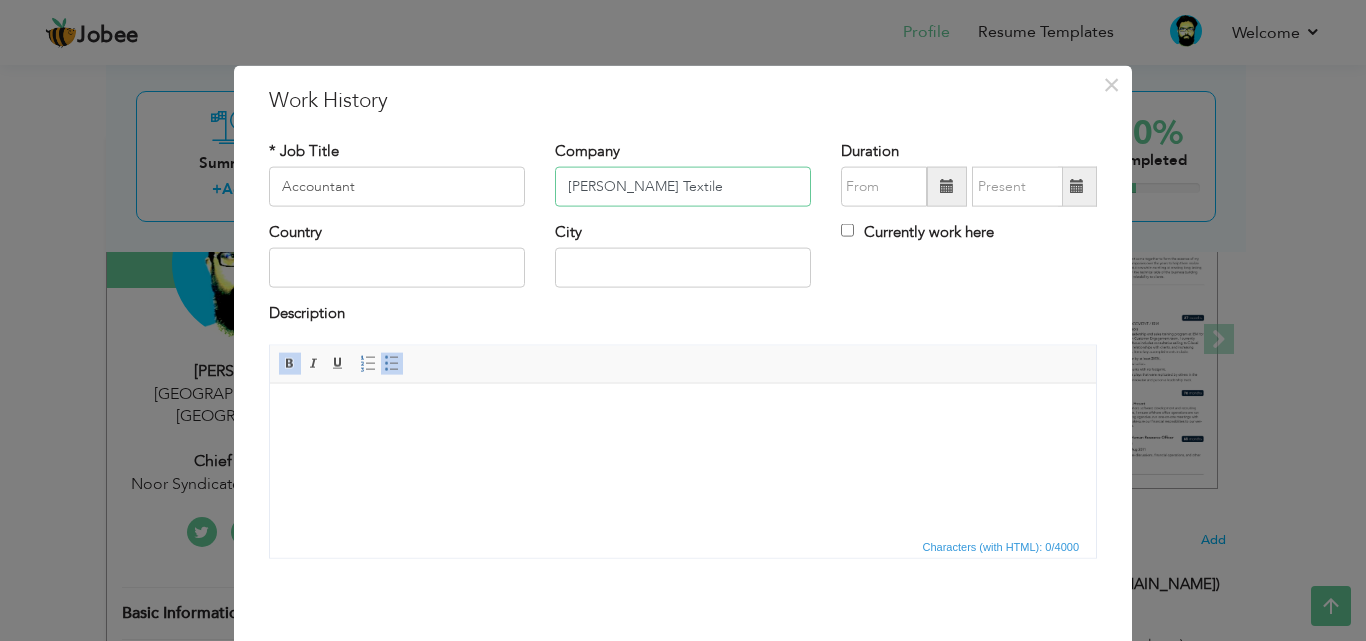 click on "Al Karam Textile" at bounding box center (683, 187) 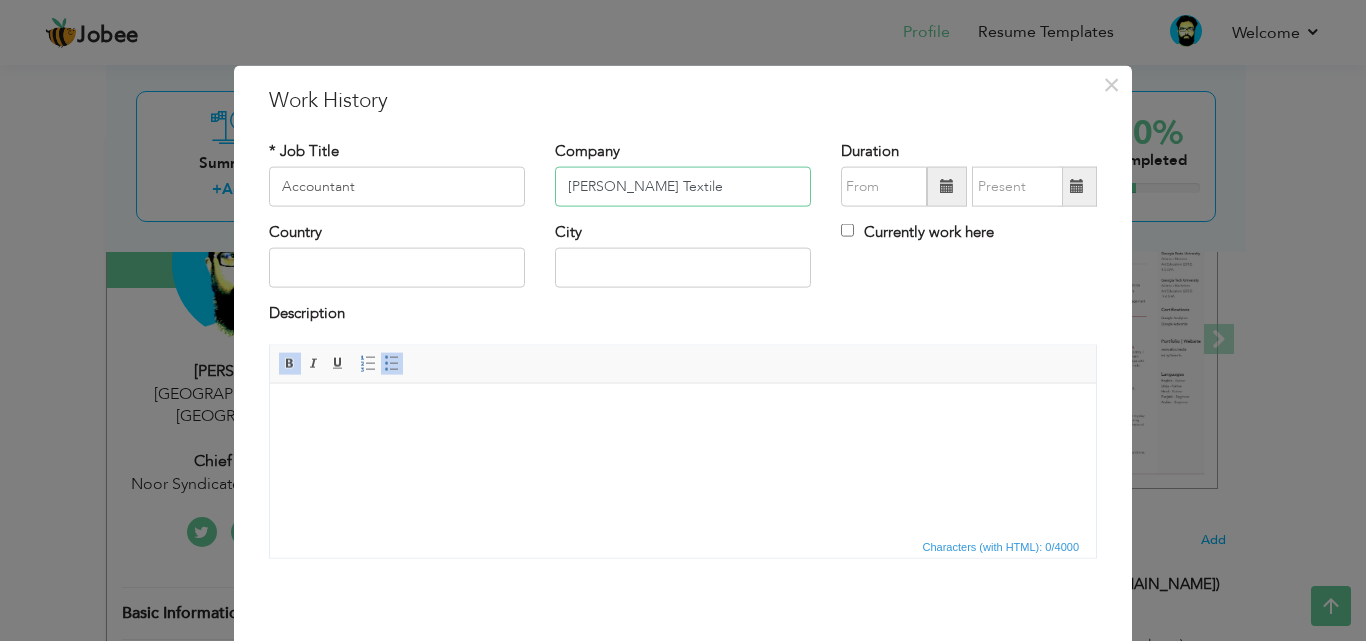 click on "Al-Karam Textile" at bounding box center [683, 187] 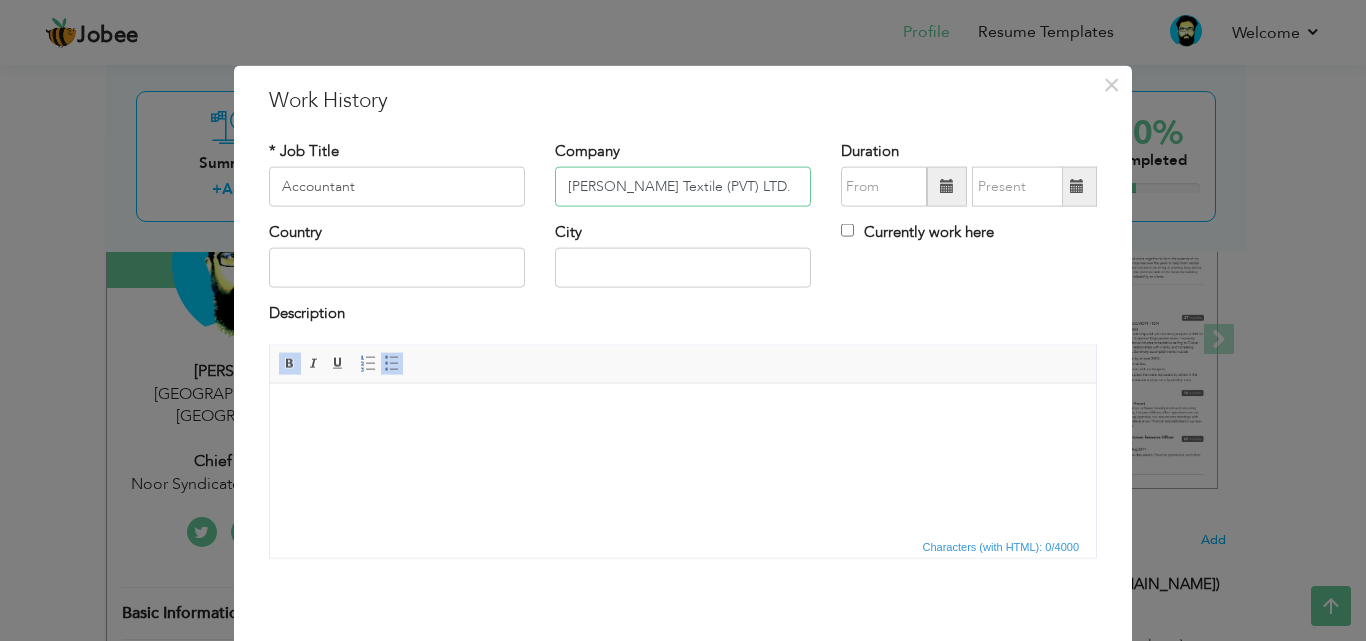 type on "Al-Karam Textile (PVT) LTD." 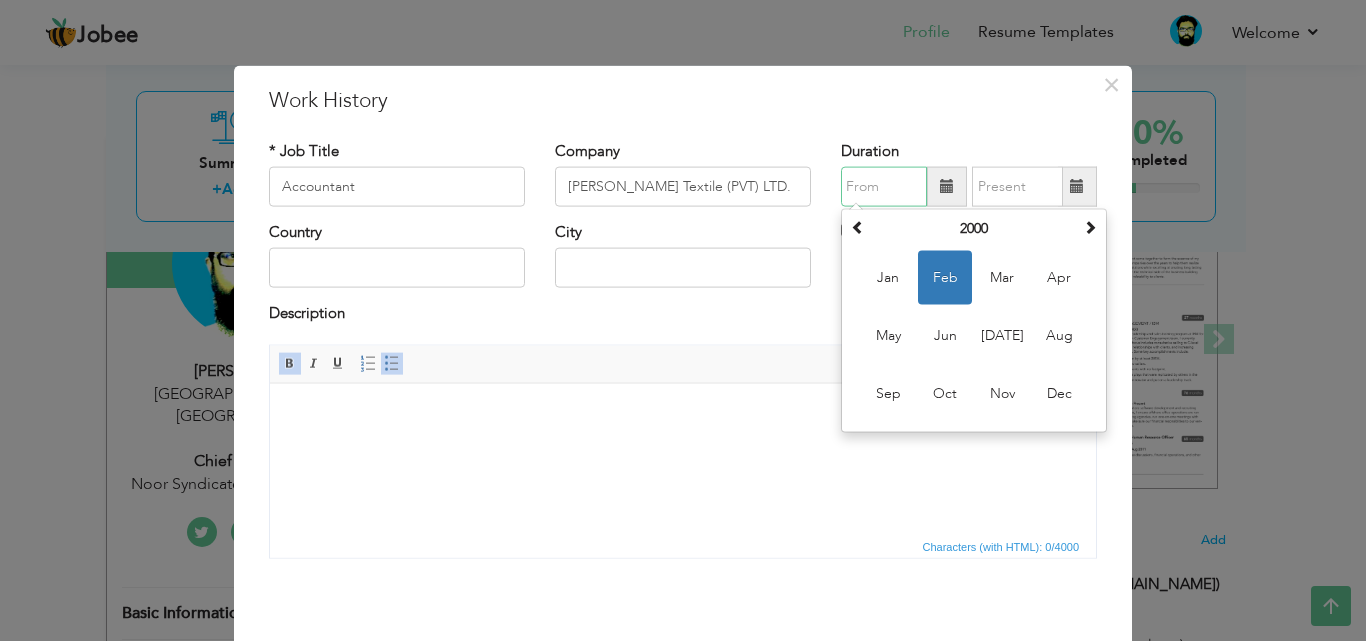 click at bounding box center [884, 187] 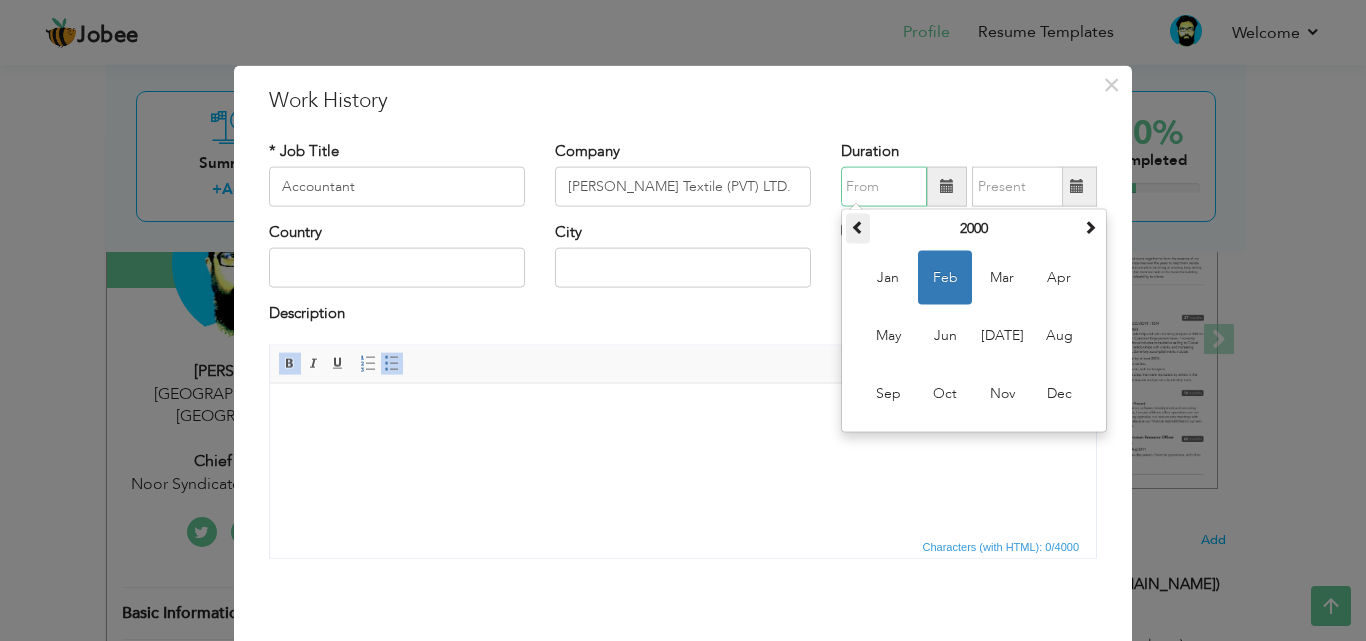 click at bounding box center [858, 227] 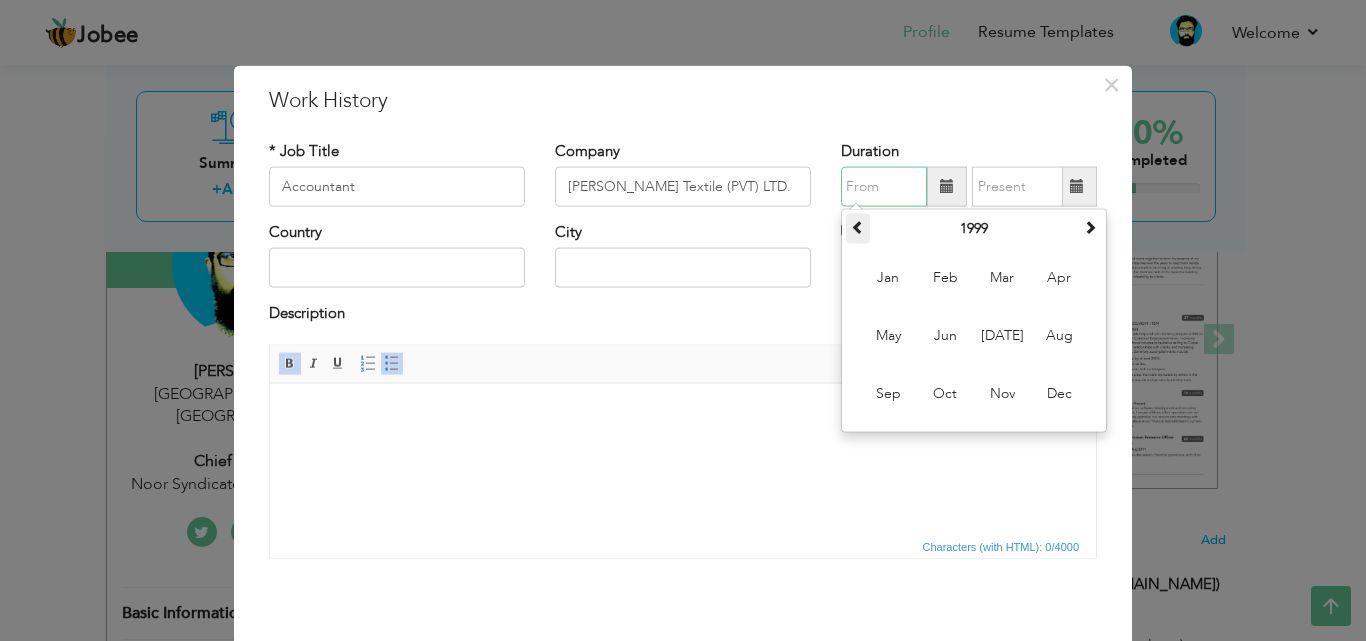 click at bounding box center [858, 227] 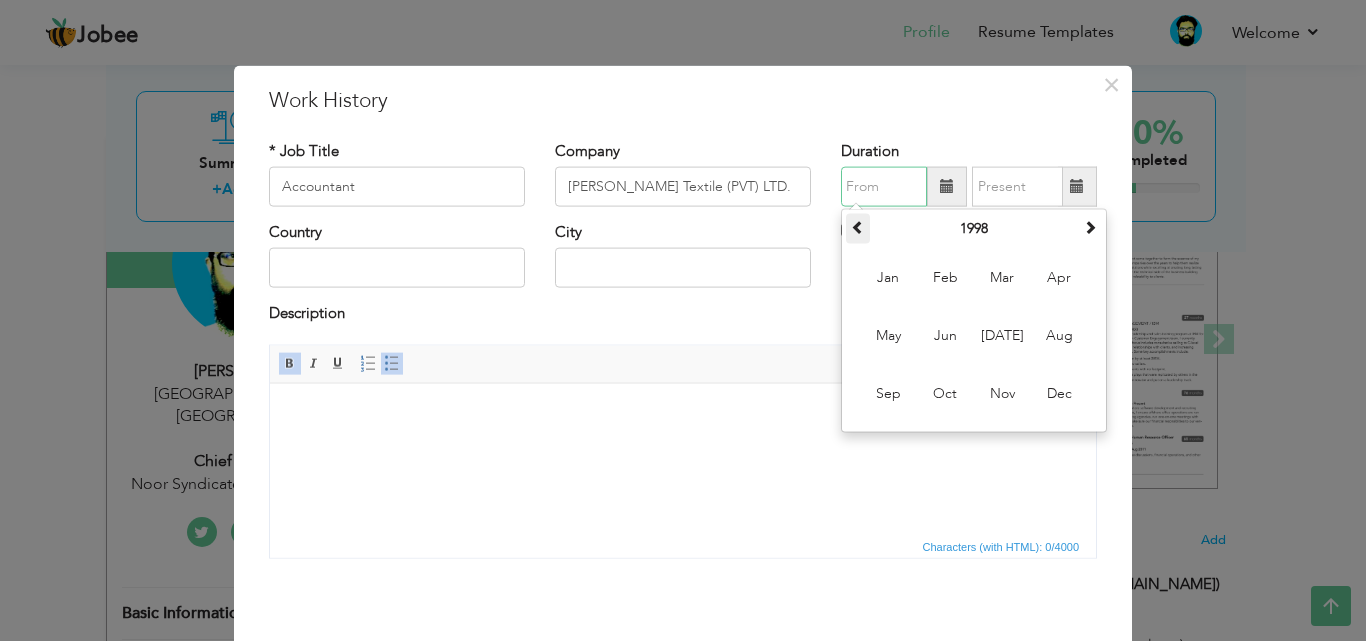 click at bounding box center (858, 227) 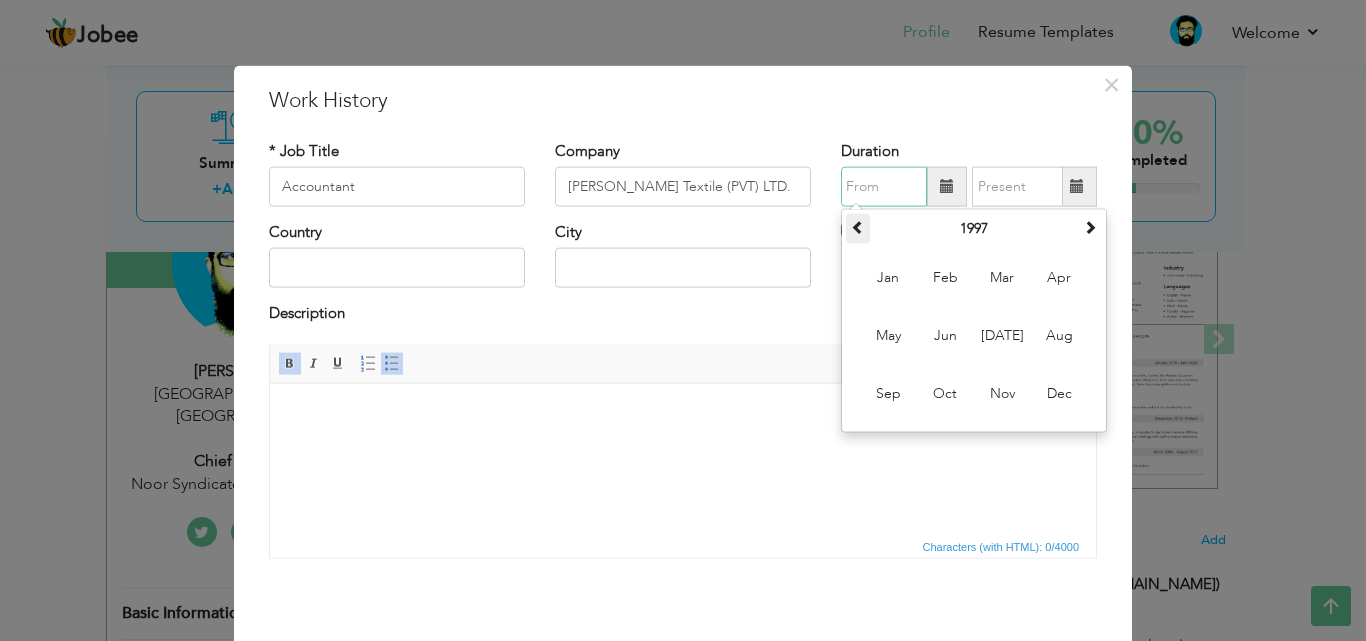click at bounding box center [858, 227] 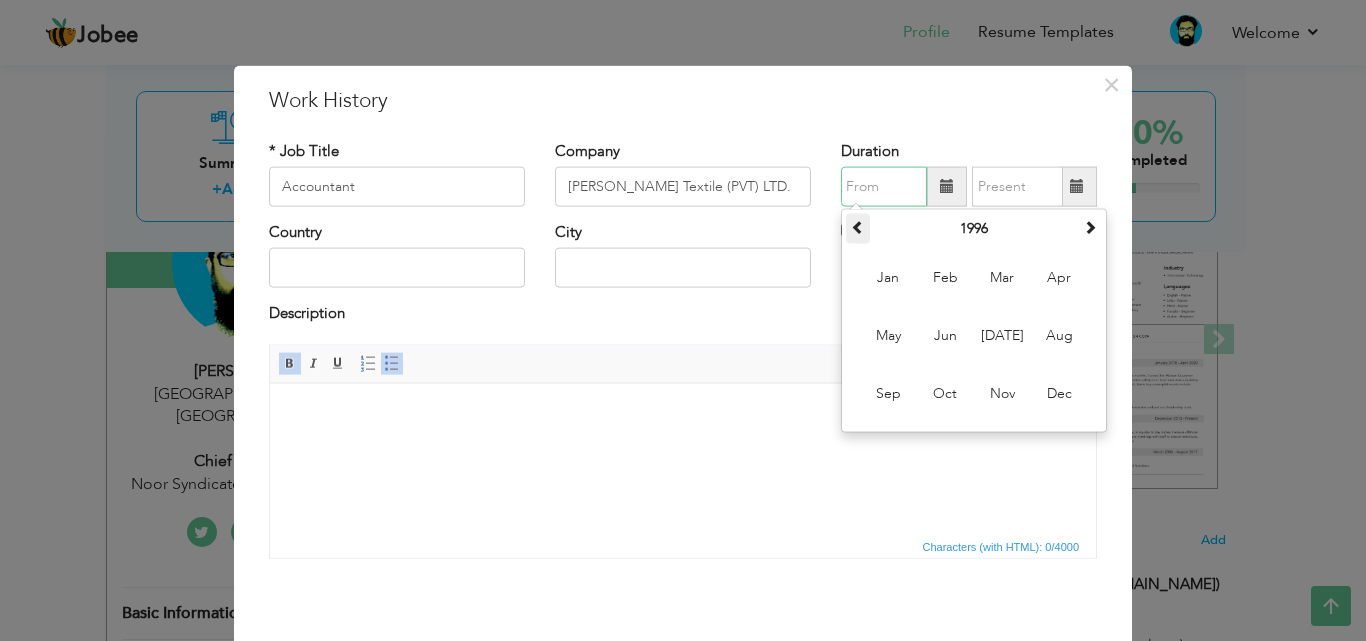 click at bounding box center (858, 227) 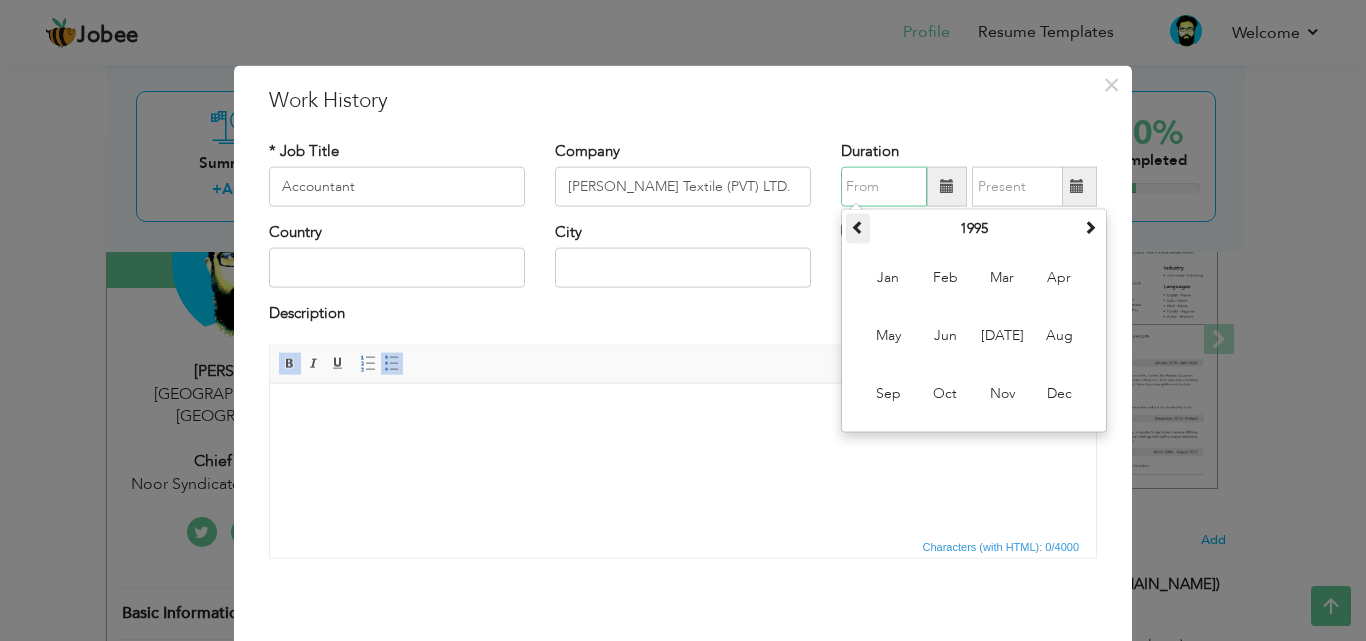 click at bounding box center (858, 227) 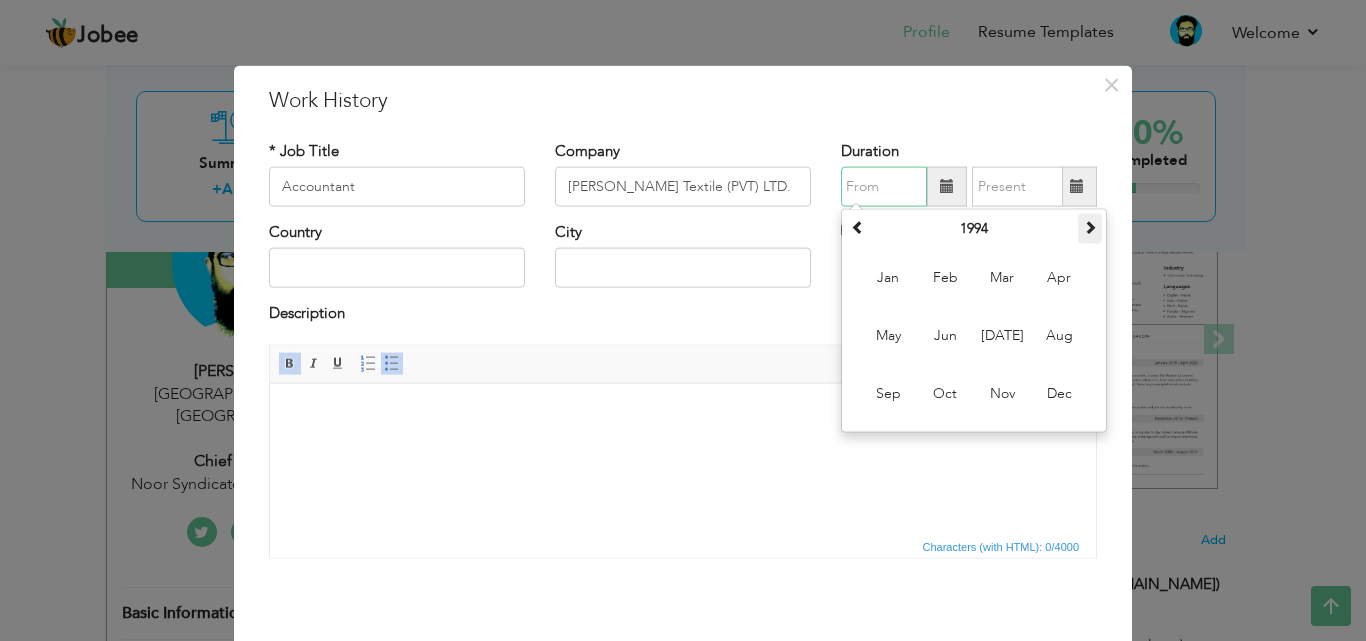 click at bounding box center (1090, 229) 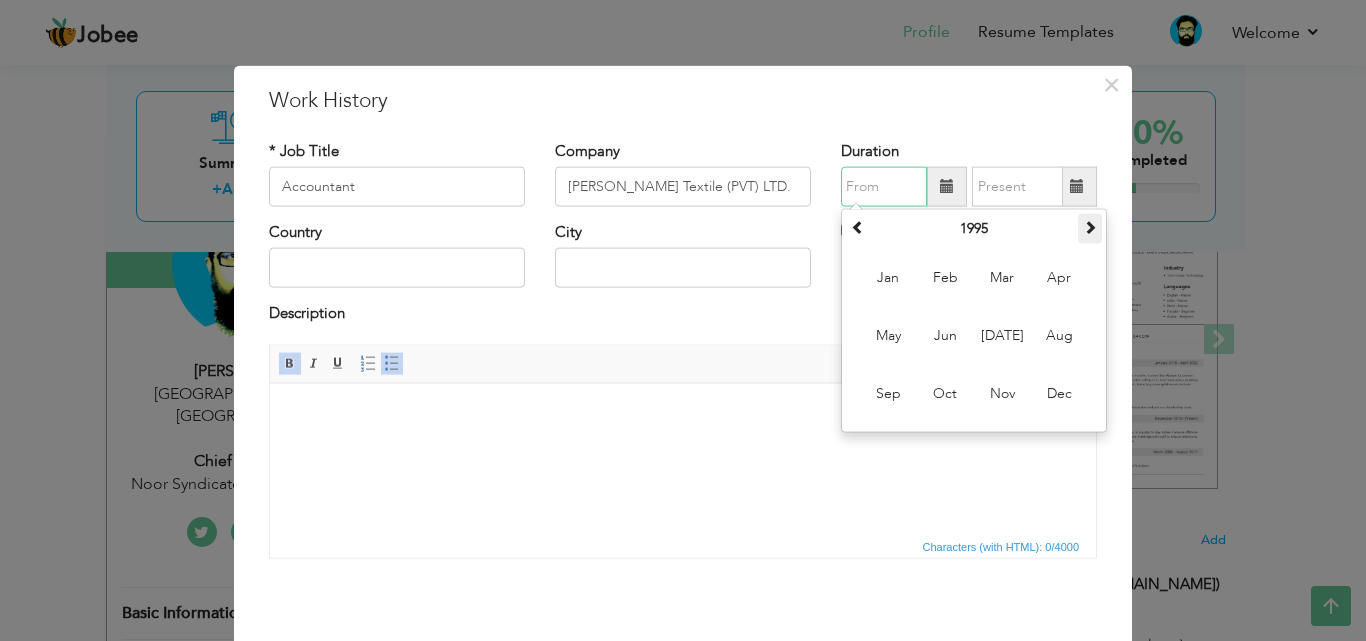click at bounding box center (1090, 229) 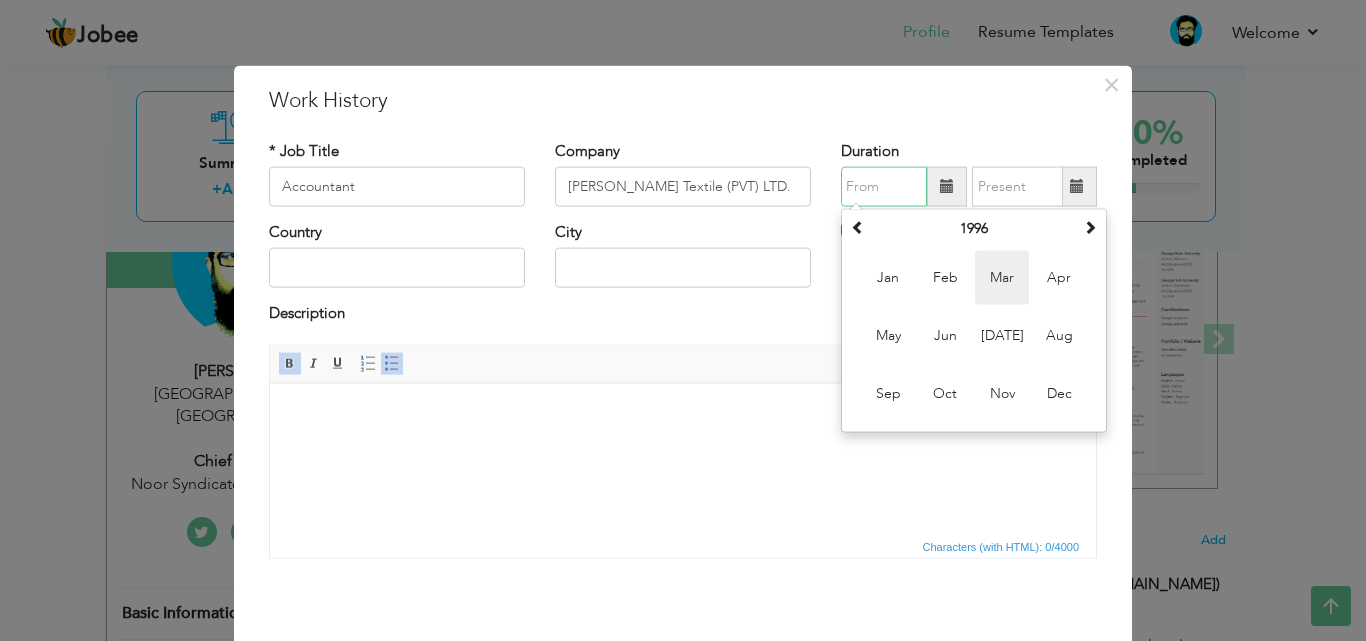 click on "Mar" at bounding box center (1002, 278) 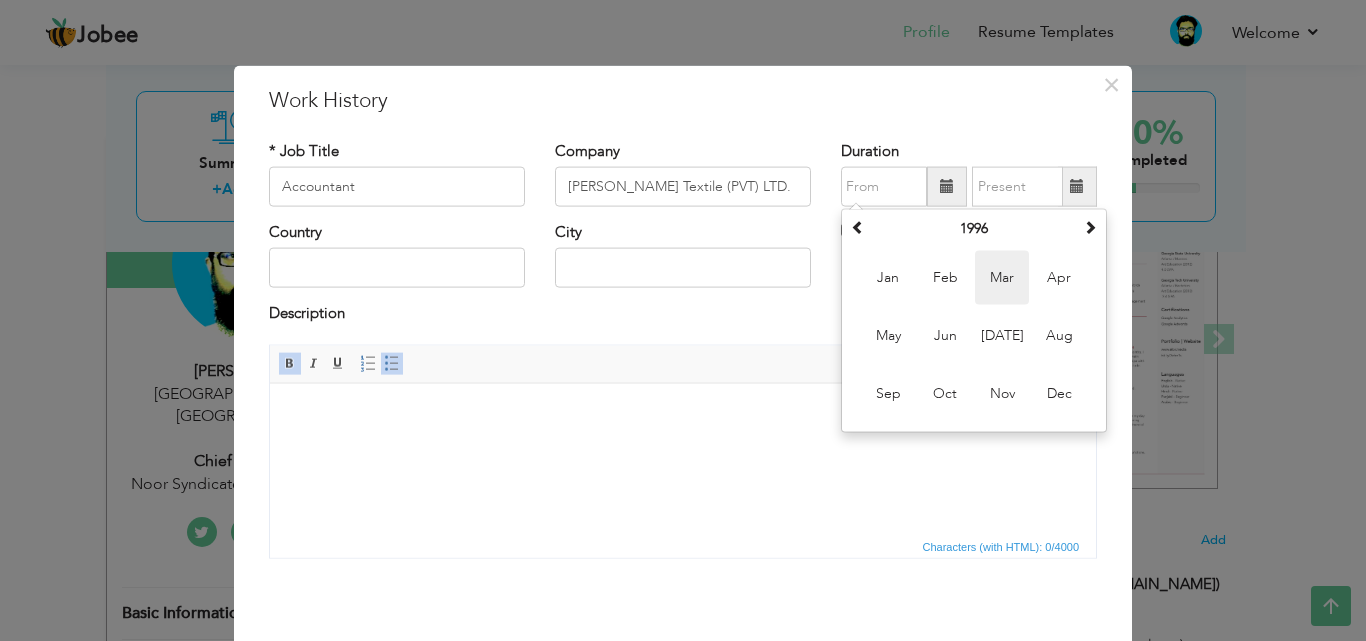 type on "03/1996" 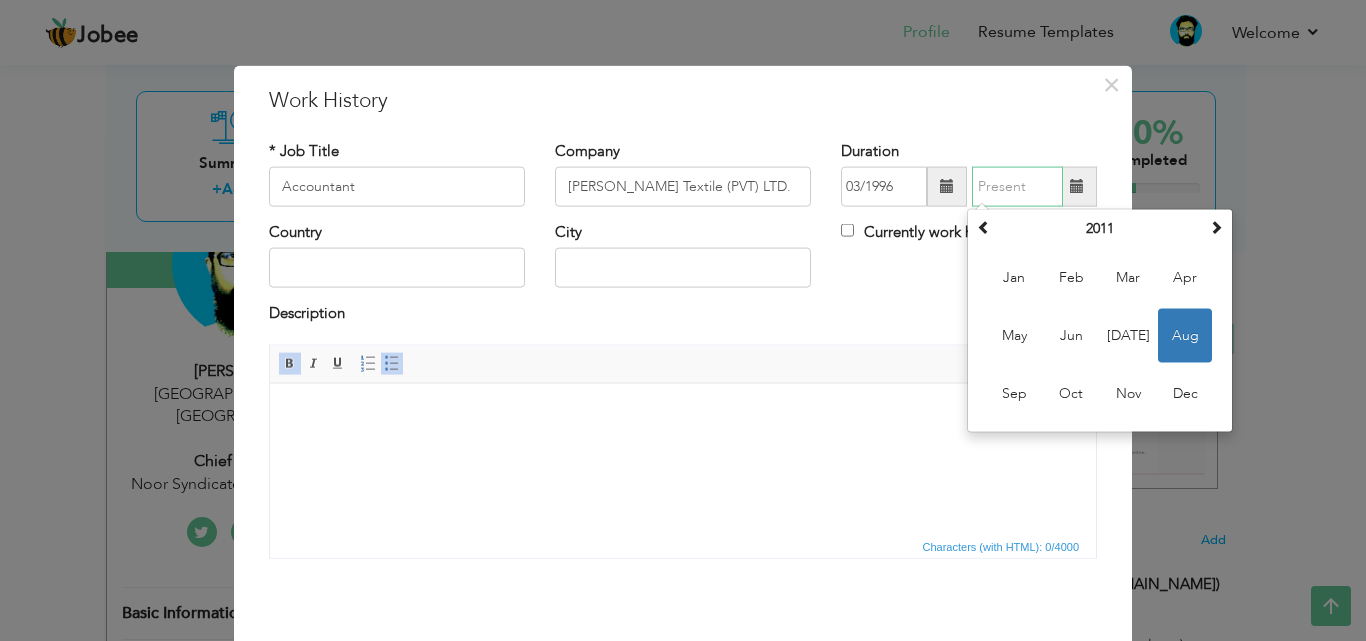 click at bounding box center [1017, 187] 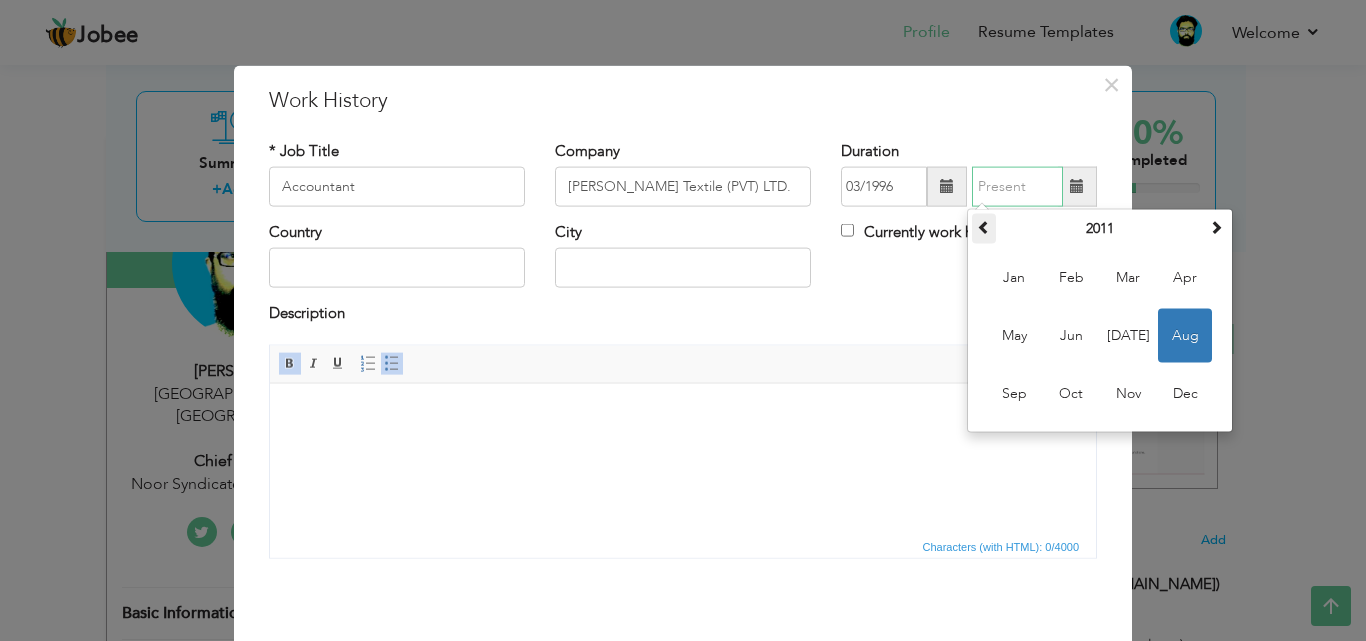 click at bounding box center (984, 227) 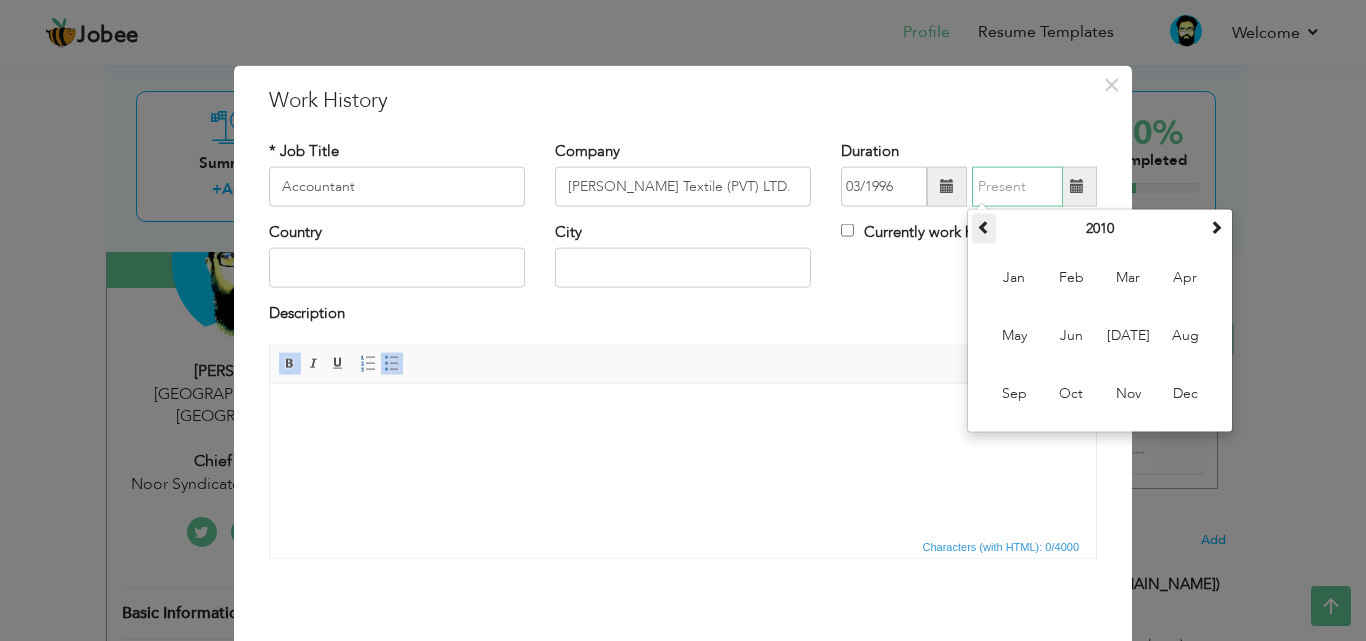 click at bounding box center [984, 227] 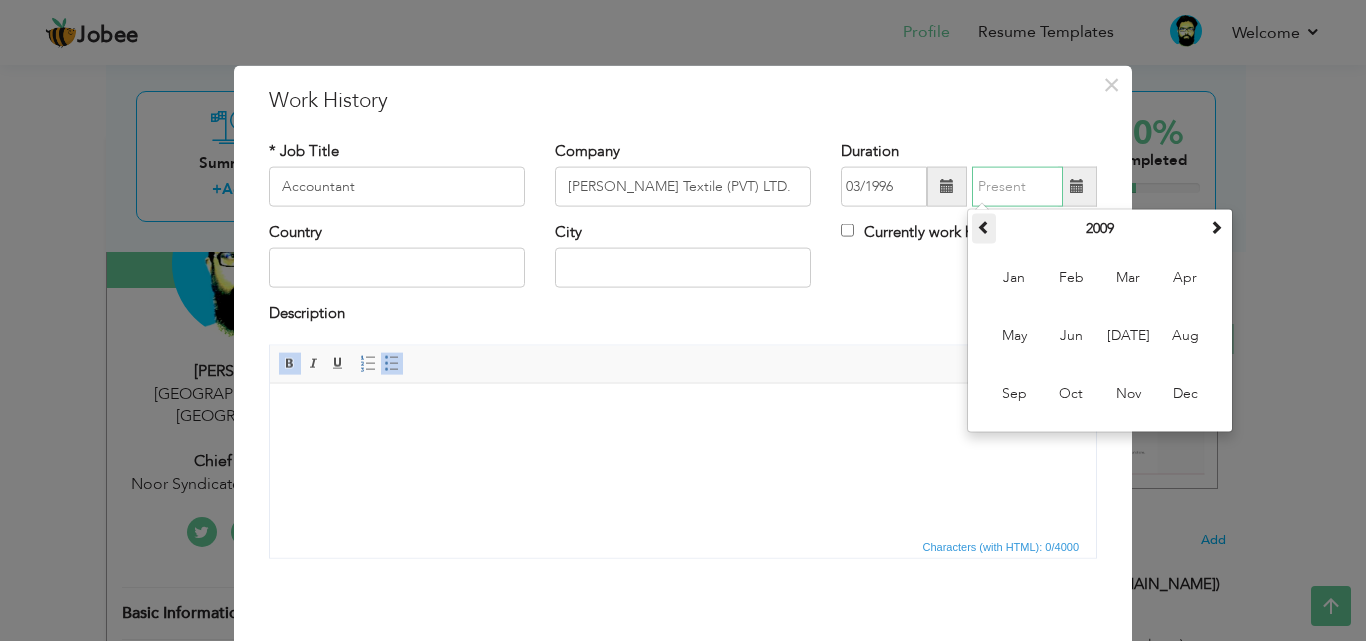 click at bounding box center [984, 227] 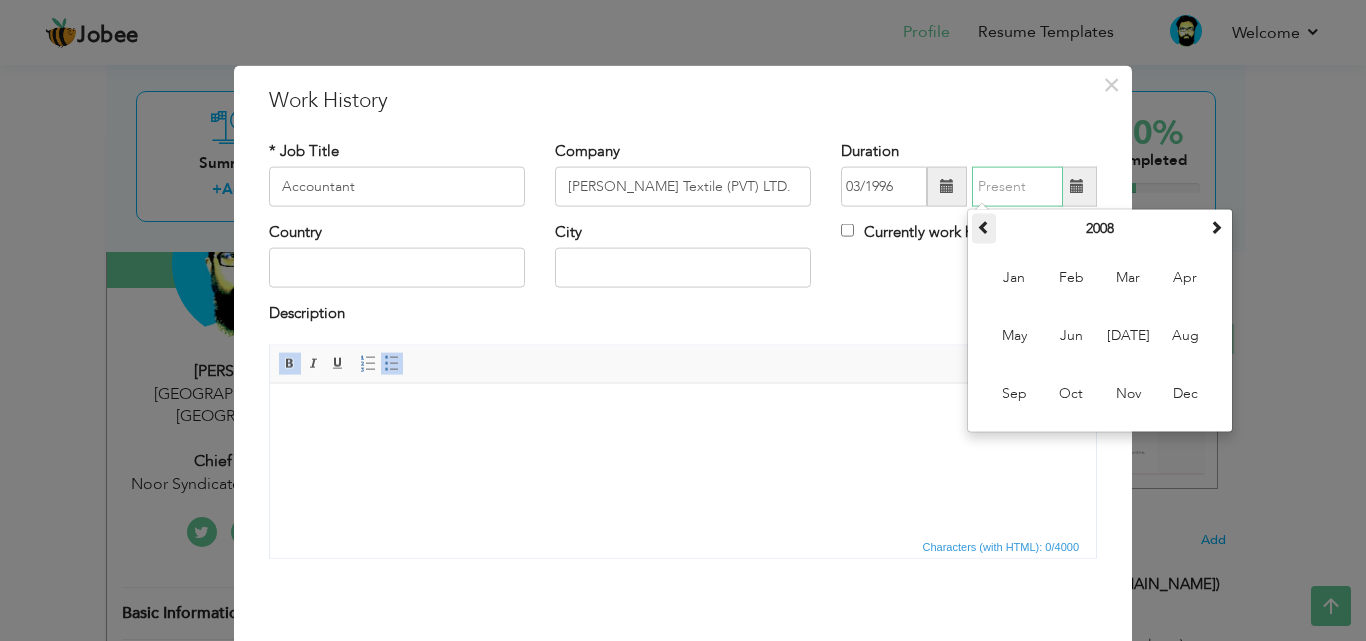 click at bounding box center (984, 227) 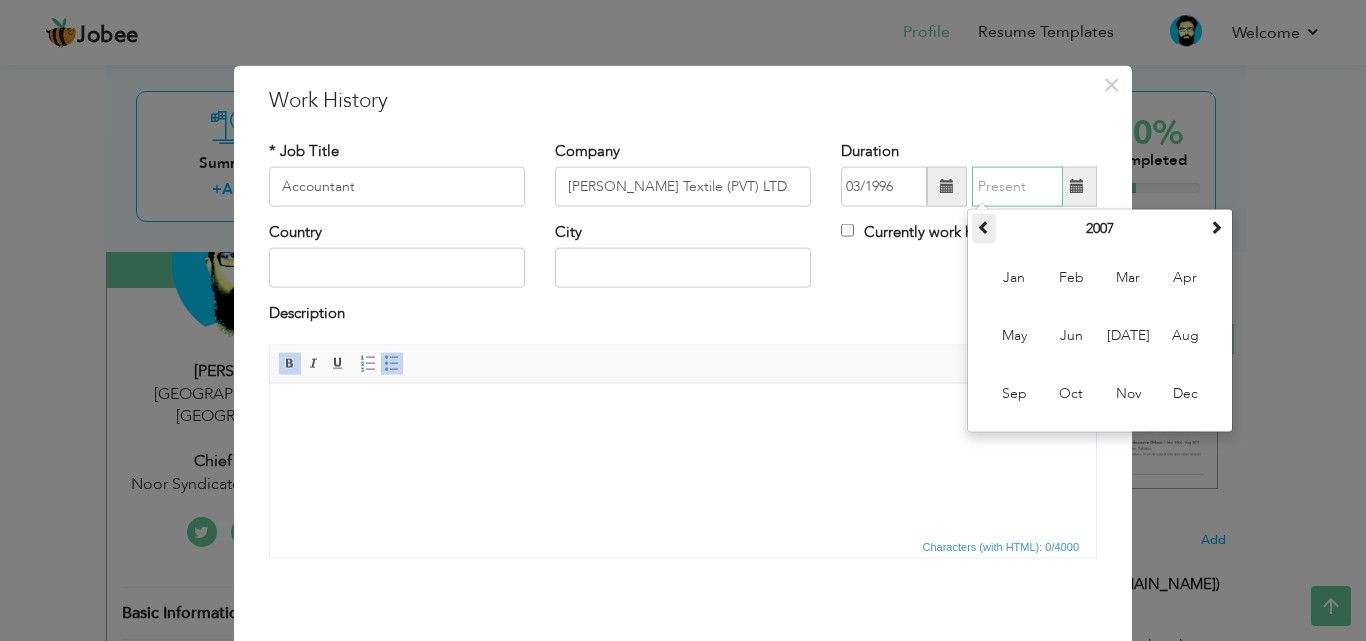click at bounding box center [984, 227] 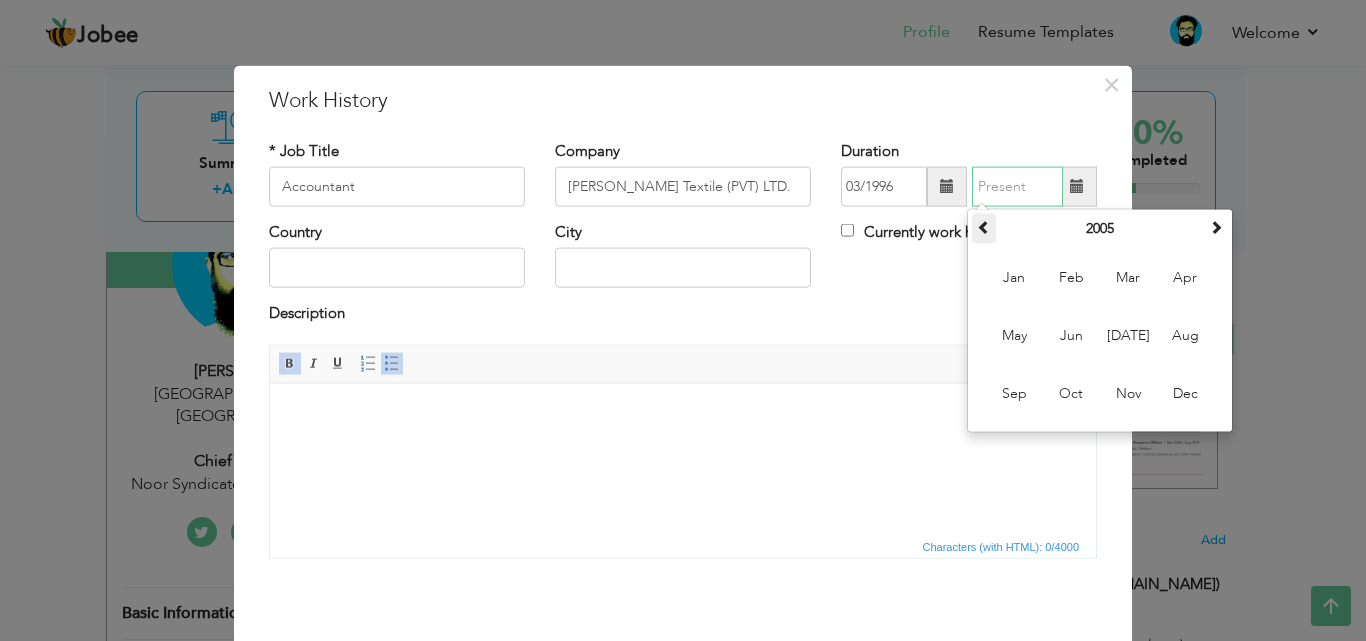 click at bounding box center (984, 227) 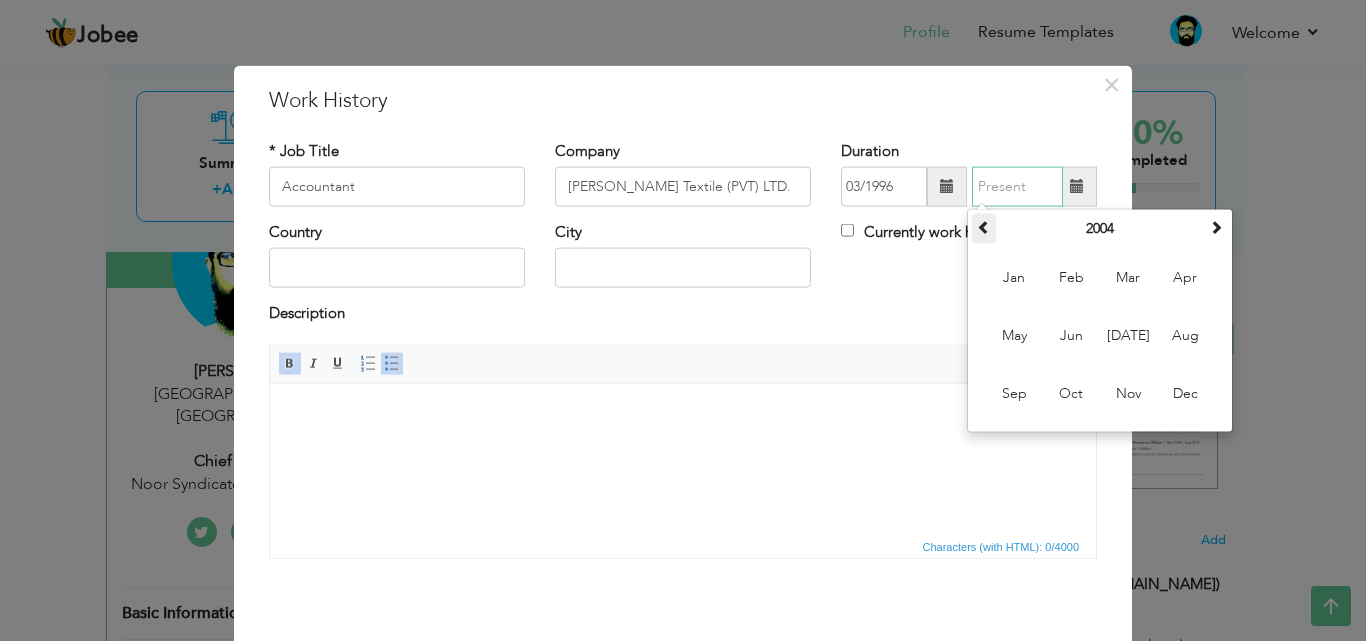 click at bounding box center (984, 227) 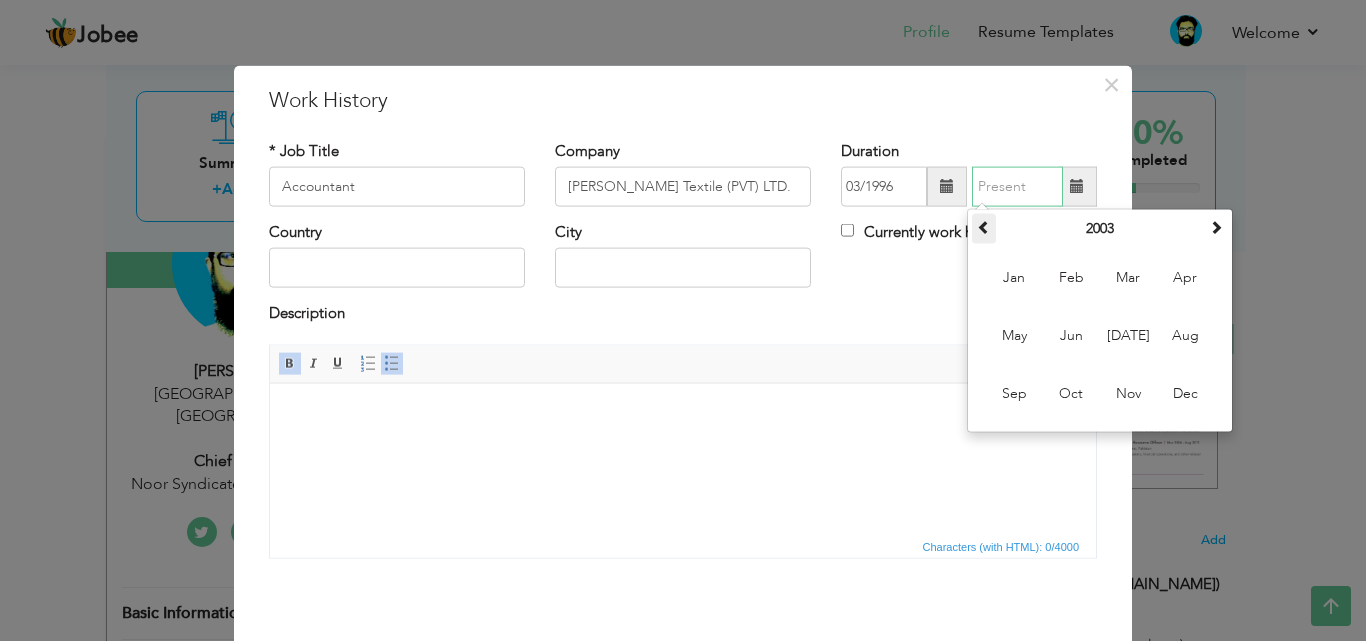 click at bounding box center (984, 227) 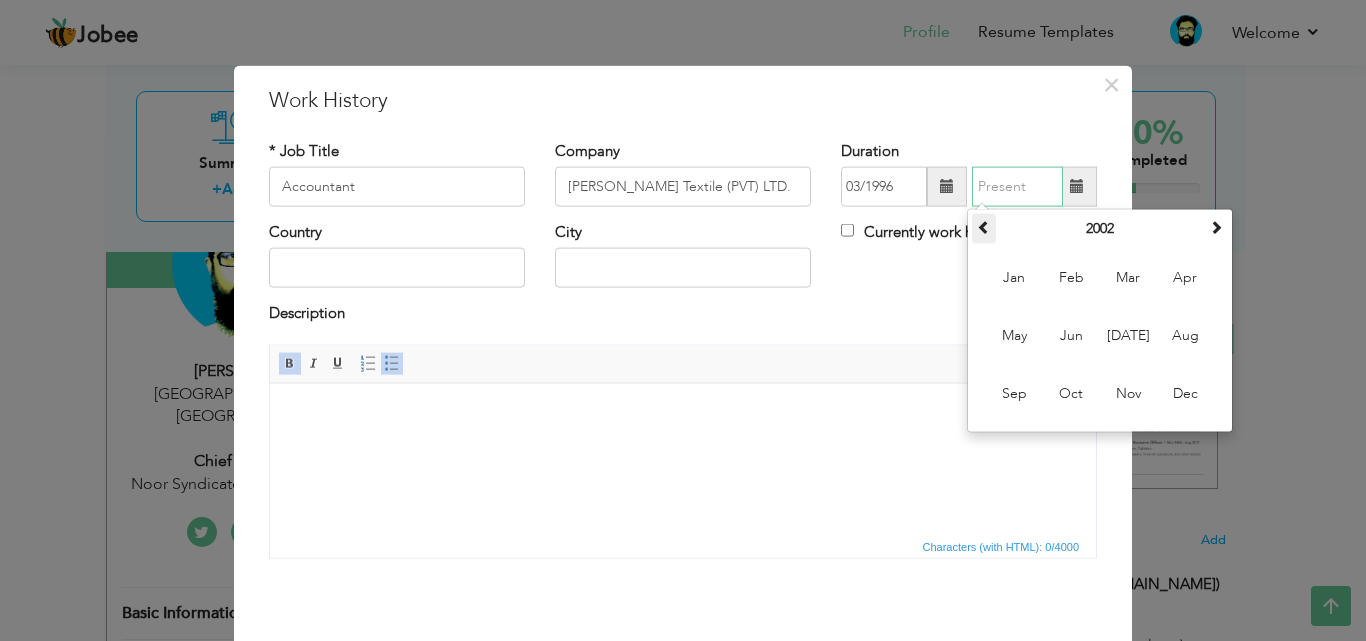 click at bounding box center (984, 227) 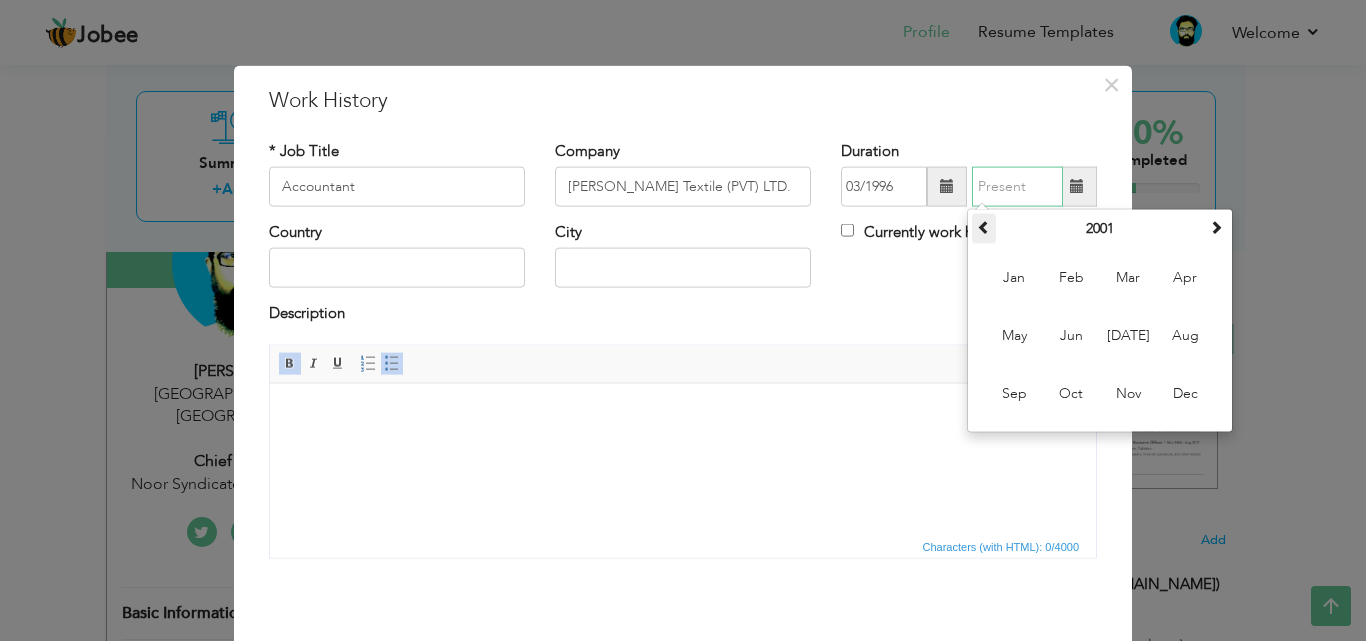 click at bounding box center [984, 227] 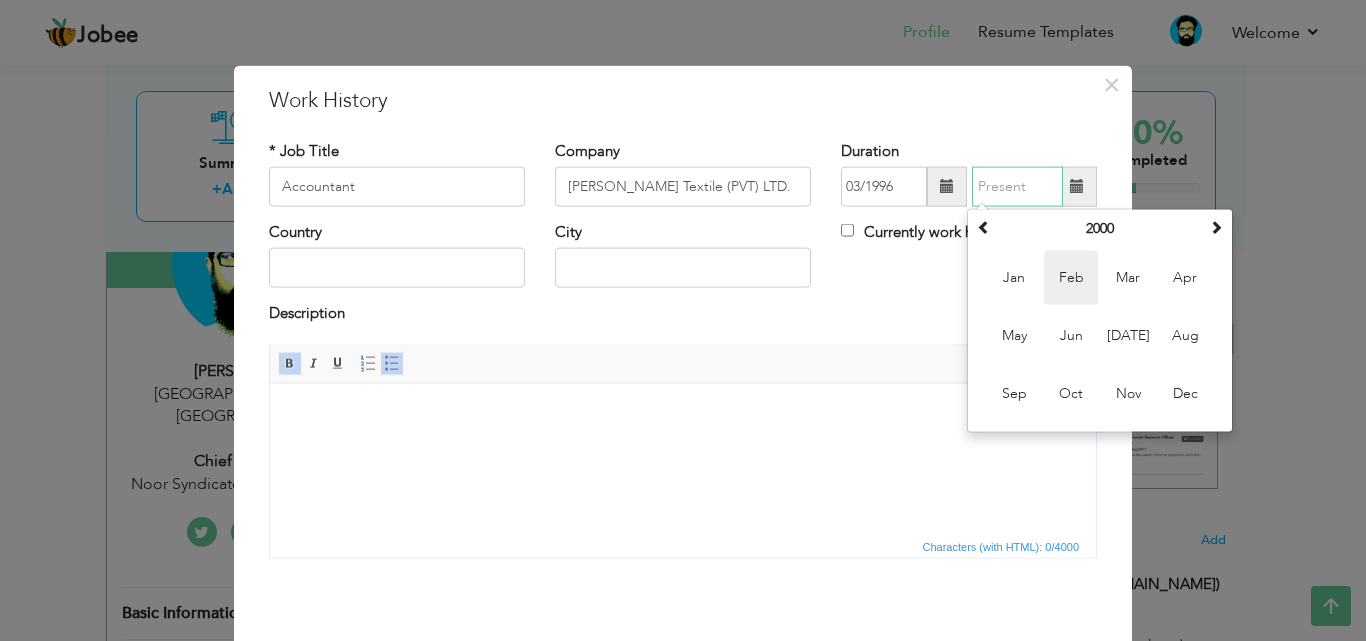 click on "Feb" at bounding box center [1071, 278] 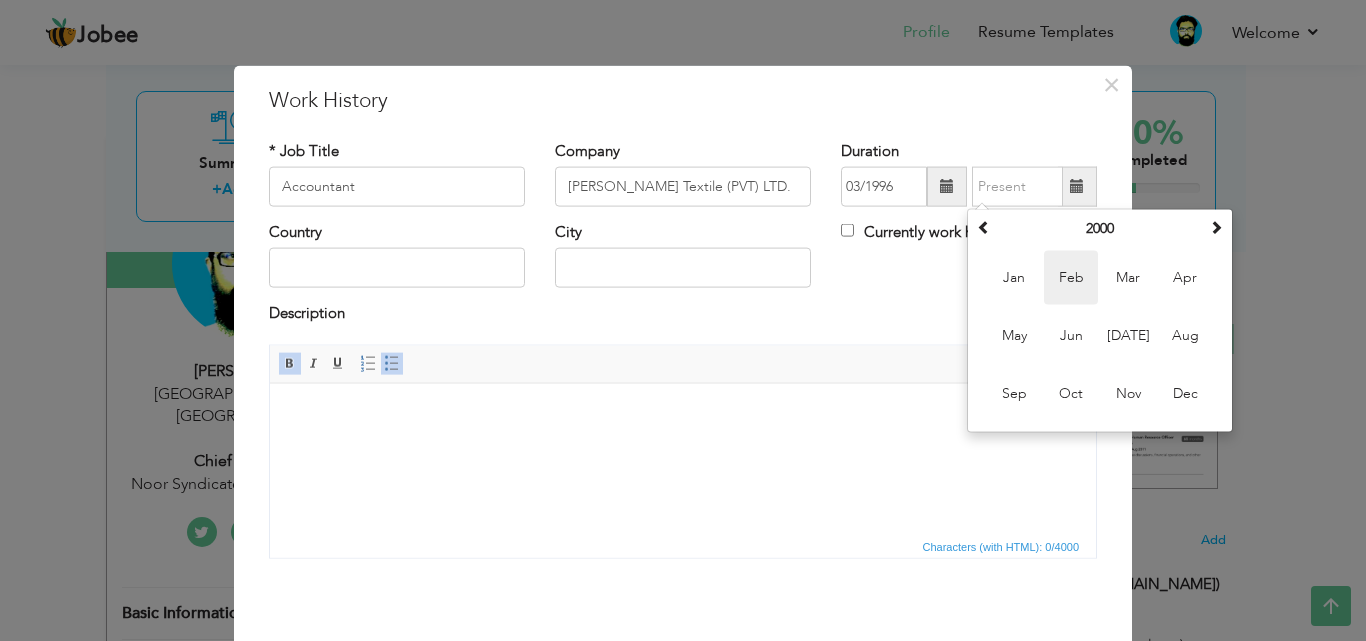 type on "02/2000" 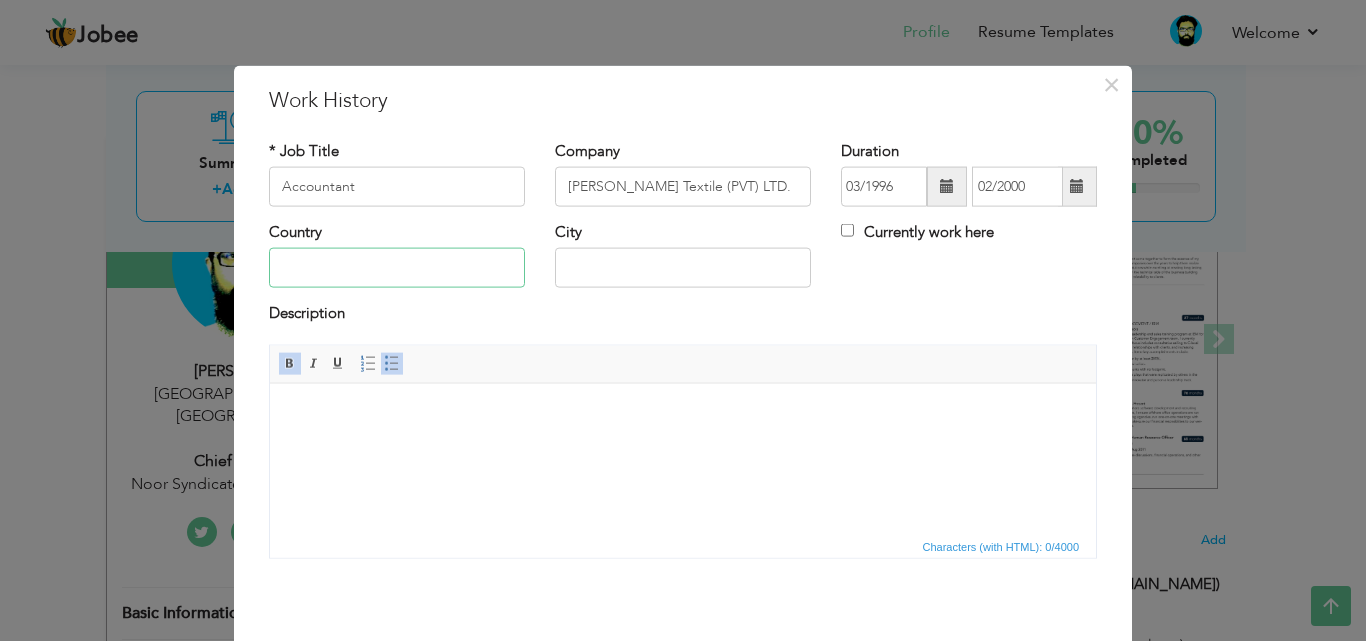 click at bounding box center [397, 268] 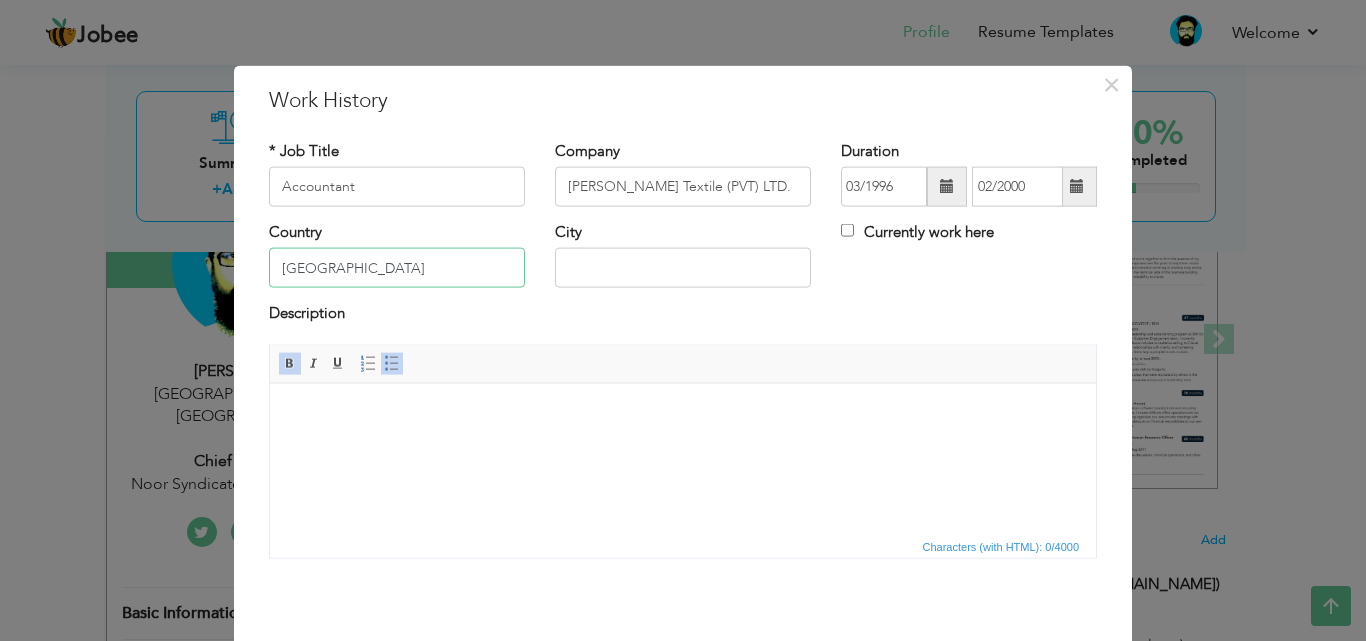 type on "Pakistan" 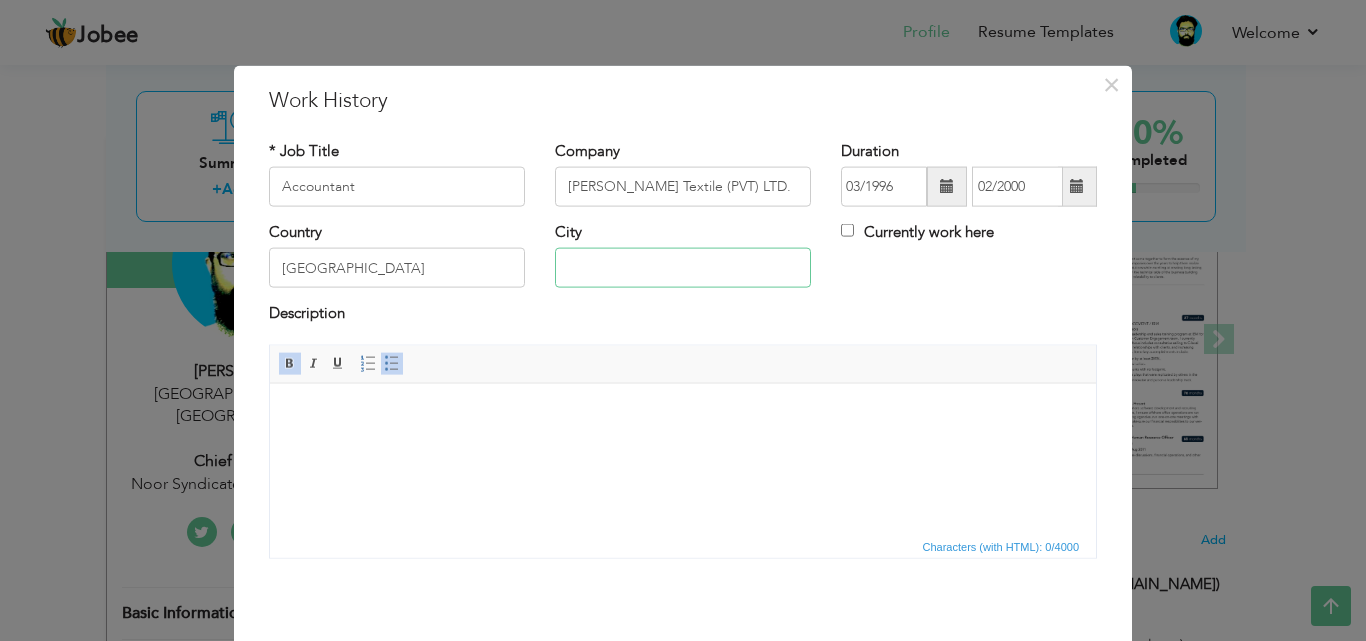 click at bounding box center (683, 268) 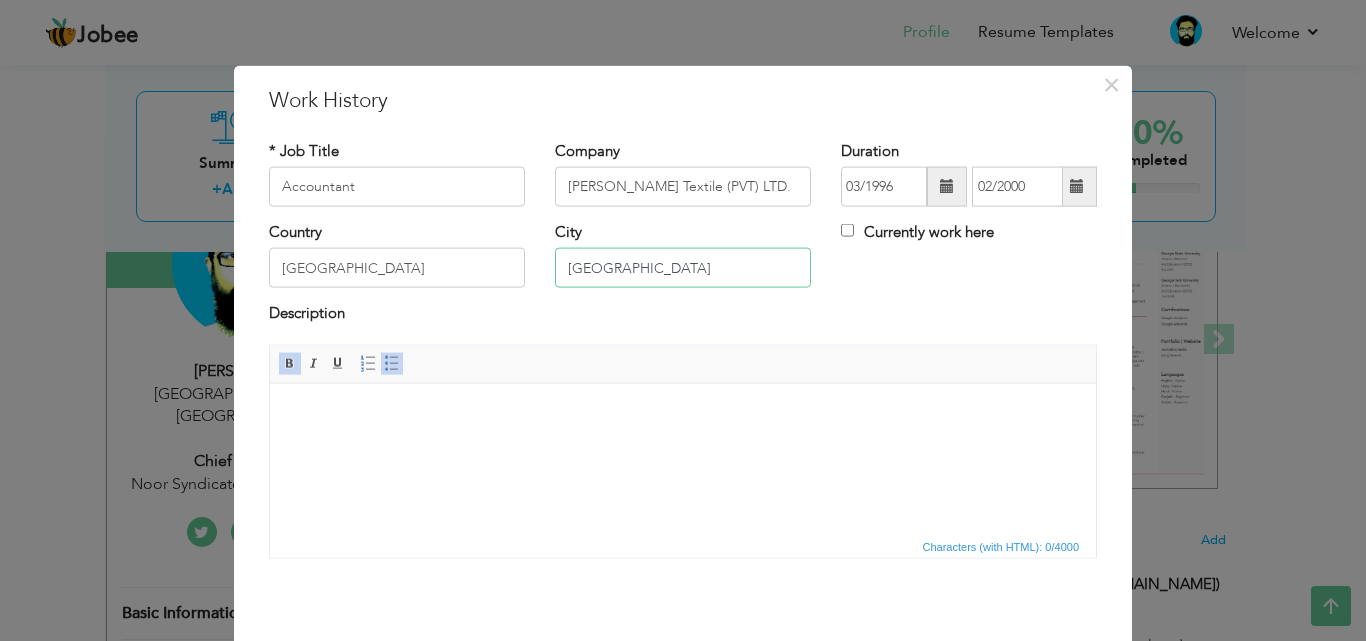 type on "Karachi" 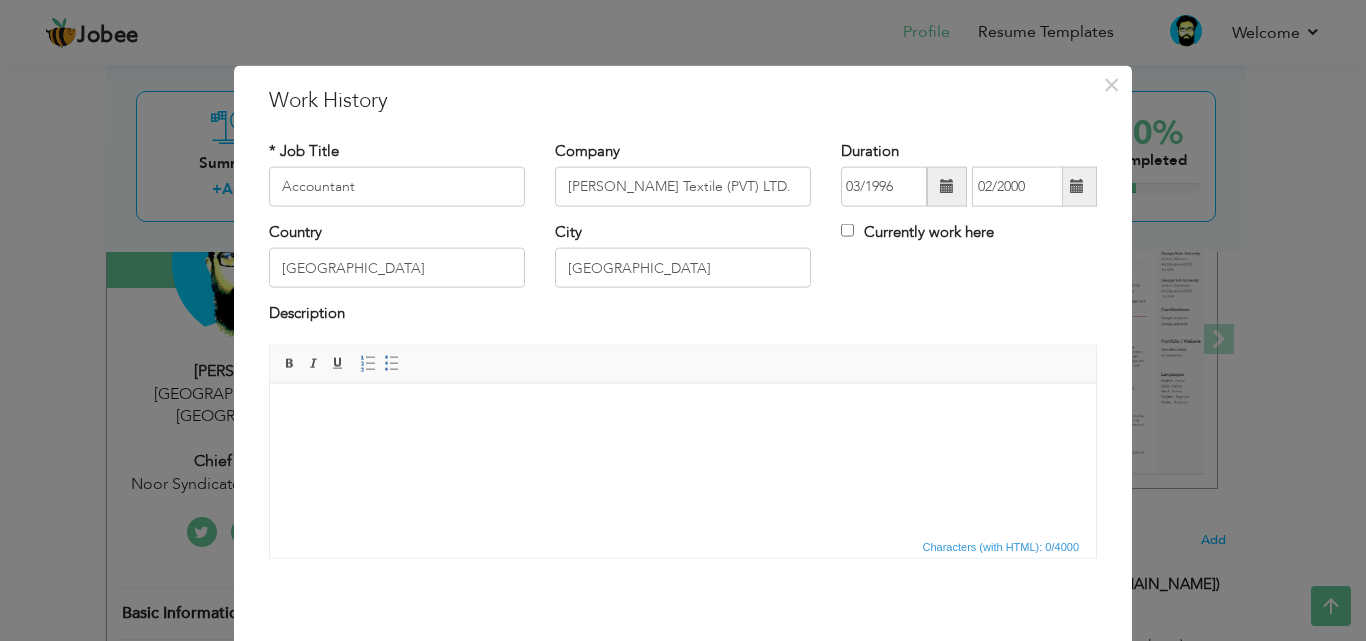 click at bounding box center [683, 413] 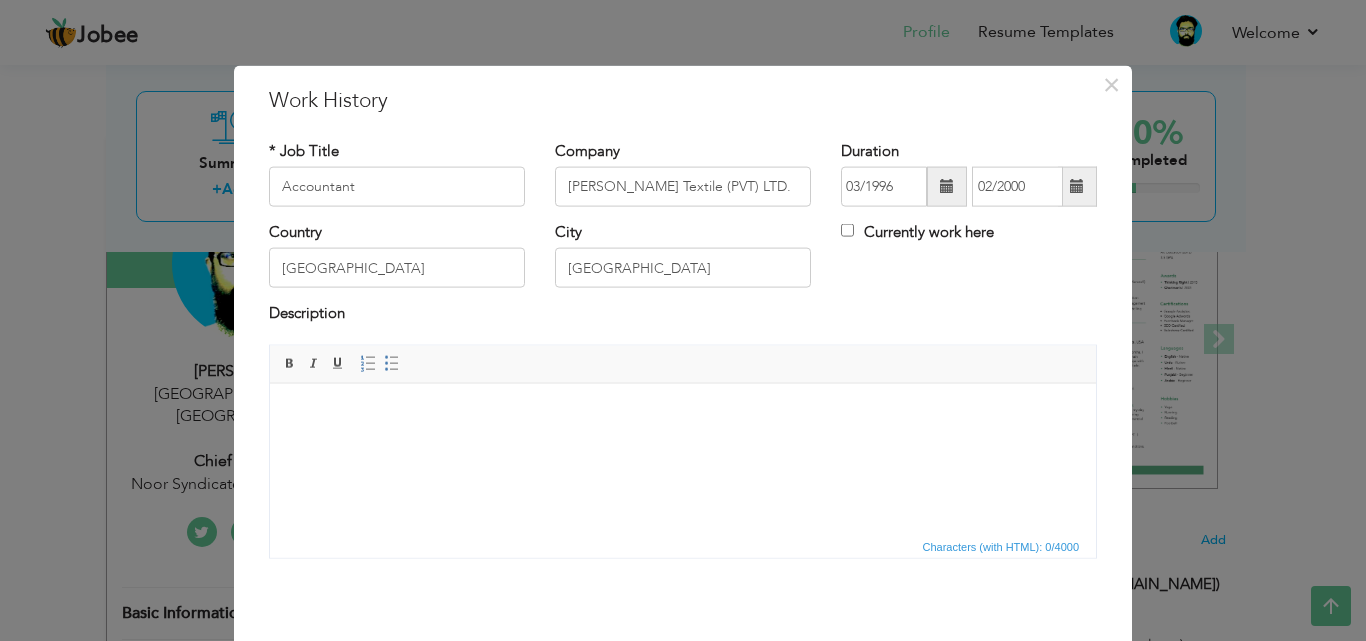 drag, startPoint x: 413, startPoint y: 452, endPoint x: 354, endPoint y: 471, distance: 61.983868 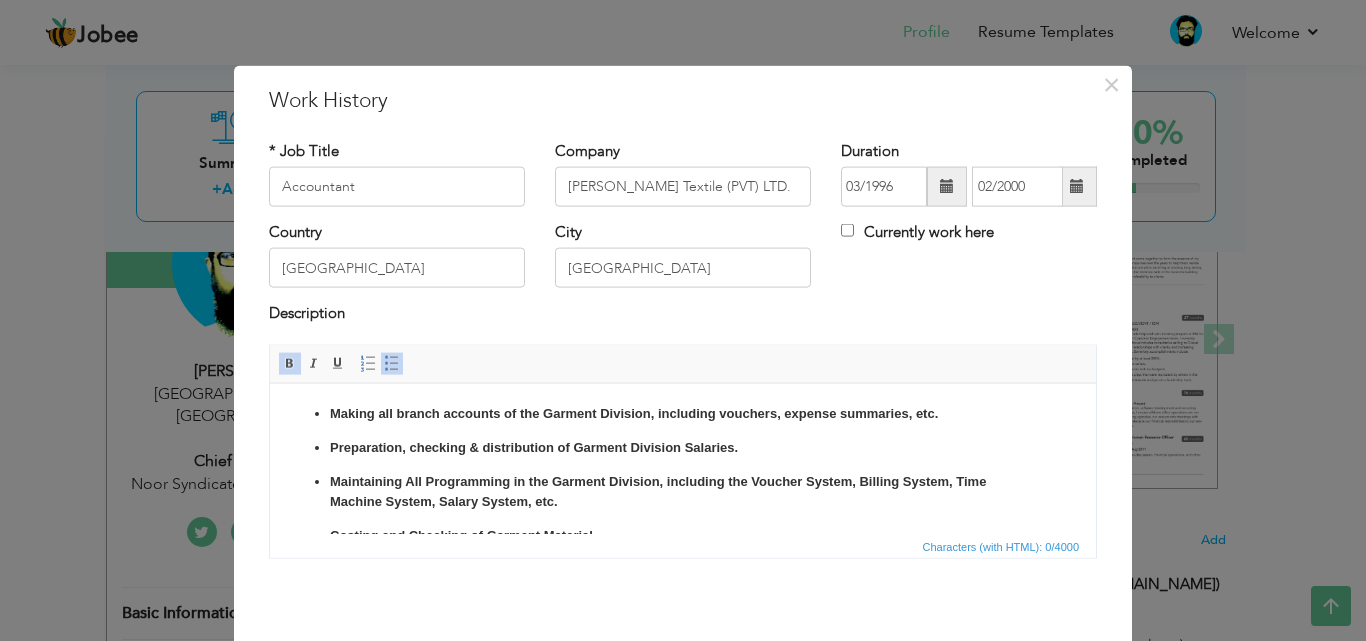 scroll, scrollTop: 9, scrollLeft: 0, axis: vertical 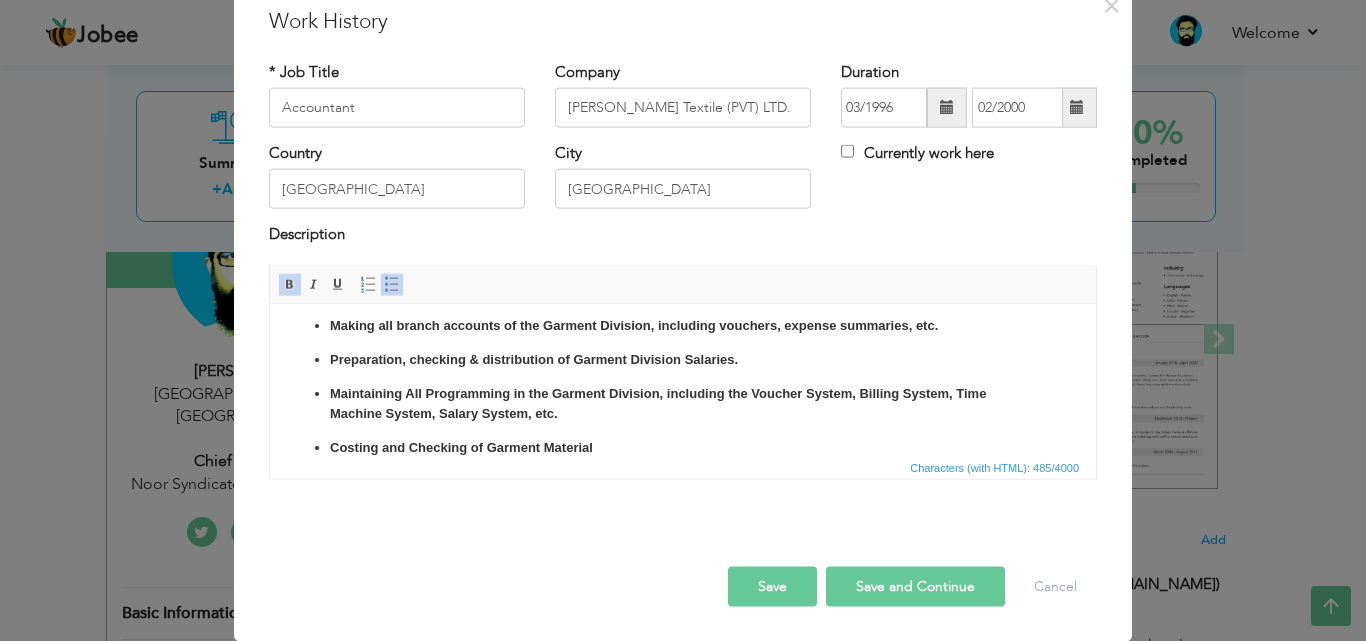 click on "Save" at bounding box center (772, 586) 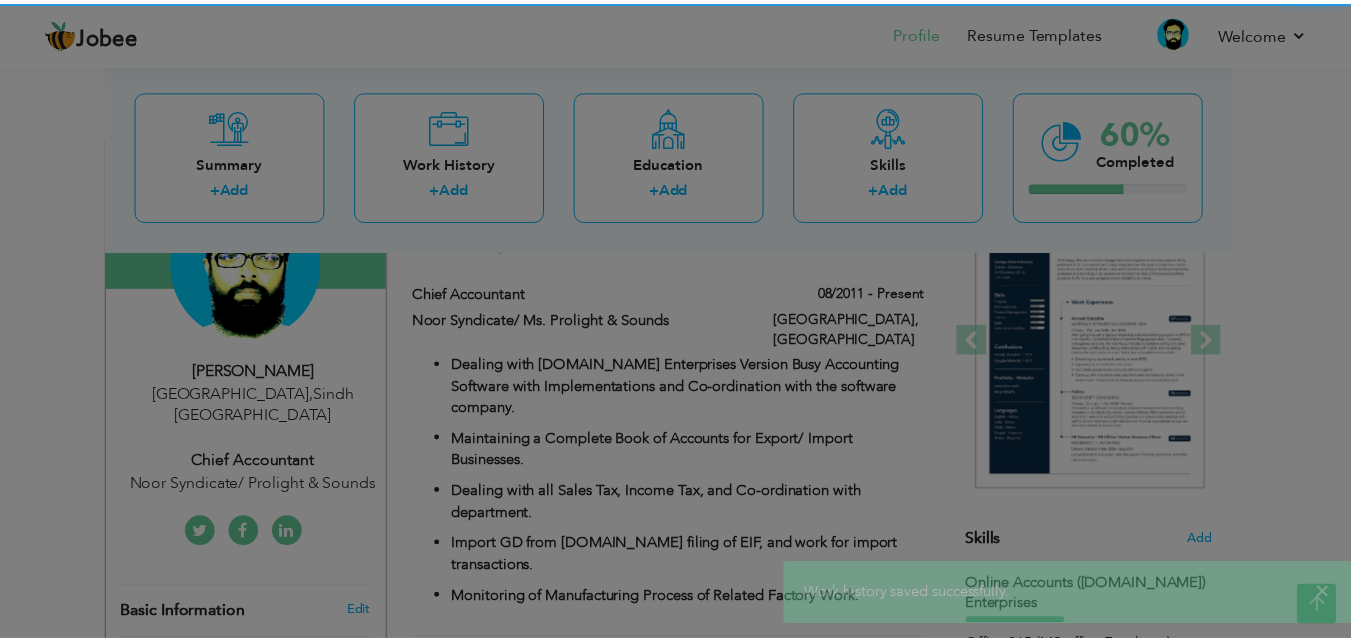 scroll, scrollTop: 0, scrollLeft: 0, axis: both 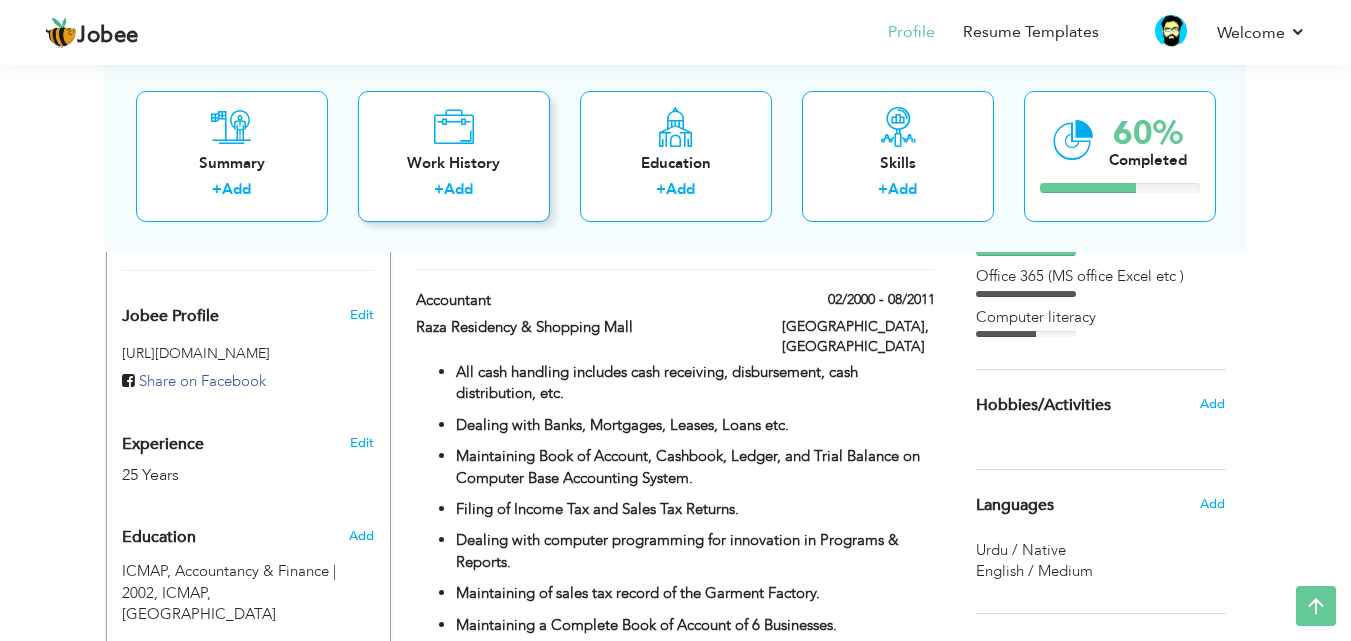 click on "Add" at bounding box center [458, 189] 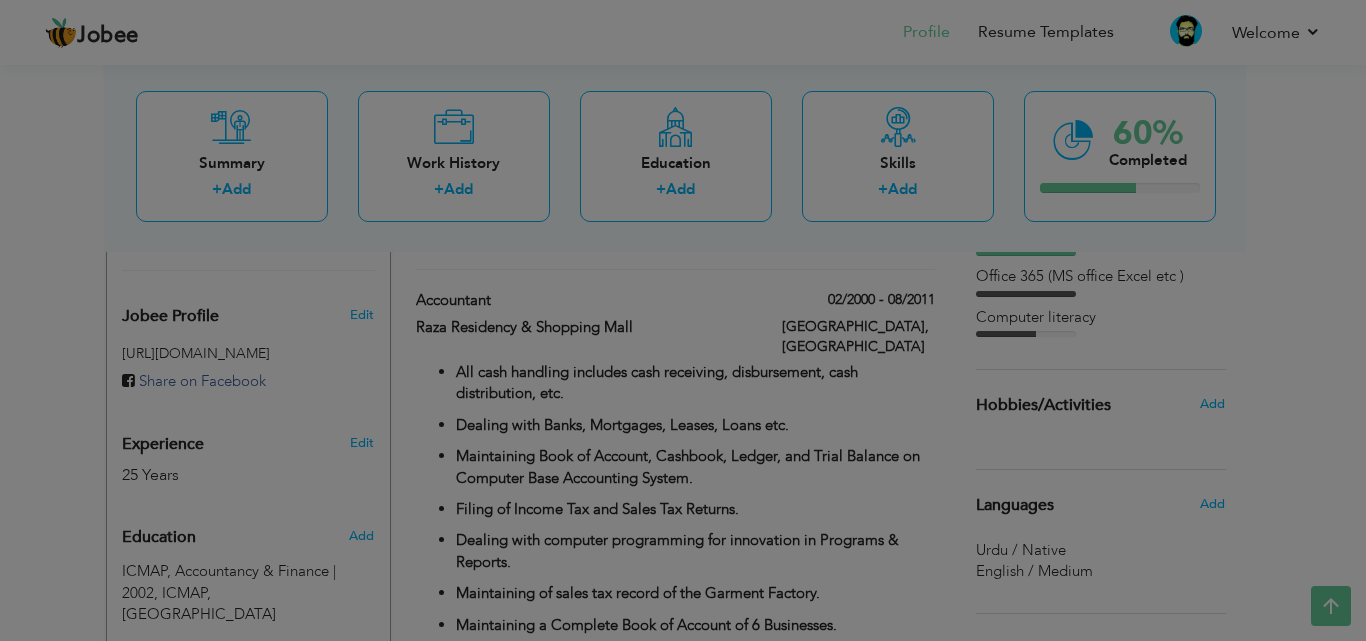 scroll, scrollTop: 0, scrollLeft: 0, axis: both 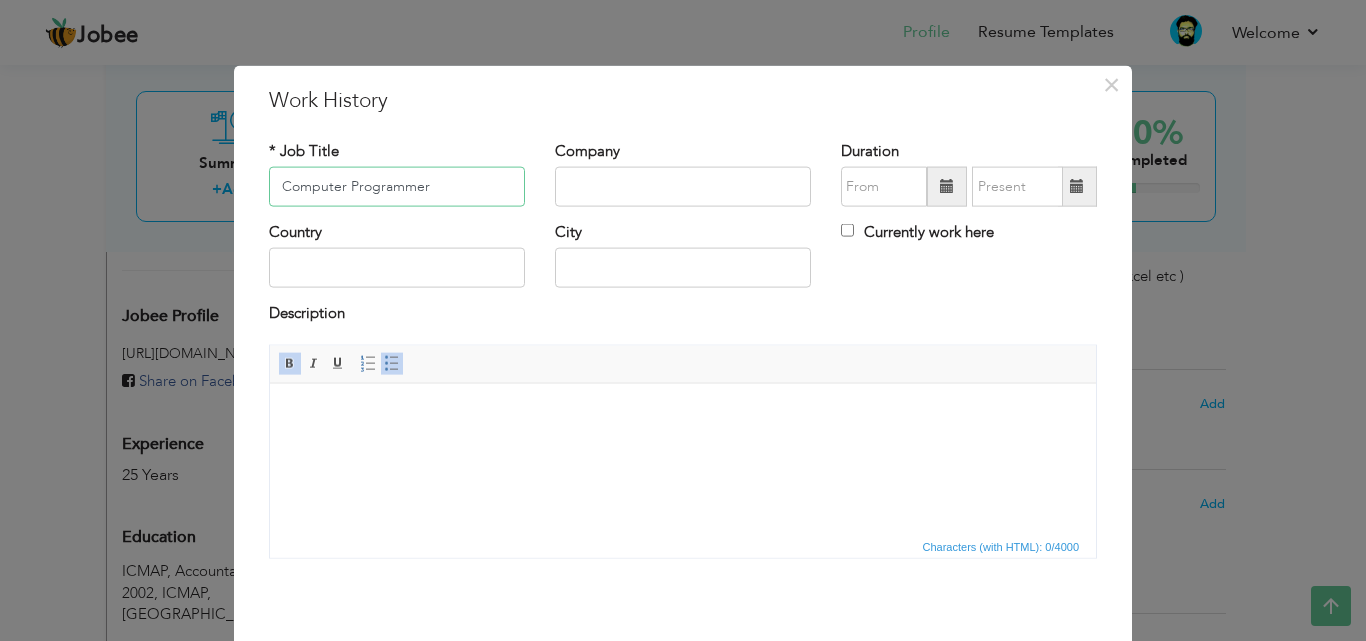type on "Computer Programmer" 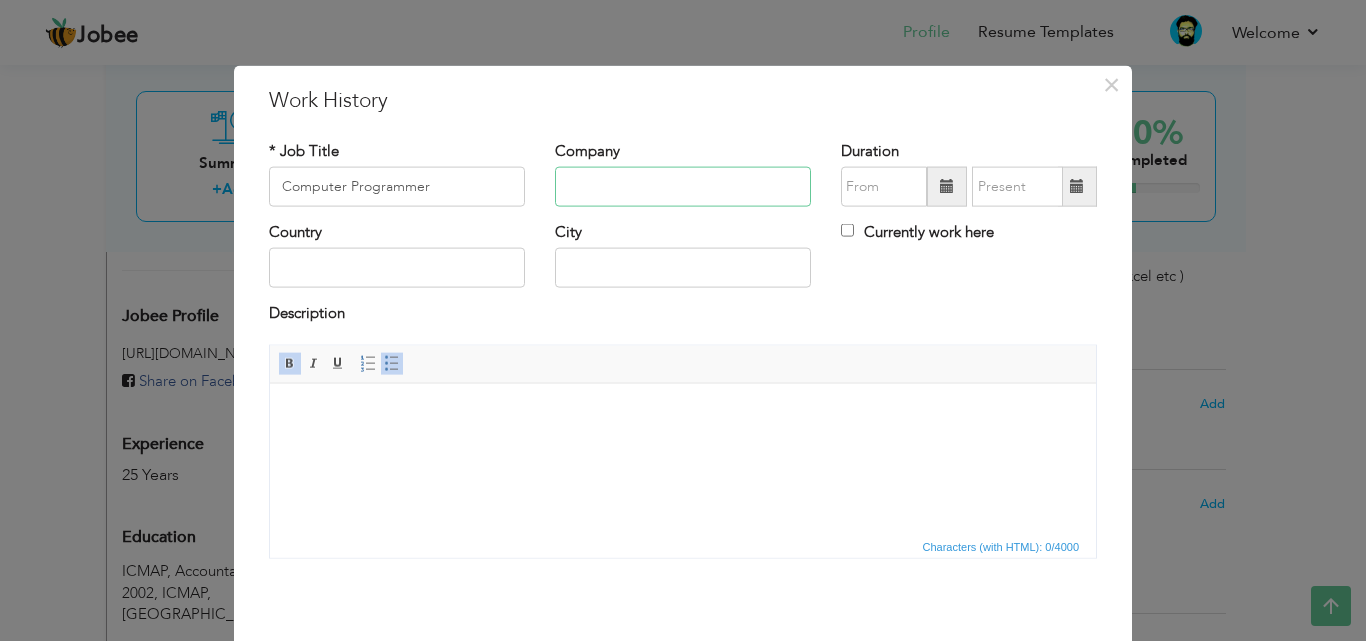click at bounding box center [683, 187] 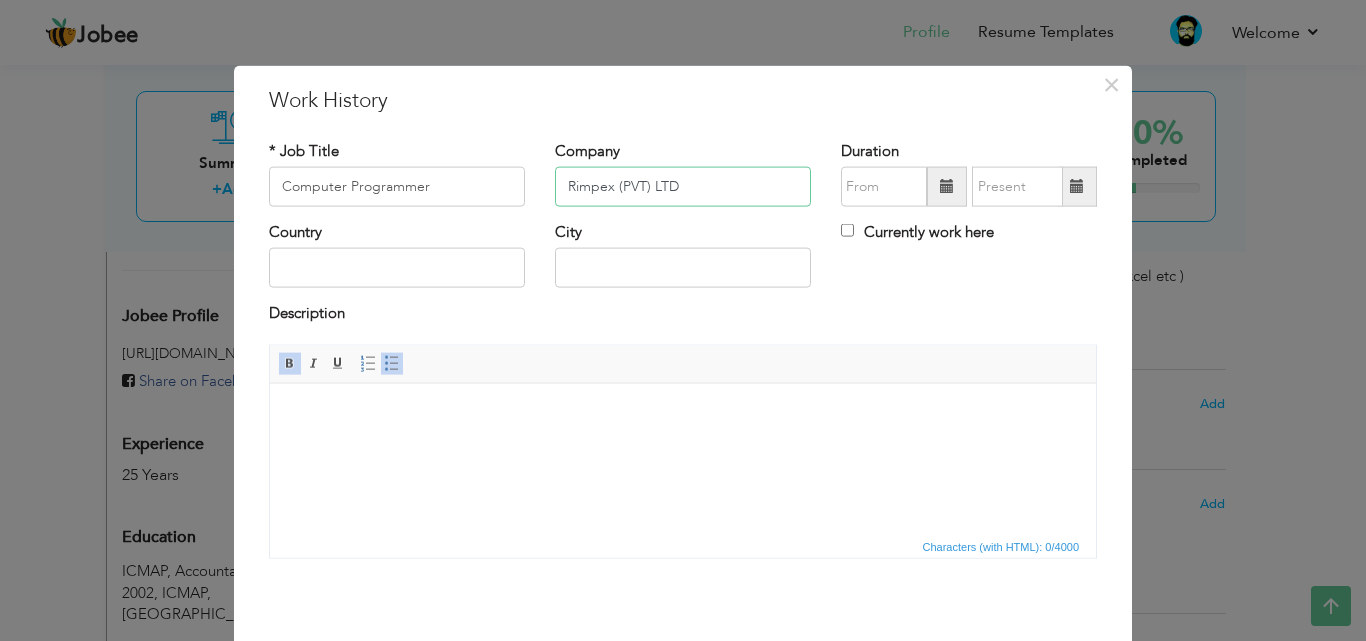 type on "Rimpex (PVT) LTD" 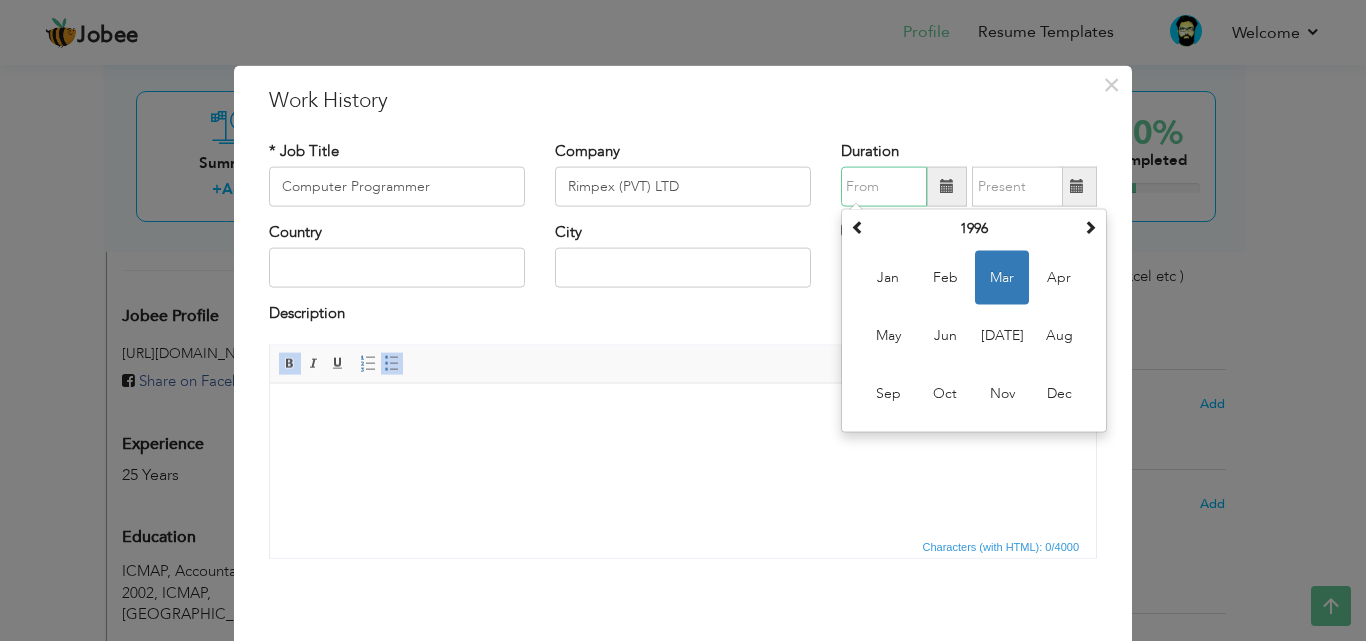 click at bounding box center (884, 187) 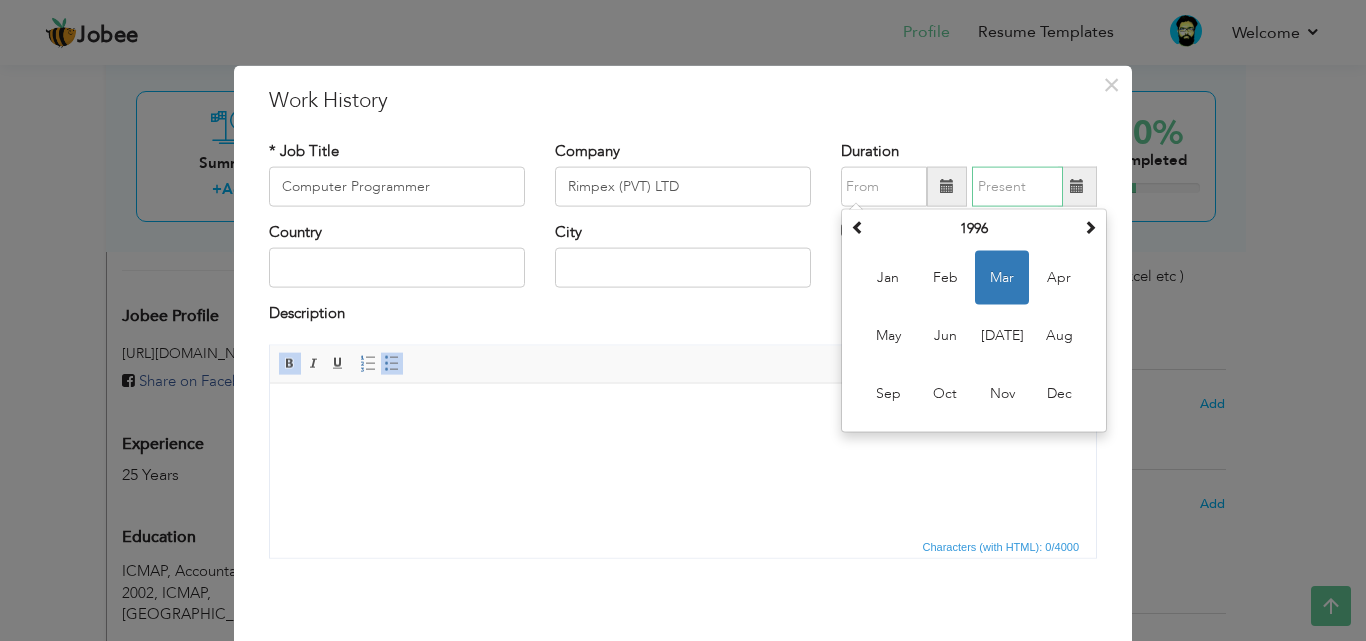 click at bounding box center [1017, 187] 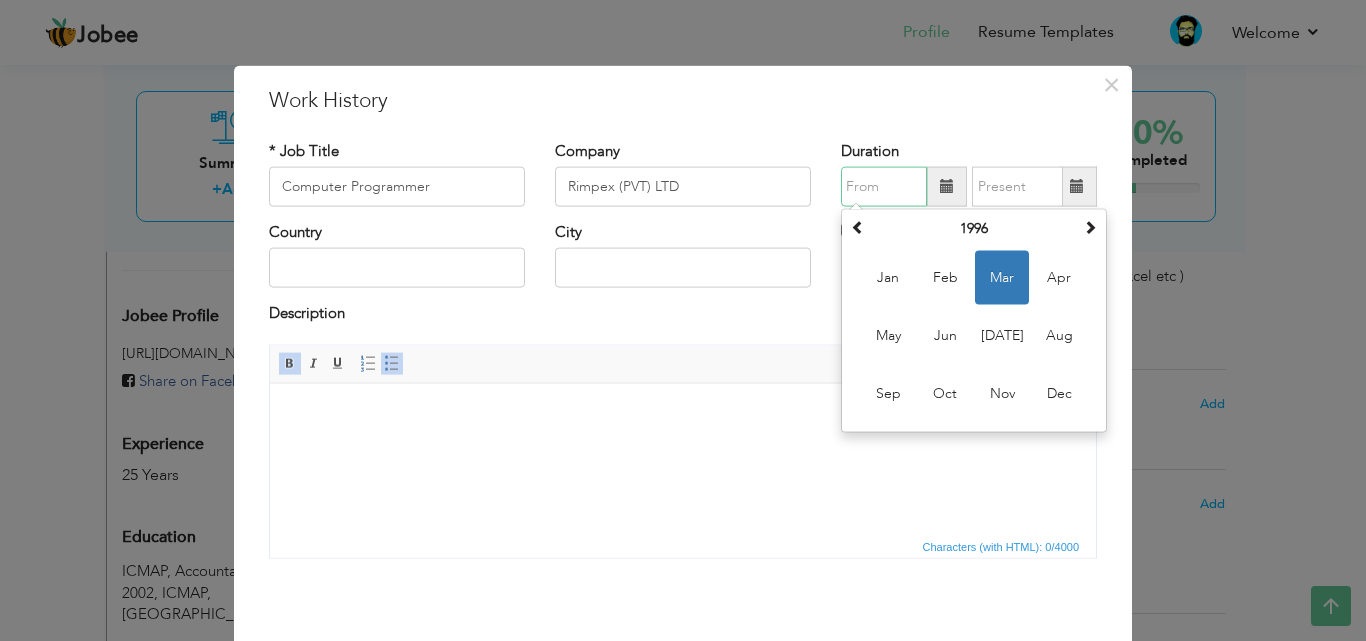 click at bounding box center [884, 187] 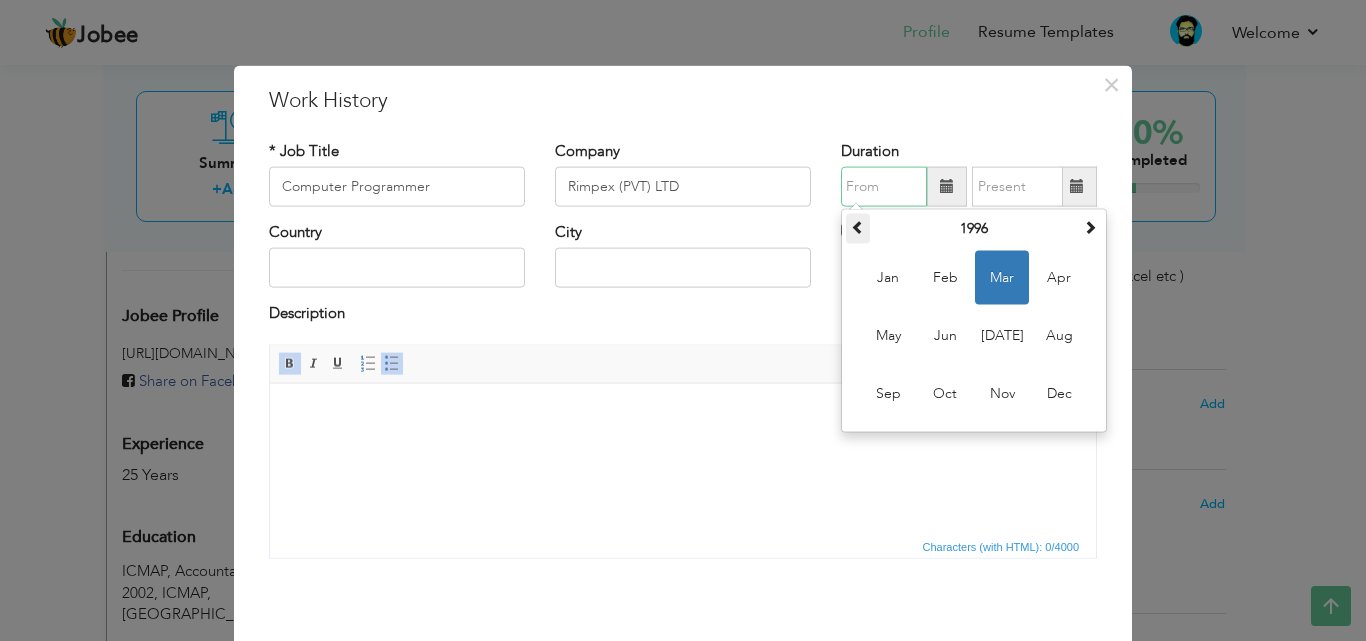click at bounding box center [858, 227] 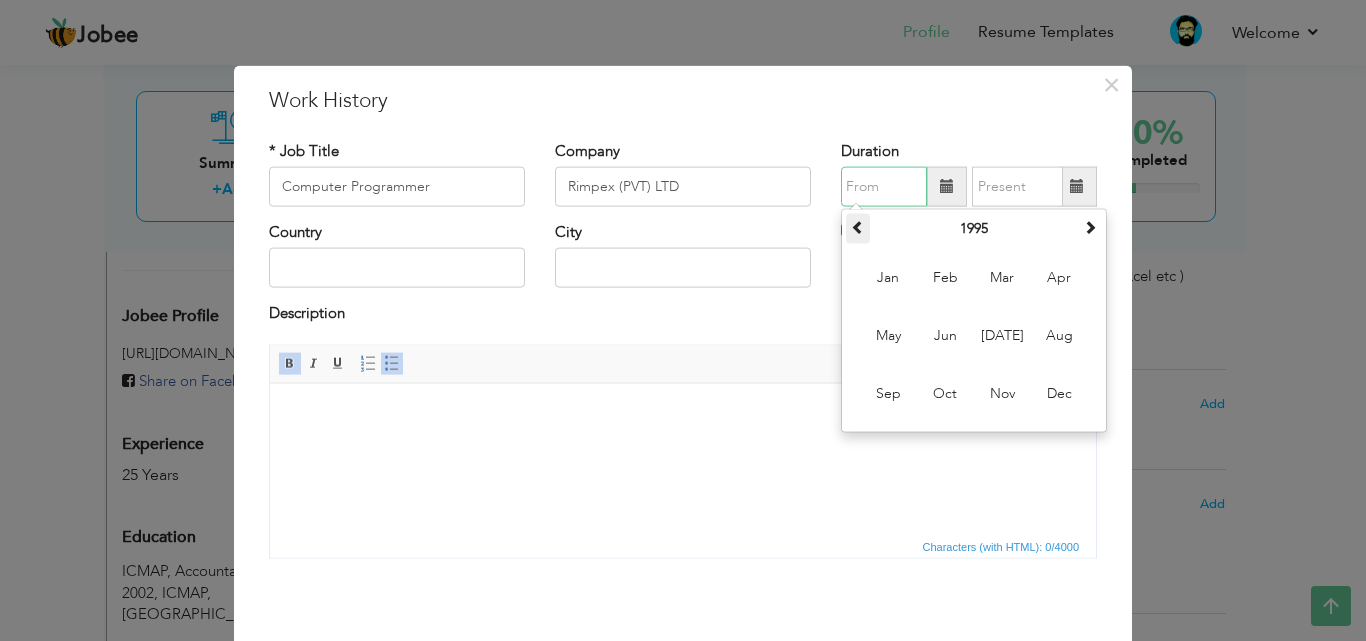 click at bounding box center [858, 227] 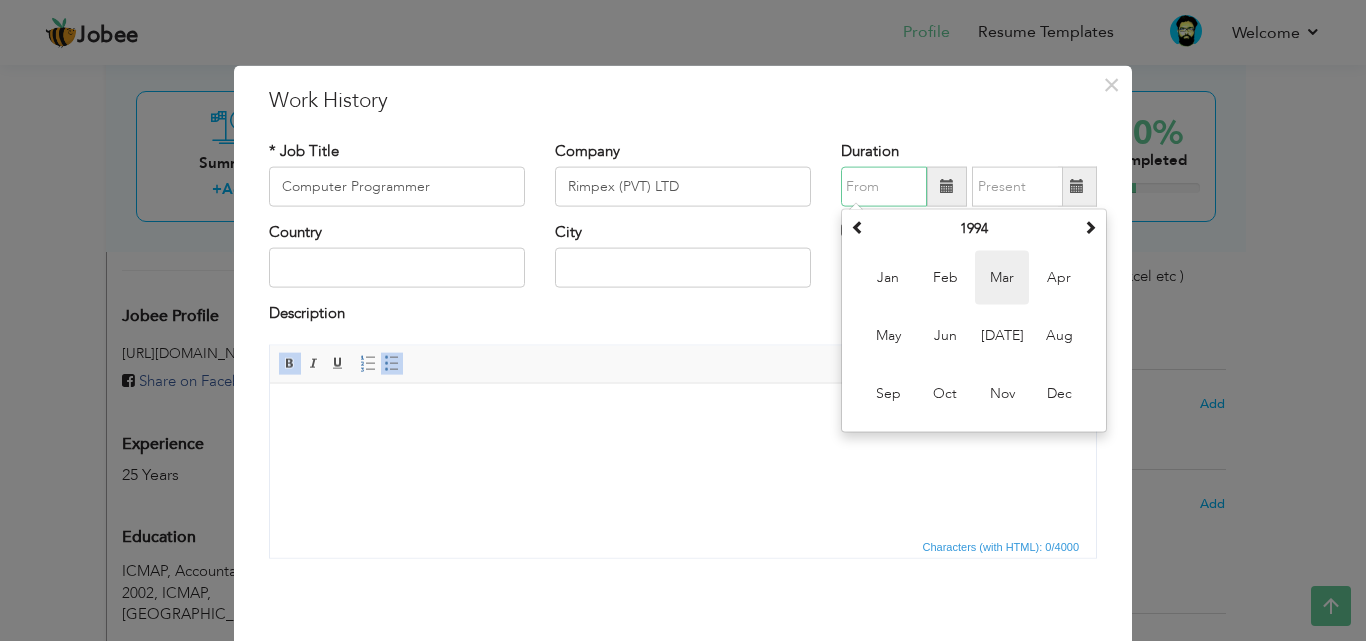 click on "Mar" at bounding box center (1002, 278) 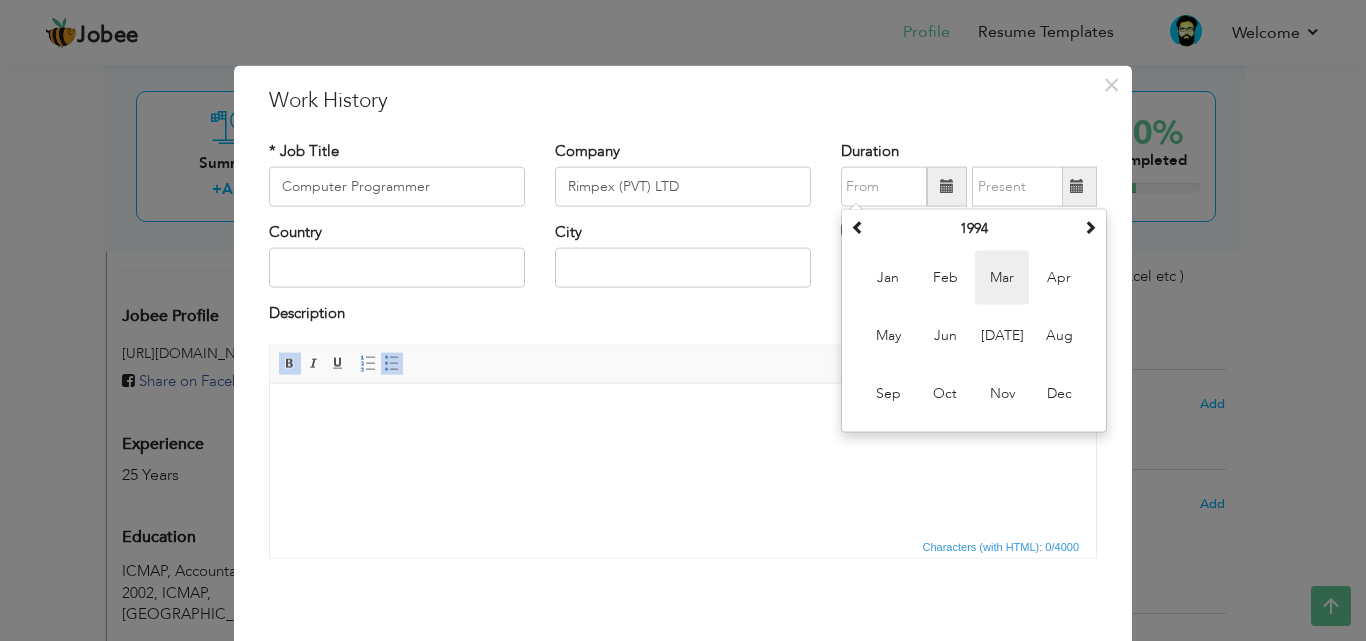 type on "03/1994" 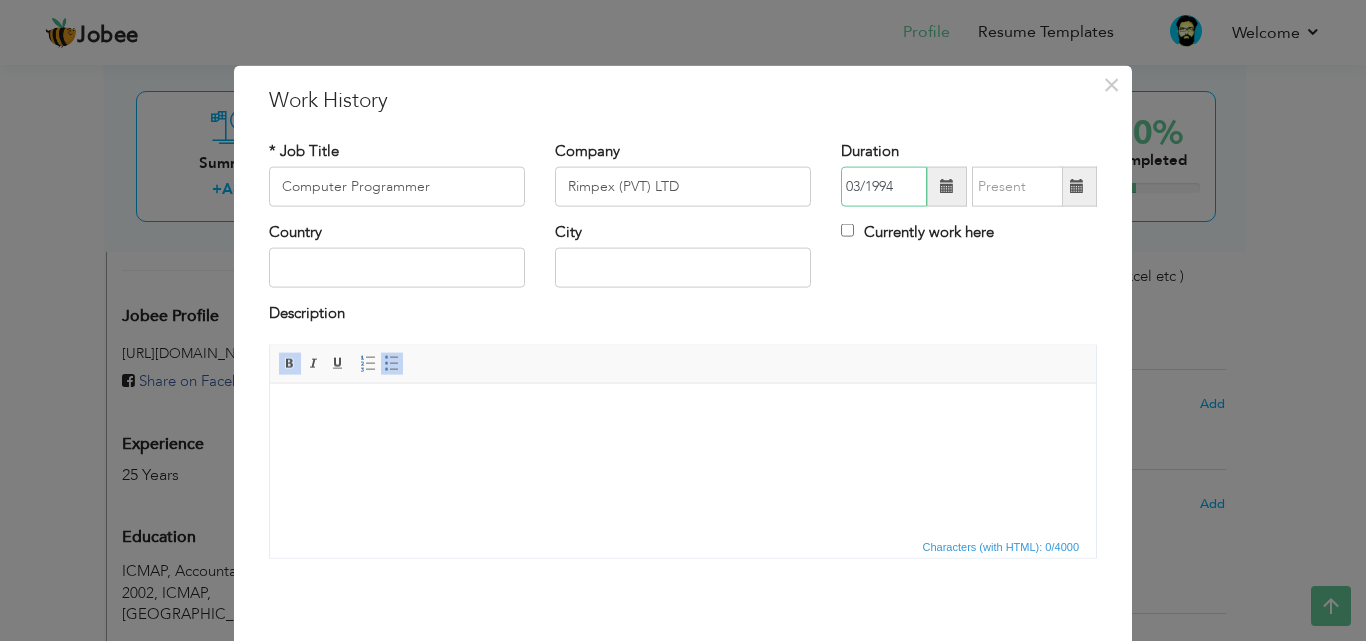 click on "03/1994" at bounding box center [884, 187] 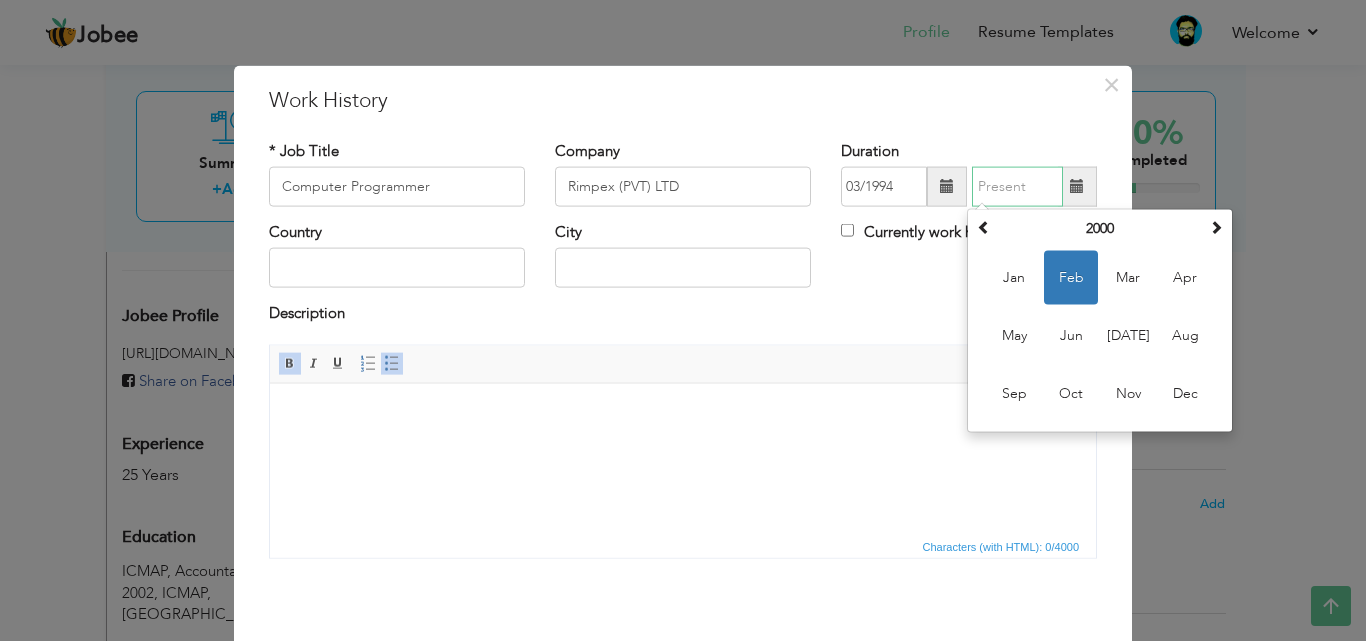click at bounding box center [1017, 187] 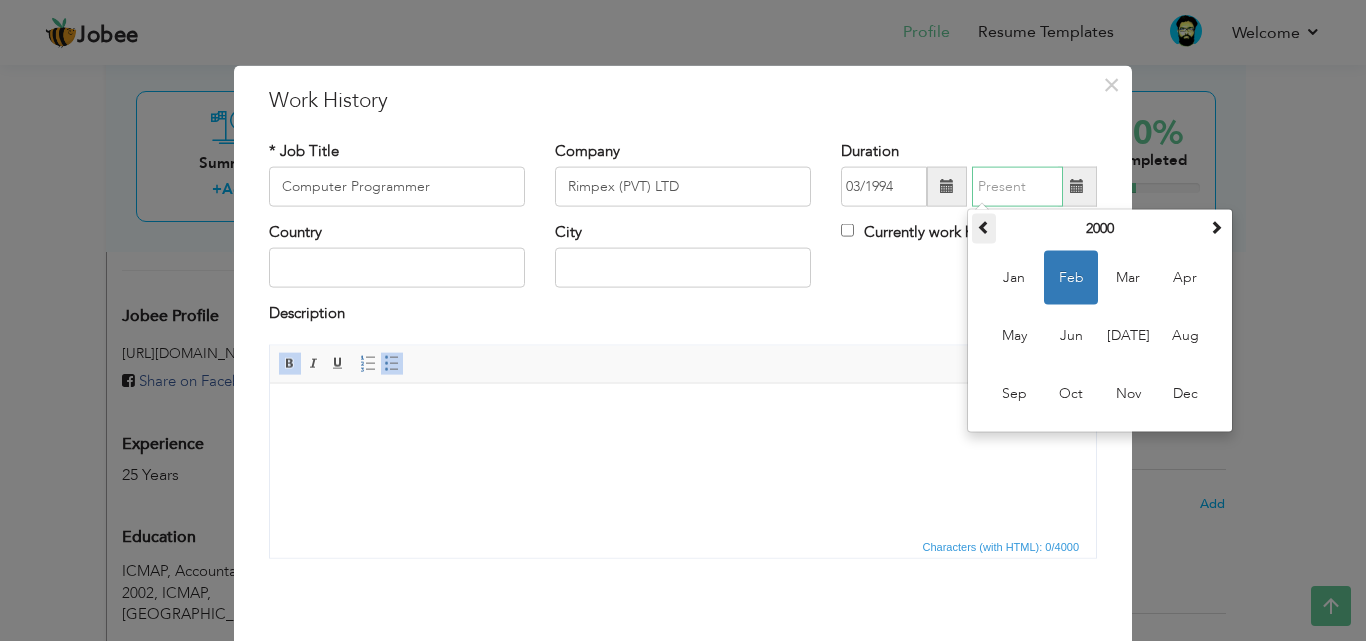 click at bounding box center [984, 227] 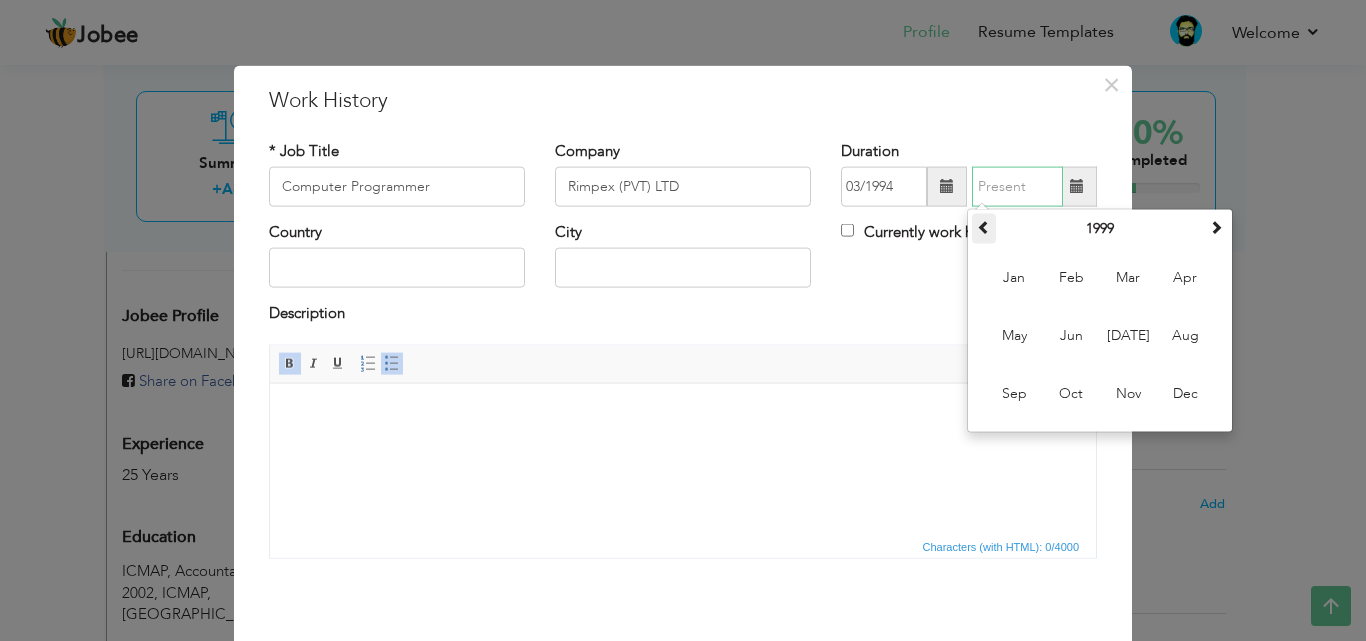 click at bounding box center [984, 227] 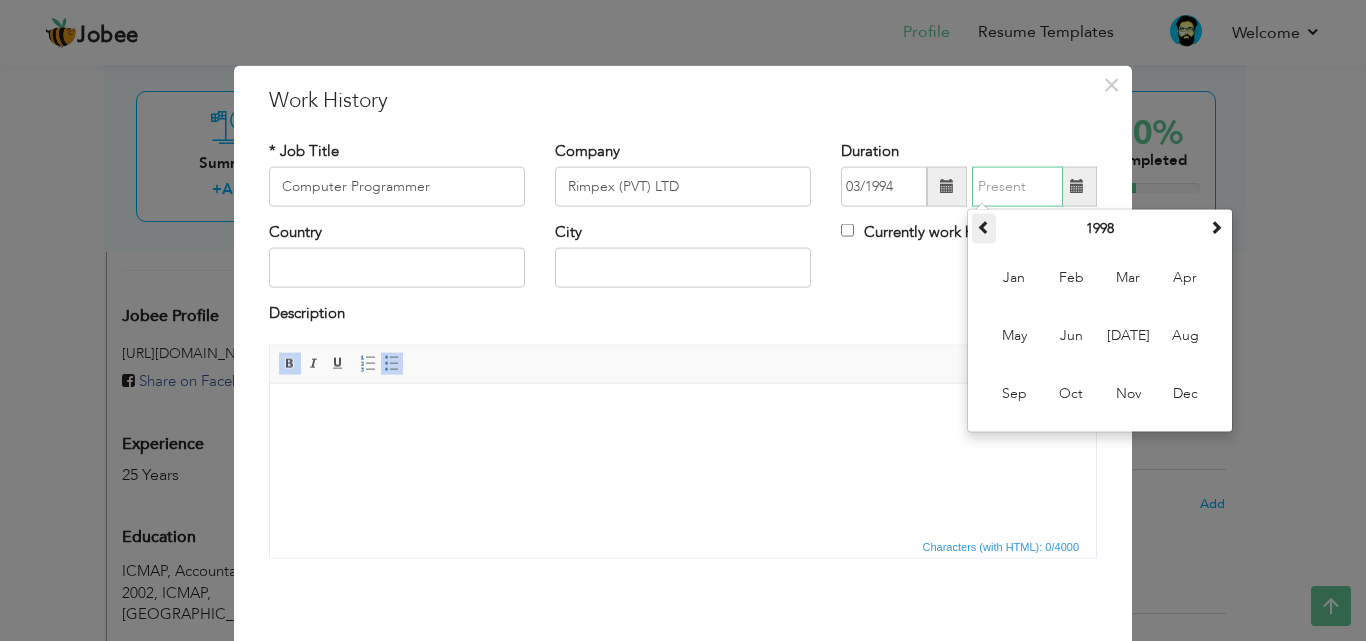 click at bounding box center (984, 227) 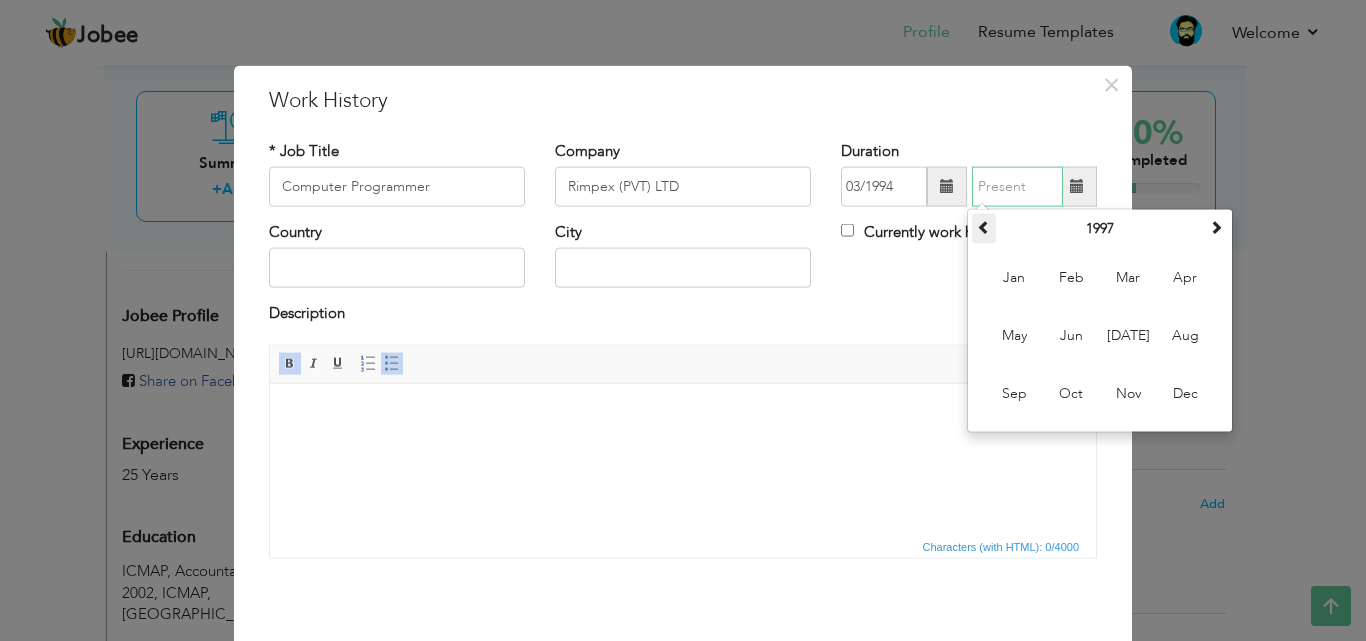 click at bounding box center [984, 227] 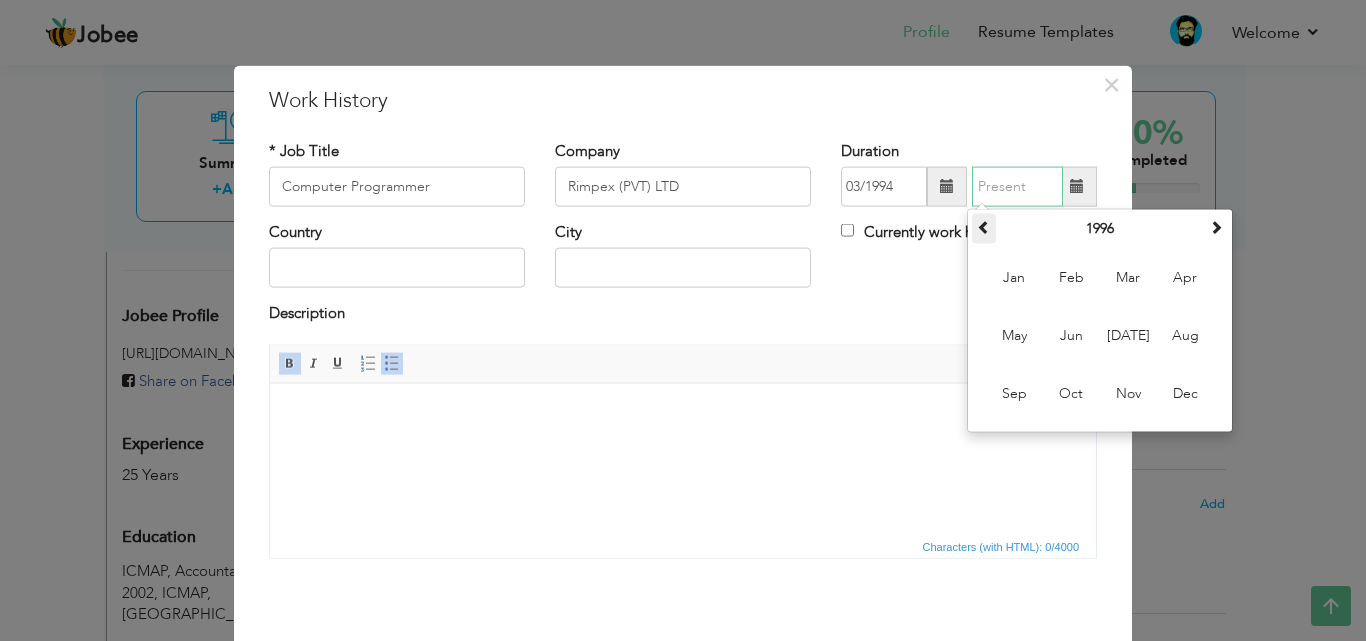 click at bounding box center (984, 227) 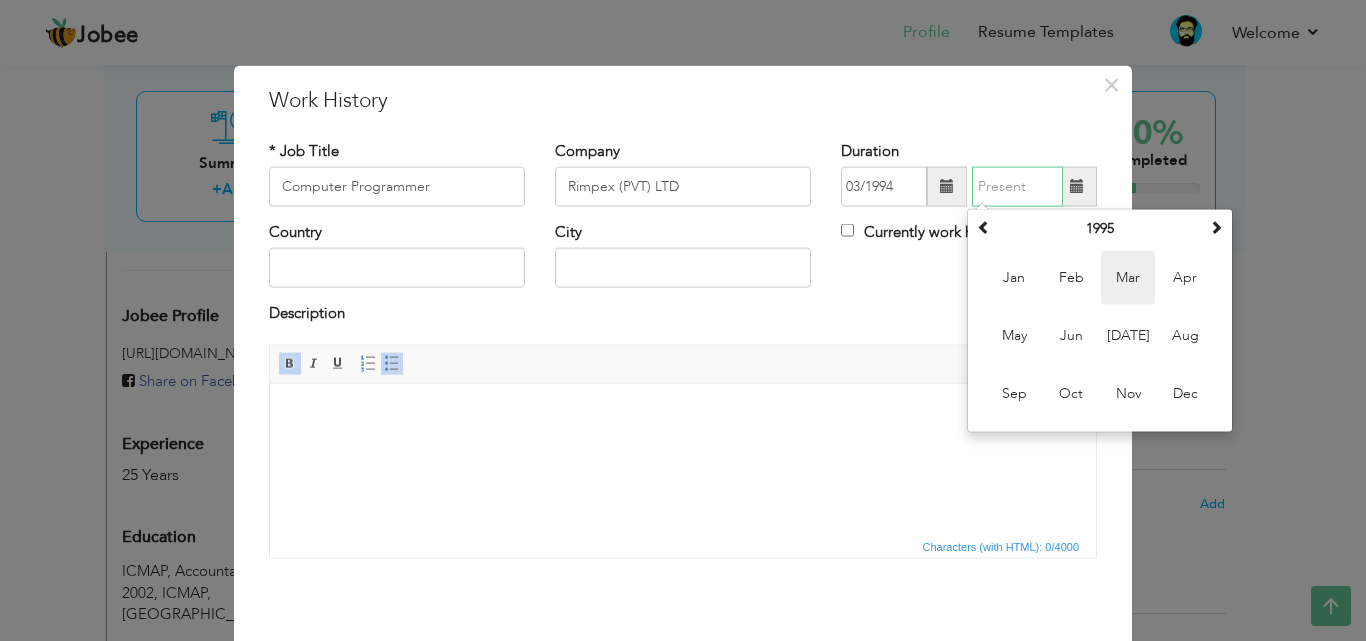 click on "Mar" at bounding box center (1128, 278) 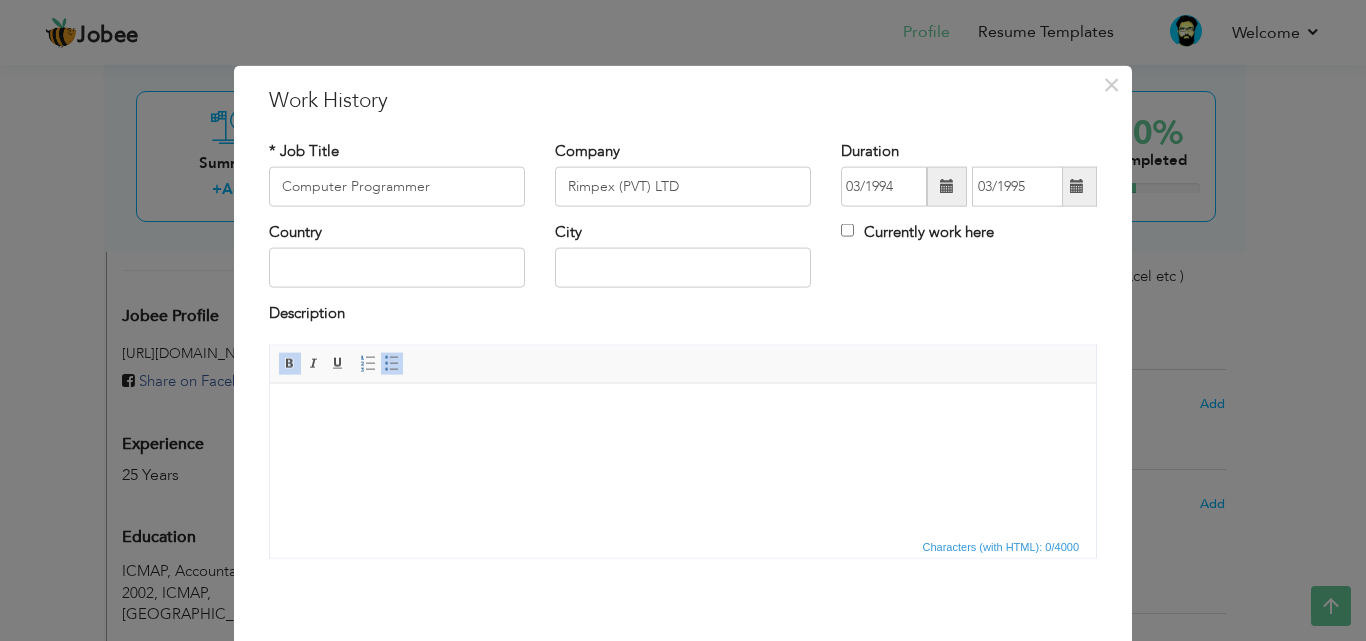 drag, startPoint x: 991, startPoint y: 88, endPoint x: 1189, endPoint y: 256, distance: 259.669 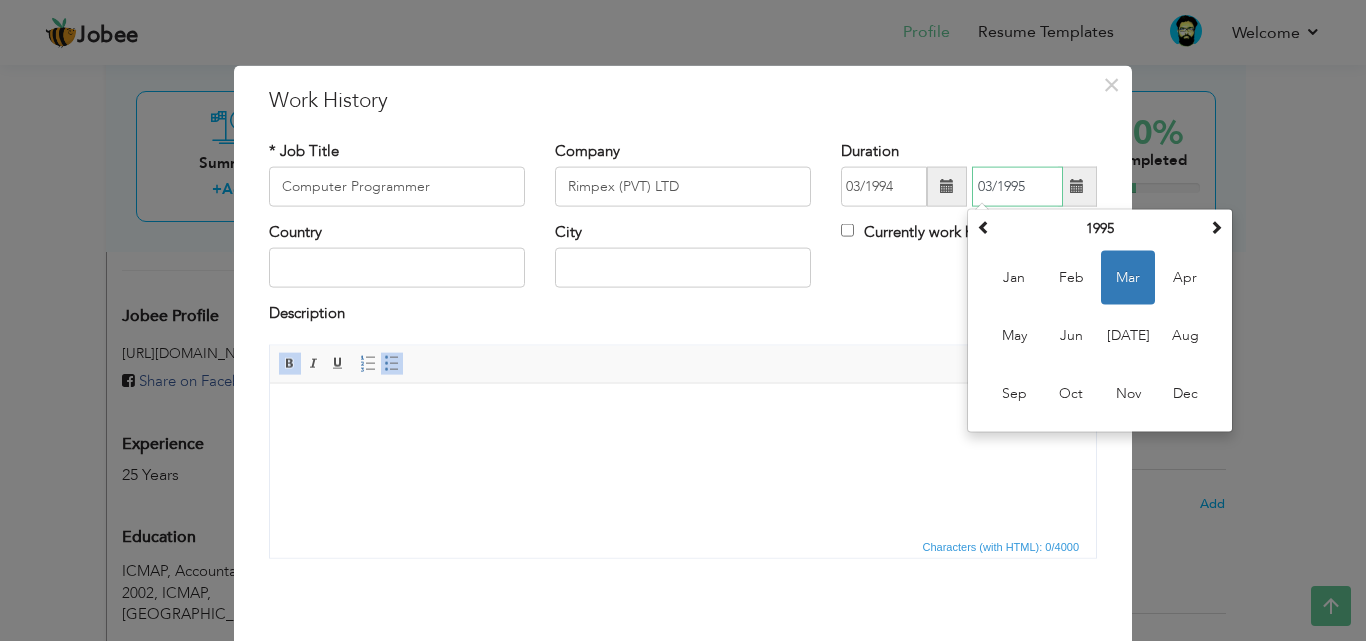click on "03/1995" at bounding box center (1017, 187) 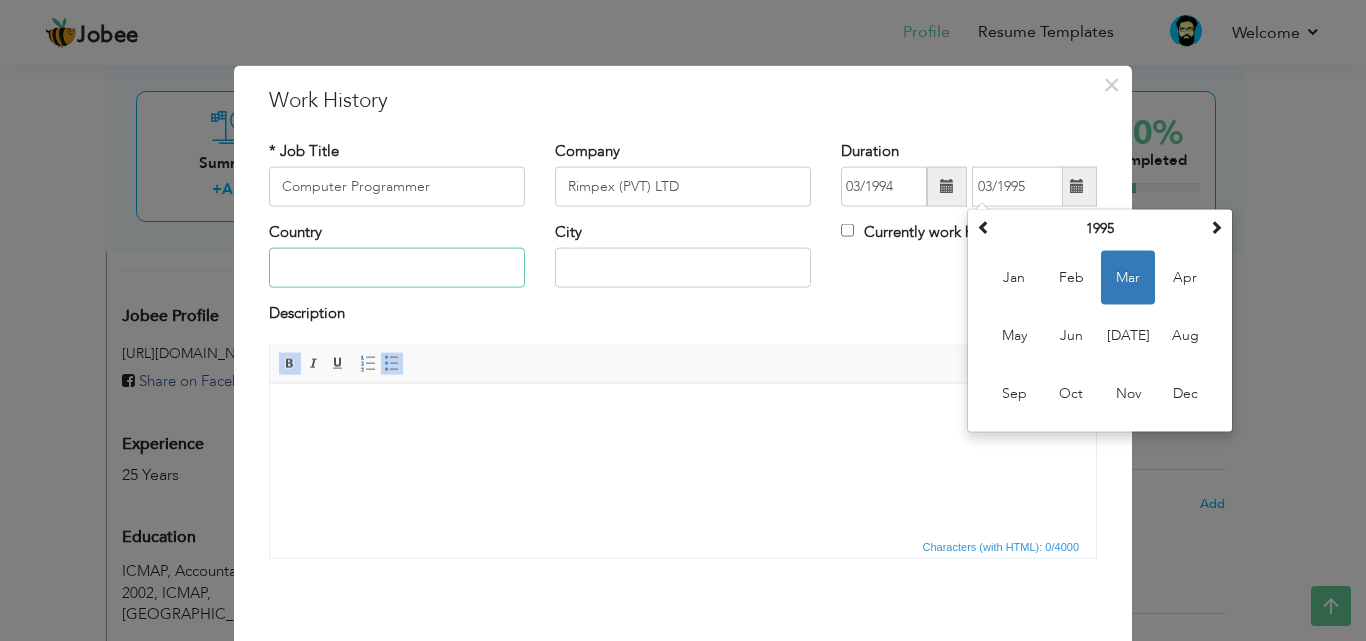 click at bounding box center [397, 268] 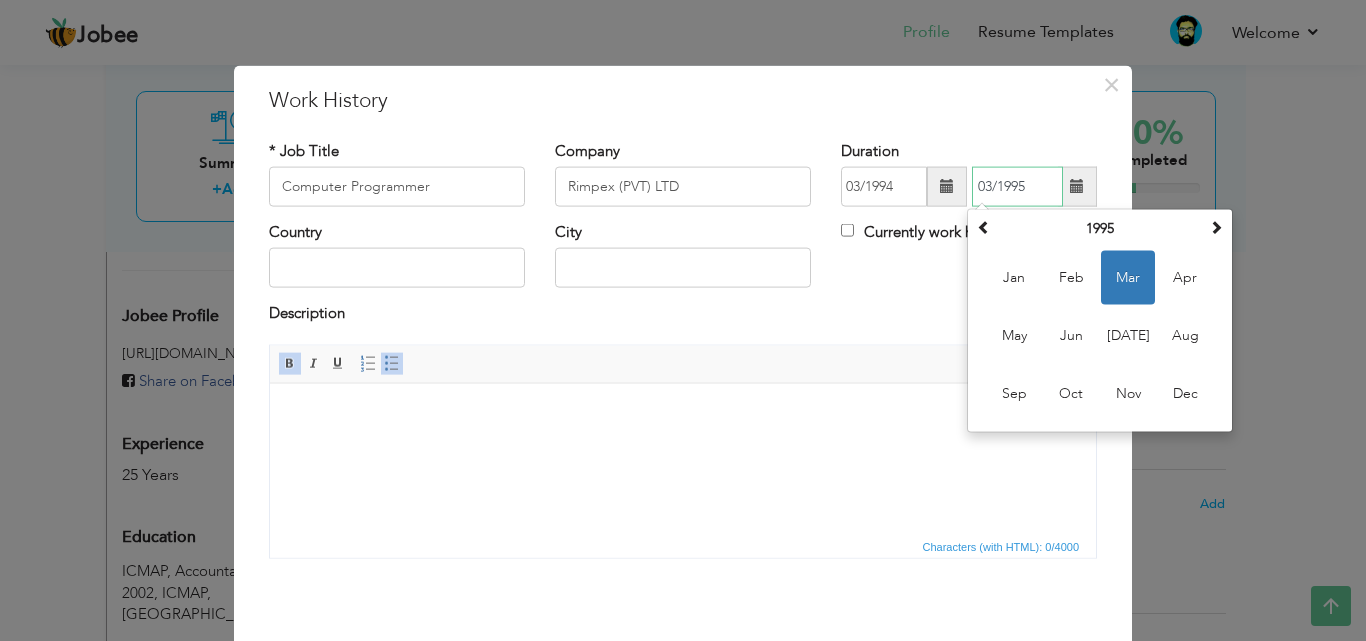 click on "03/1995" at bounding box center [1017, 187] 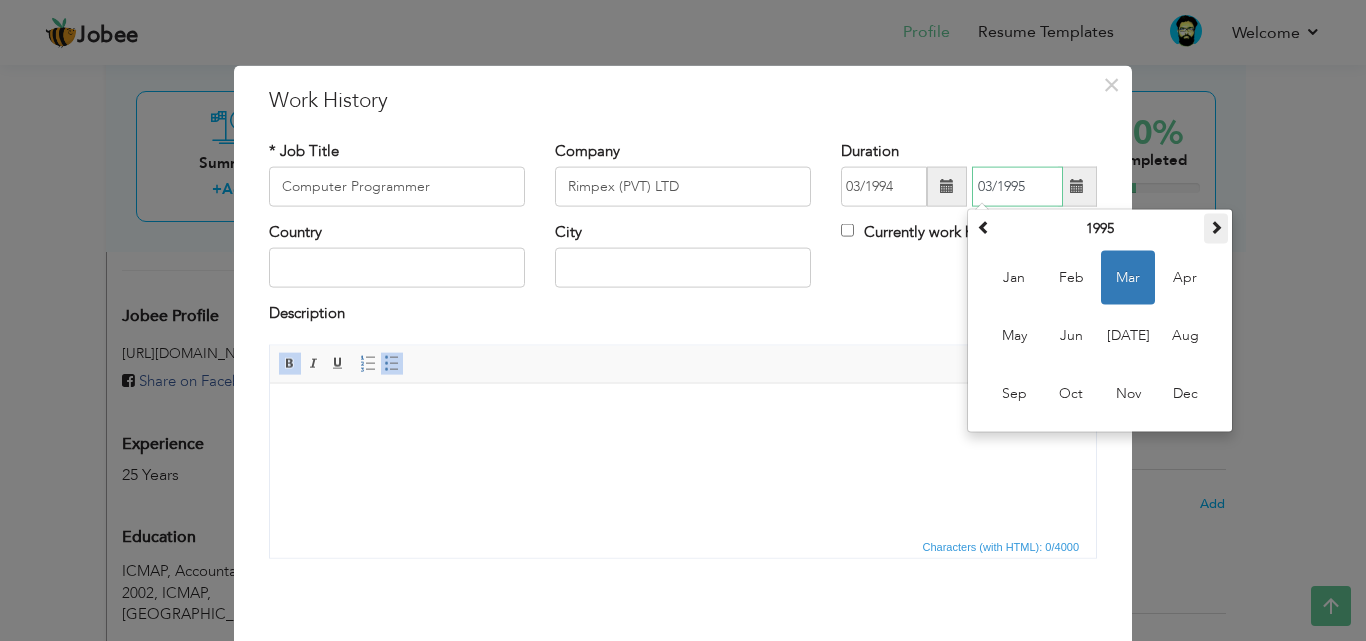 click at bounding box center [1216, 227] 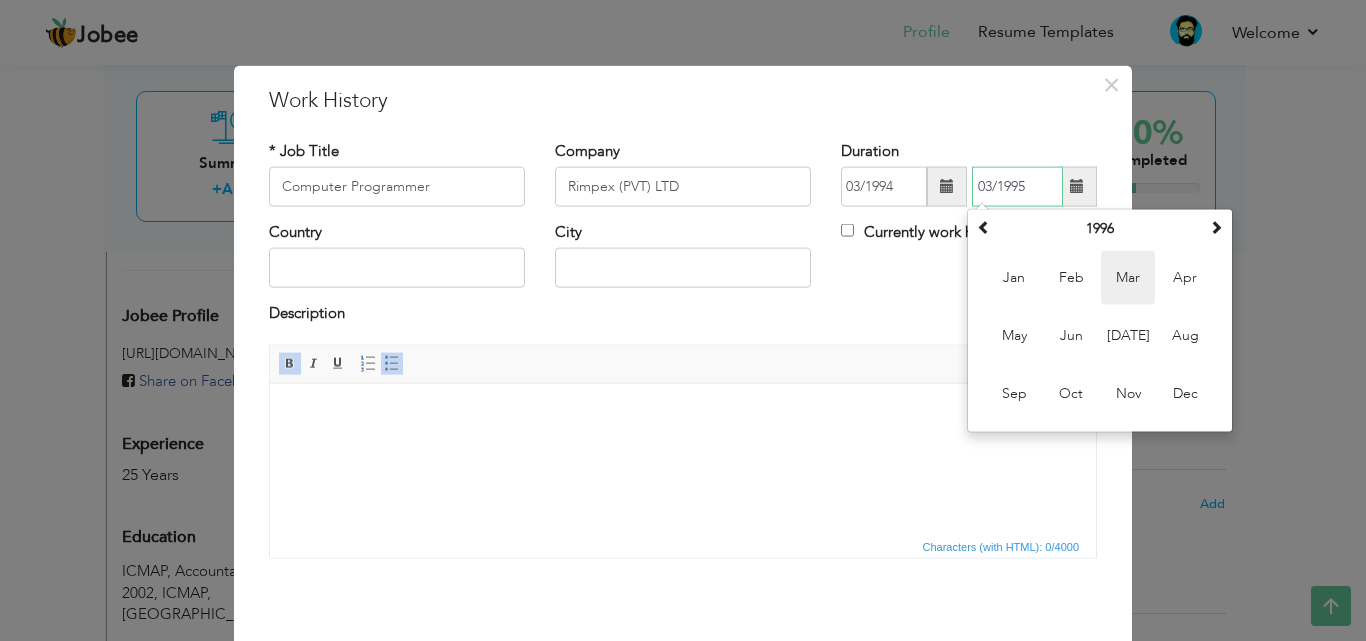 click on "Mar" at bounding box center [1128, 278] 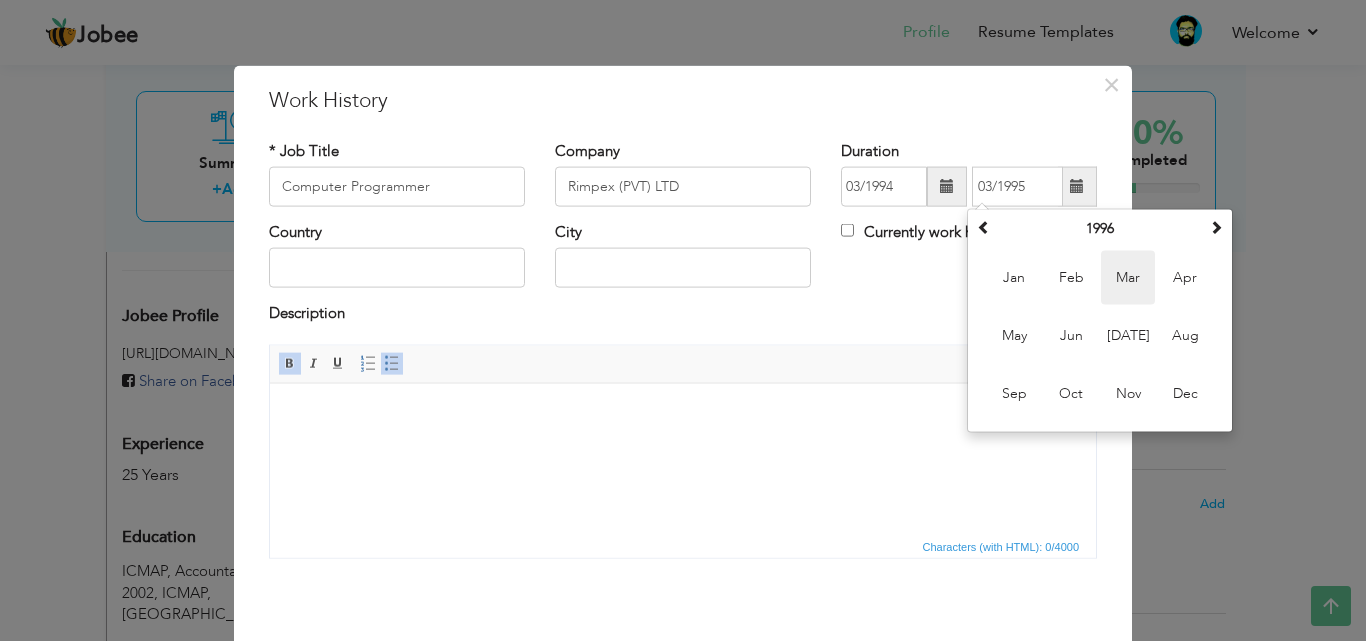type on "03/1996" 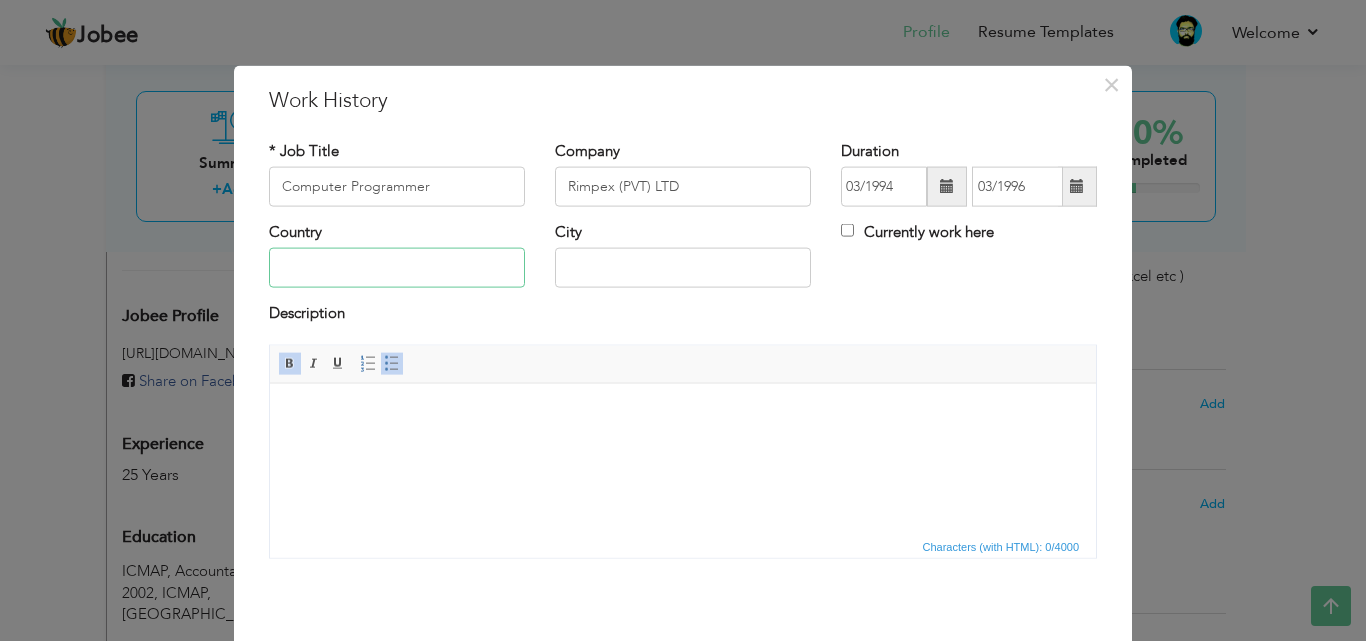 click at bounding box center [397, 268] 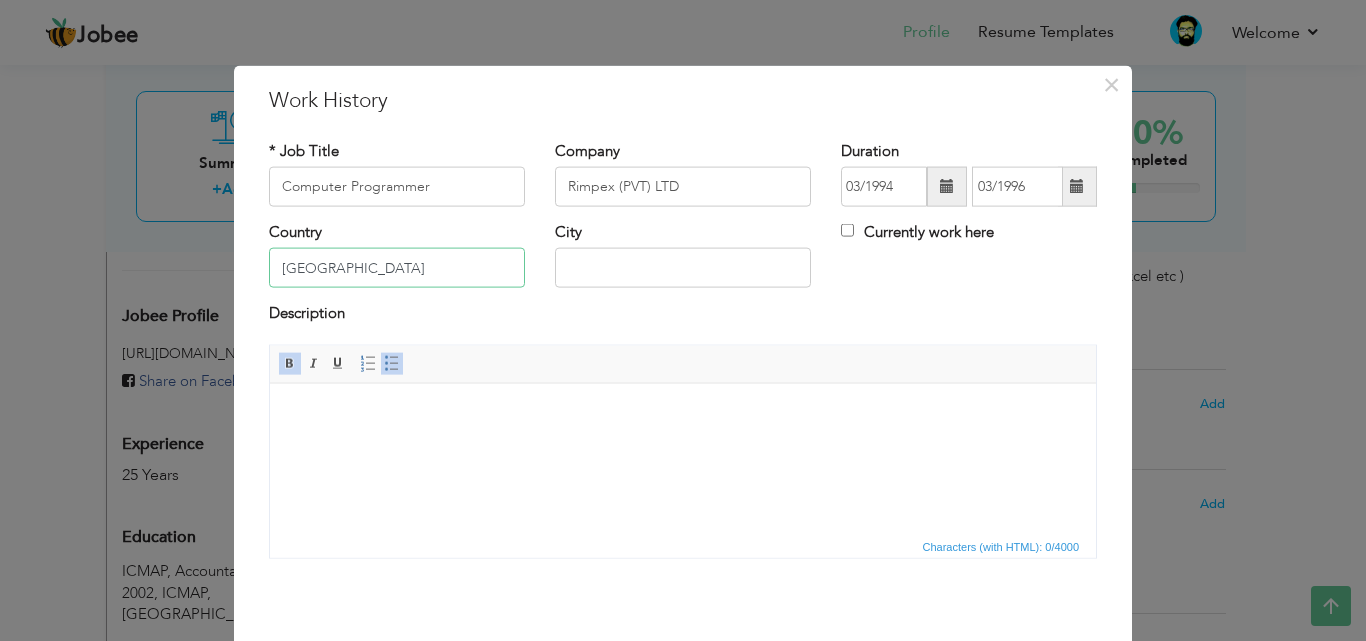 type on "Pakistan" 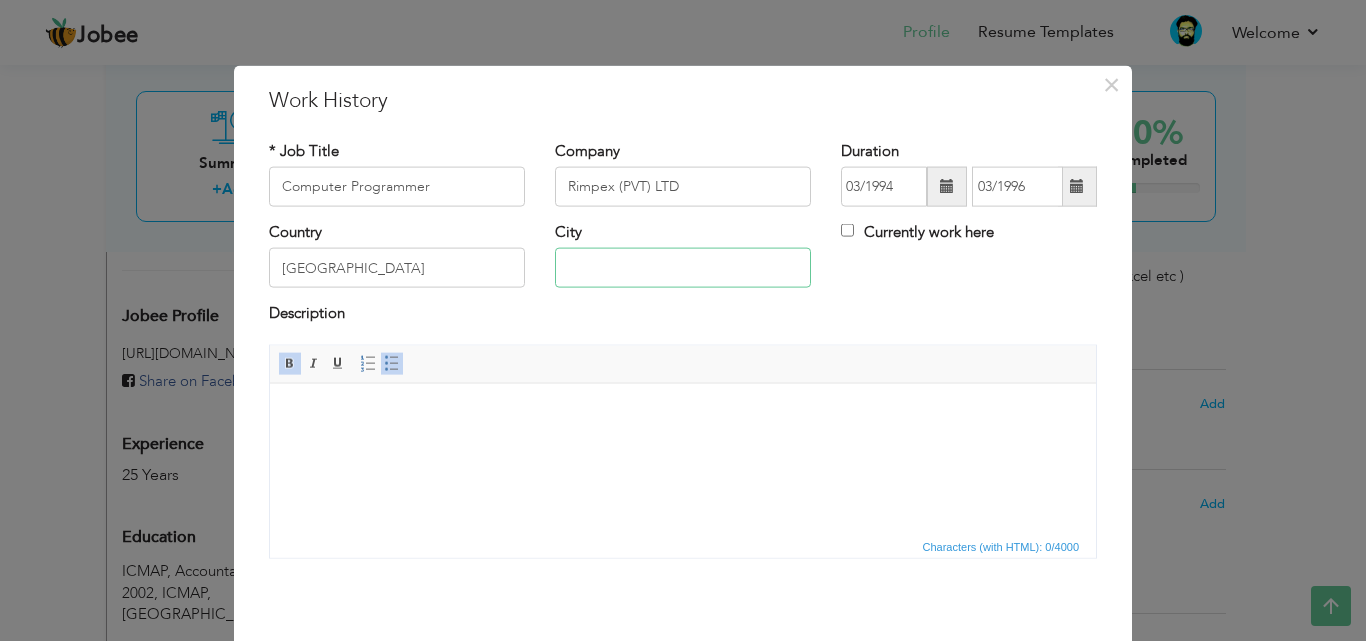 click at bounding box center [683, 268] 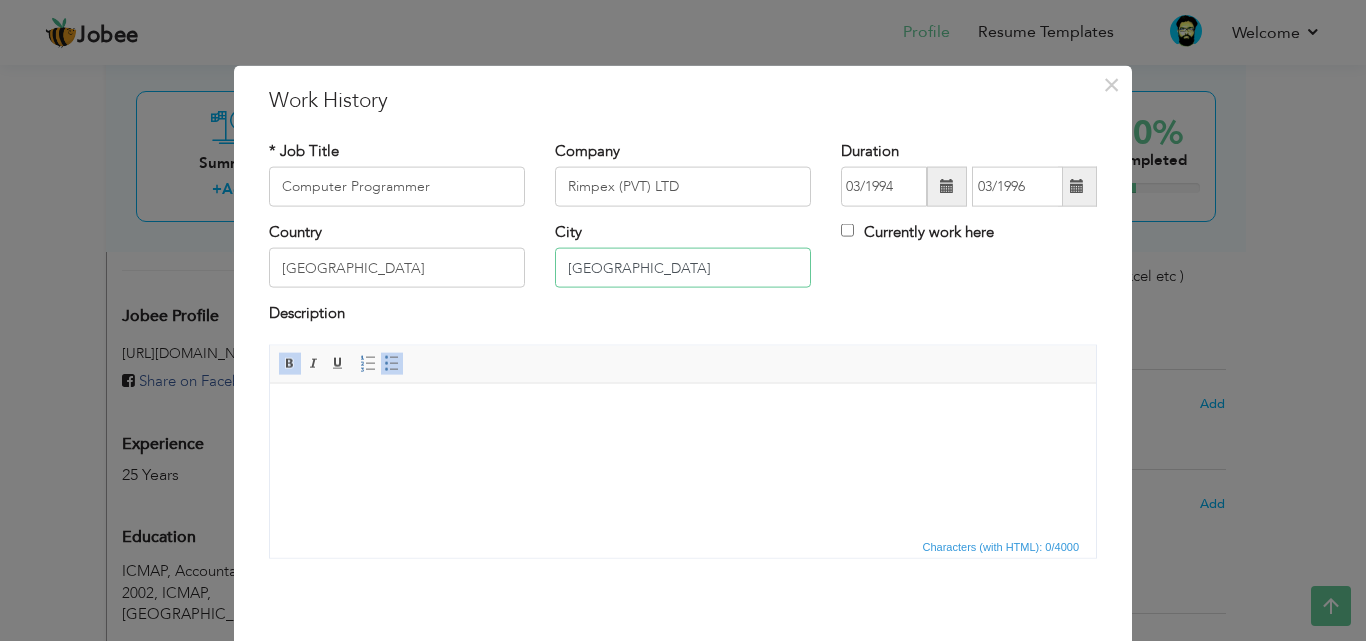 type on "Karachi" 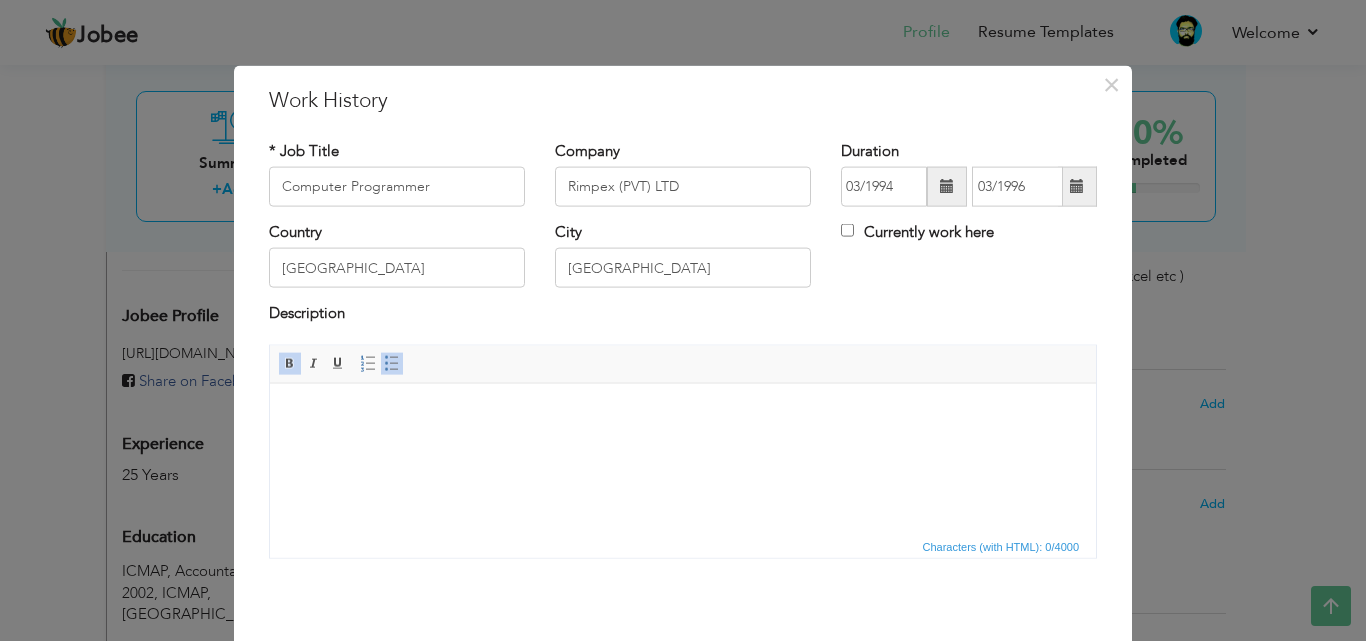 click at bounding box center [683, 413] 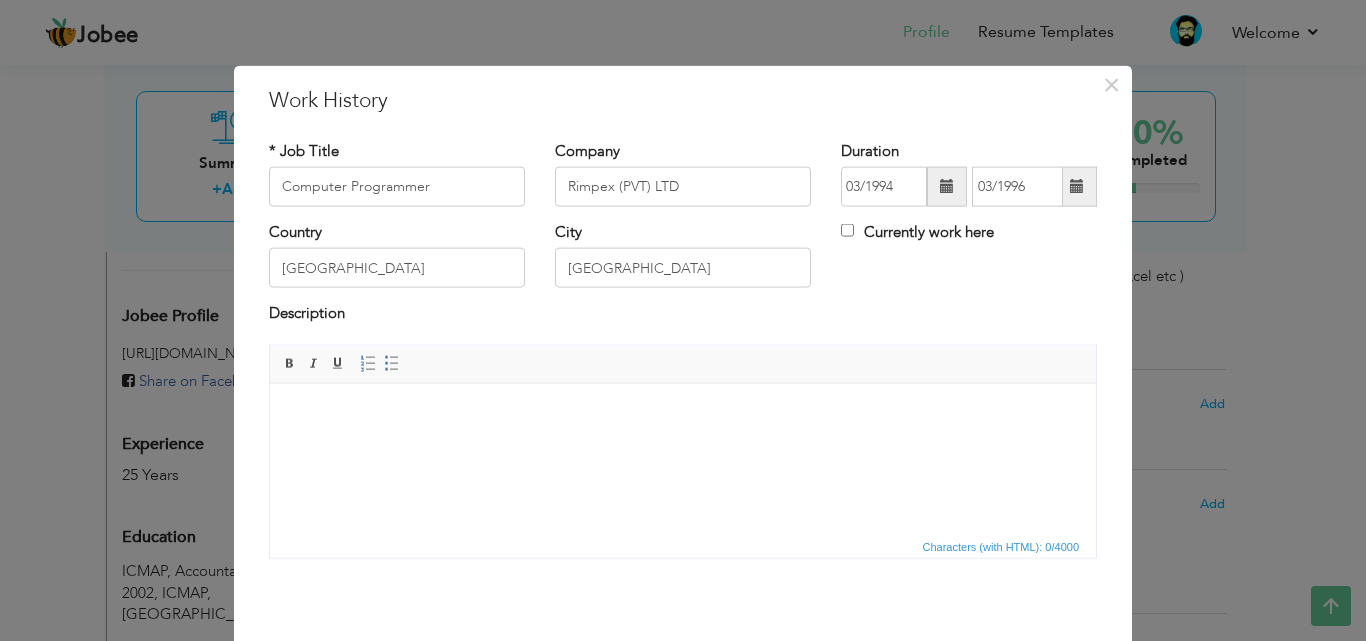 click at bounding box center [683, 413] 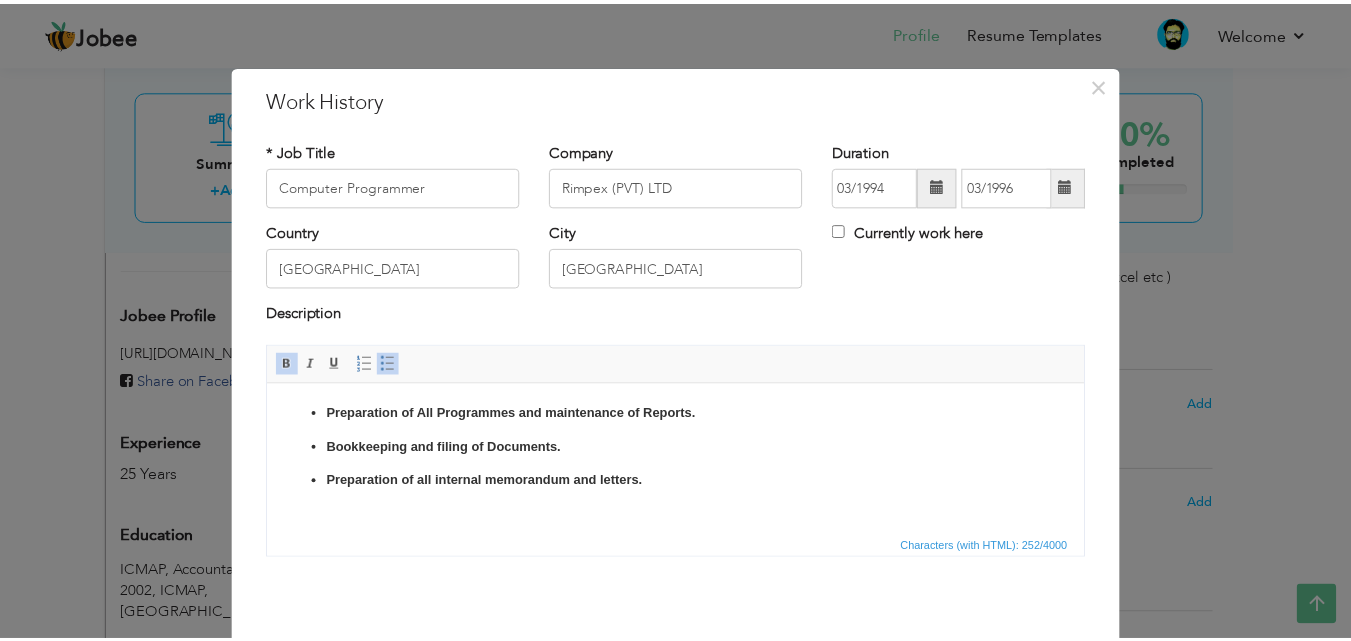 scroll, scrollTop: 79, scrollLeft: 0, axis: vertical 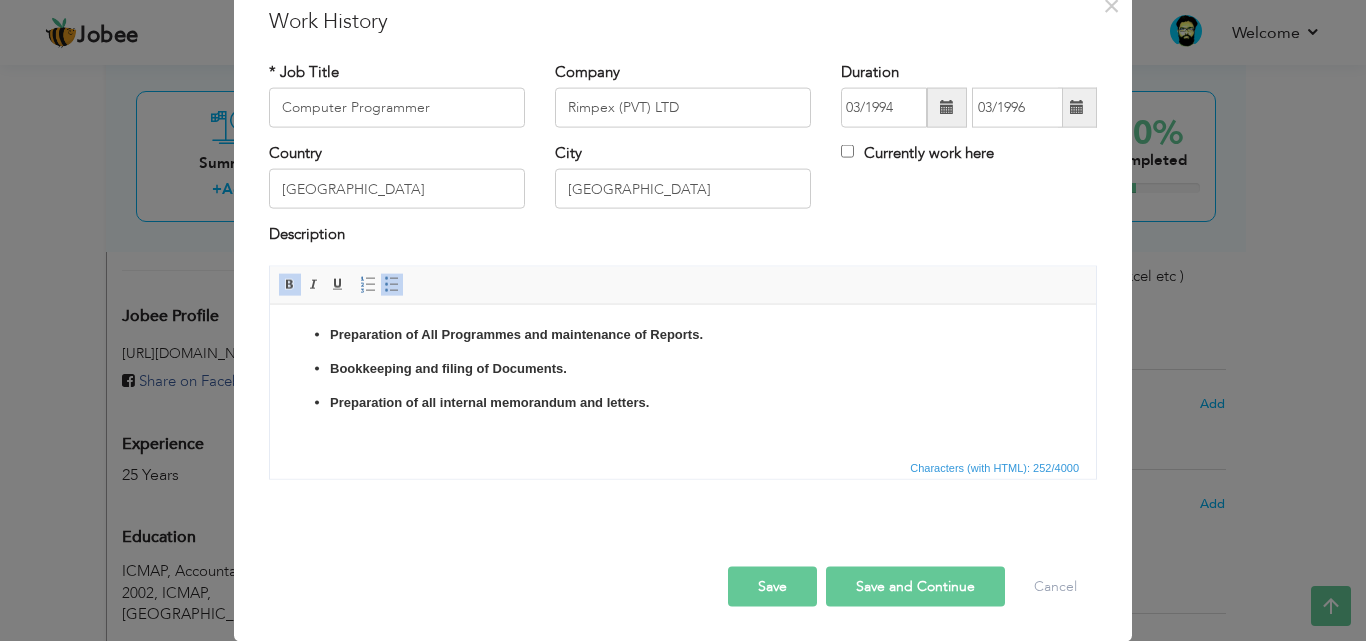 click on "Save" at bounding box center (772, 586) 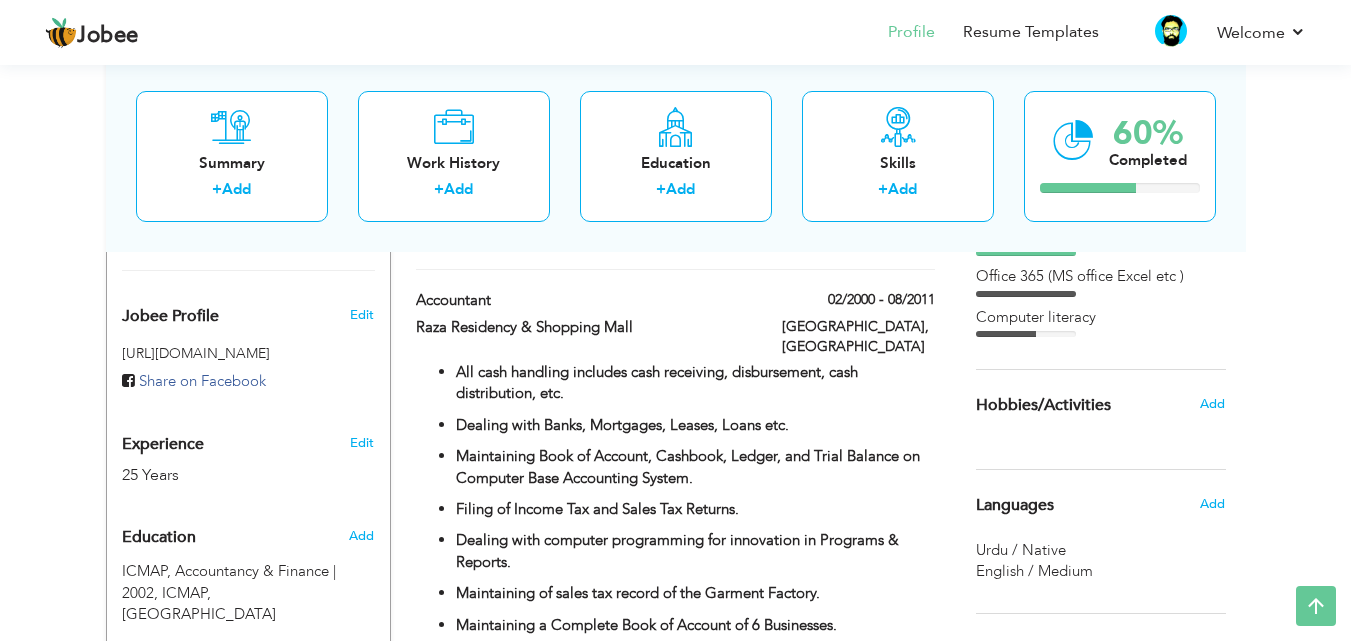 click on "View Resume
Export PDF
Profile
Summary
Public Link
Experience
Education
Awards
Work Histroy
Projects
Certifications
Skills
Preferred Job City" at bounding box center [675, 373] 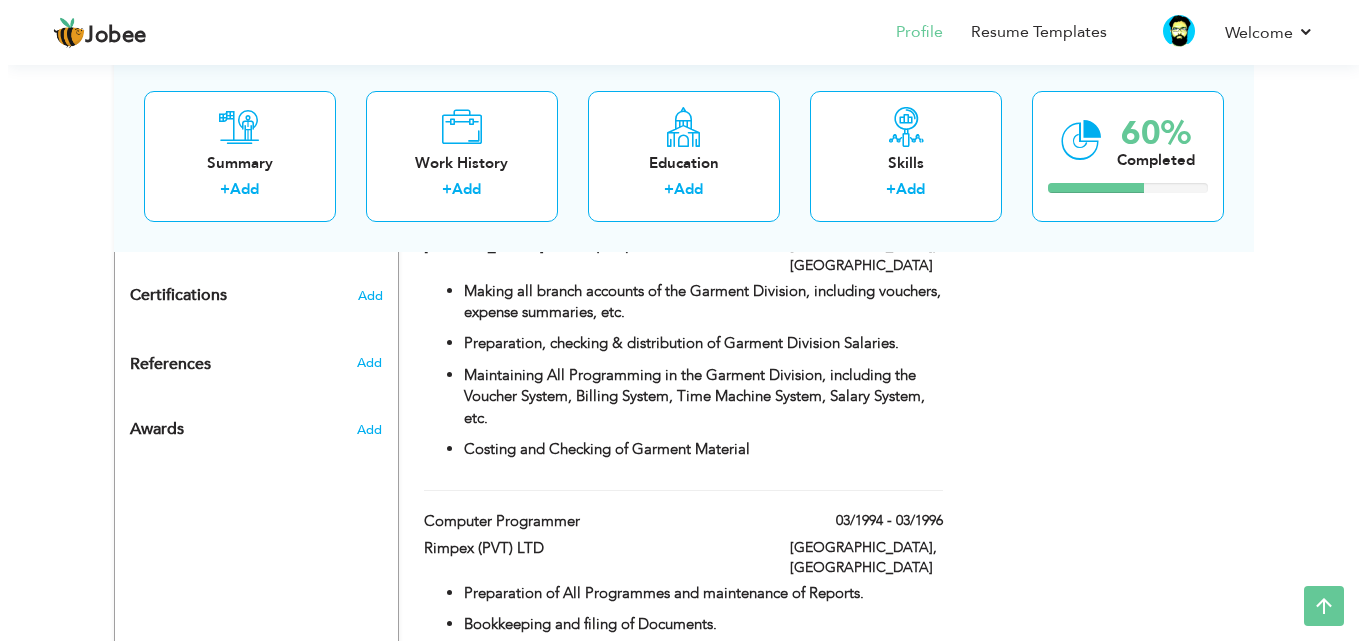scroll, scrollTop: 1199, scrollLeft: 0, axis: vertical 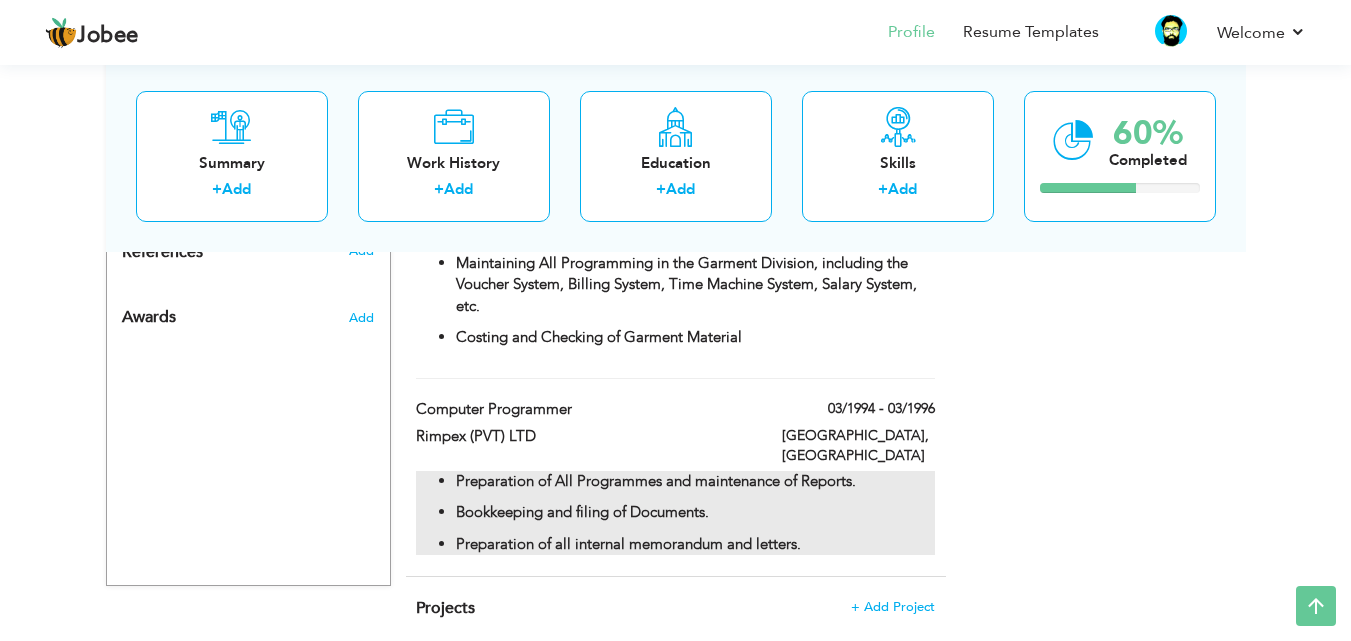 drag, startPoint x: 1360, startPoint y: 445, endPoint x: 553, endPoint y: 389, distance: 808.9407 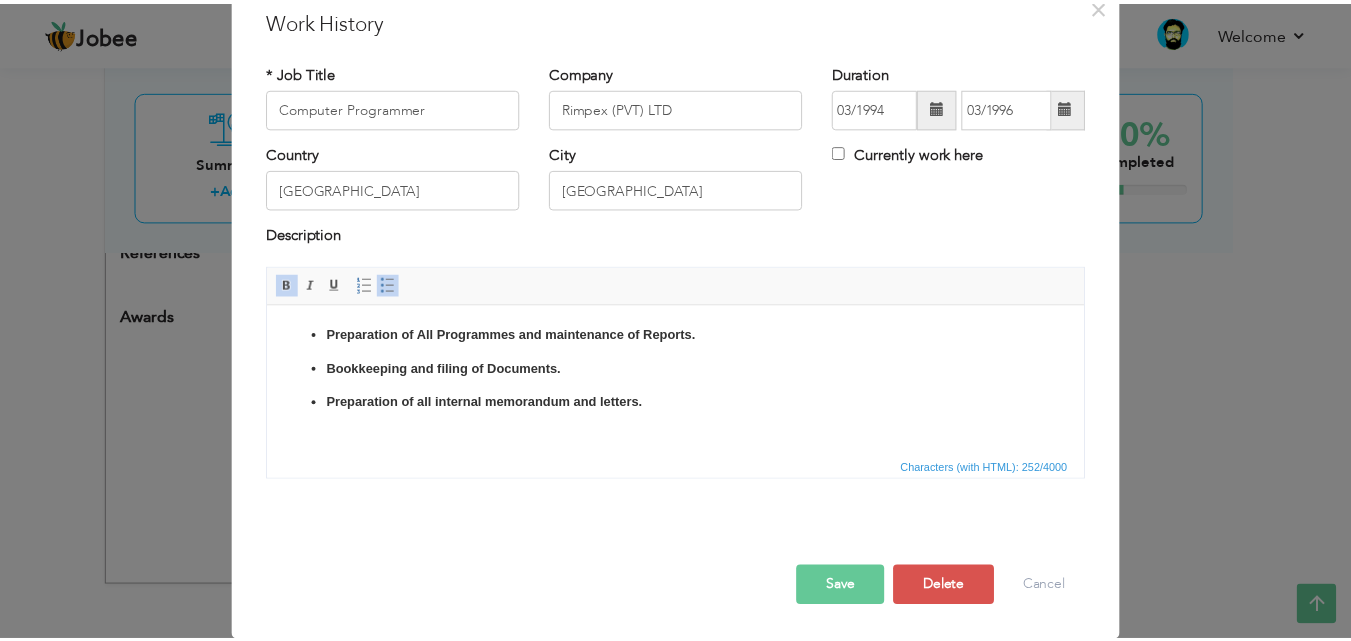 scroll, scrollTop: 0, scrollLeft: 0, axis: both 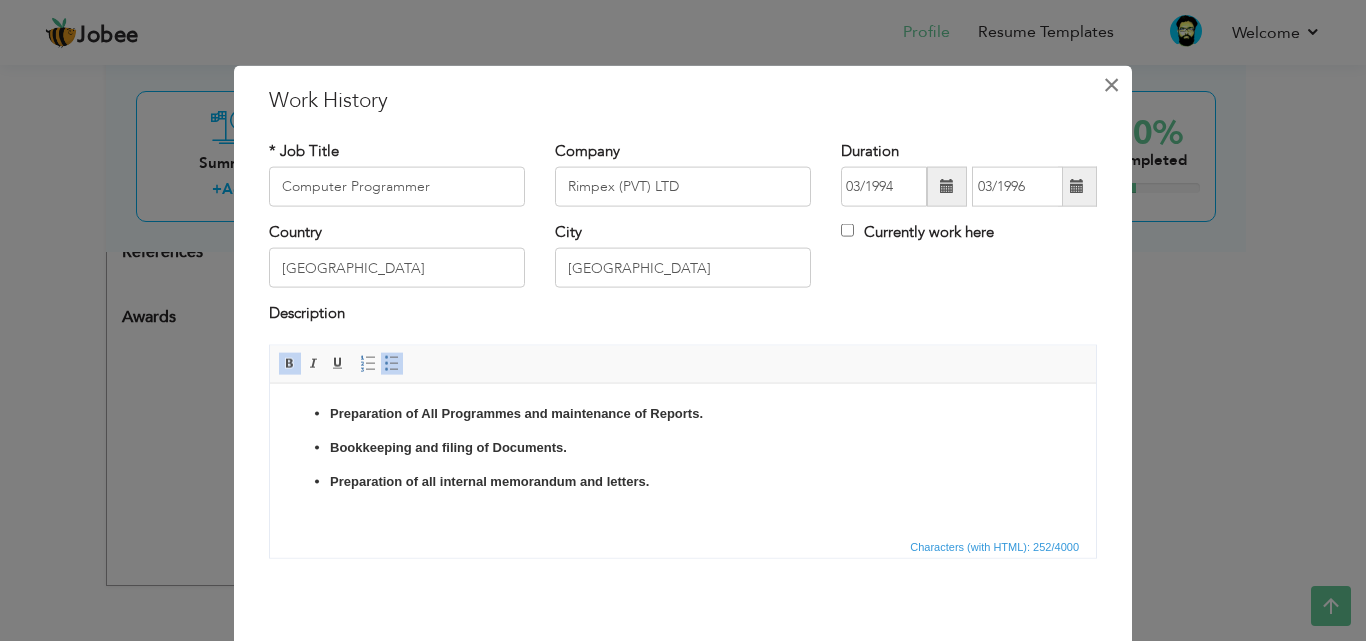 click on "×" at bounding box center (1111, 84) 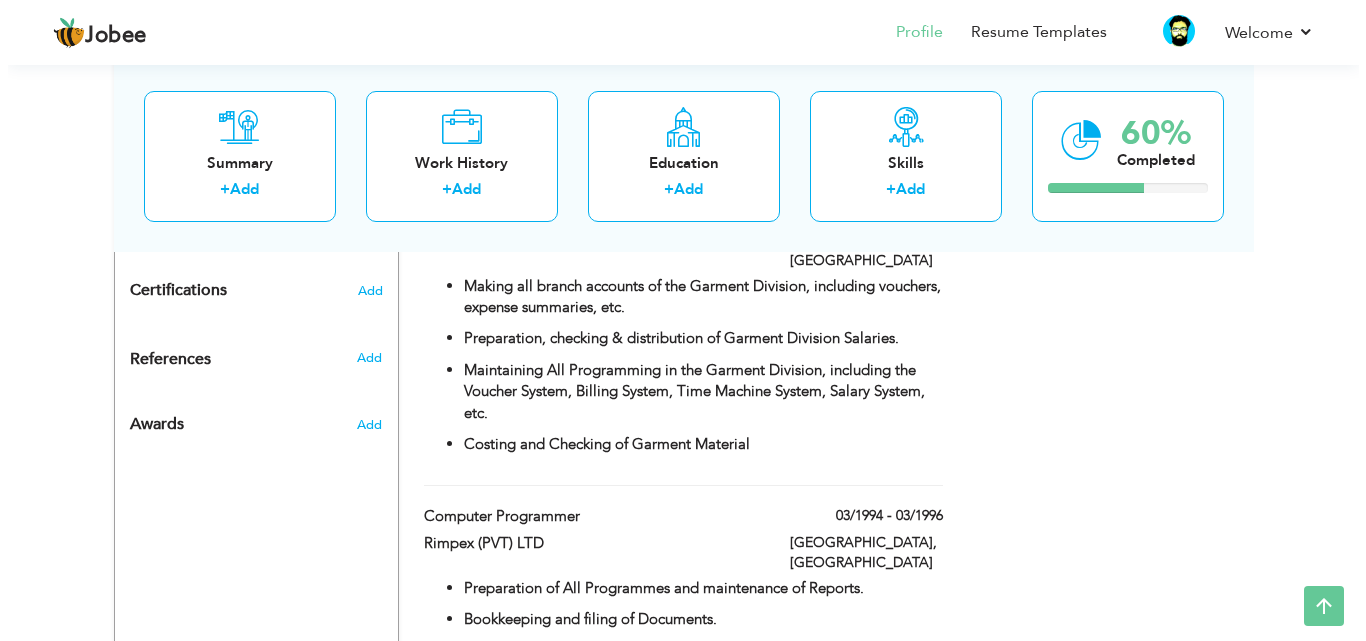 scroll, scrollTop: 1199, scrollLeft: 0, axis: vertical 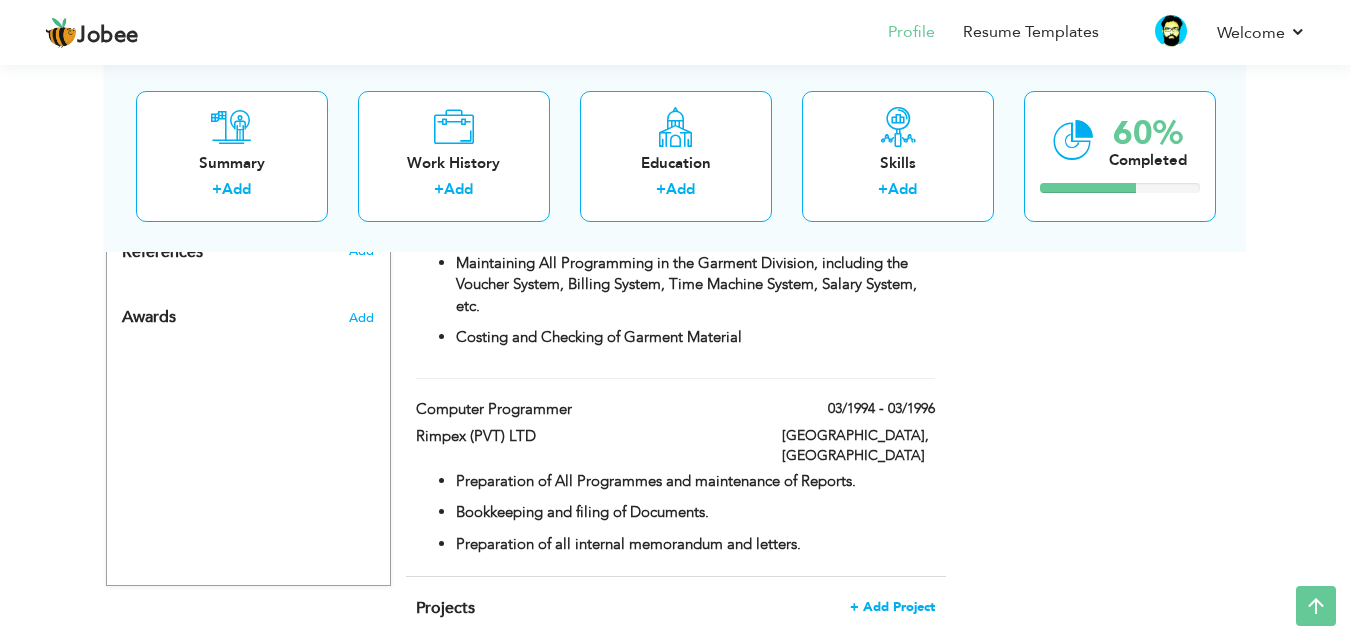 click on "+ Add Project" at bounding box center [892, 607] 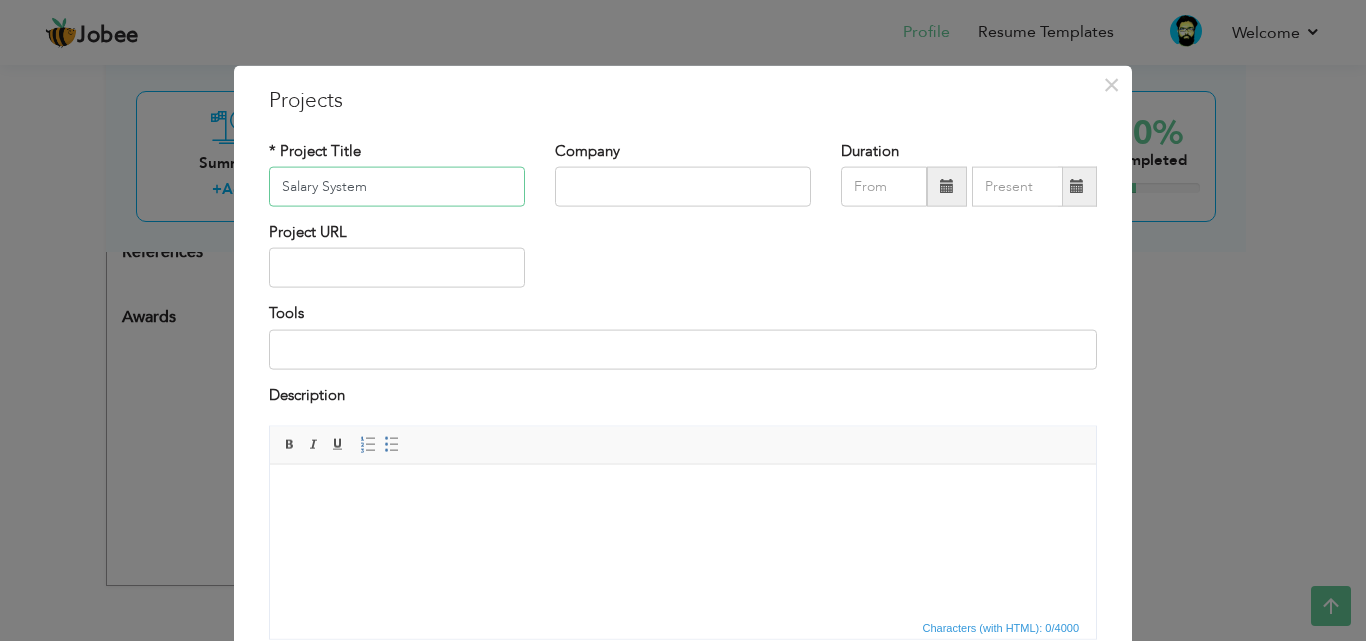 type on "Salary System" 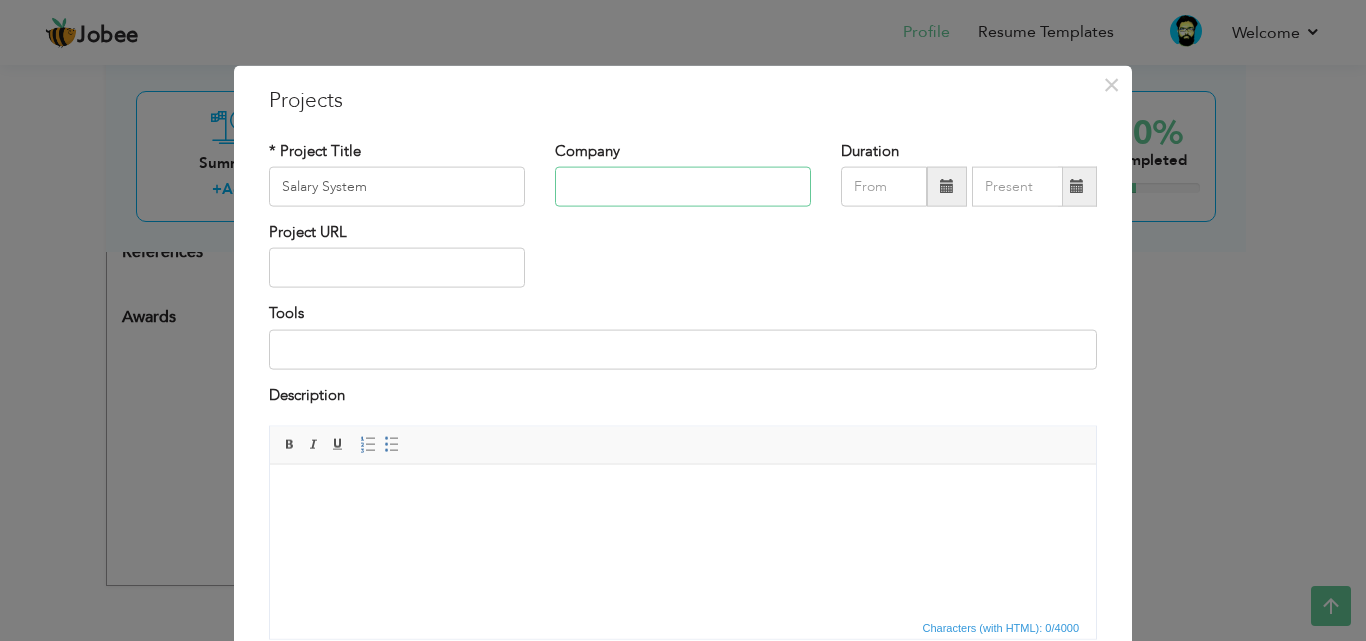 click at bounding box center [683, 187] 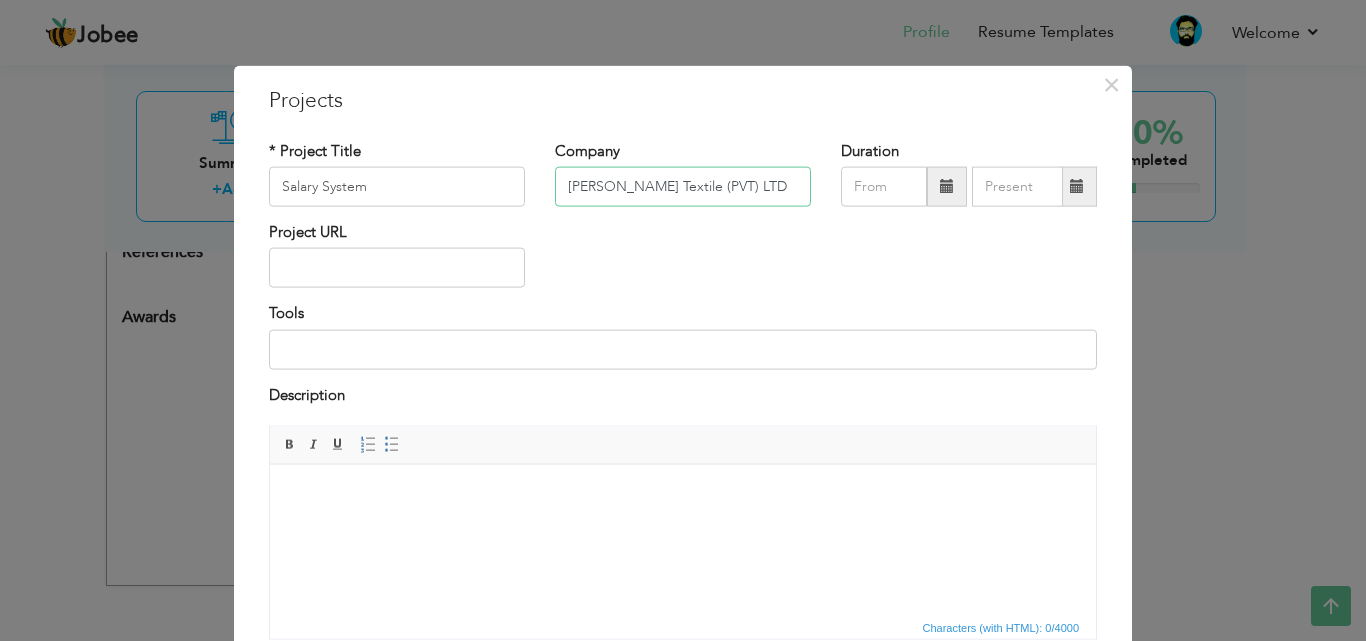 type on "Al Karam Textile (PVT) LTD" 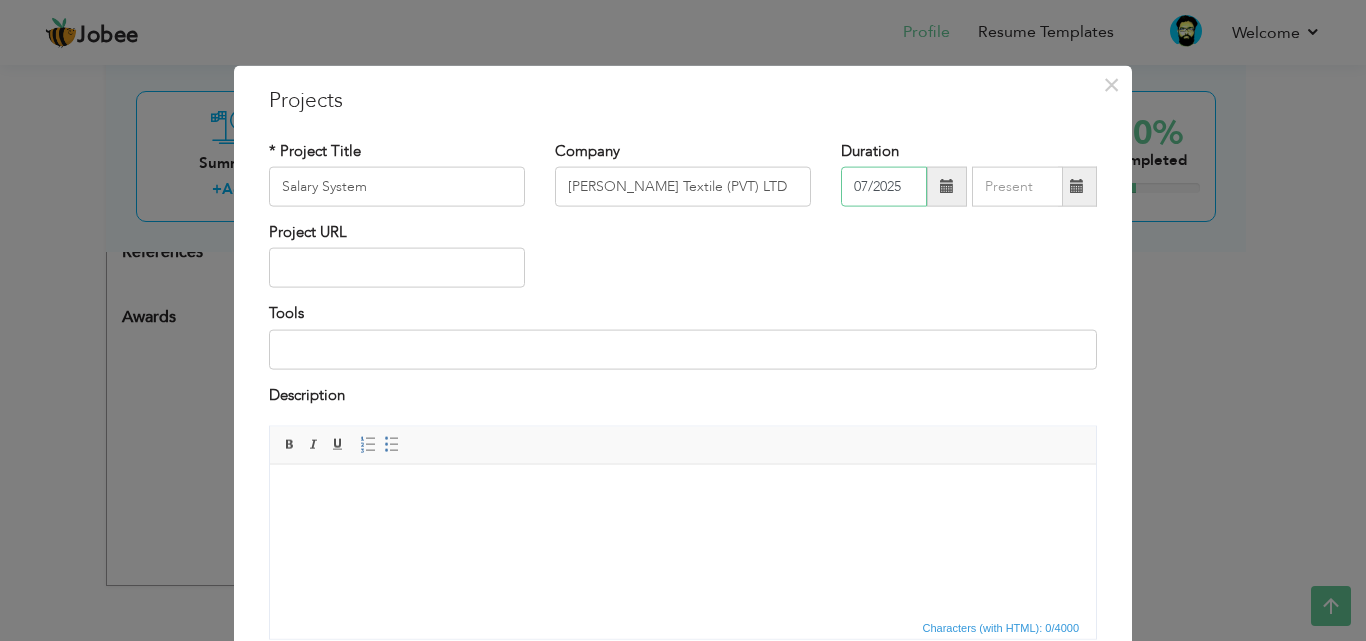 click on "07/2025" at bounding box center [884, 187] 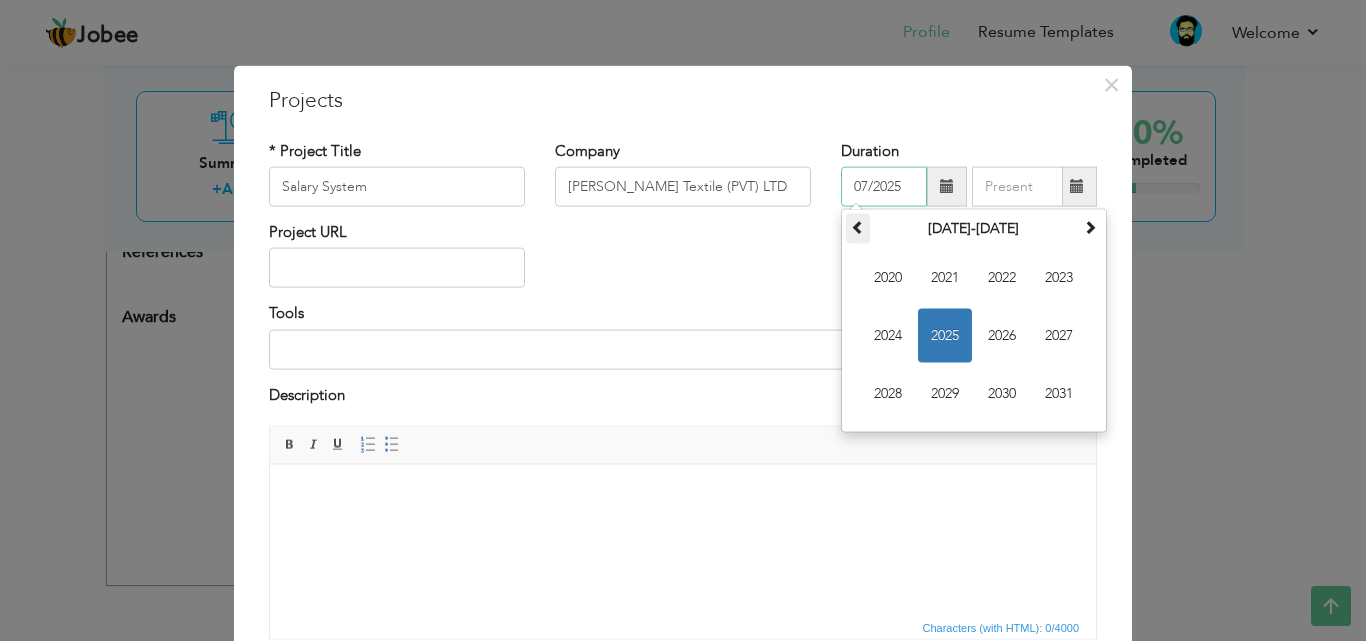 click at bounding box center [858, 227] 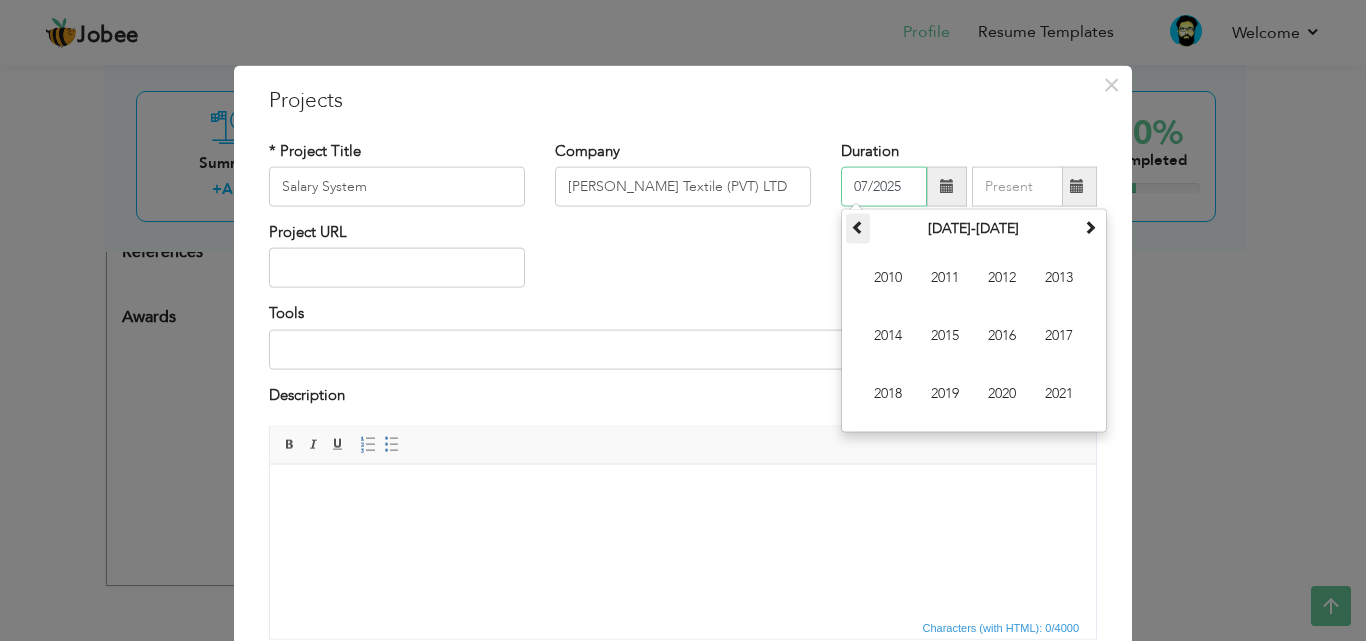 click at bounding box center [858, 227] 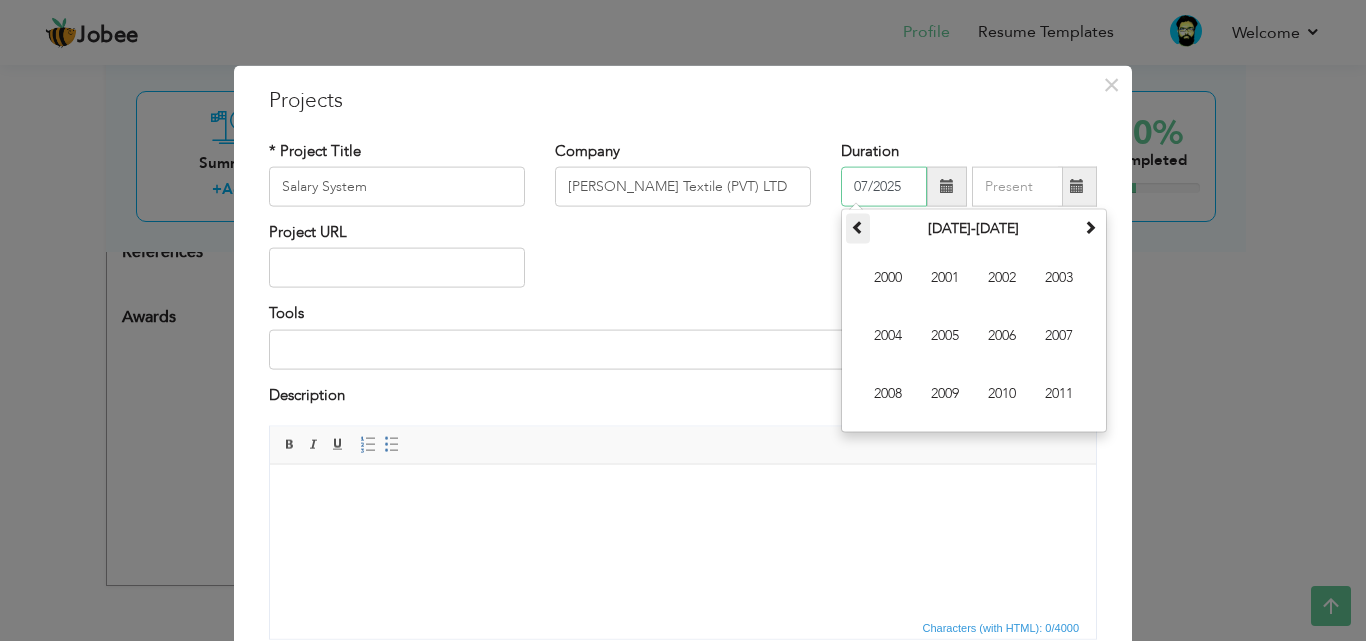 click at bounding box center [858, 227] 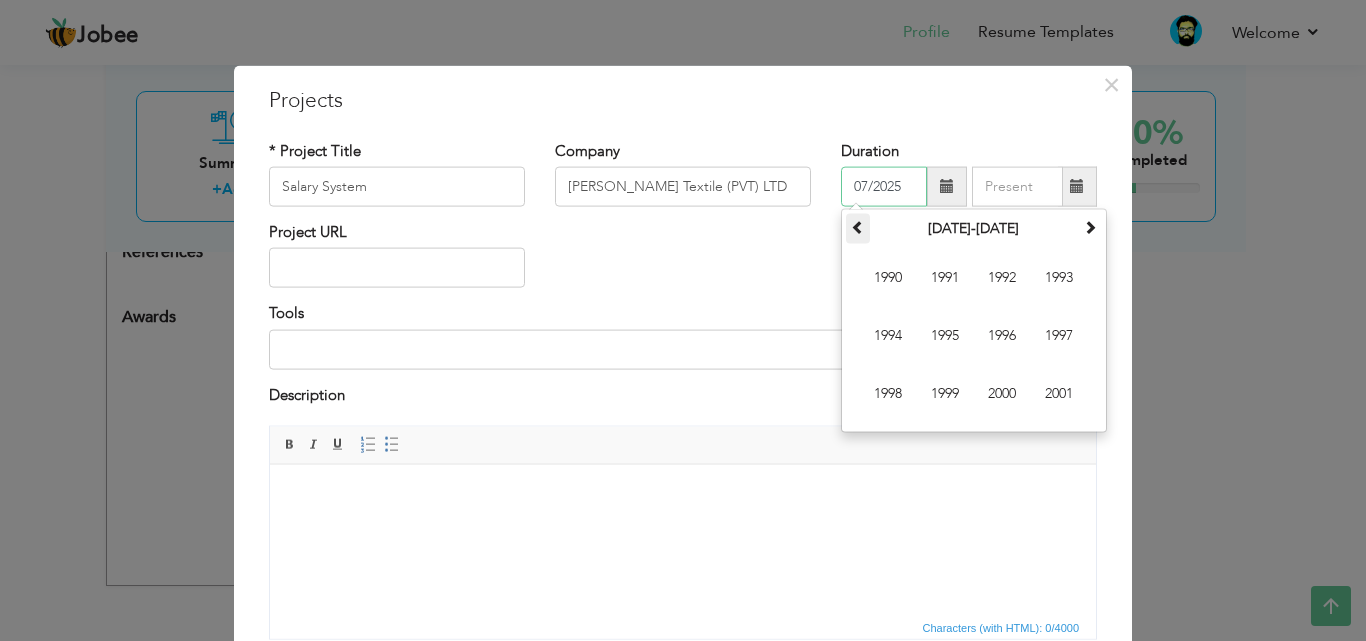 click at bounding box center (858, 227) 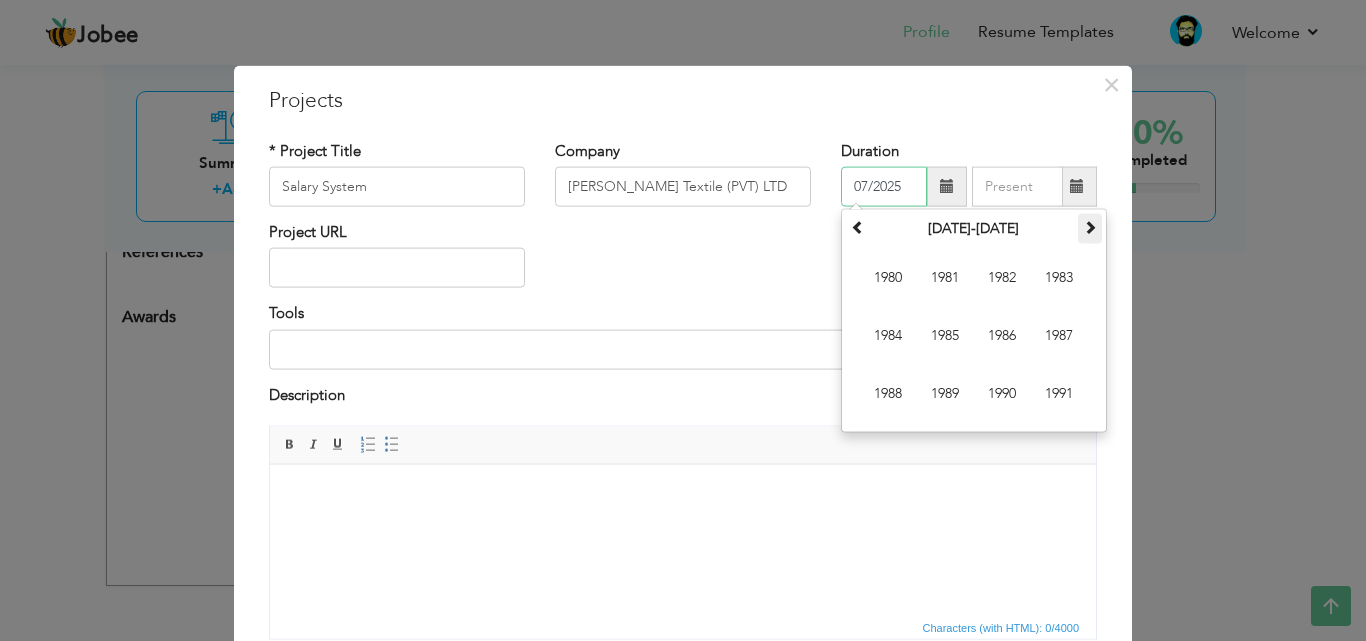 click at bounding box center (1090, 227) 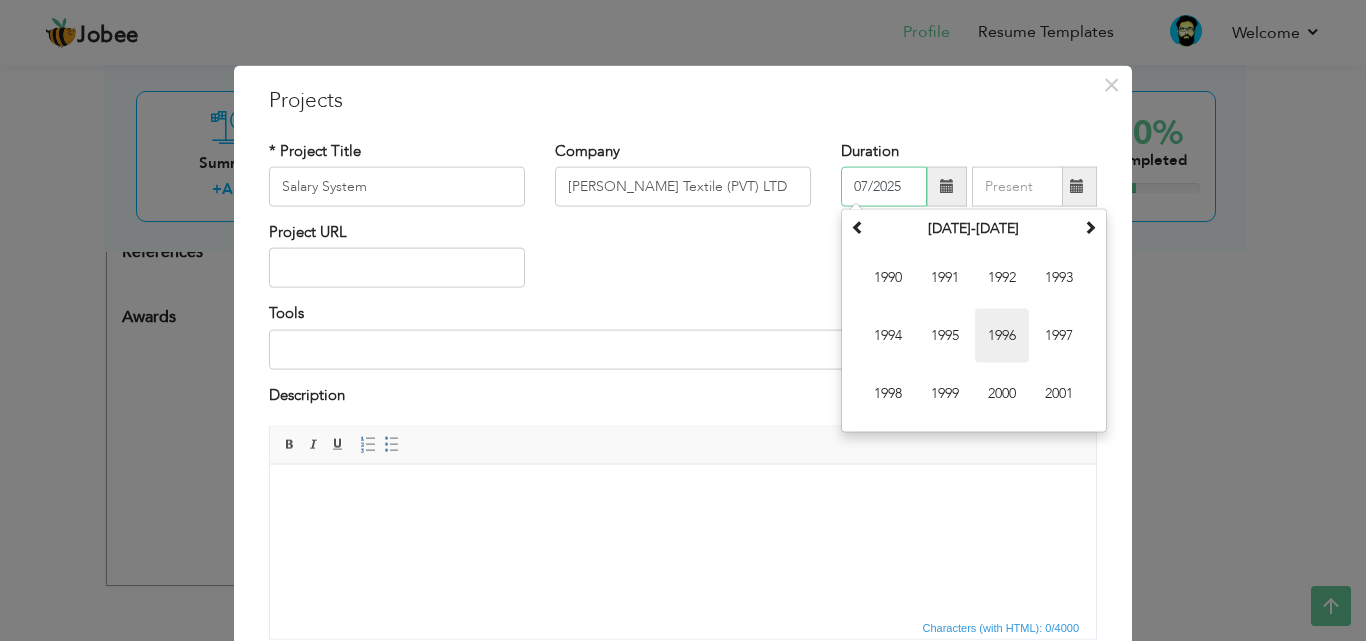 click on "1996" at bounding box center [1002, 336] 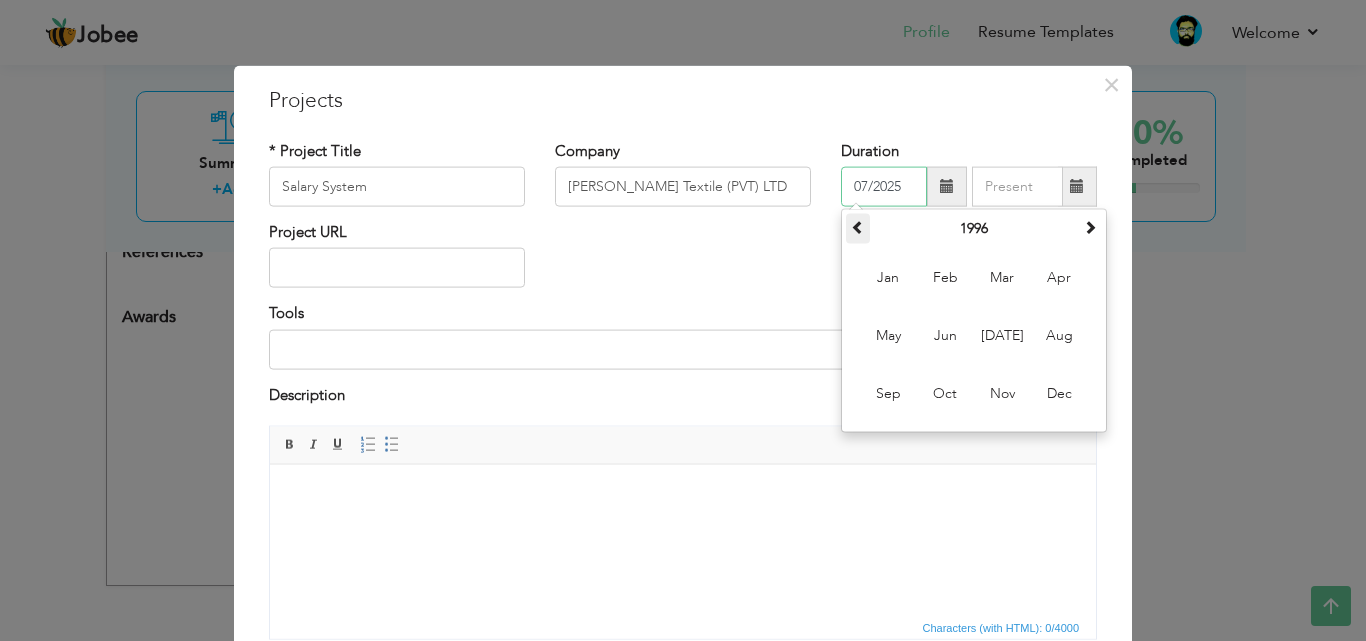 click at bounding box center [858, 227] 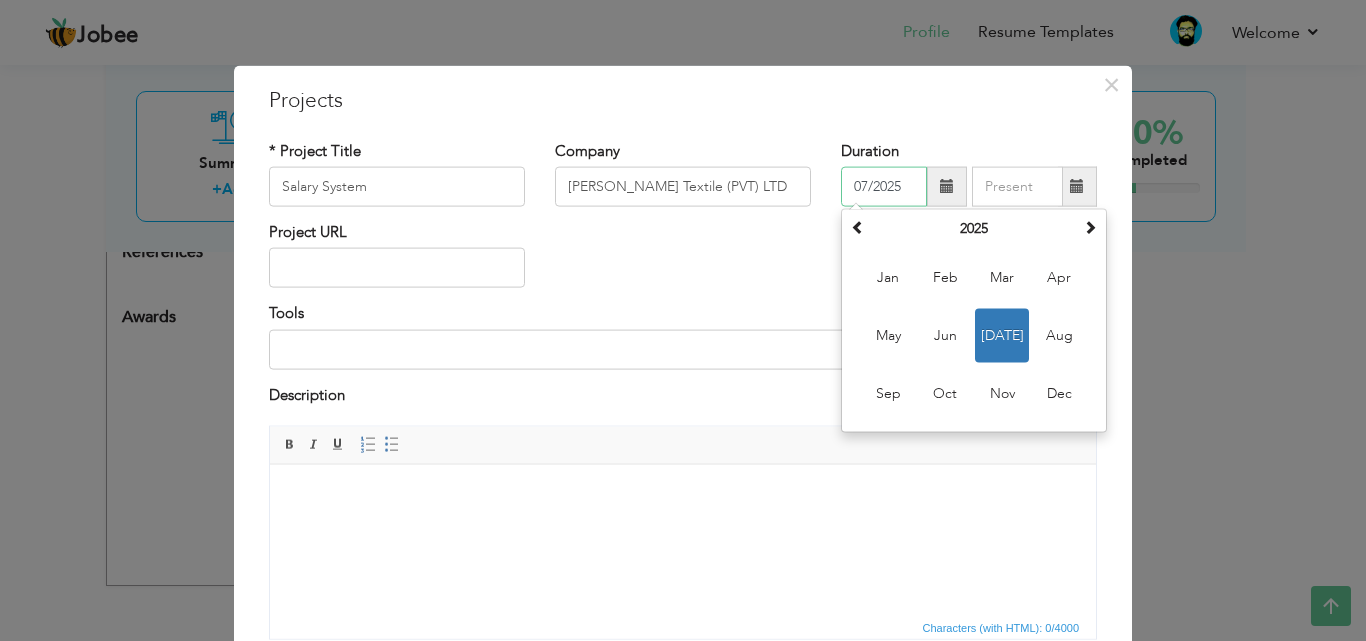 click on "07/2025" at bounding box center (884, 187) 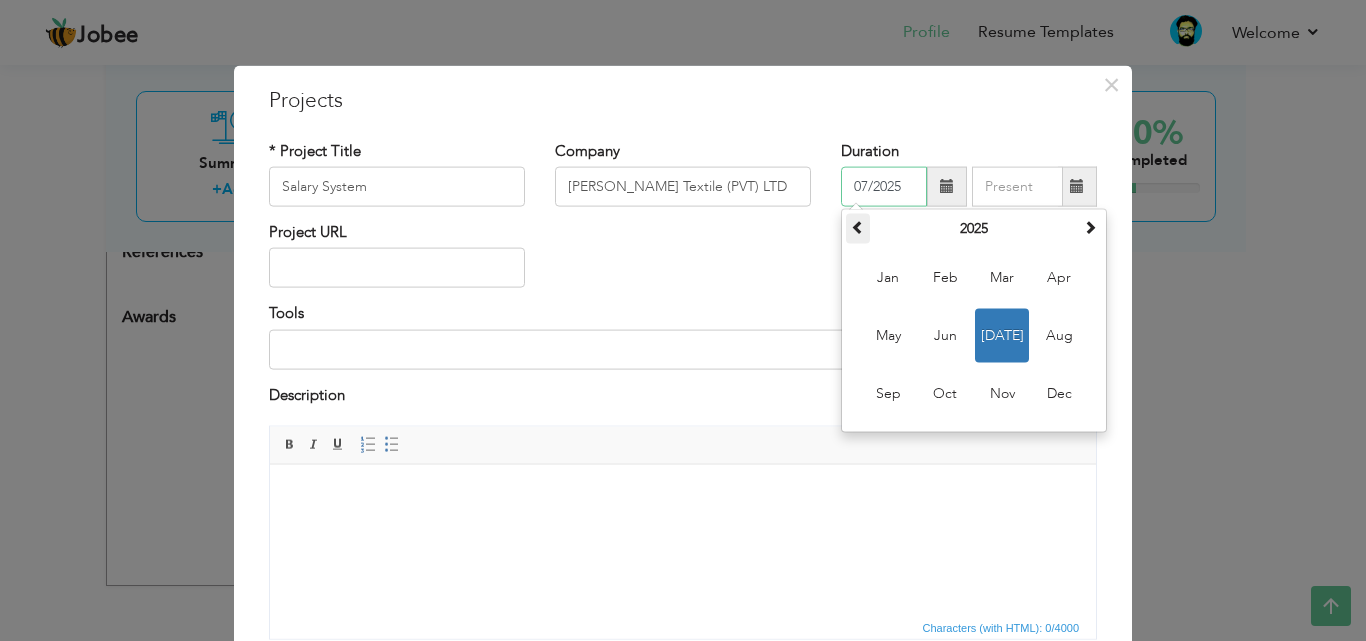 click at bounding box center [858, 227] 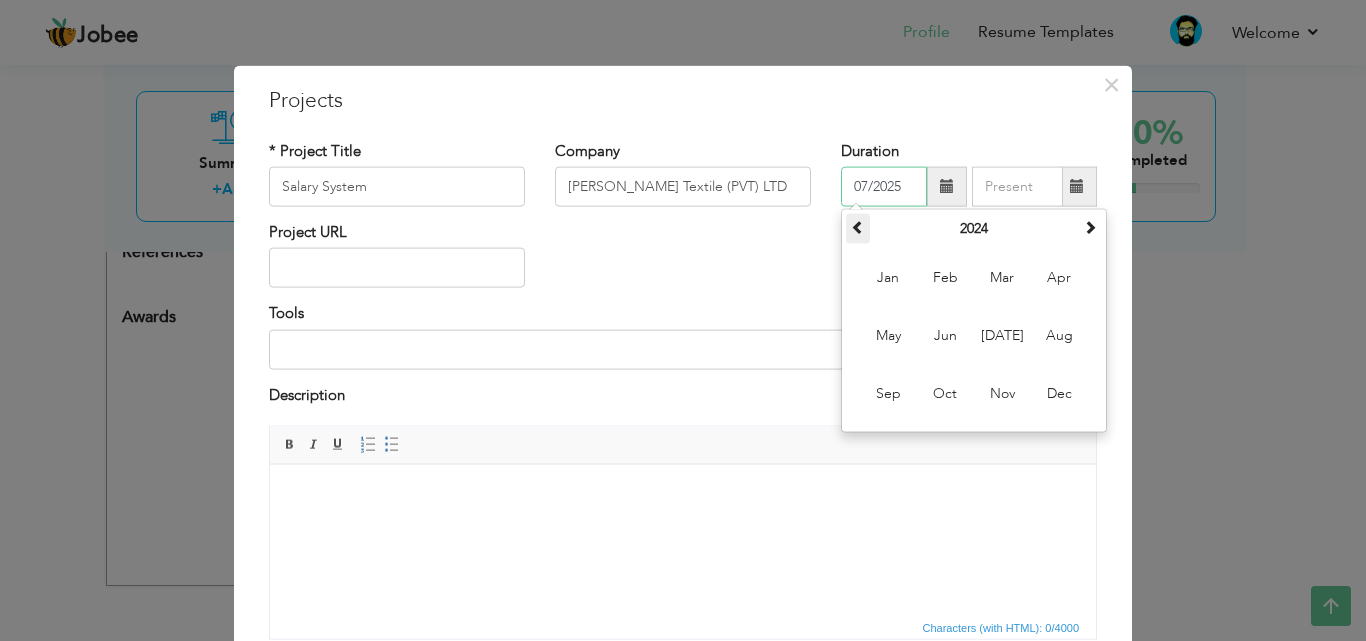 click at bounding box center [858, 227] 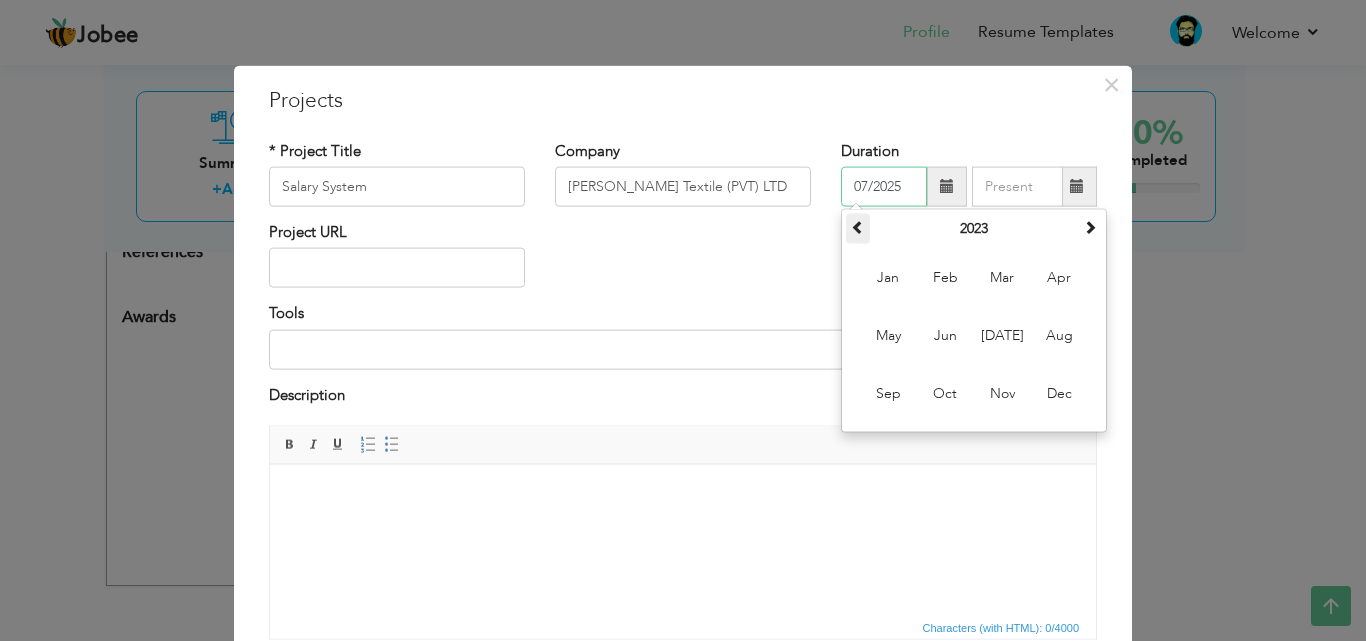 click at bounding box center [858, 227] 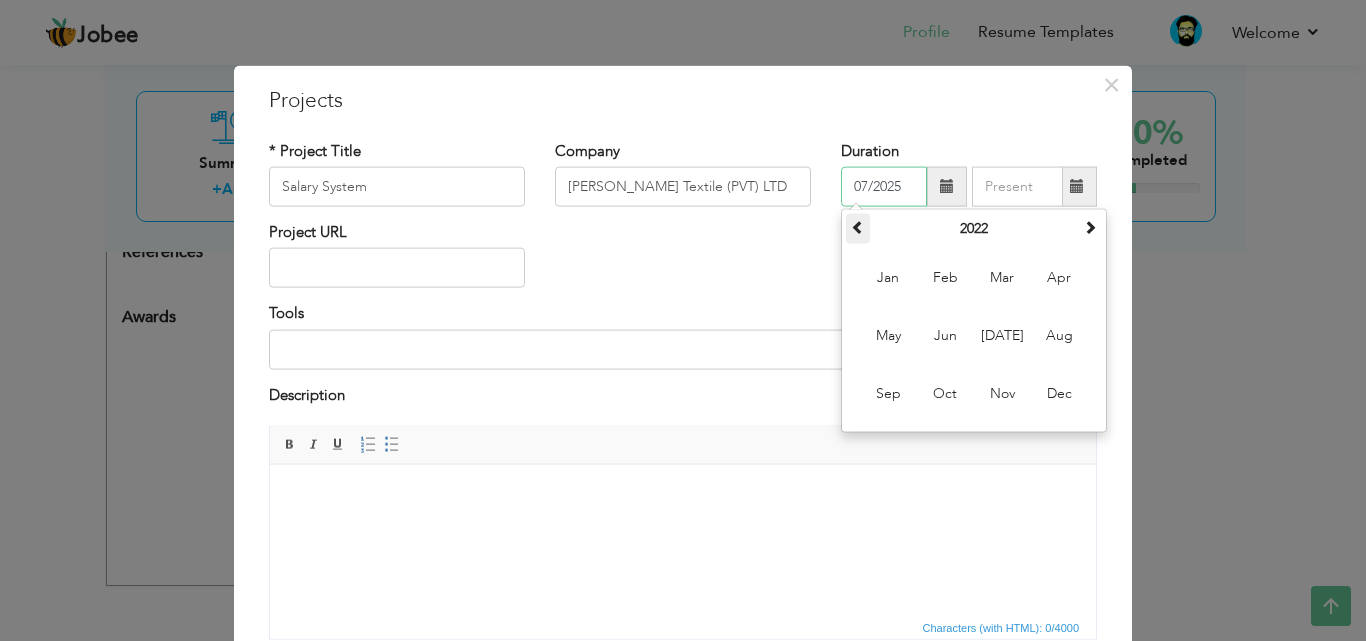 click at bounding box center [858, 227] 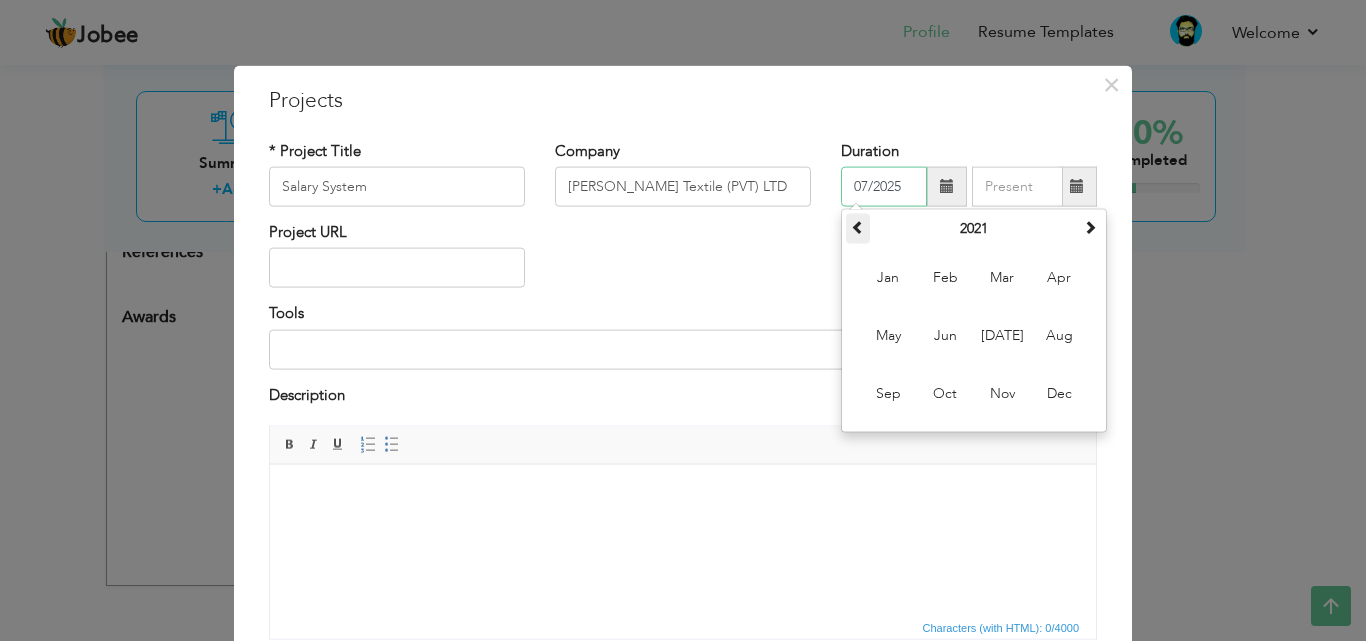 click at bounding box center (858, 227) 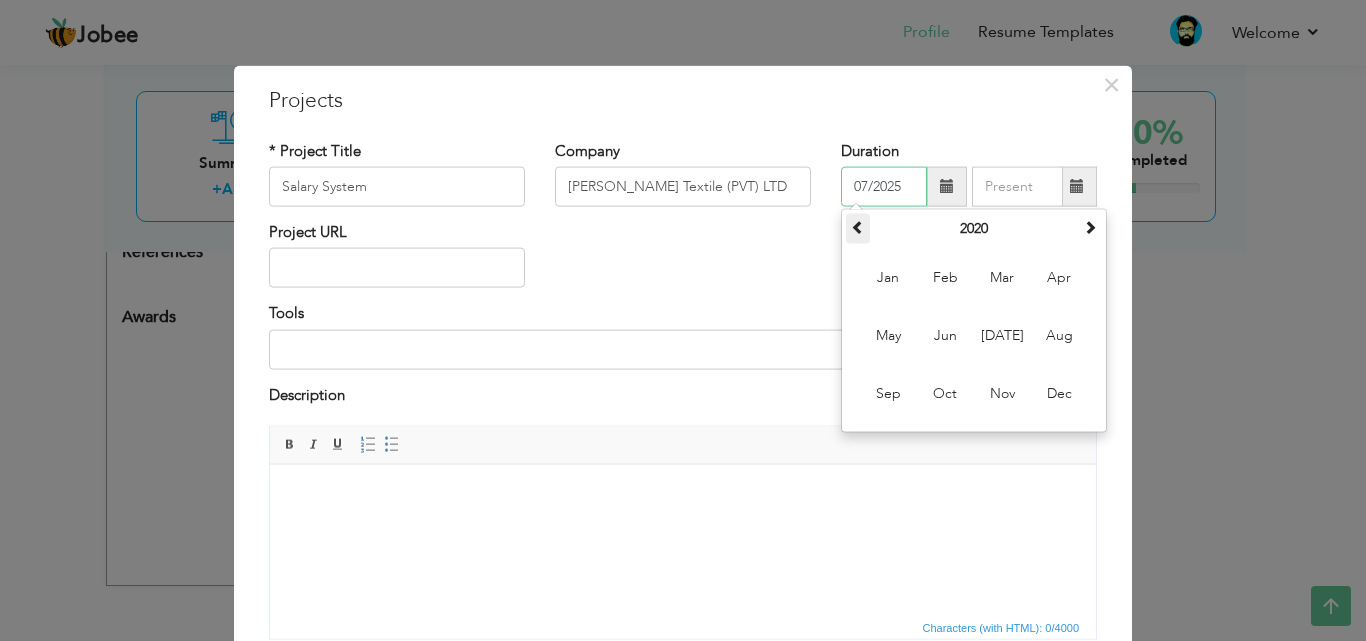 click at bounding box center (858, 227) 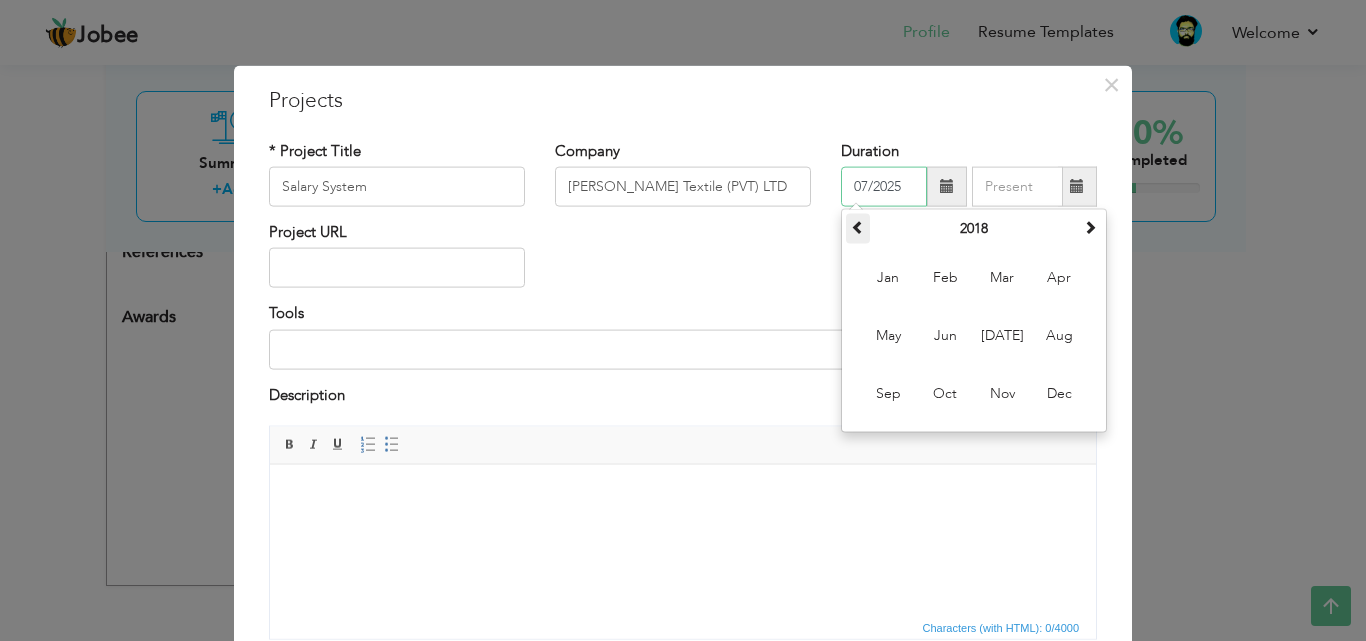 click at bounding box center (858, 227) 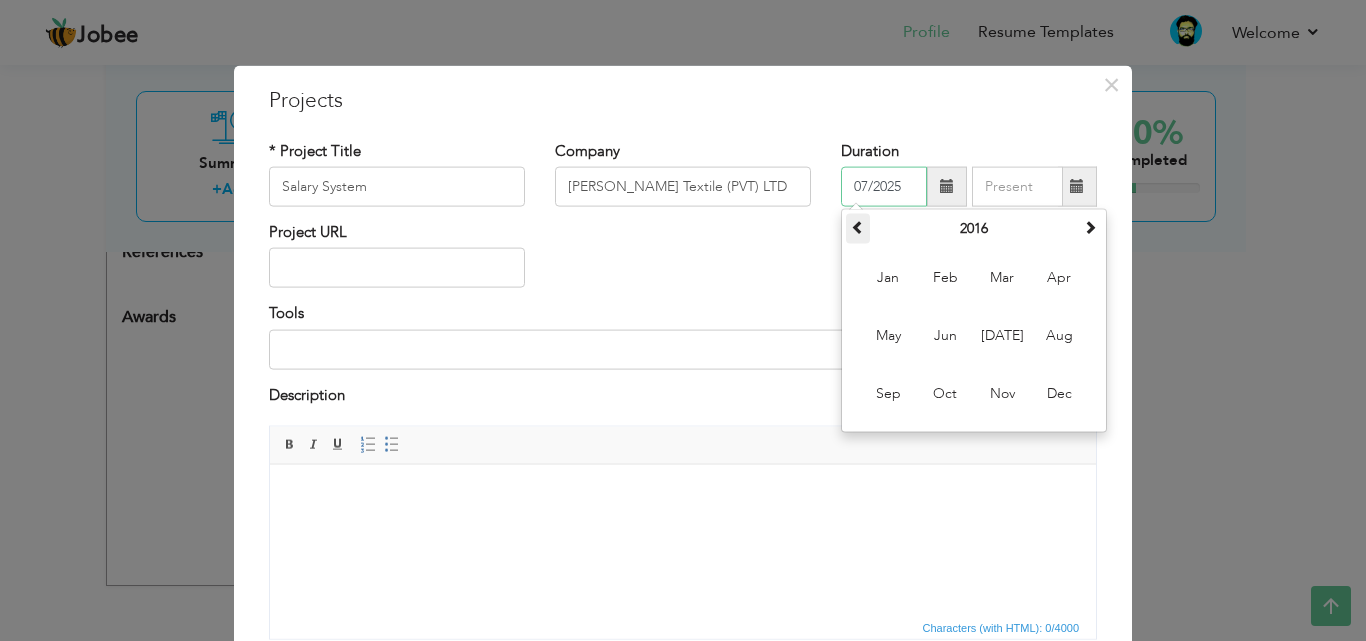 click at bounding box center [858, 227] 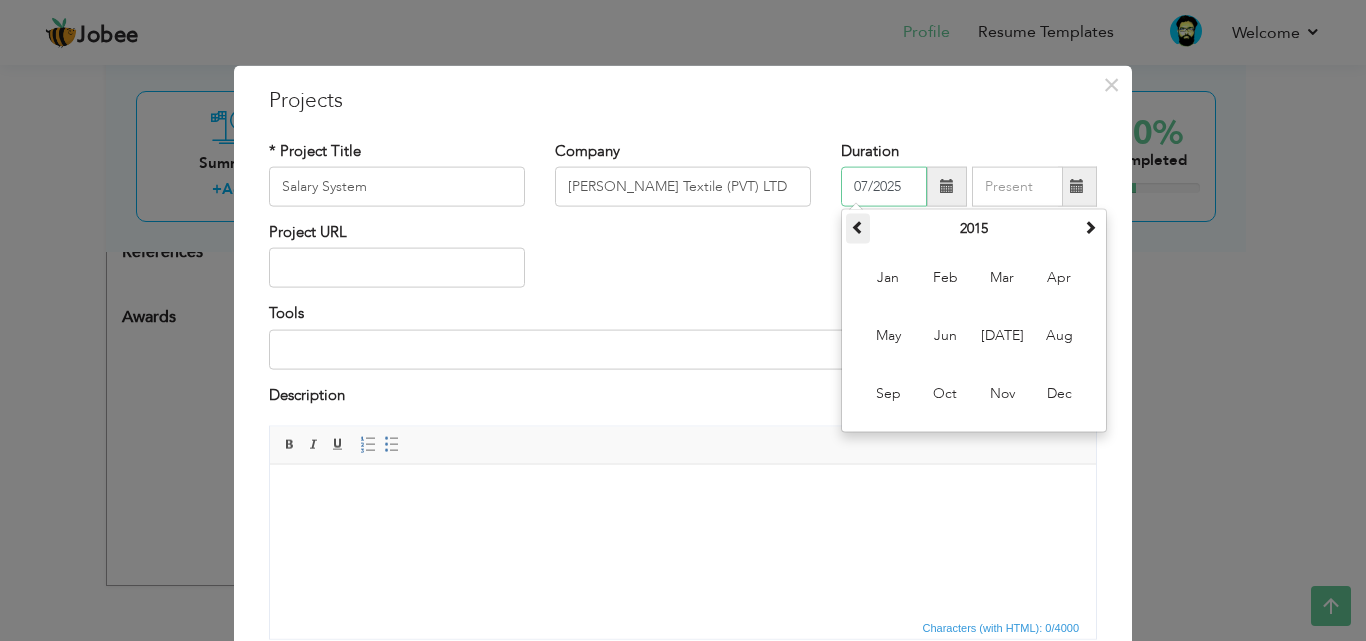 click at bounding box center (858, 227) 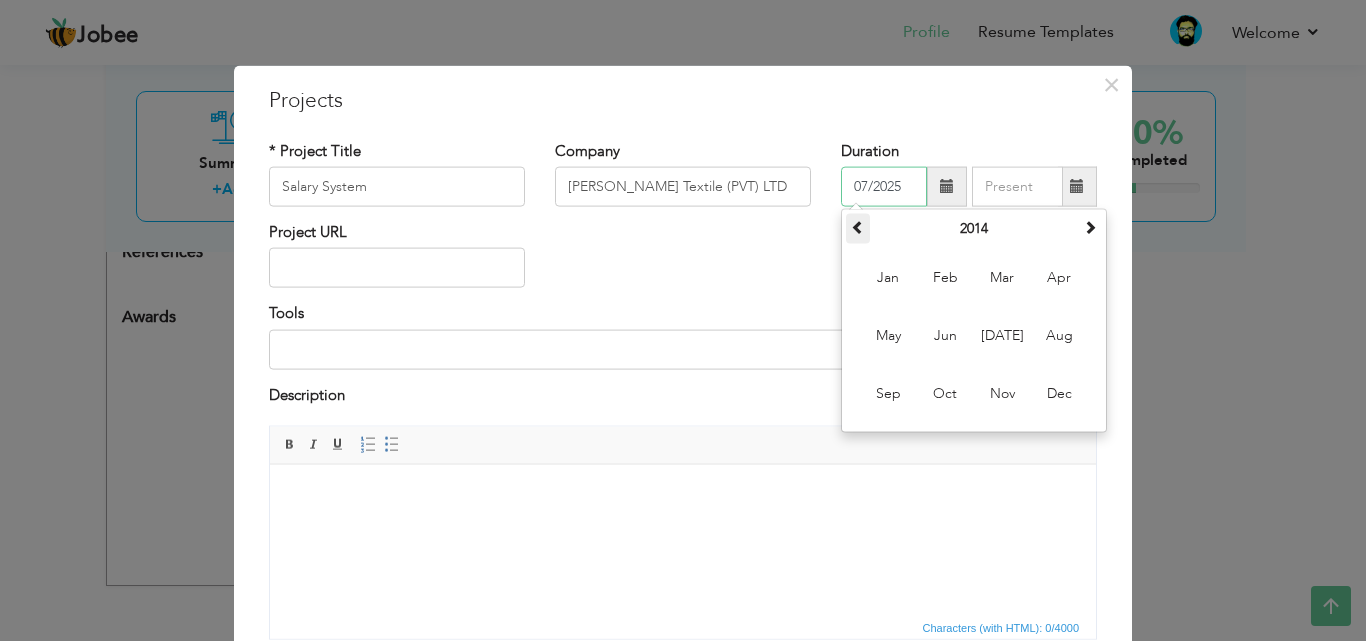click at bounding box center [858, 227] 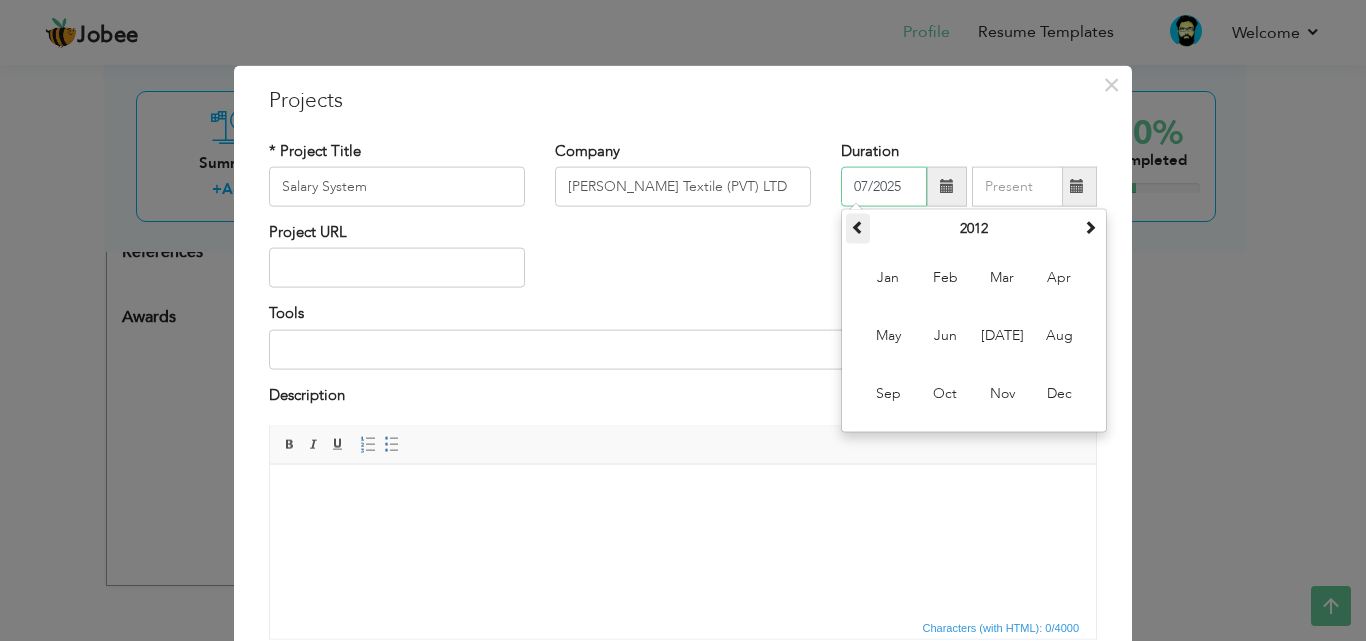 click at bounding box center (858, 227) 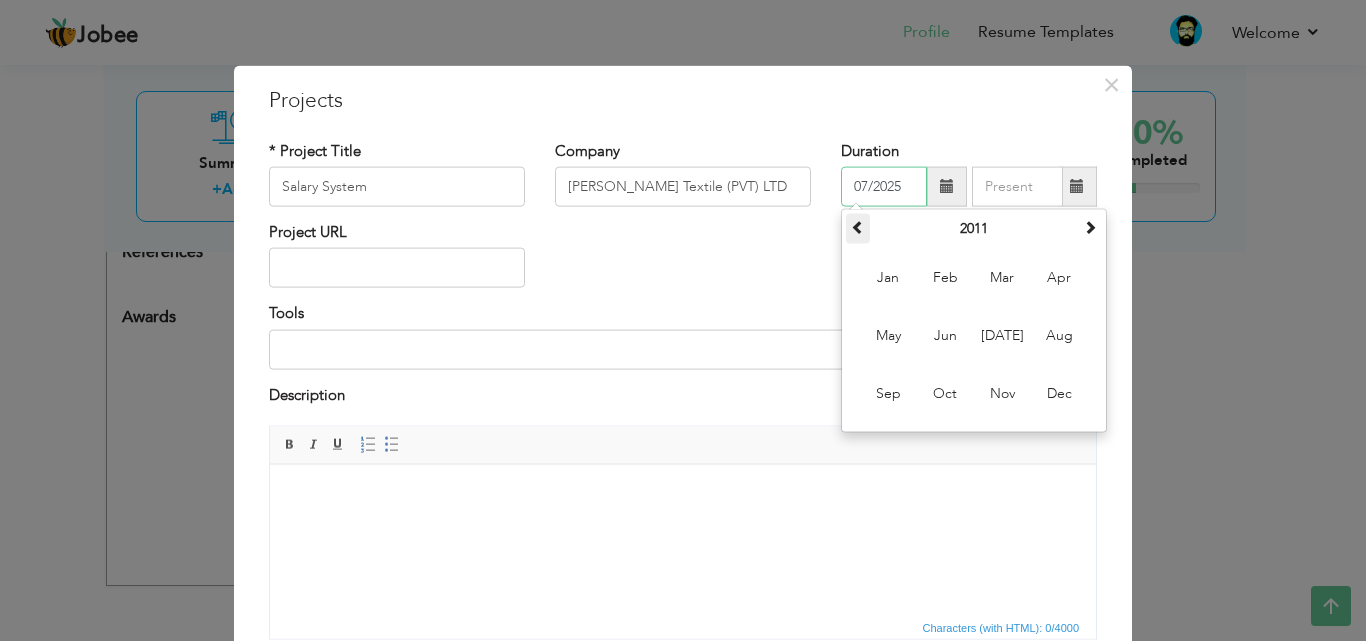 click at bounding box center [858, 227] 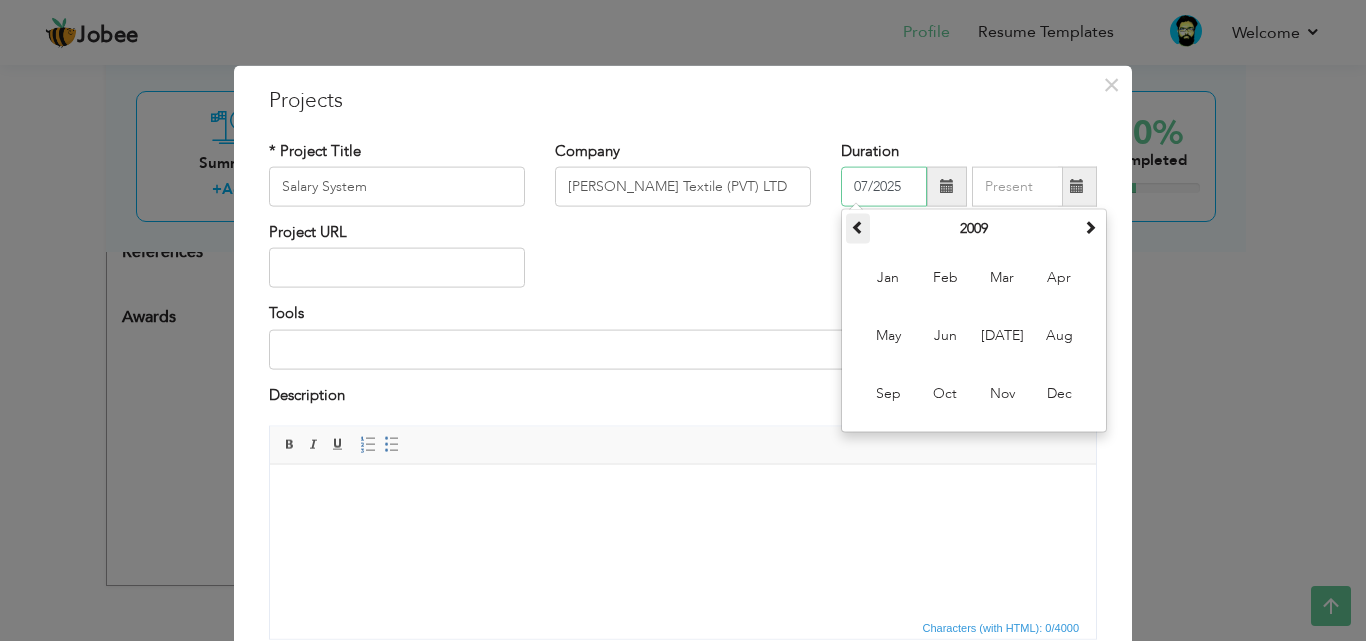 click at bounding box center (858, 227) 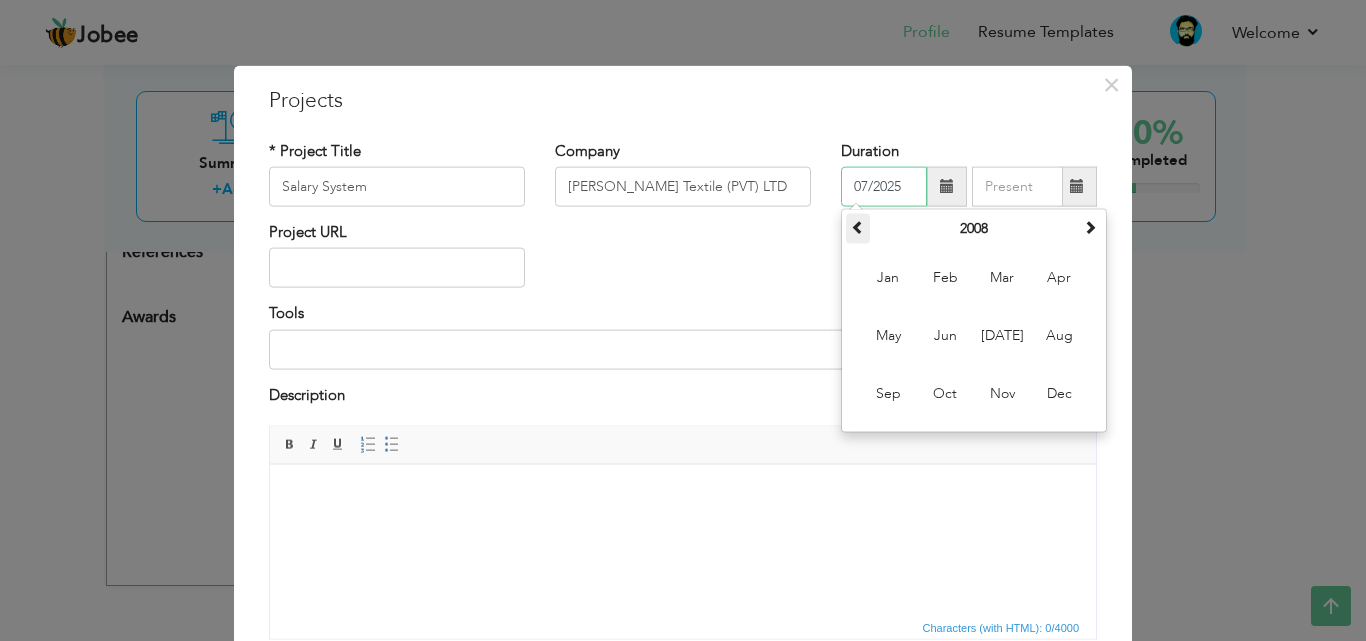click at bounding box center (858, 227) 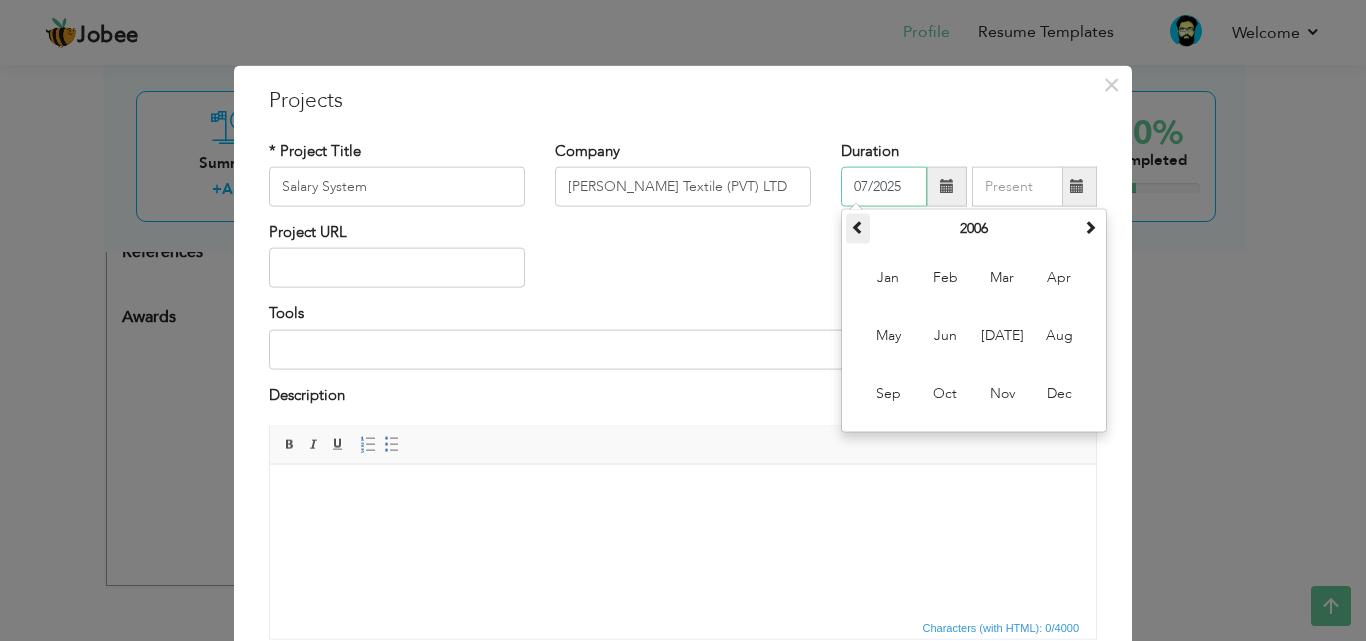 click at bounding box center [858, 227] 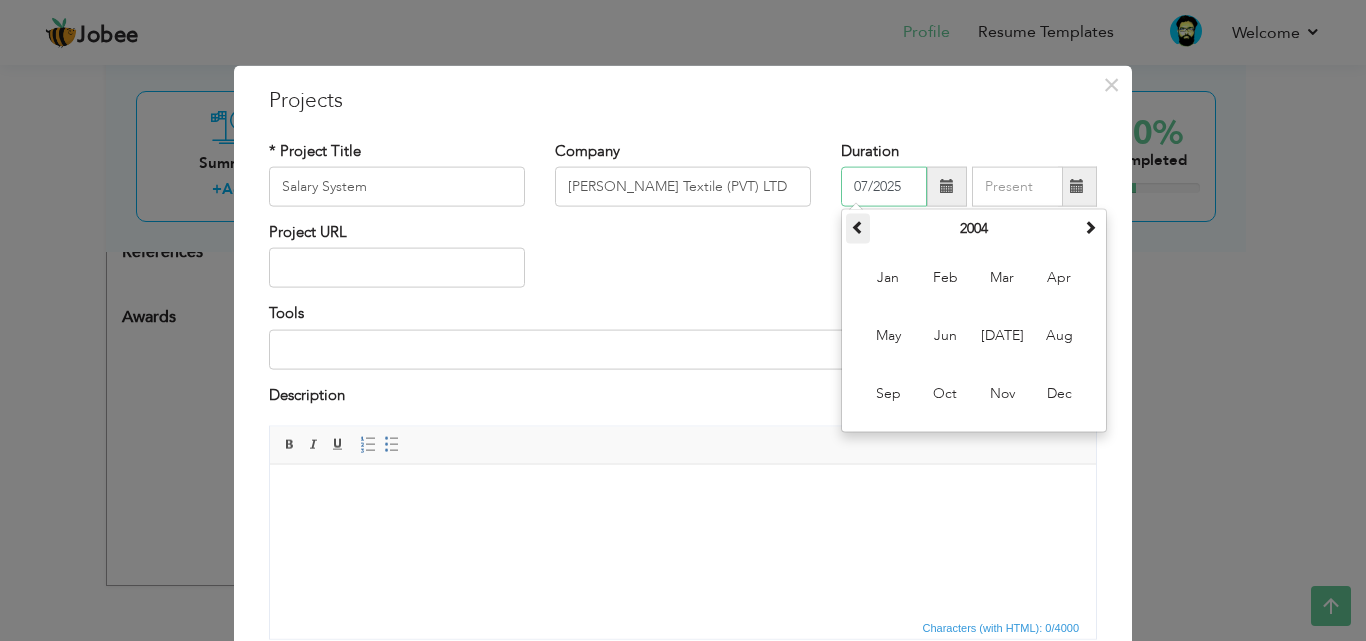 click at bounding box center [858, 227] 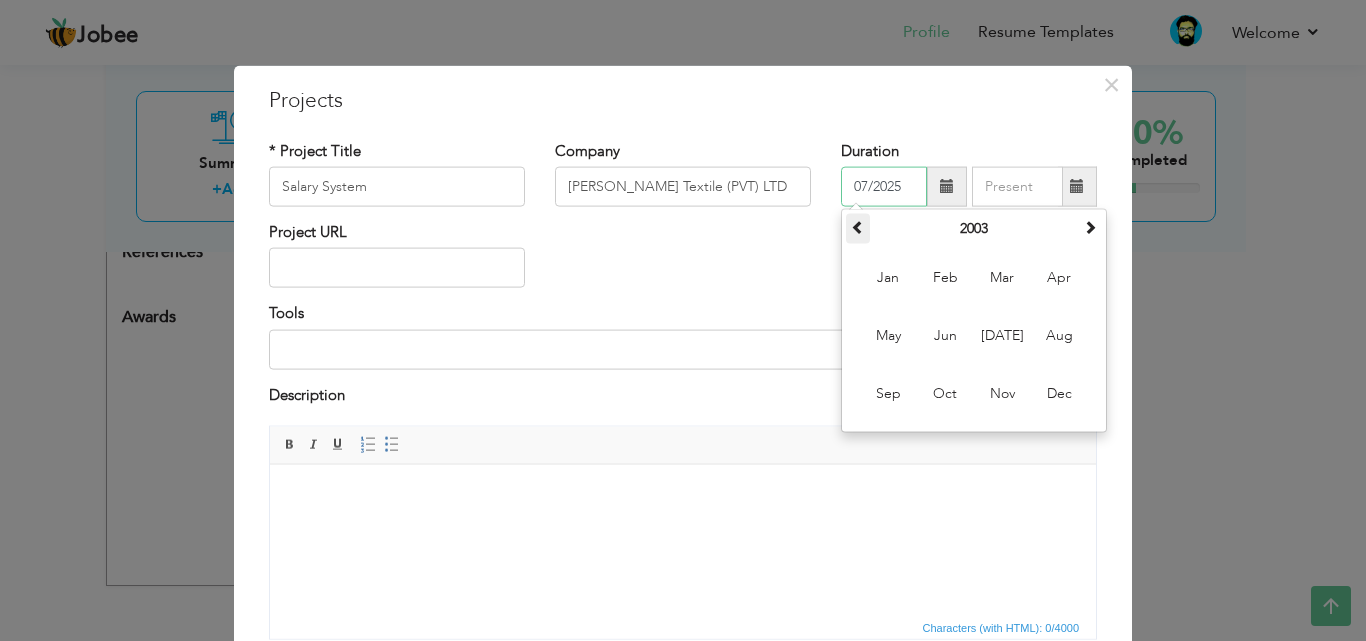 click at bounding box center [858, 227] 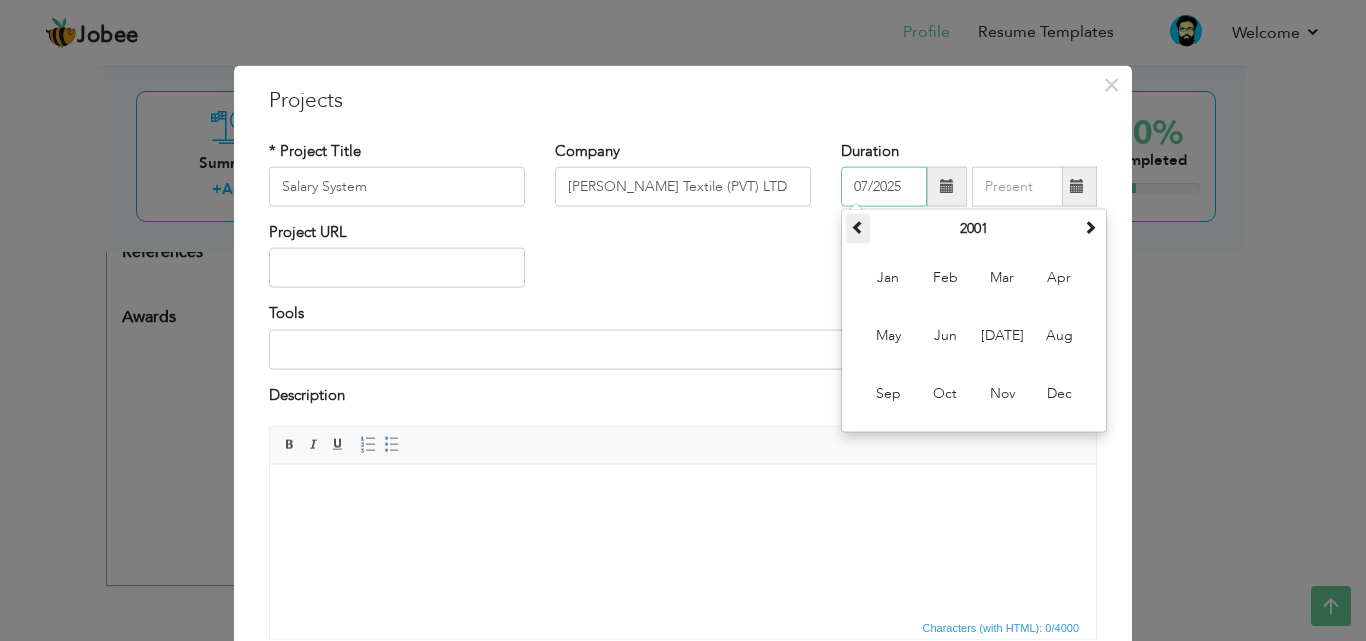 click at bounding box center [858, 227] 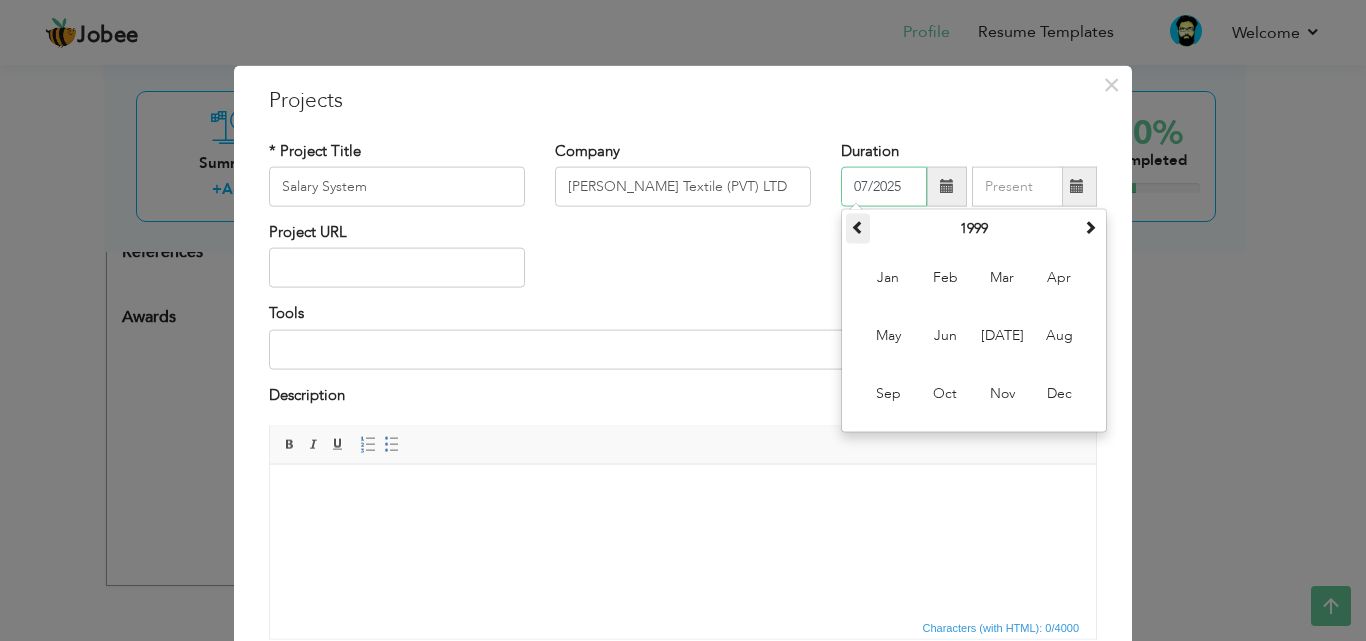 click at bounding box center (858, 227) 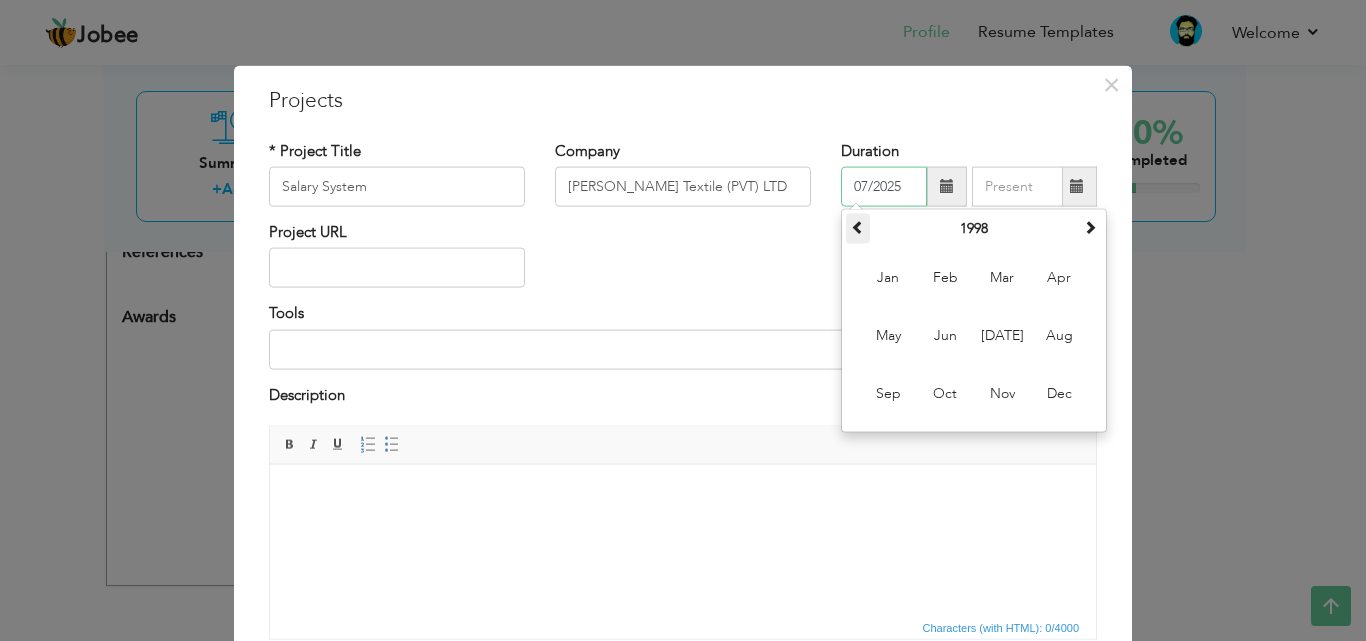 click at bounding box center (858, 227) 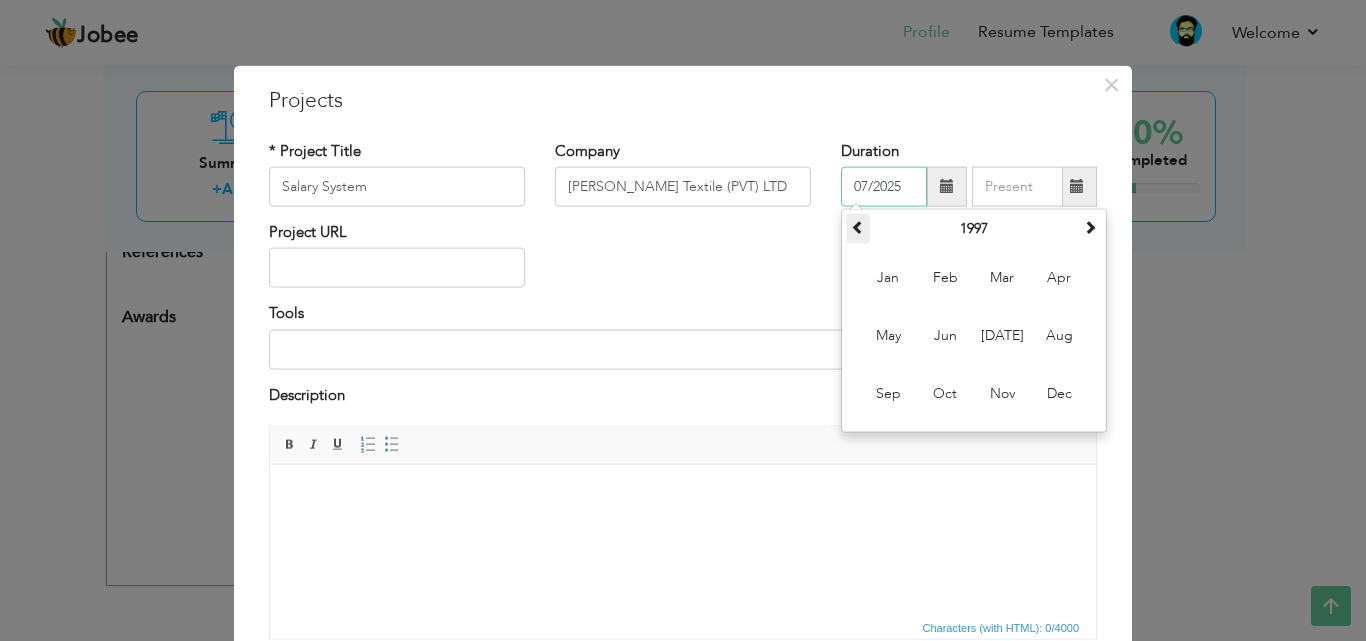 click at bounding box center (858, 227) 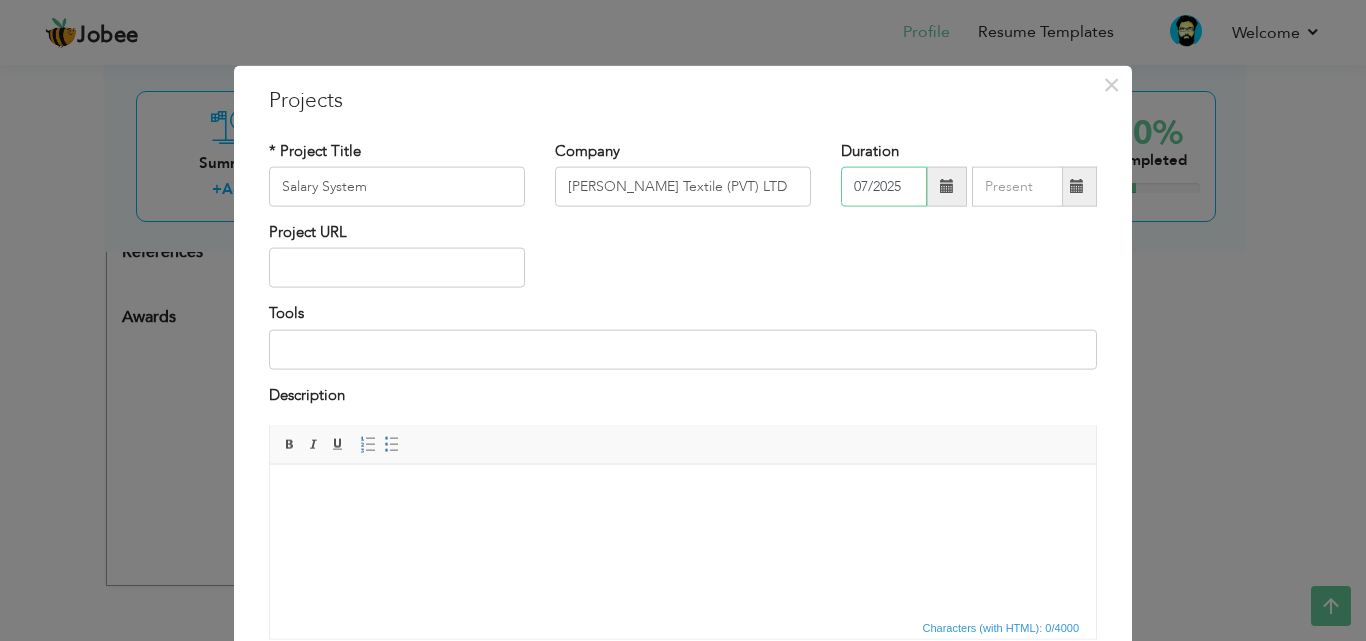 click on "07/2025" at bounding box center [884, 187] 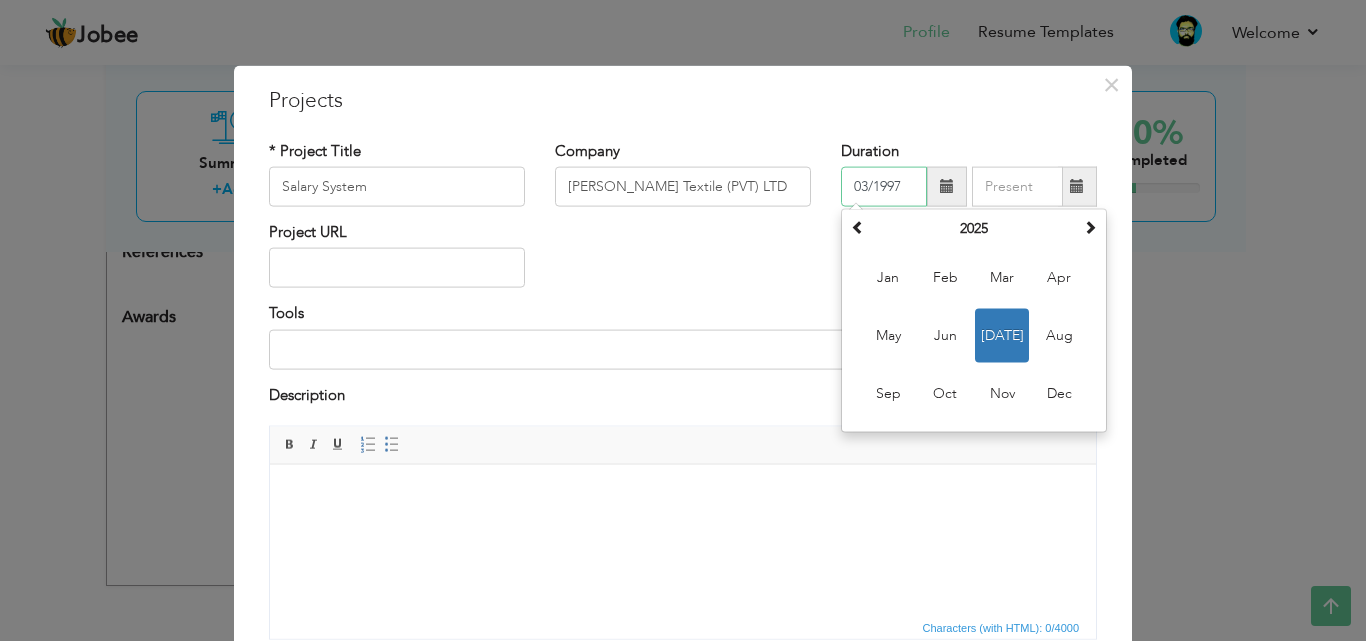 type on "03/1997" 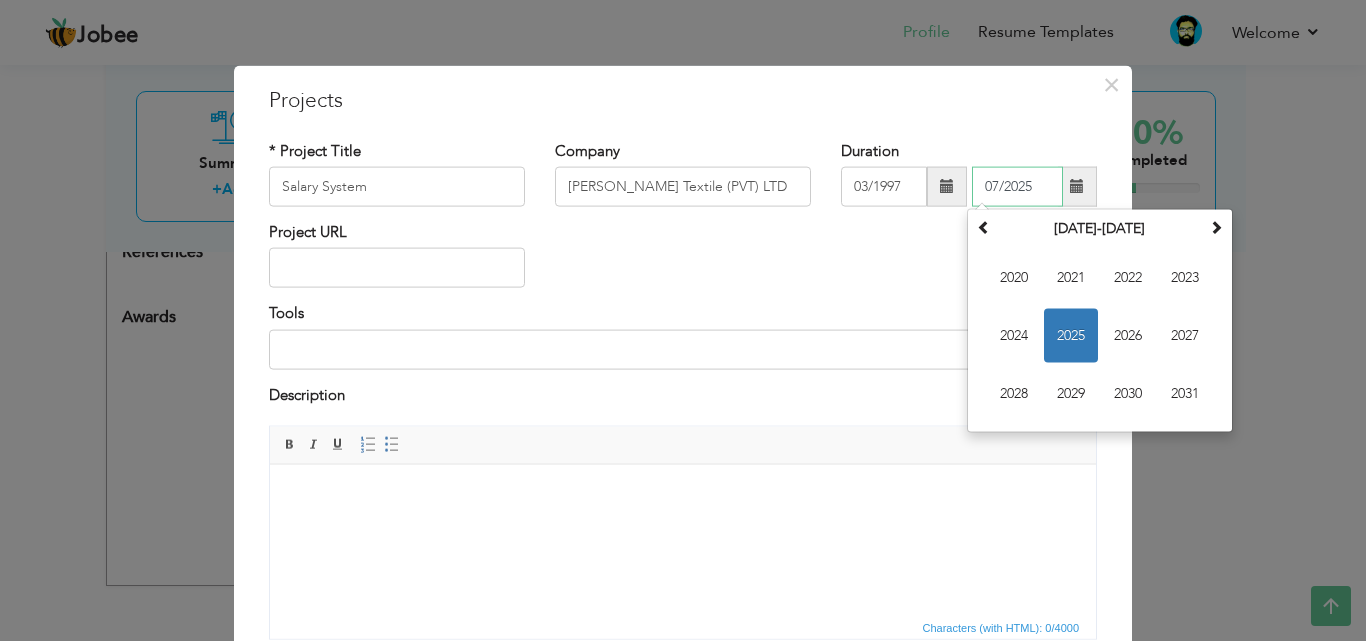 click on "07/2025" at bounding box center (1017, 187) 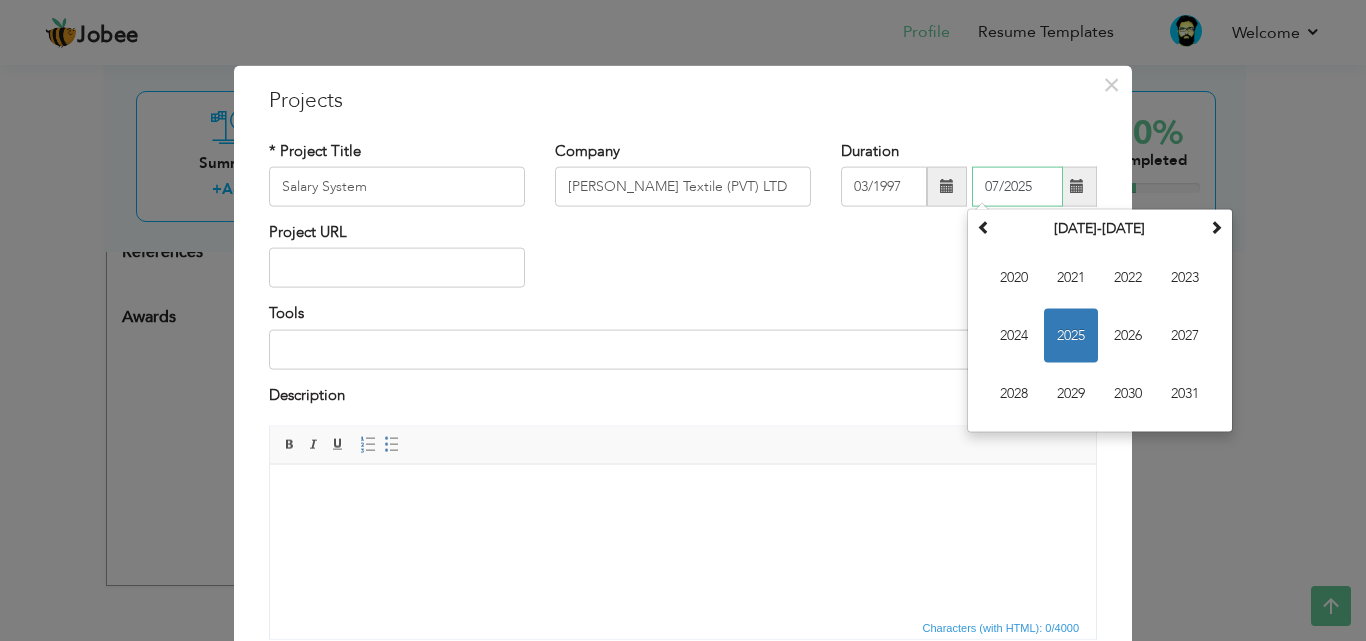 click on "07/2025" at bounding box center [1017, 187] 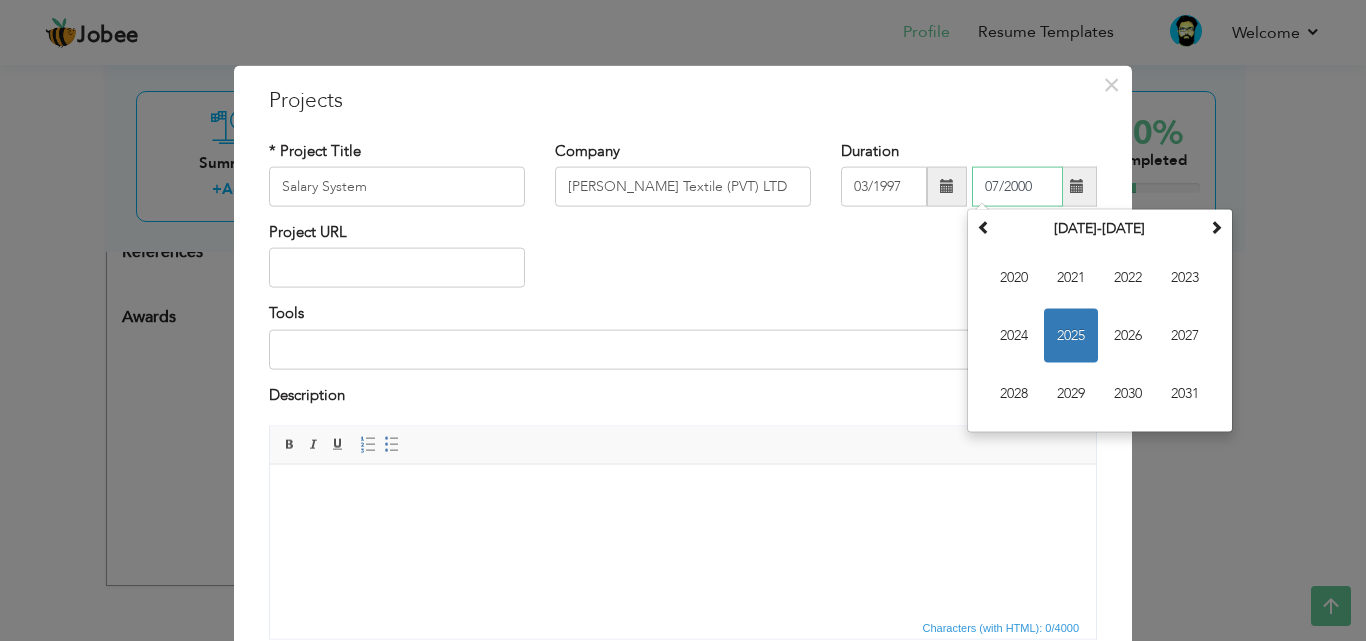 click on "07/2000" at bounding box center (1017, 187) 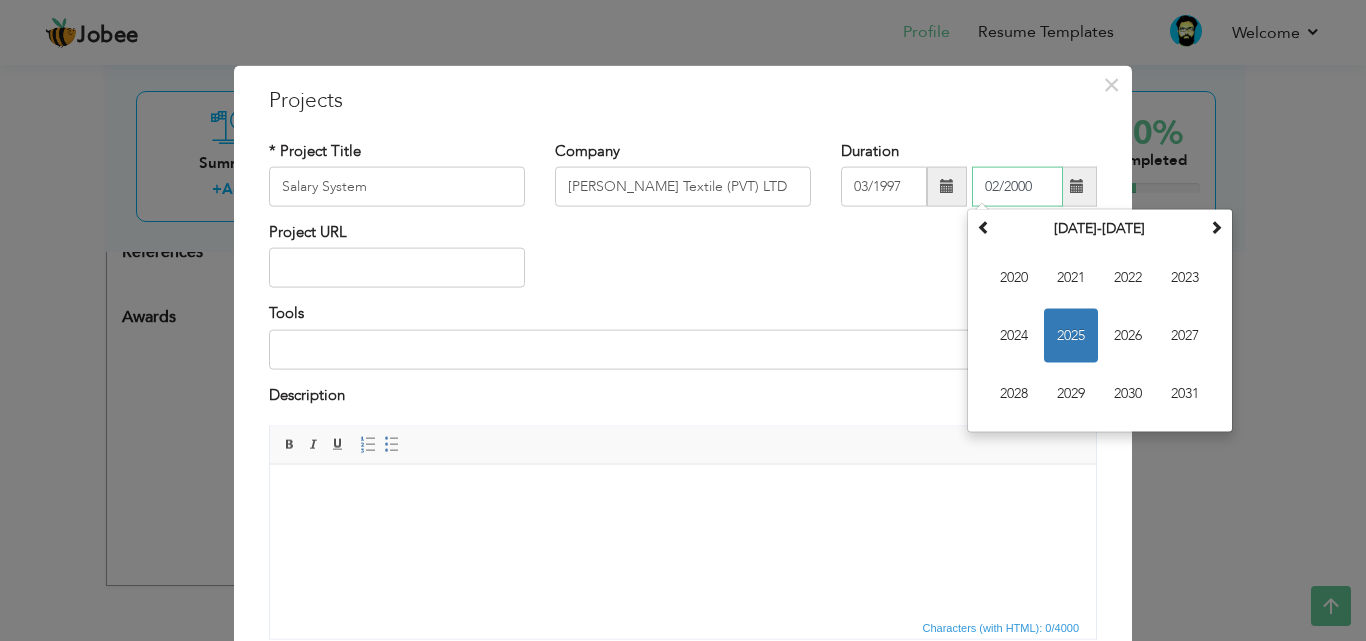 type on "02/2000" 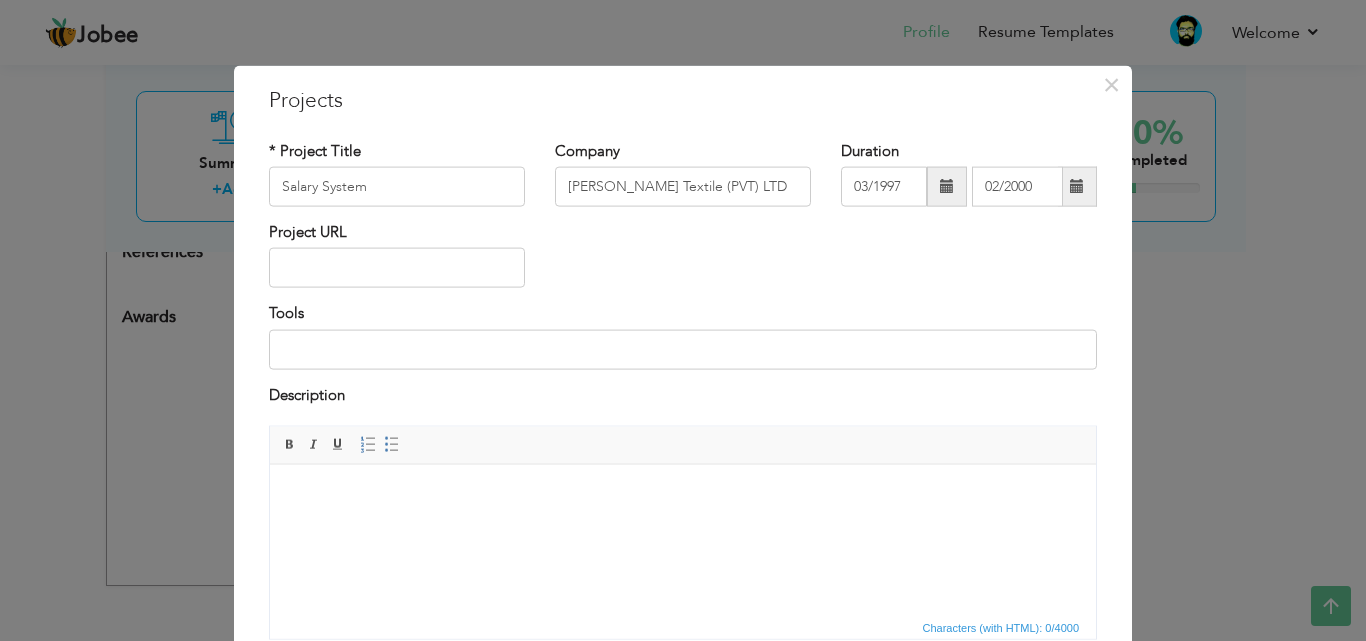 click on "Description" at bounding box center [683, 397] 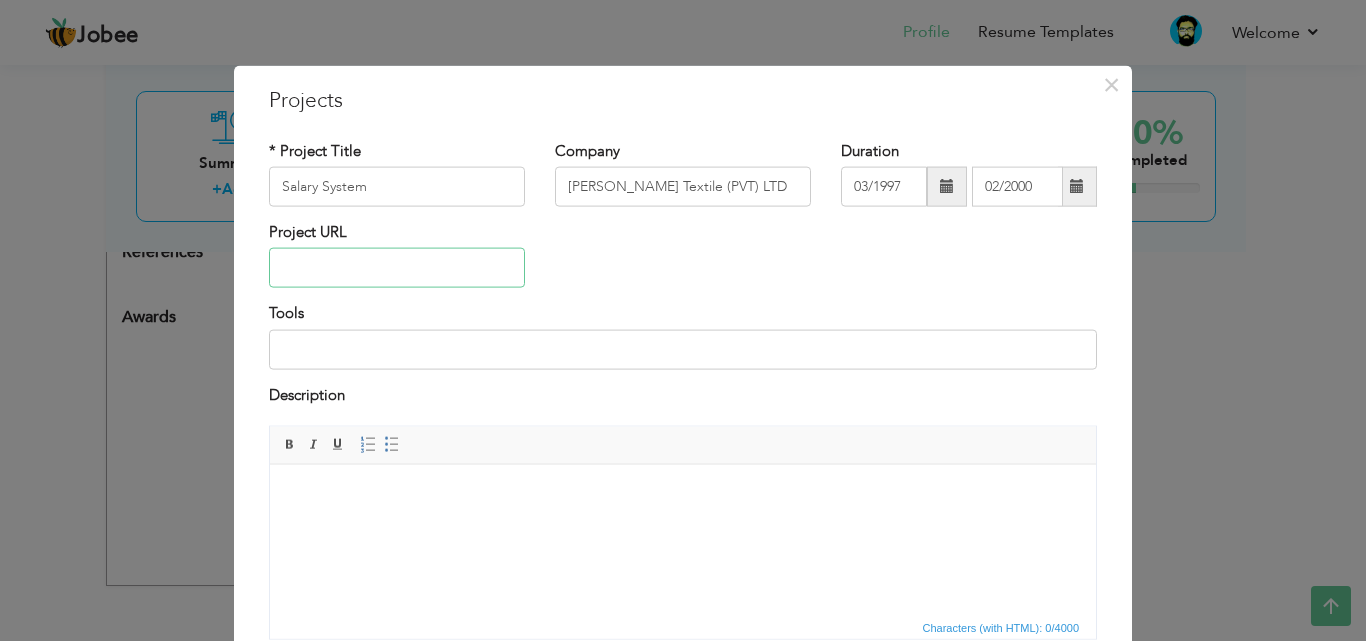 click at bounding box center (397, 268) 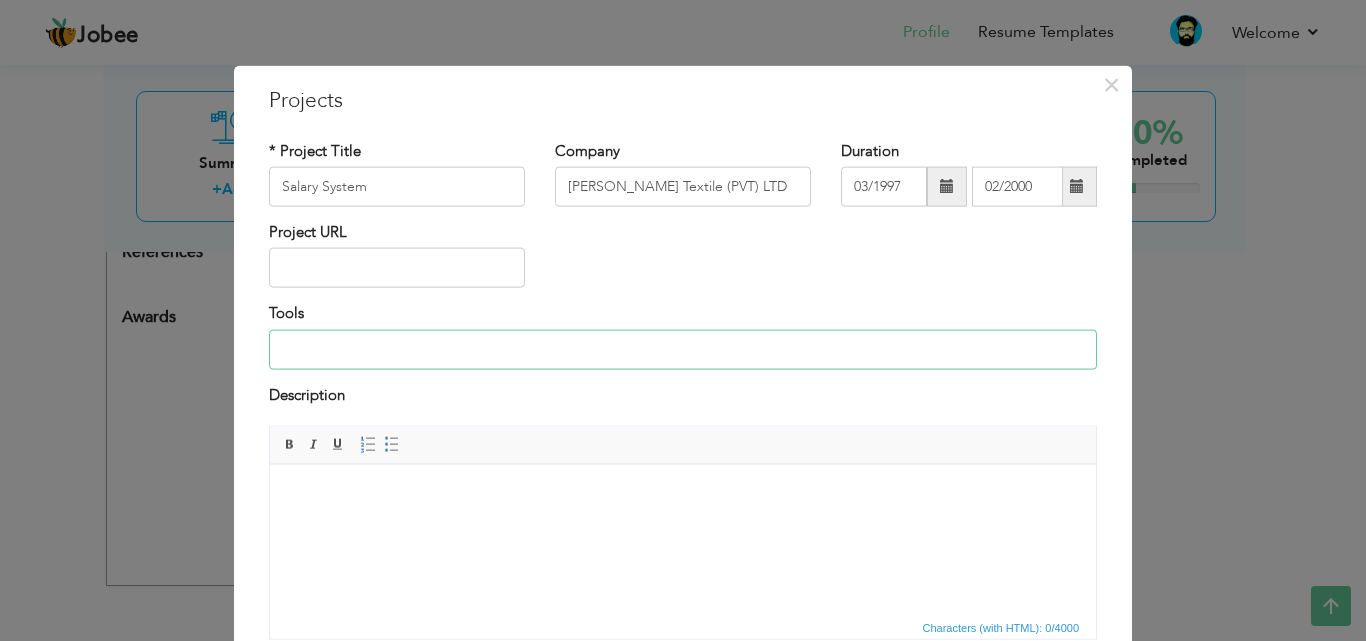 click at bounding box center [683, 349] 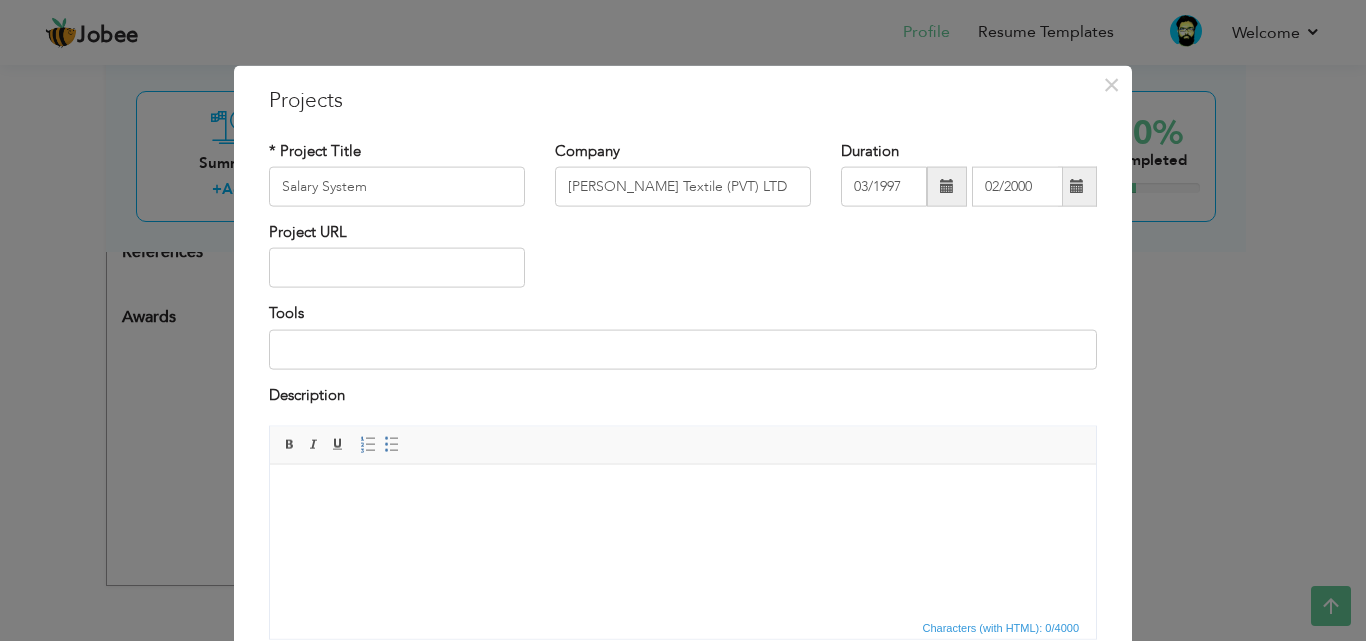 click at bounding box center (683, 494) 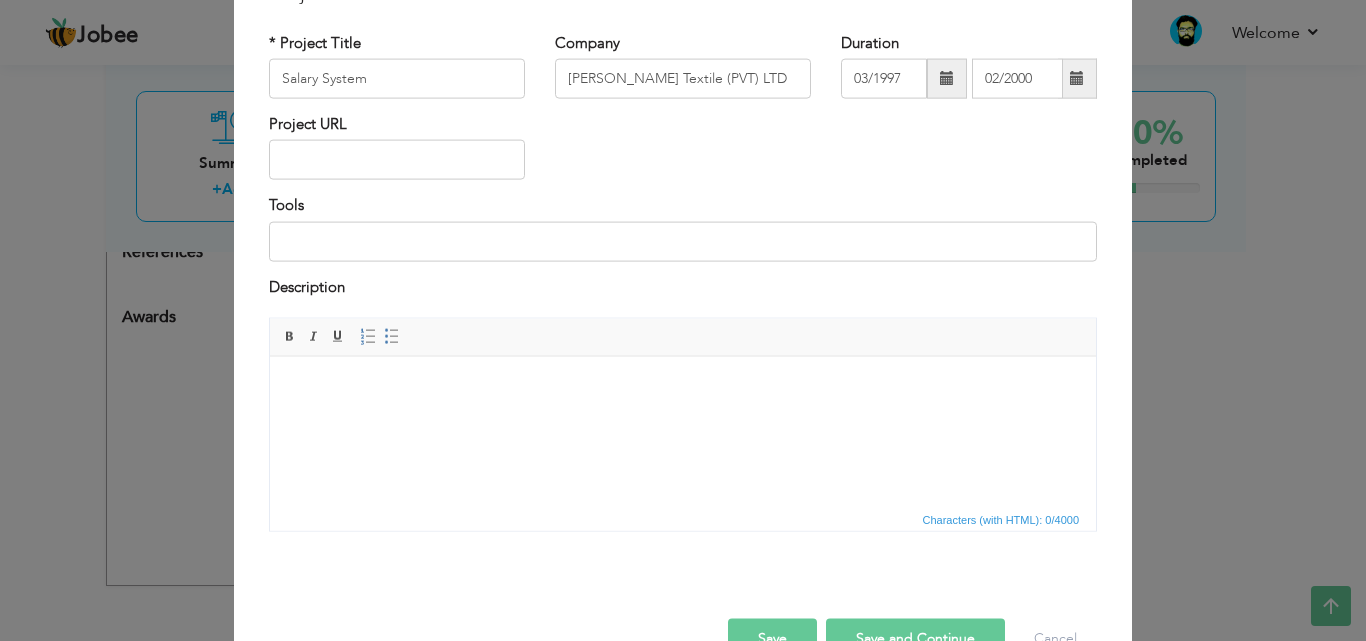 scroll, scrollTop: 149, scrollLeft: 0, axis: vertical 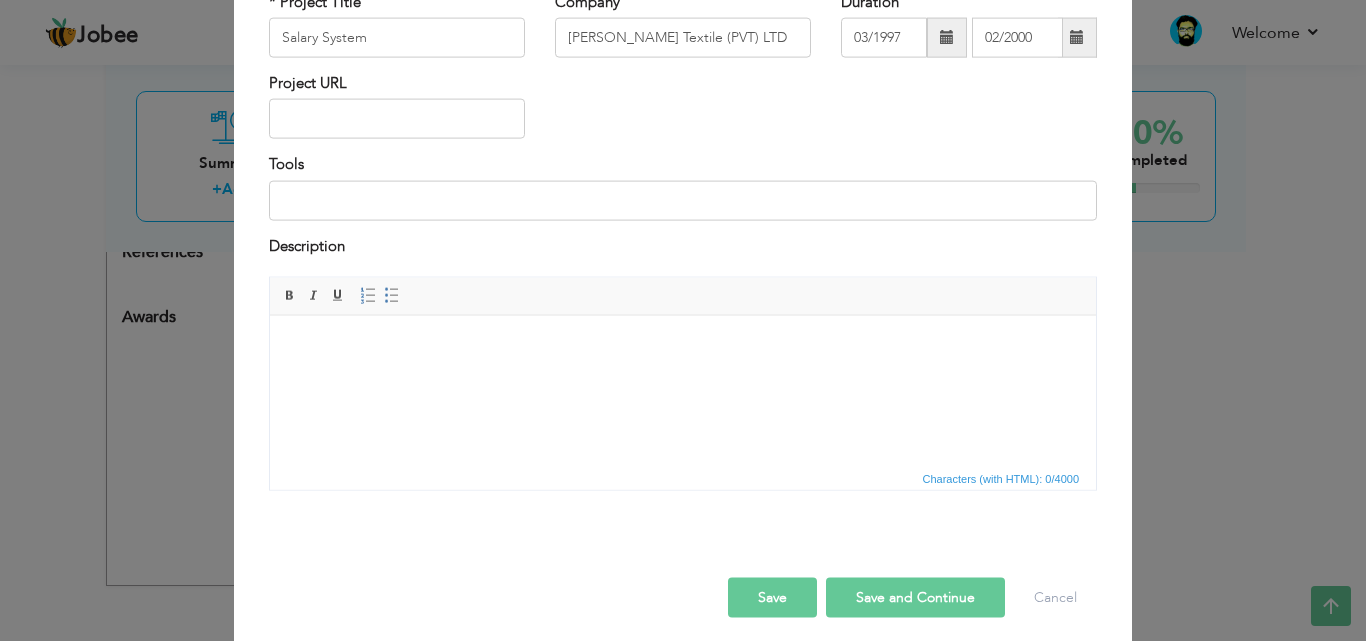 click at bounding box center (683, 345) 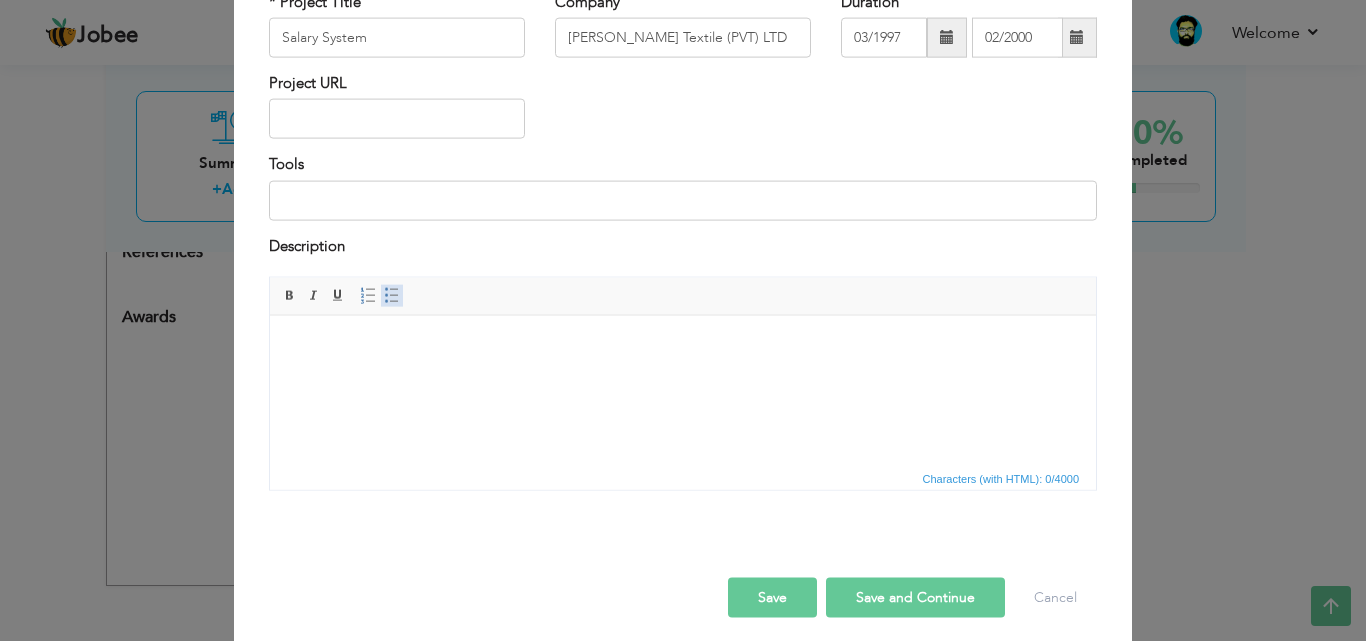 click at bounding box center (392, 296) 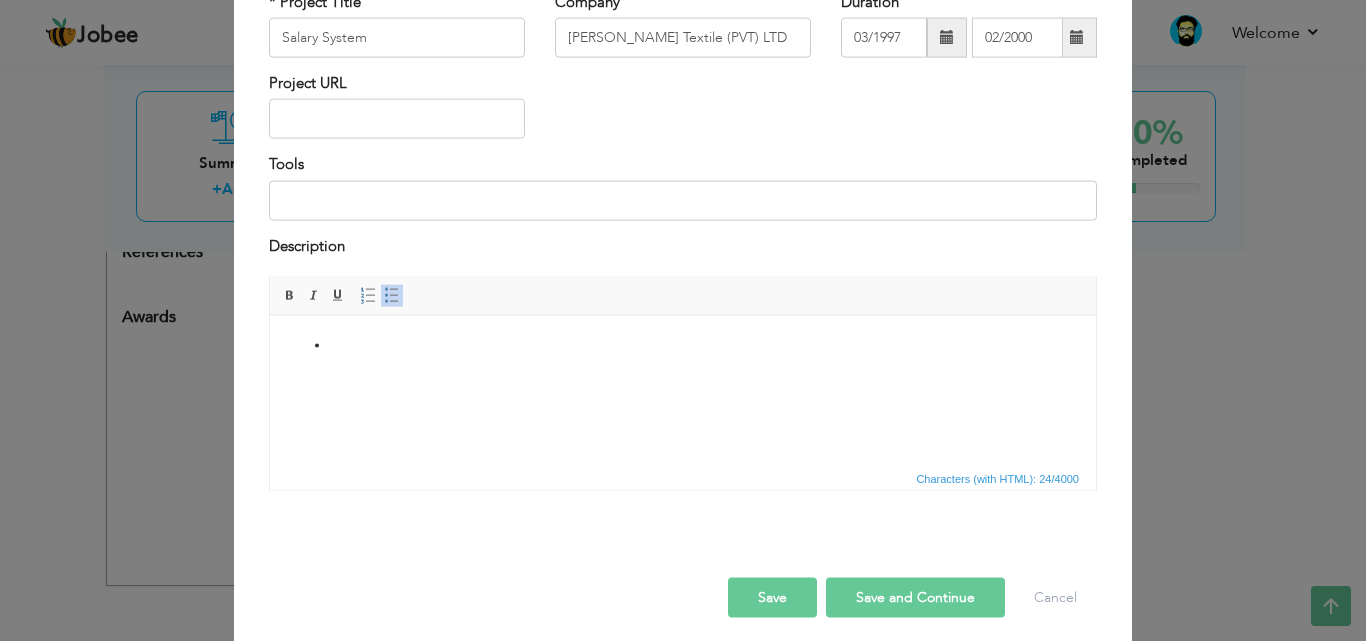 type 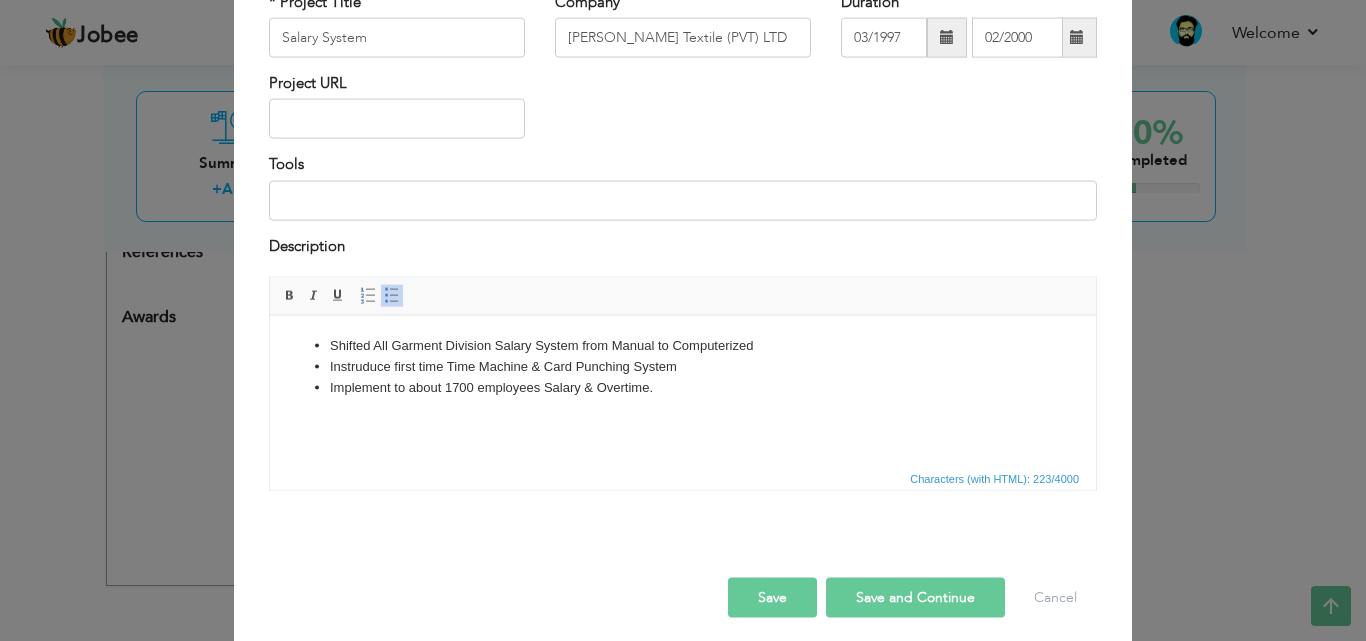 click on "Shifted All Garment Division Salary System from Manual to Computerized Instruduce first time Time Machine & Card Punching System Implement to about 1700 employees Salary & Overtime." at bounding box center (683, 366) 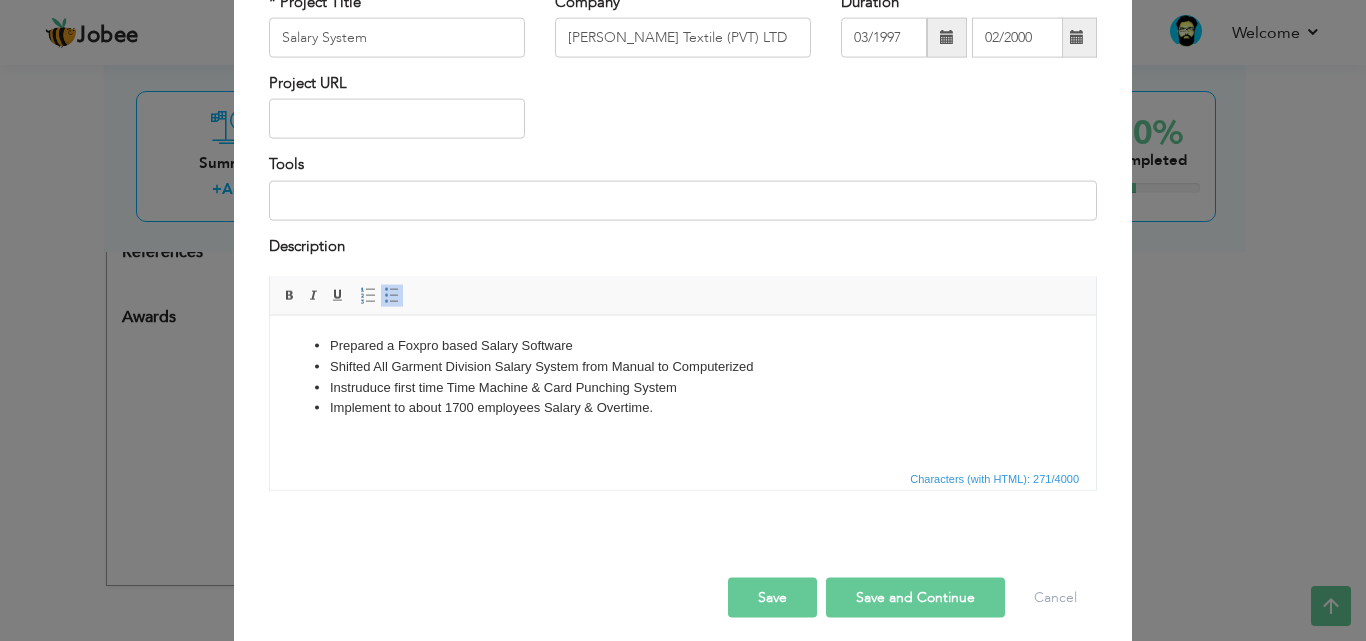 click on "Instruduce first time Time Machine & Card Punching System" at bounding box center (683, 387) 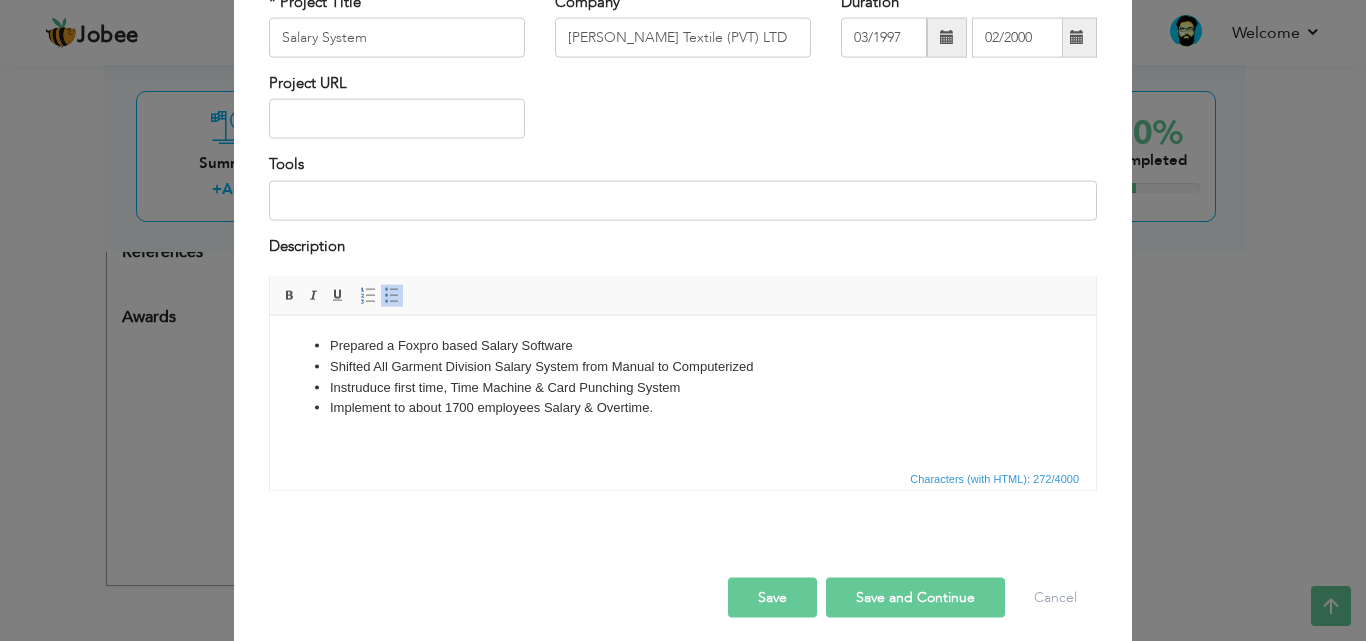click on "Save and Continue" at bounding box center [915, 598] 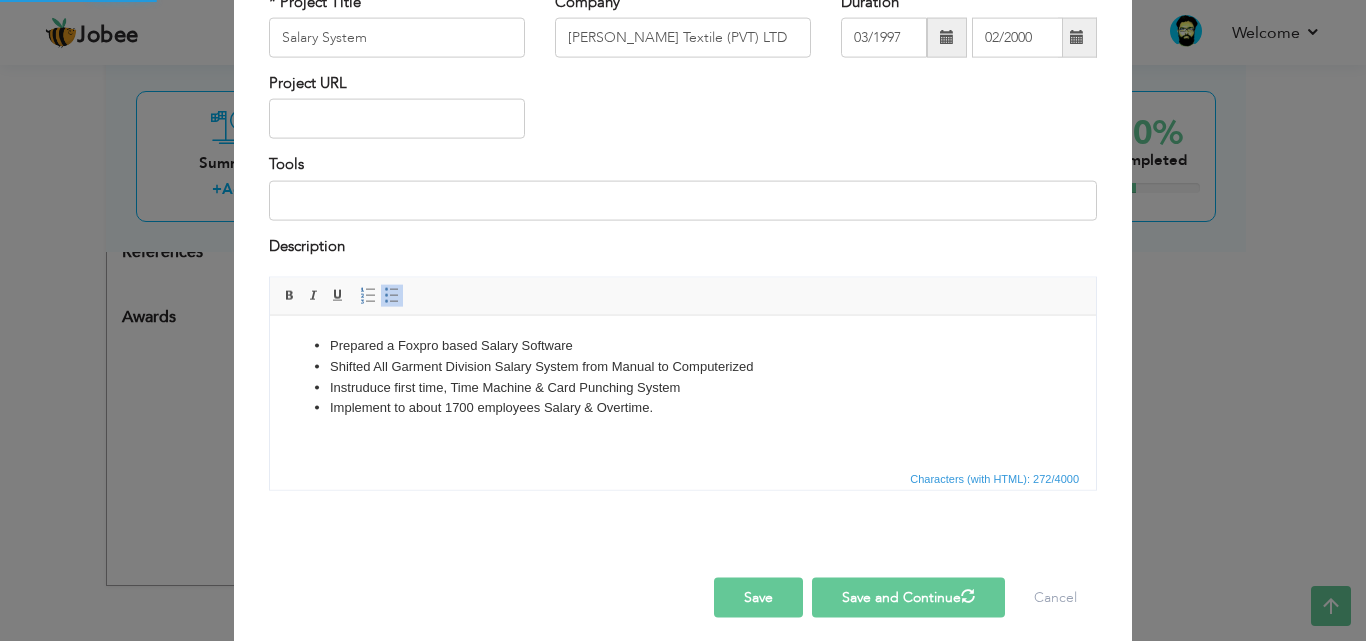 type 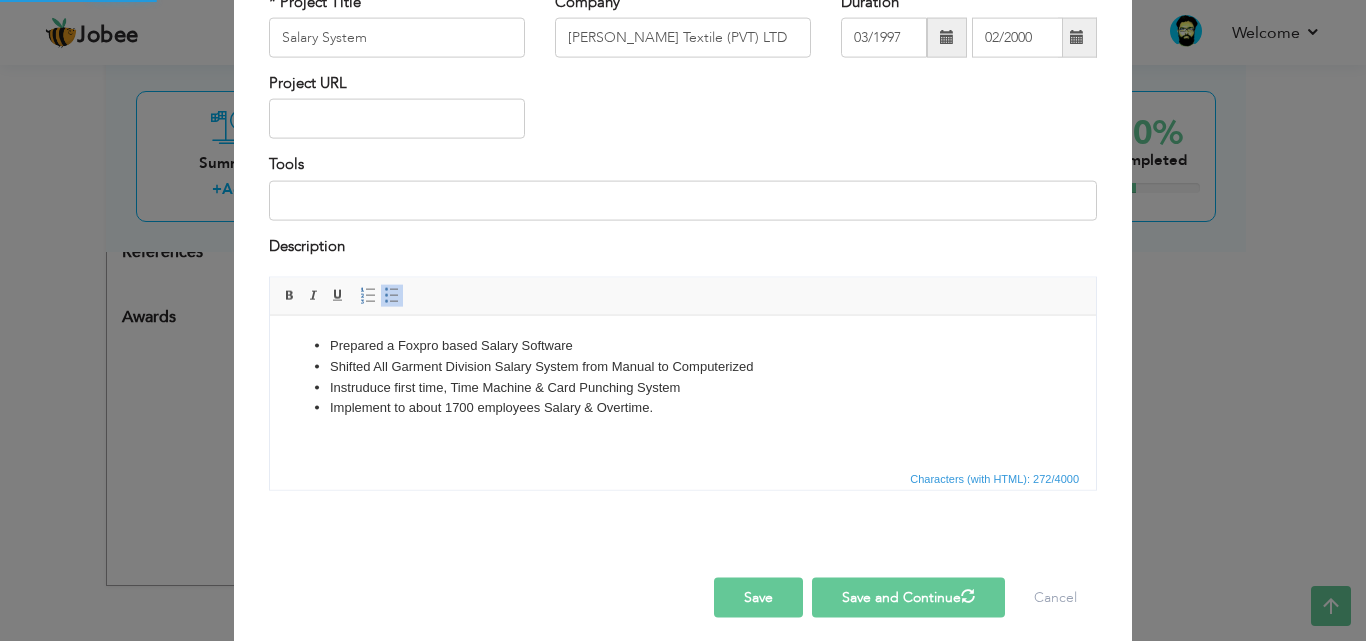type 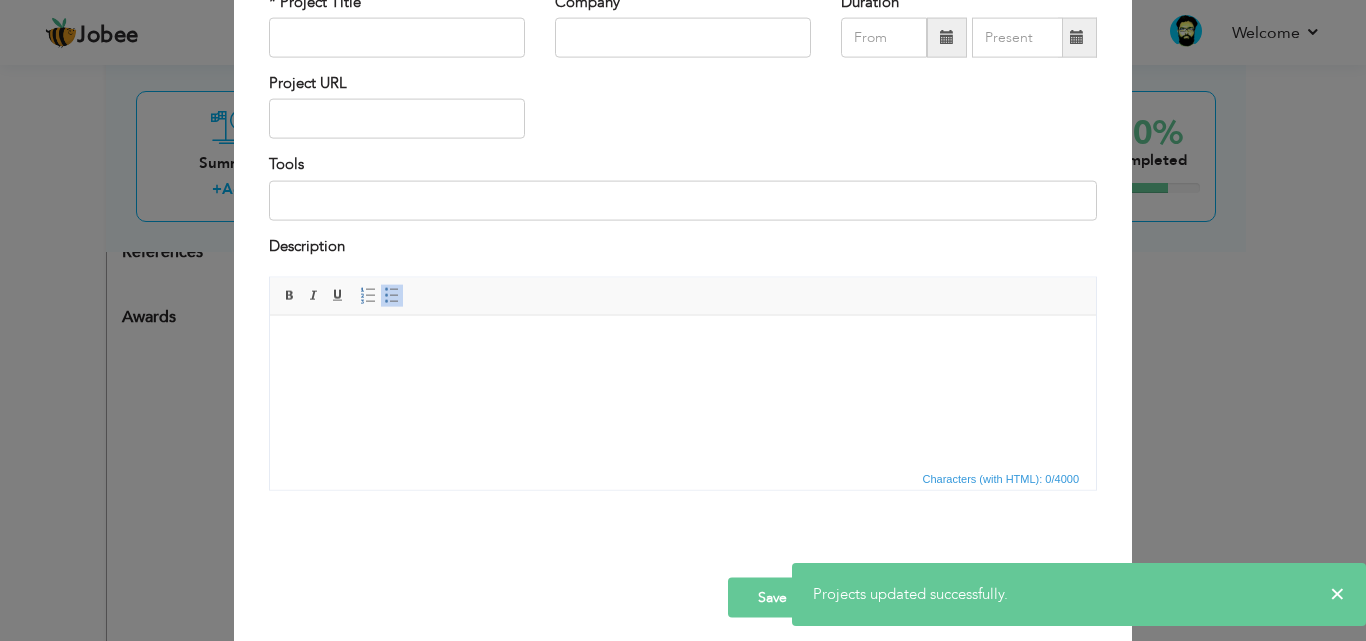 scroll, scrollTop: 51, scrollLeft: 0, axis: vertical 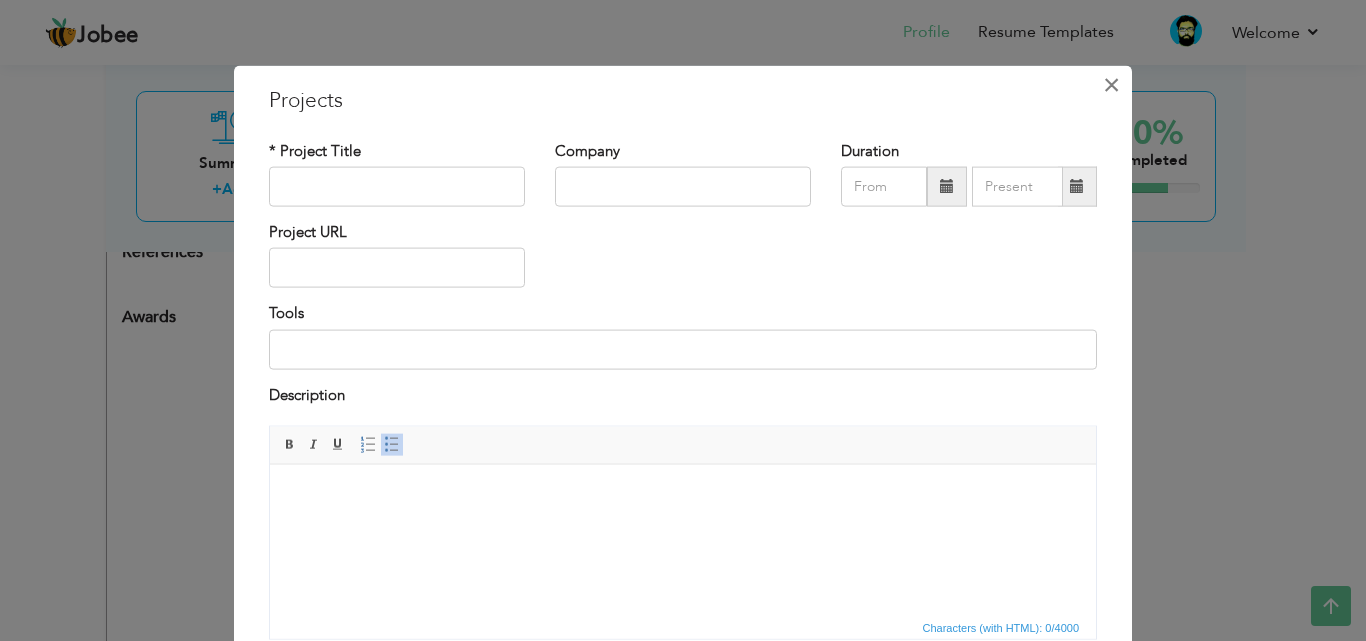 click on "×" at bounding box center (1111, 84) 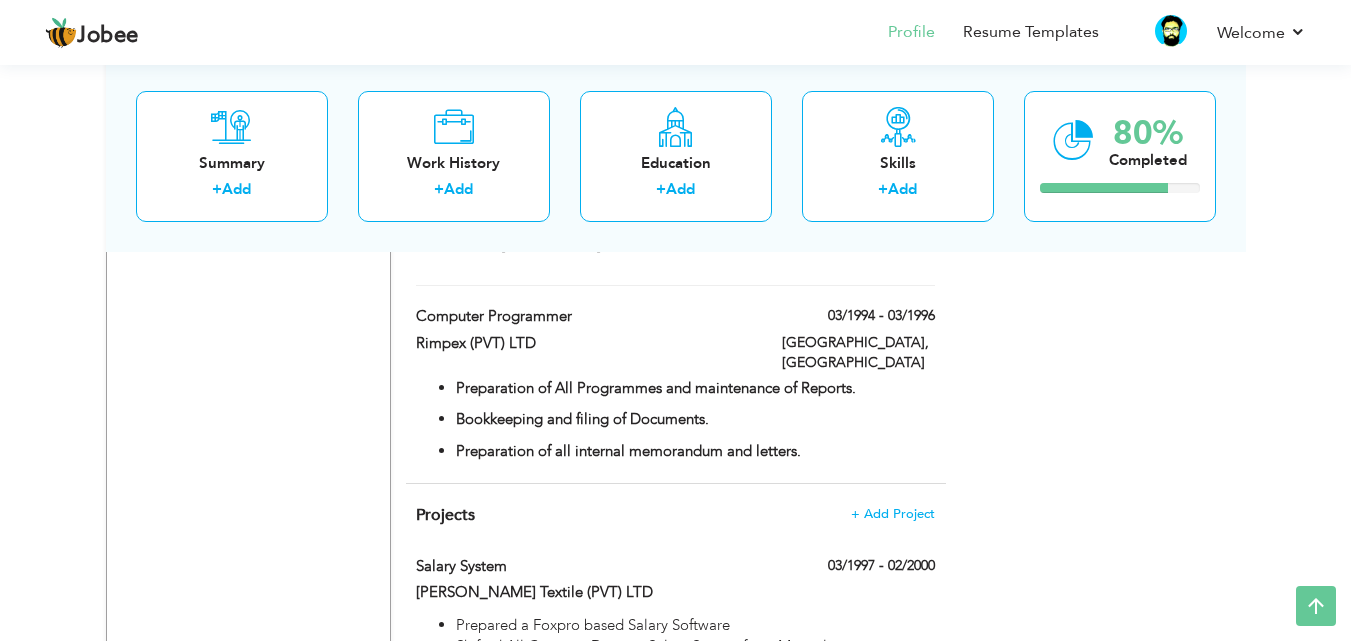 scroll, scrollTop: 1375, scrollLeft: 0, axis: vertical 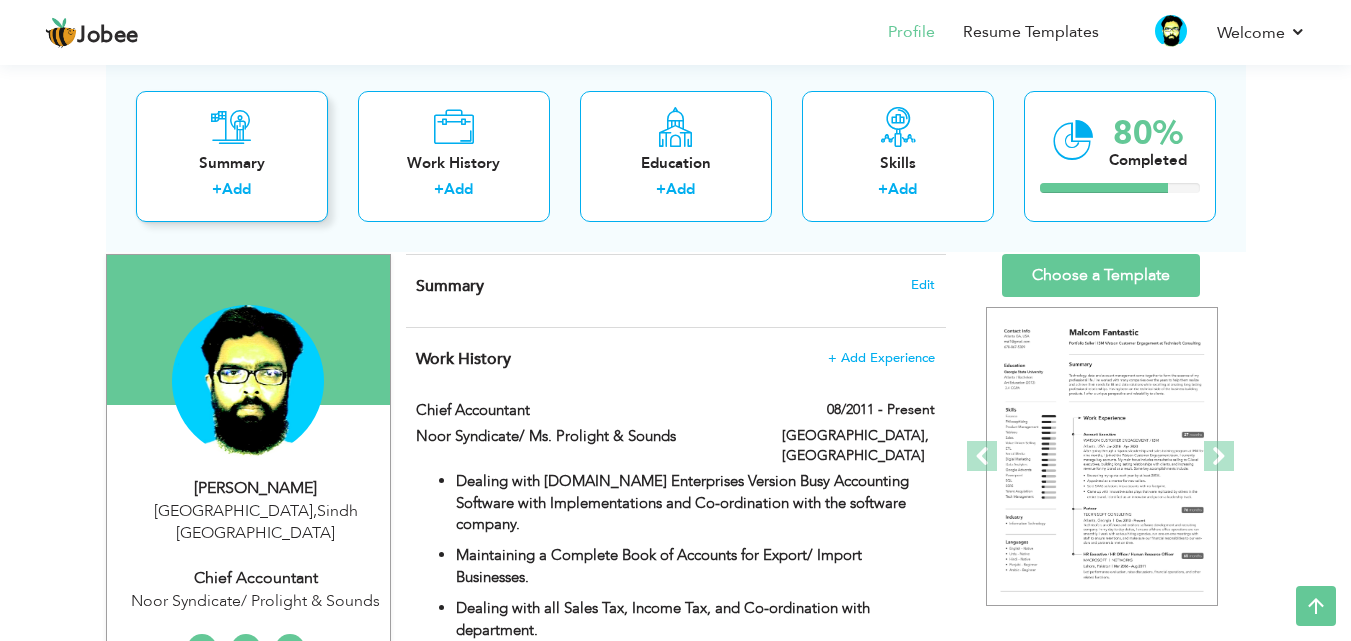 click on "Add" at bounding box center [236, 189] 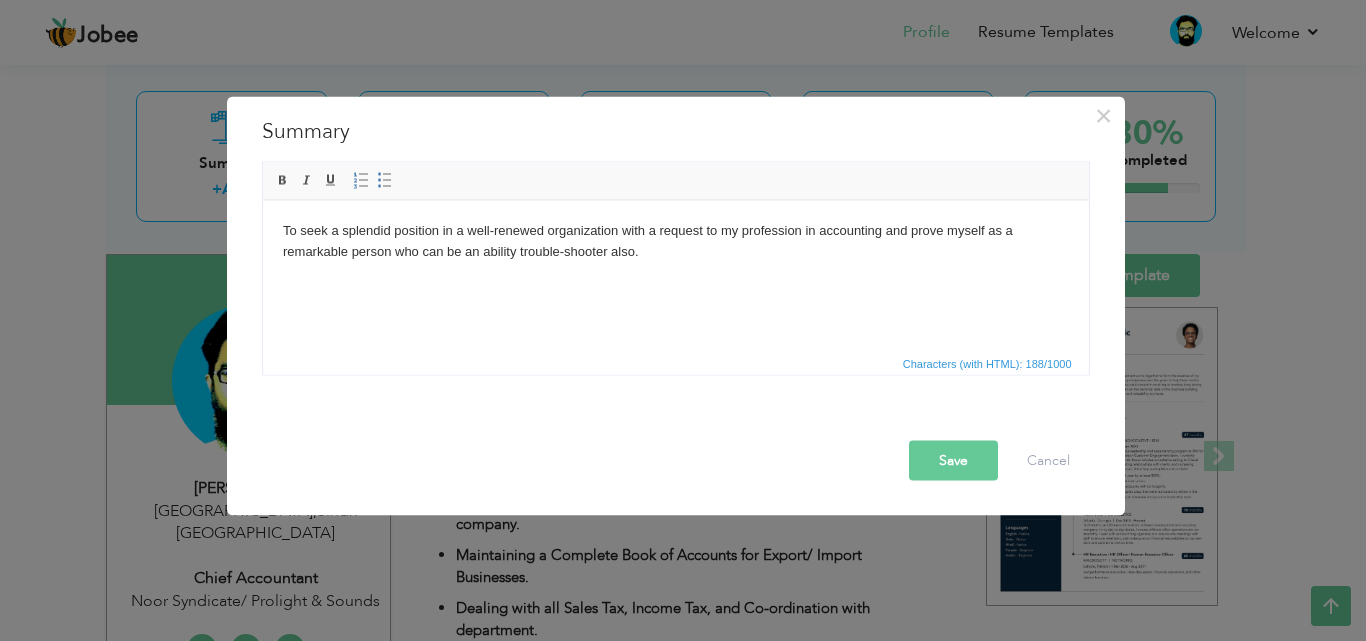 click on "Save" at bounding box center [953, 460] 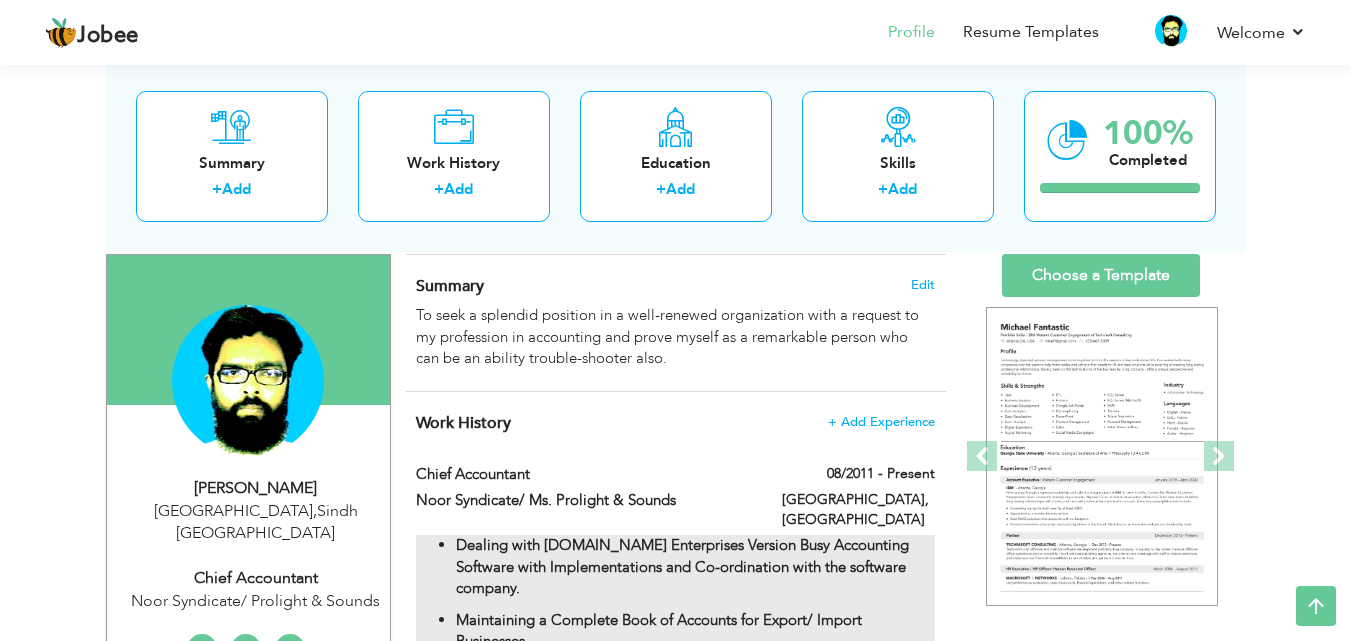 drag, startPoint x: 1361, startPoint y: 208, endPoint x: 648, endPoint y: 554, distance: 792.5181 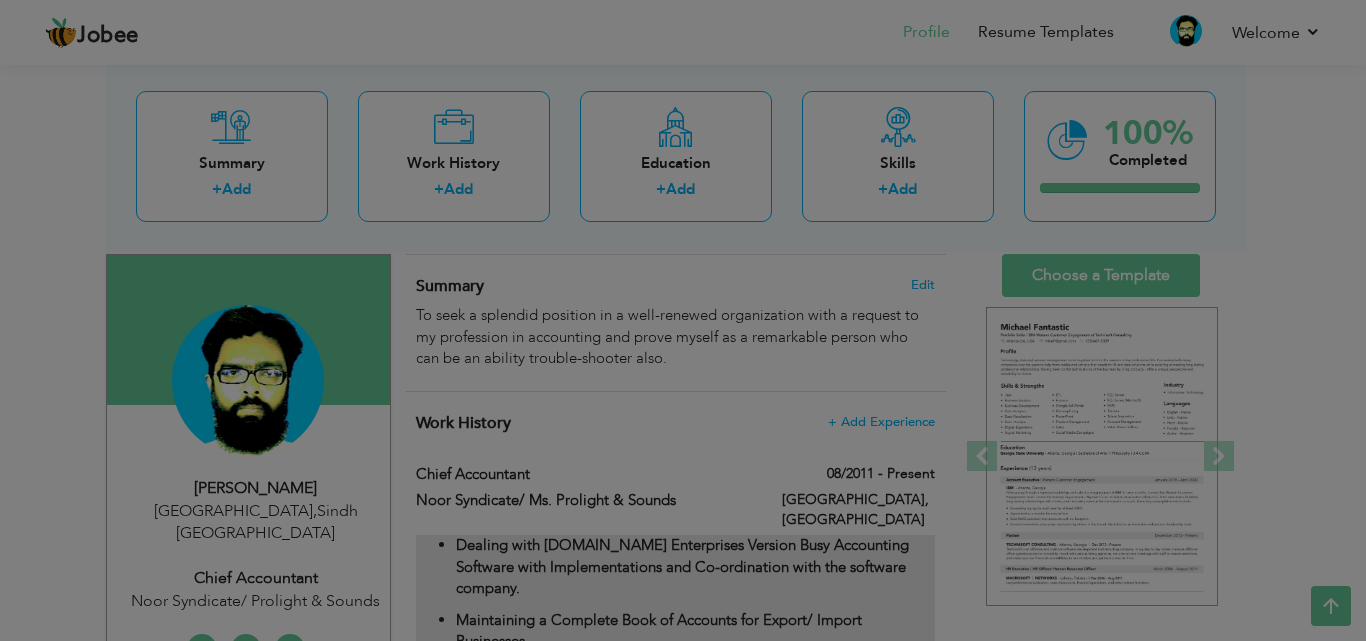 click on "Jobee
Profile
Resume Templates
Resume Templates
Cover Letters
About
My Resume
Welcome
Settings
Log off
Welcome" at bounding box center (683, 949) 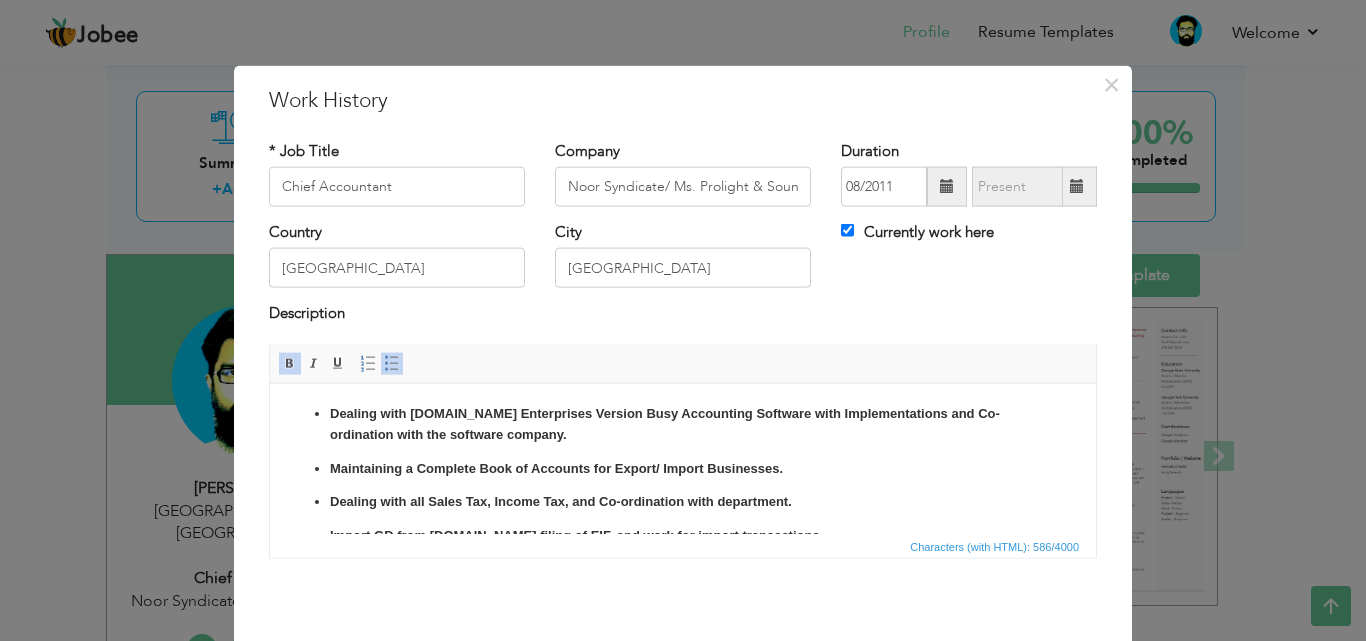 scroll, scrollTop: 67, scrollLeft: 0, axis: vertical 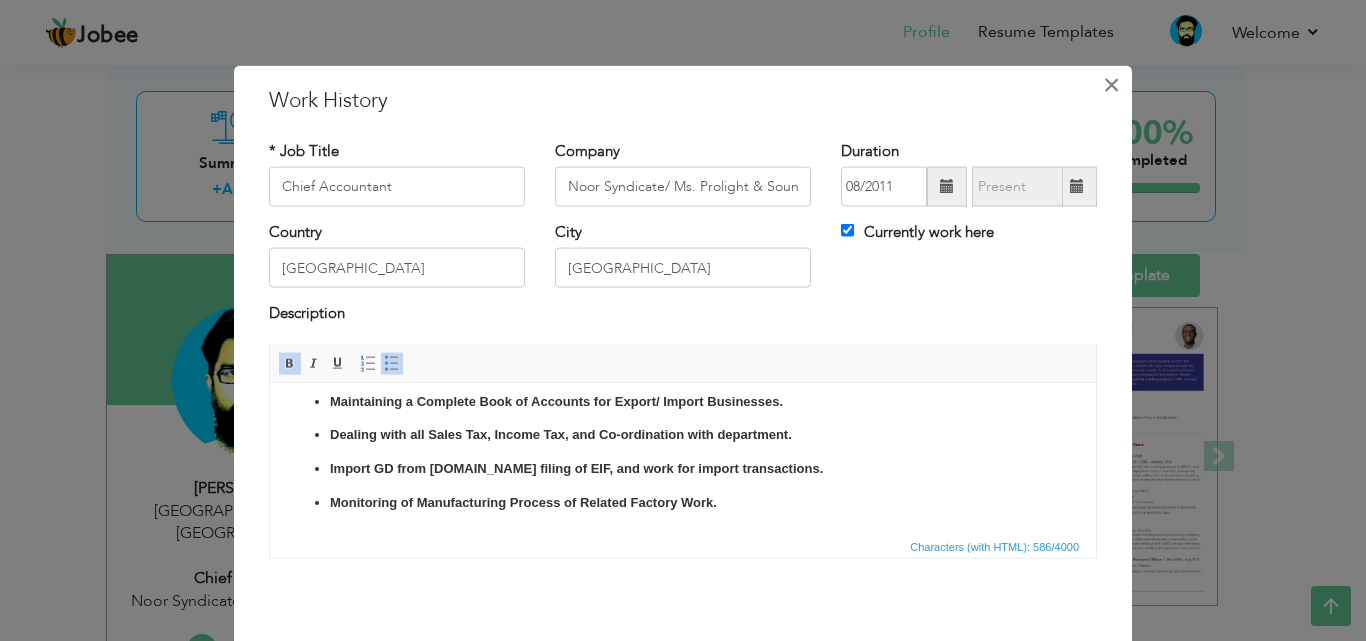click on "×" at bounding box center [1111, 84] 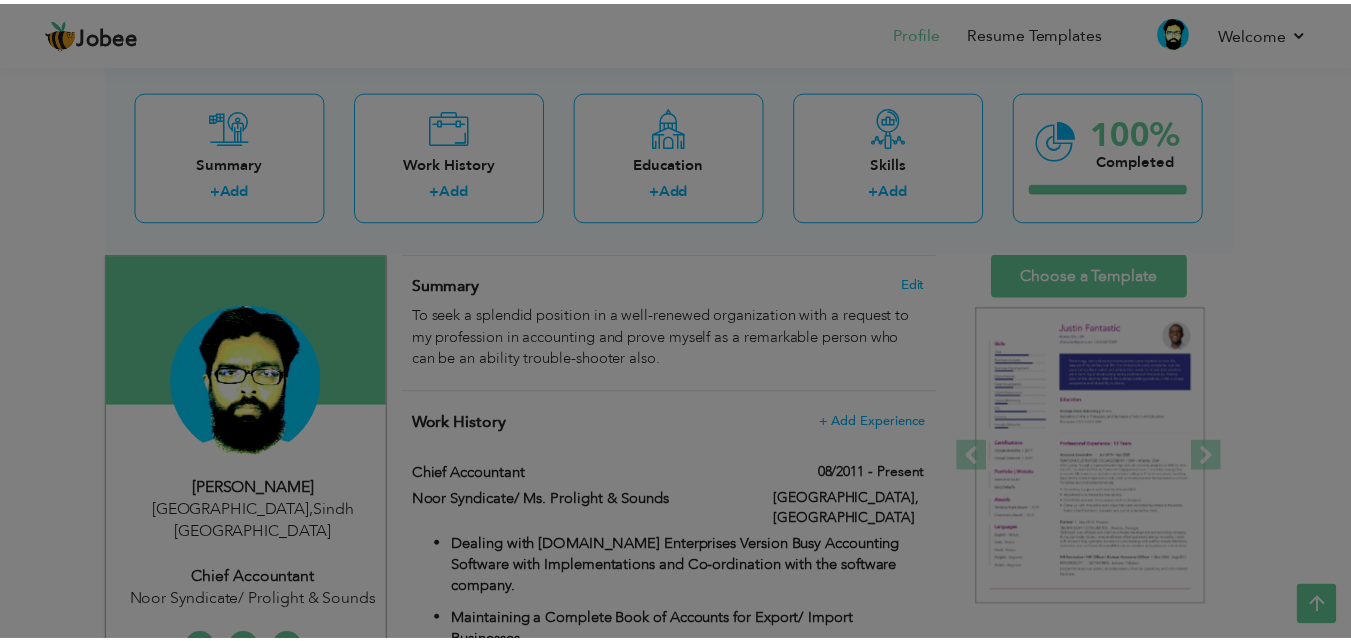 scroll, scrollTop: 0, scrollLeft: 0, axis: both 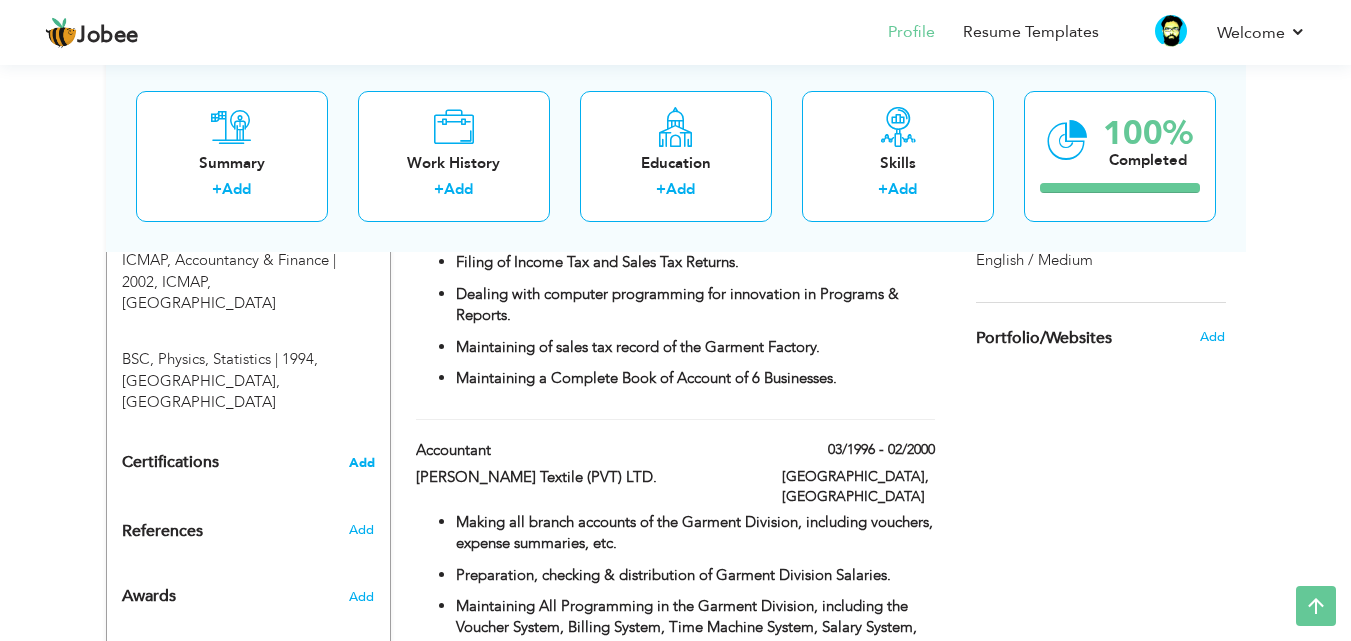 click on "Add" at bounding box center [362, 463] 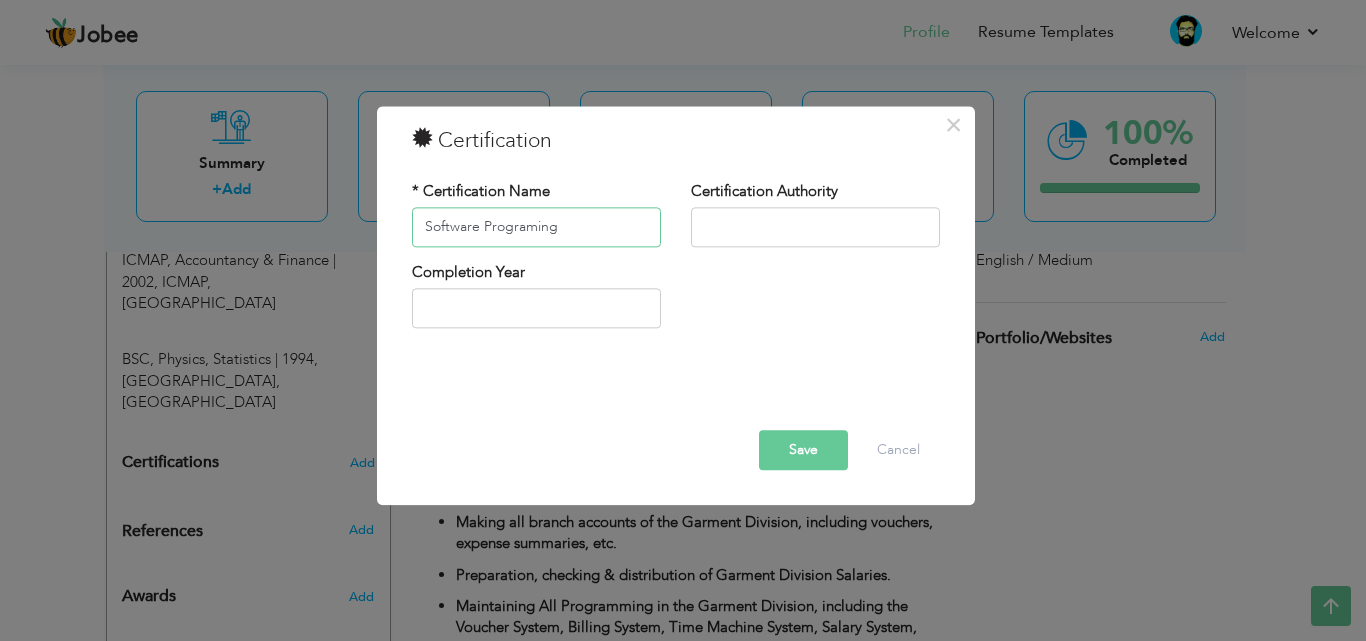 type on "Software Programing" 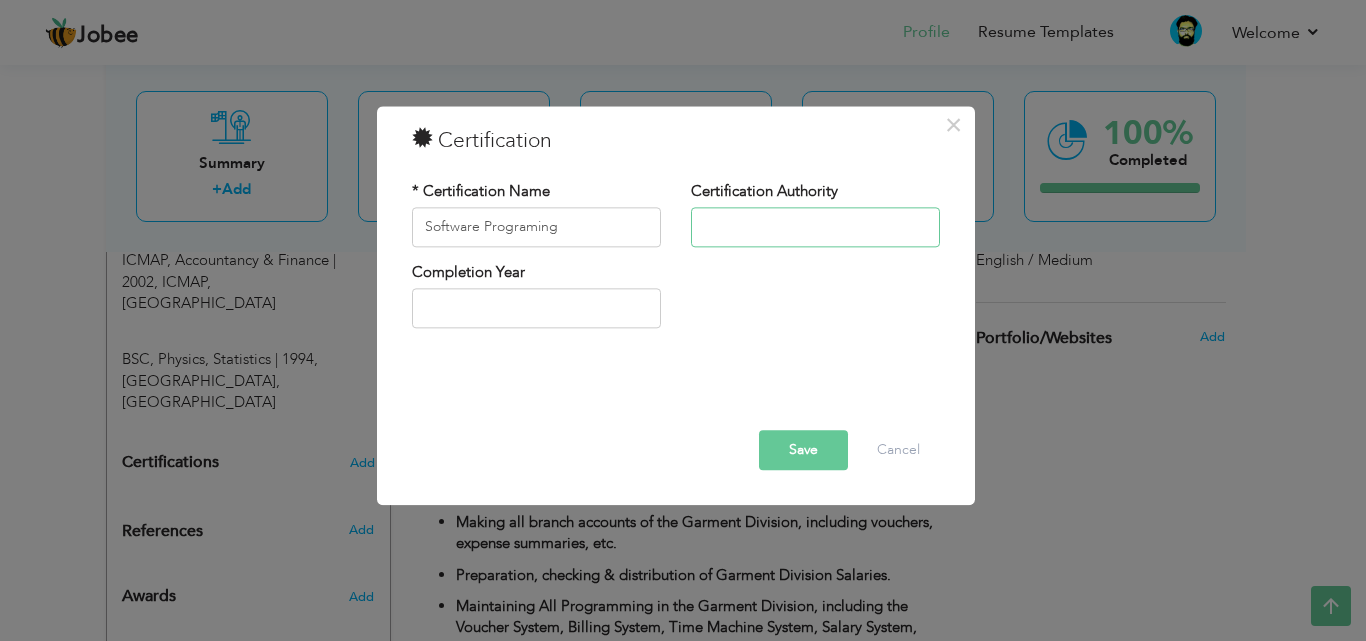 click at bounding box center [815, 227] 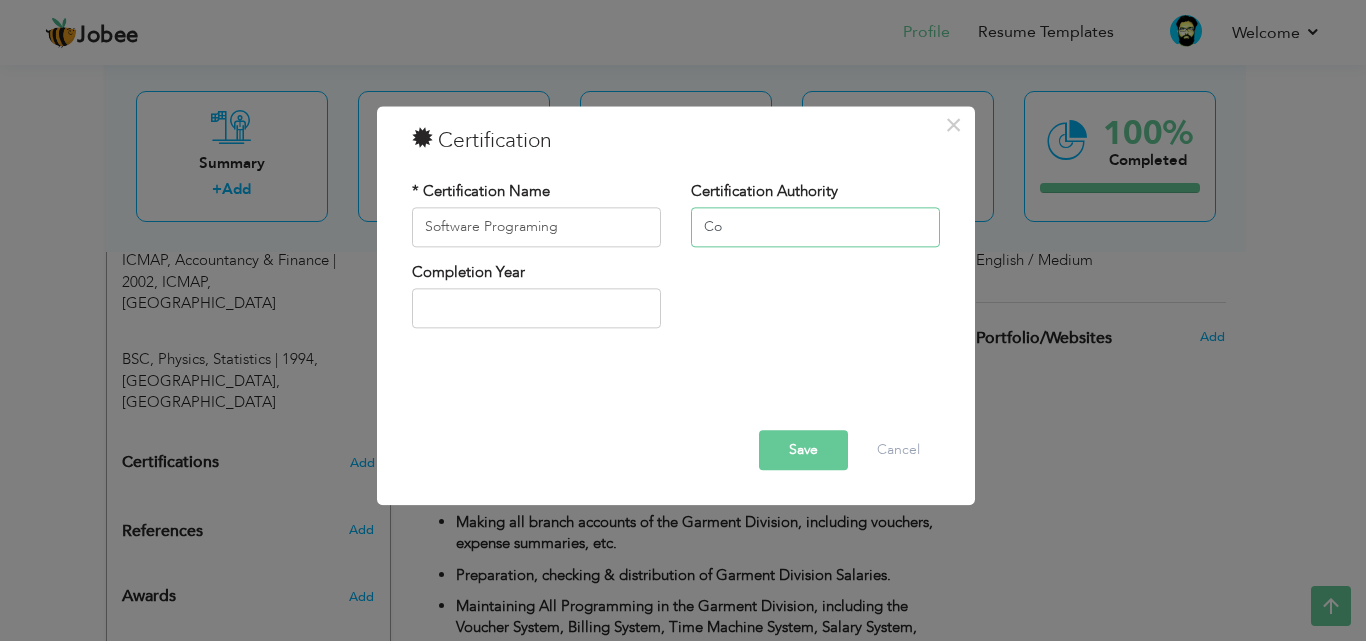 type on "C" 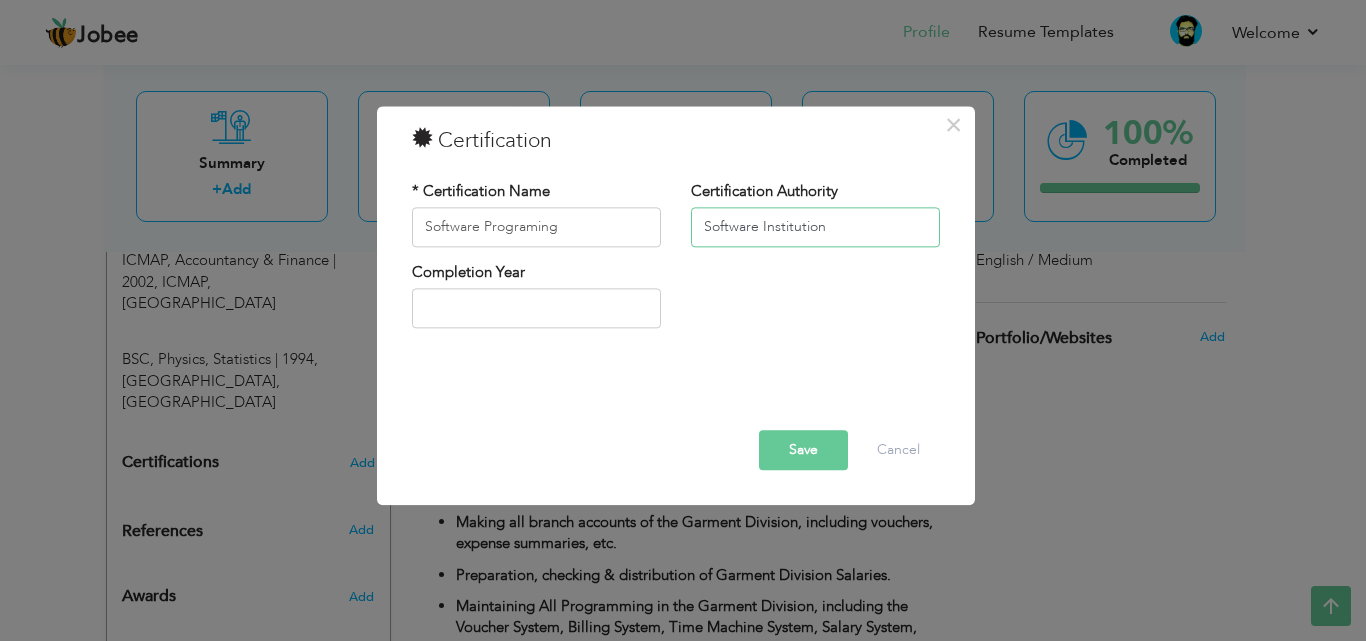 type on "Software Institution" 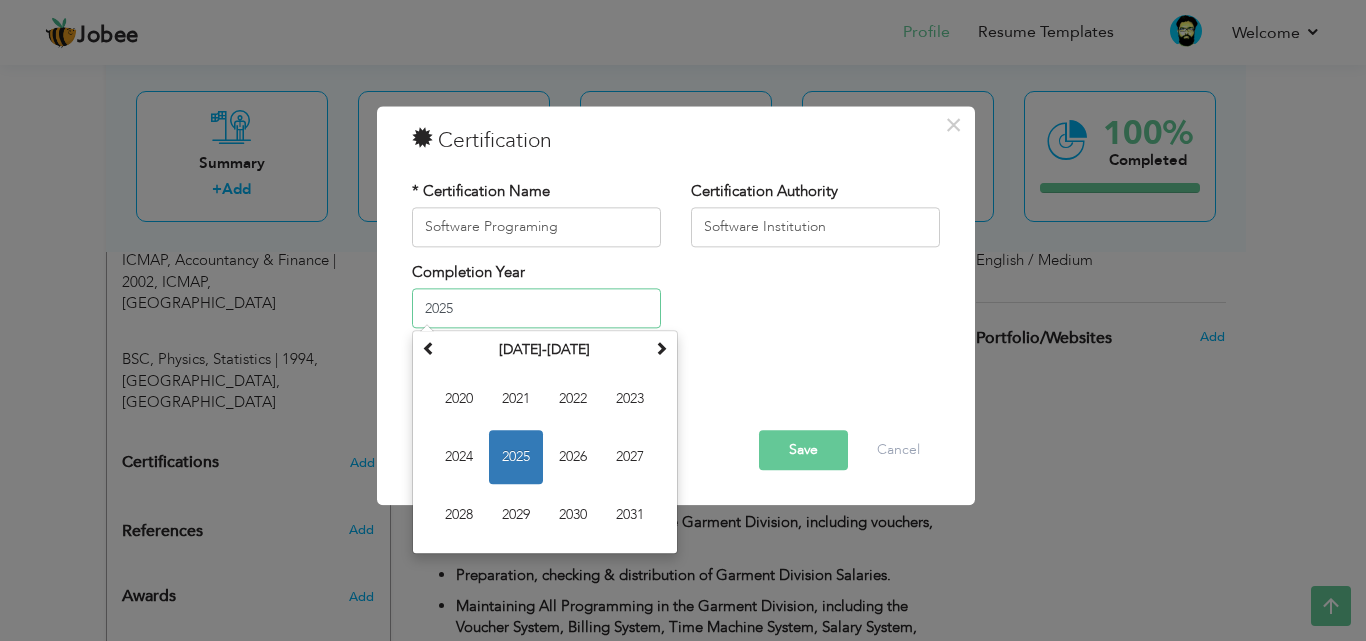 click on "2025" at bounding box center [536, 309] 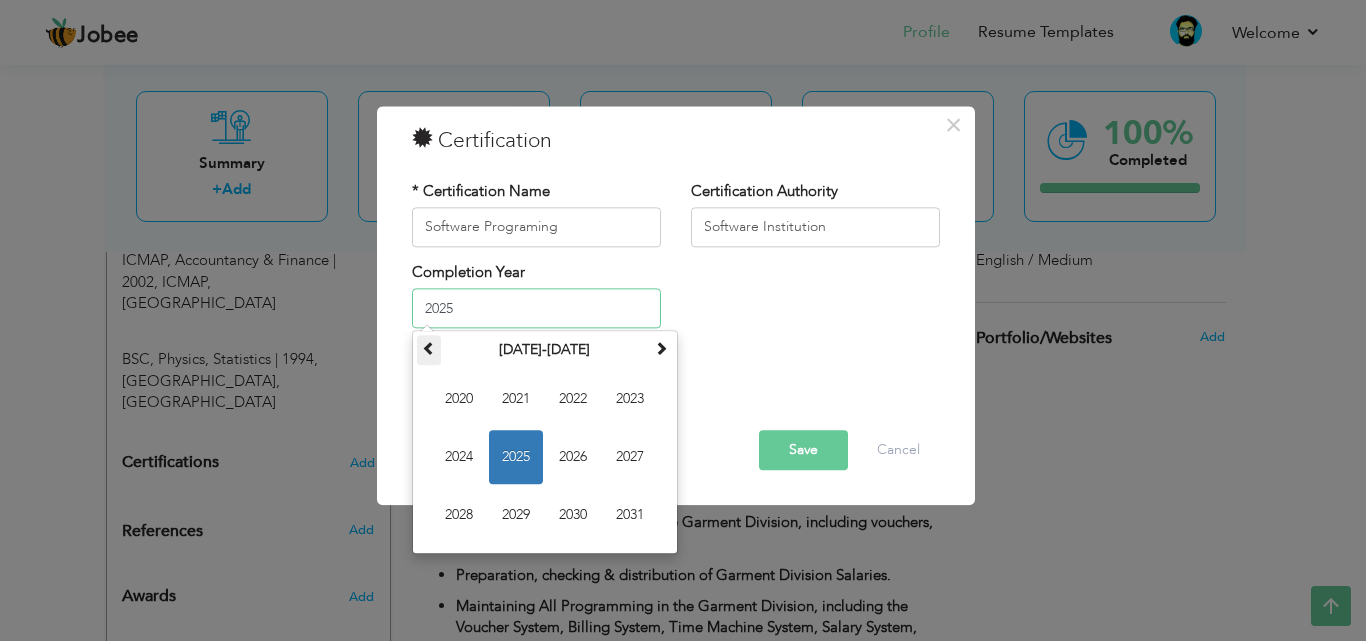 click at bounding box center (429, 349) 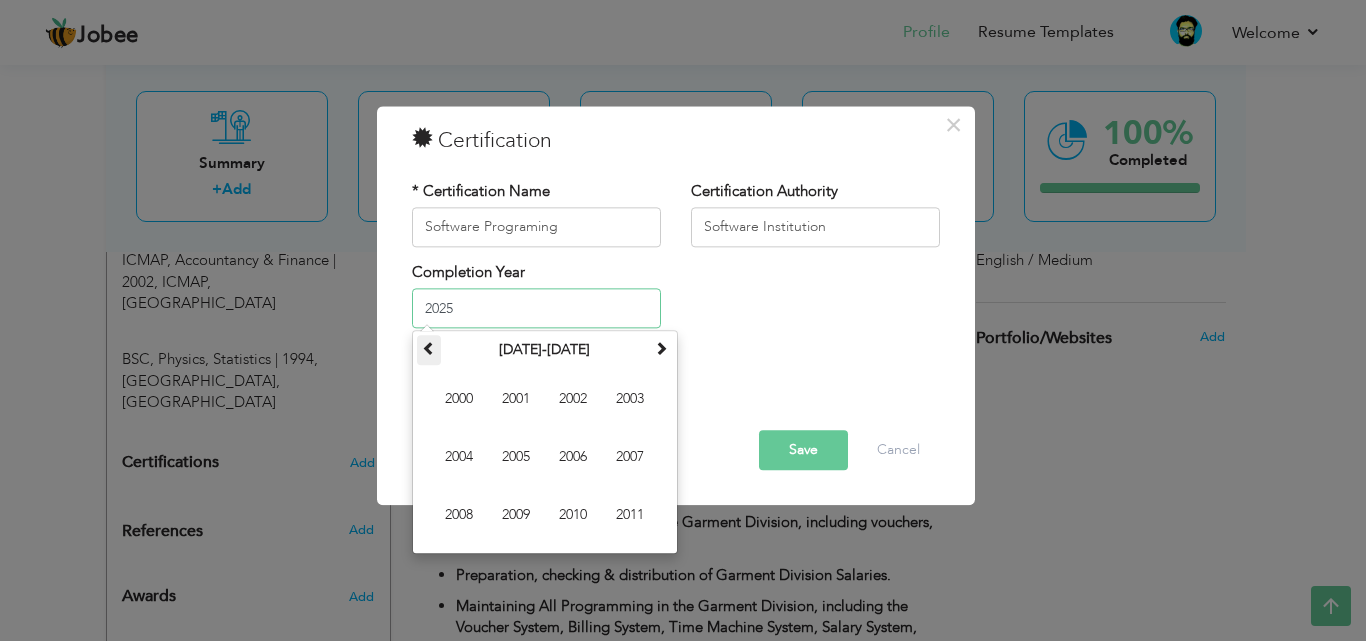 click at bounding box center (429, 349) 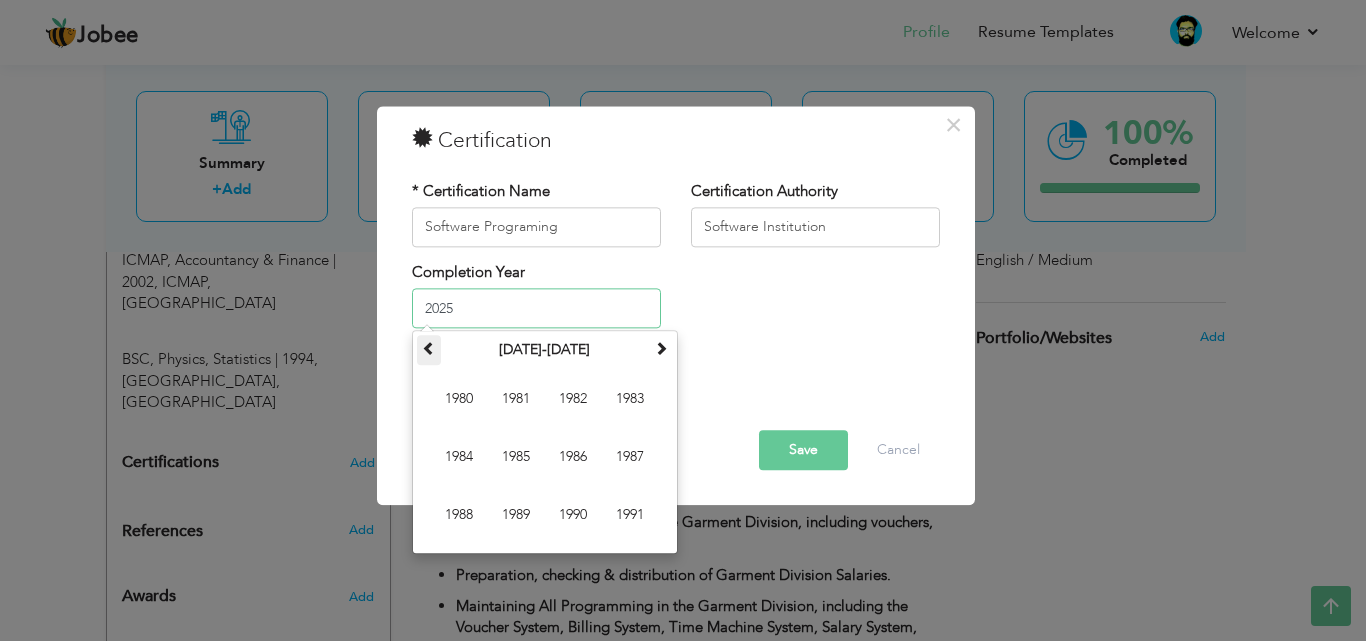click at bounding box center (429, 349) 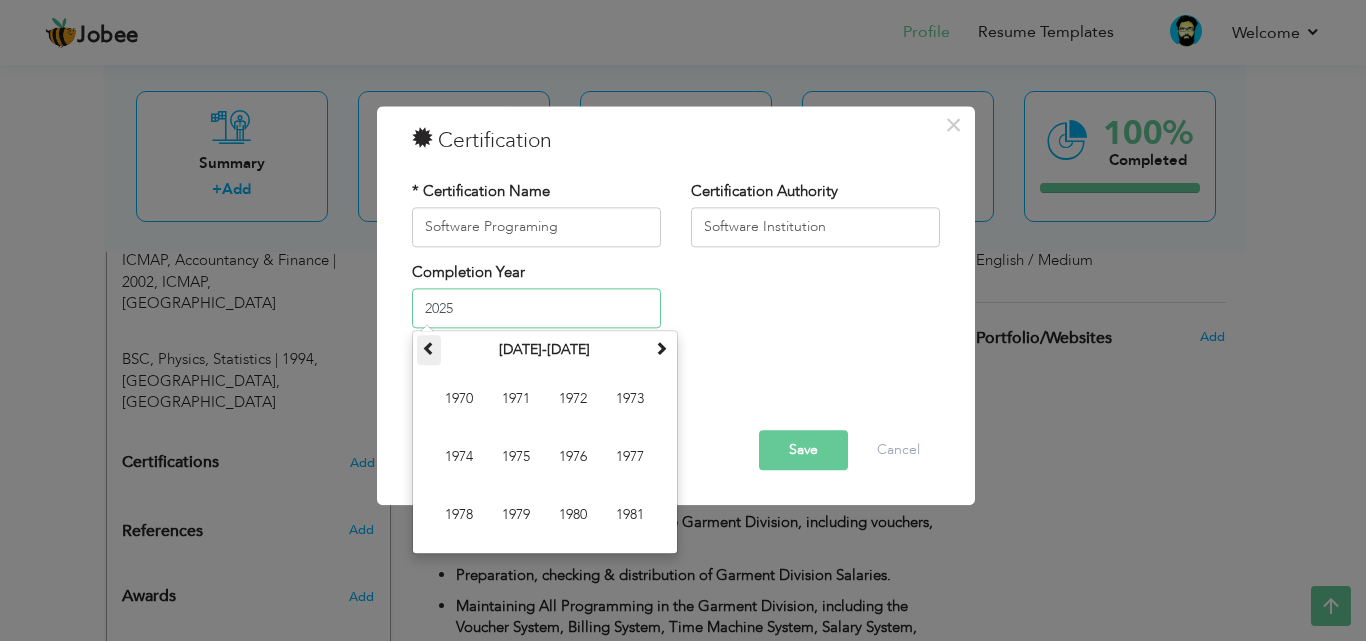 click at bounding box center (429, 349) 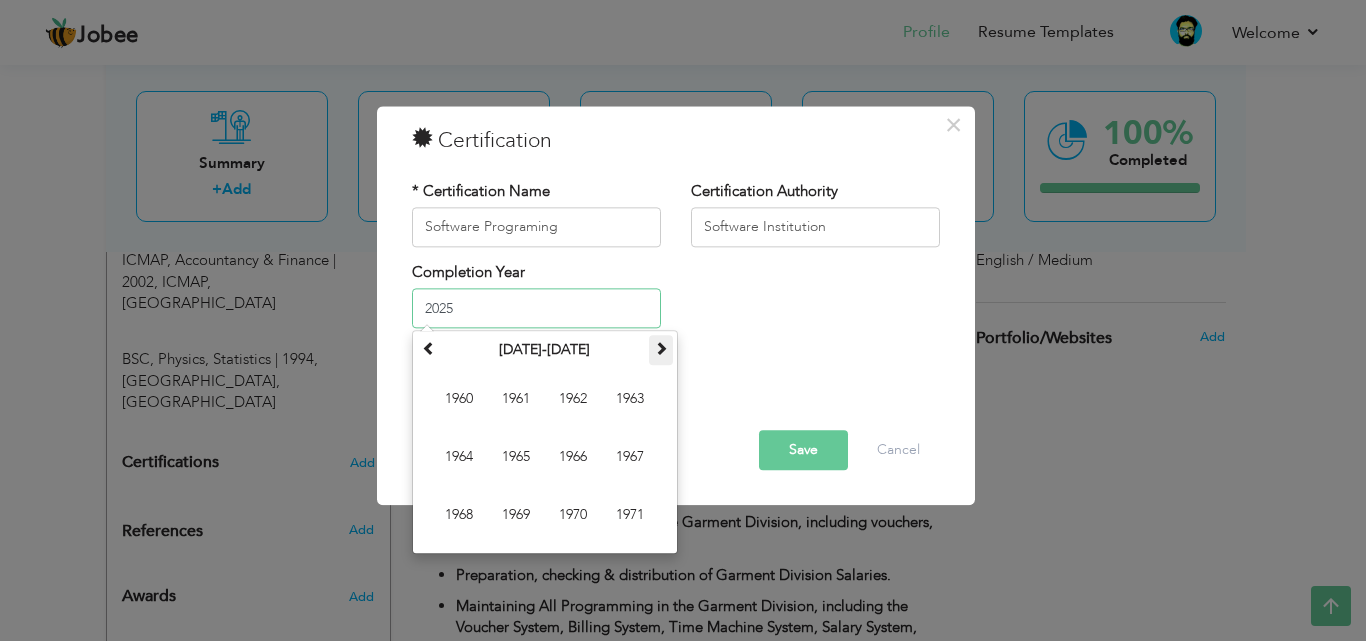 click at bounding box center [661, 349] 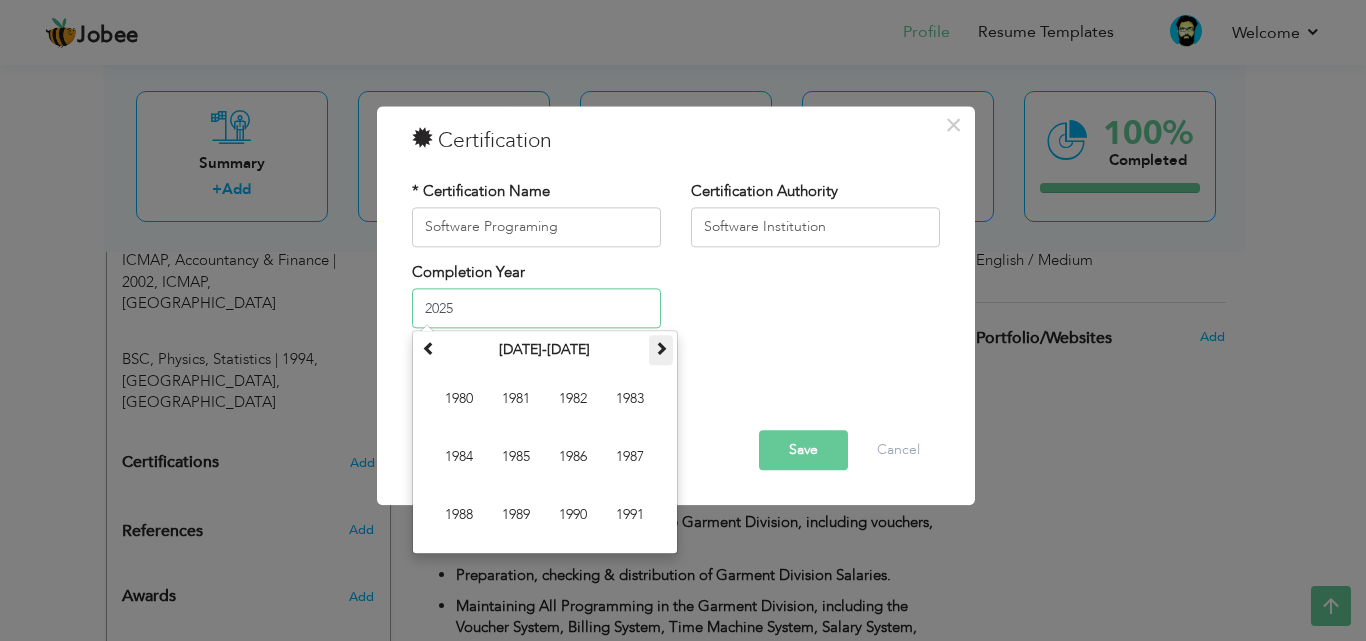 click at bounding box center [661, 349] 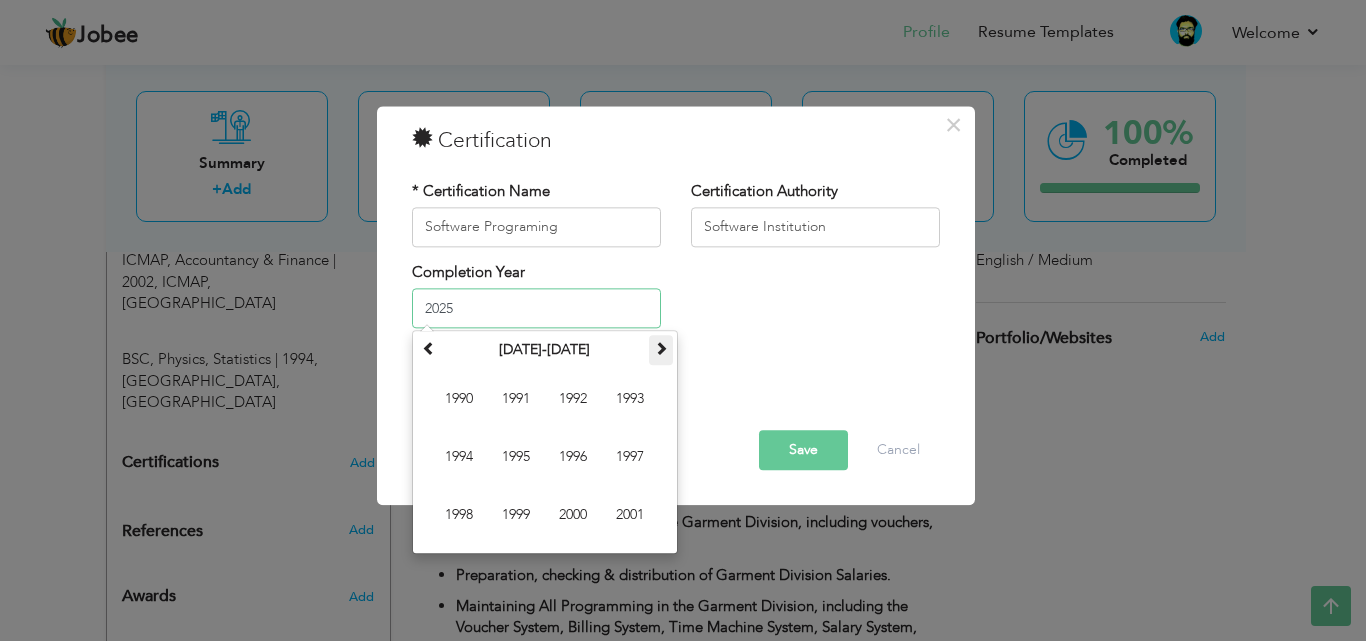 click at bounding box center (661, 349) 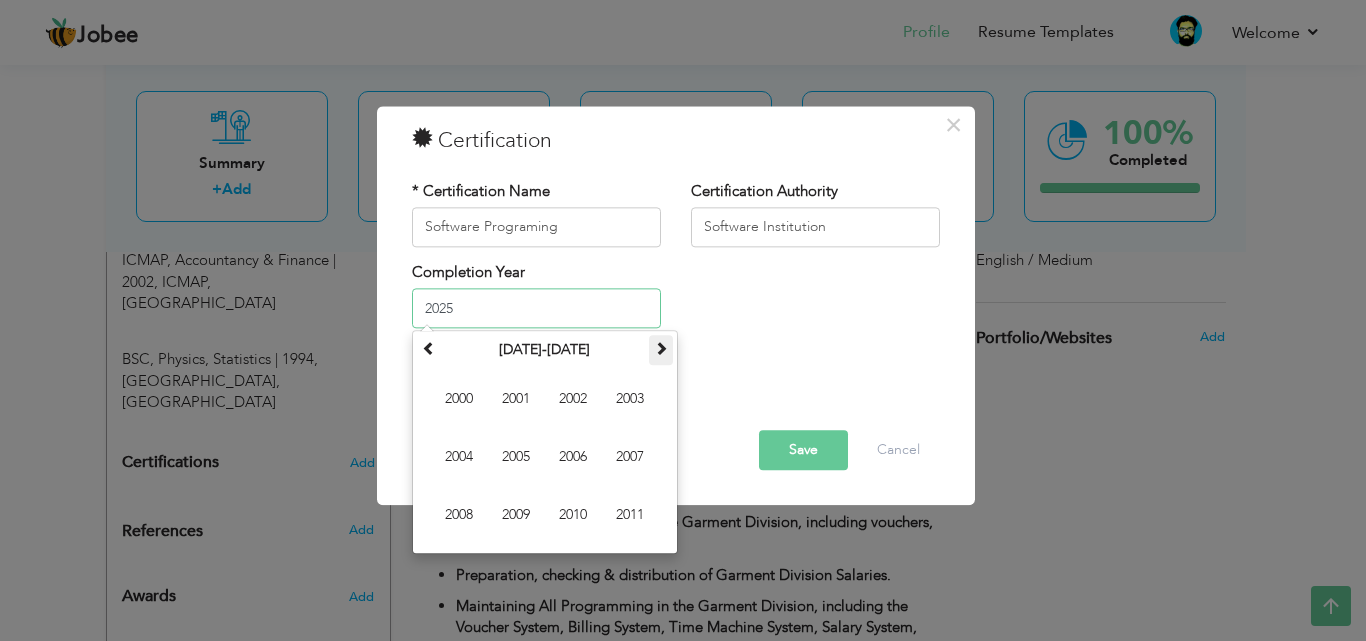click at bounding box center (661, 349) 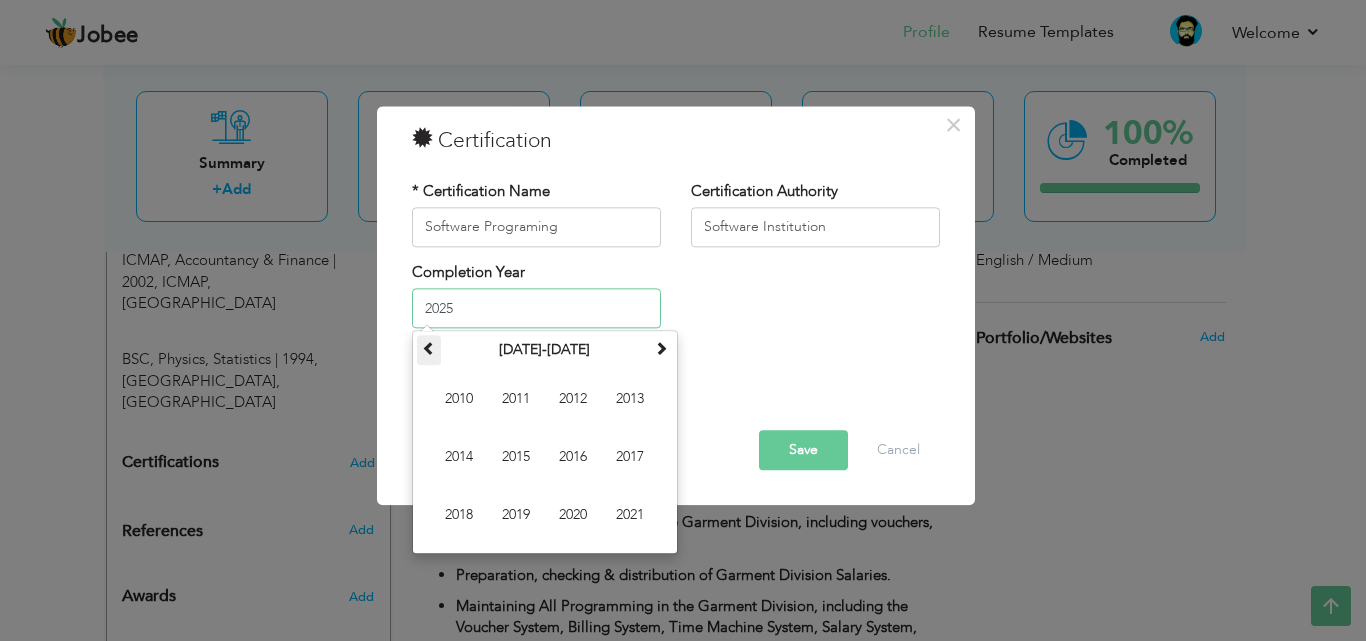 click at bounding box center (429, 349) 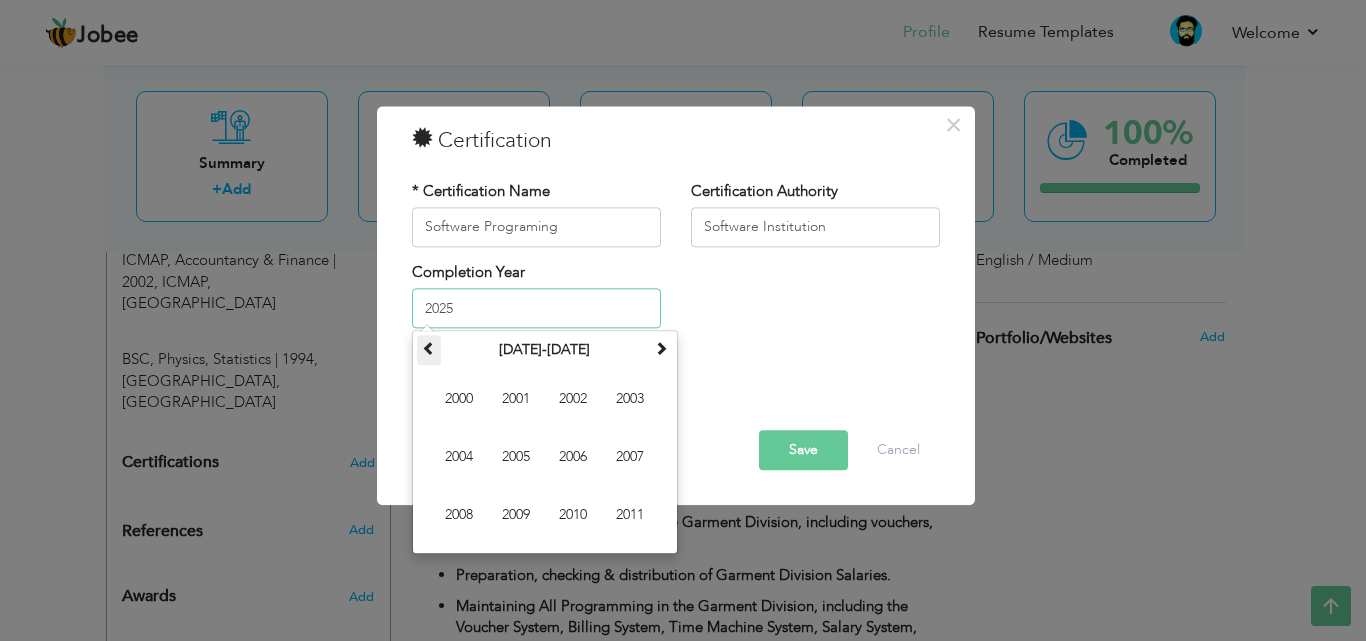 click at bounding box center [429, 349] 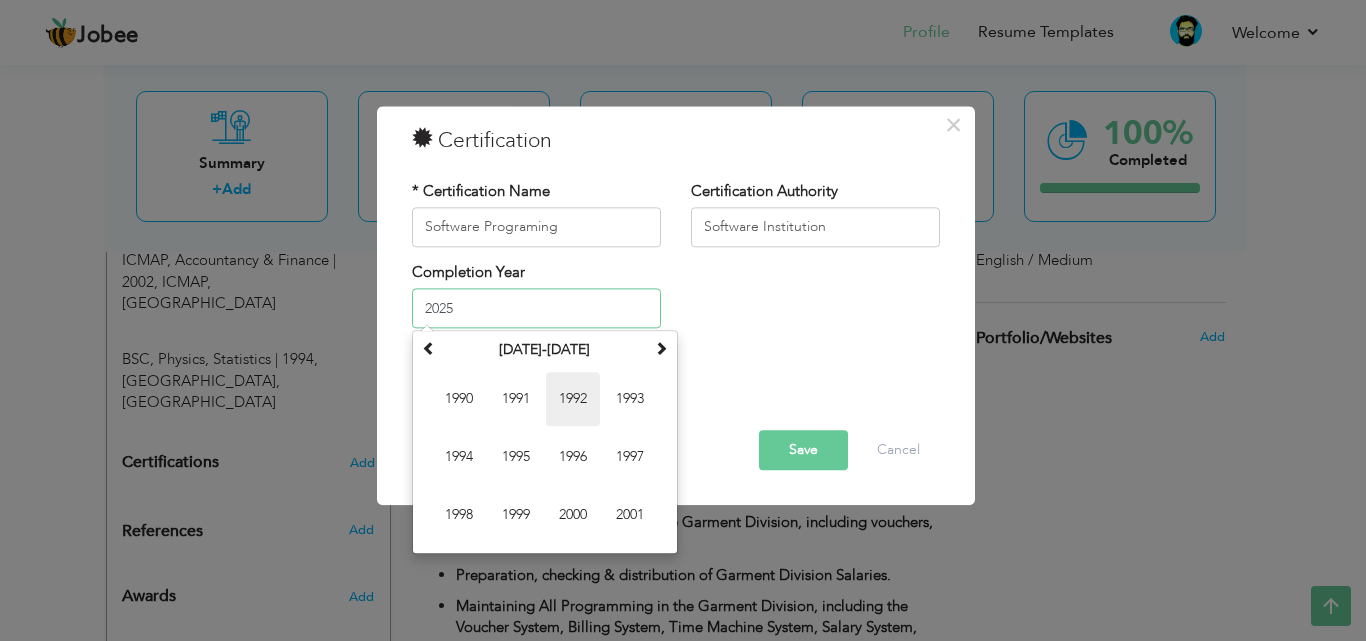 click on "1992" at bounding box center (573, 400) 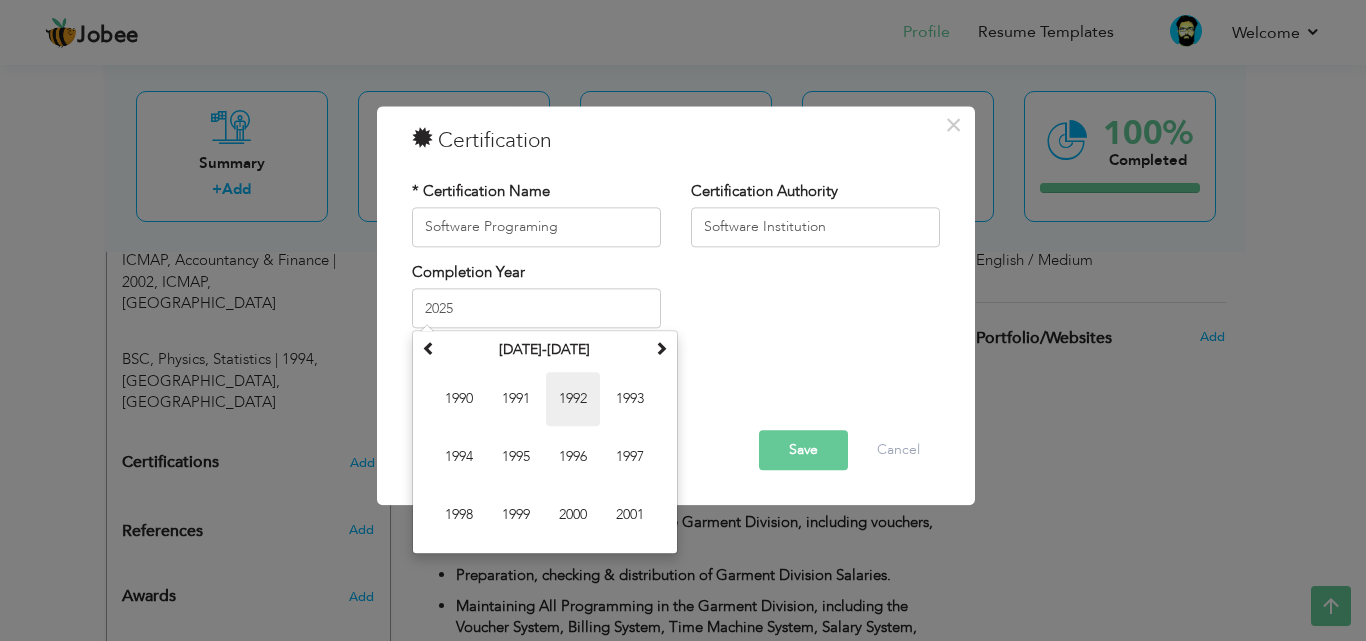 type on "1992" 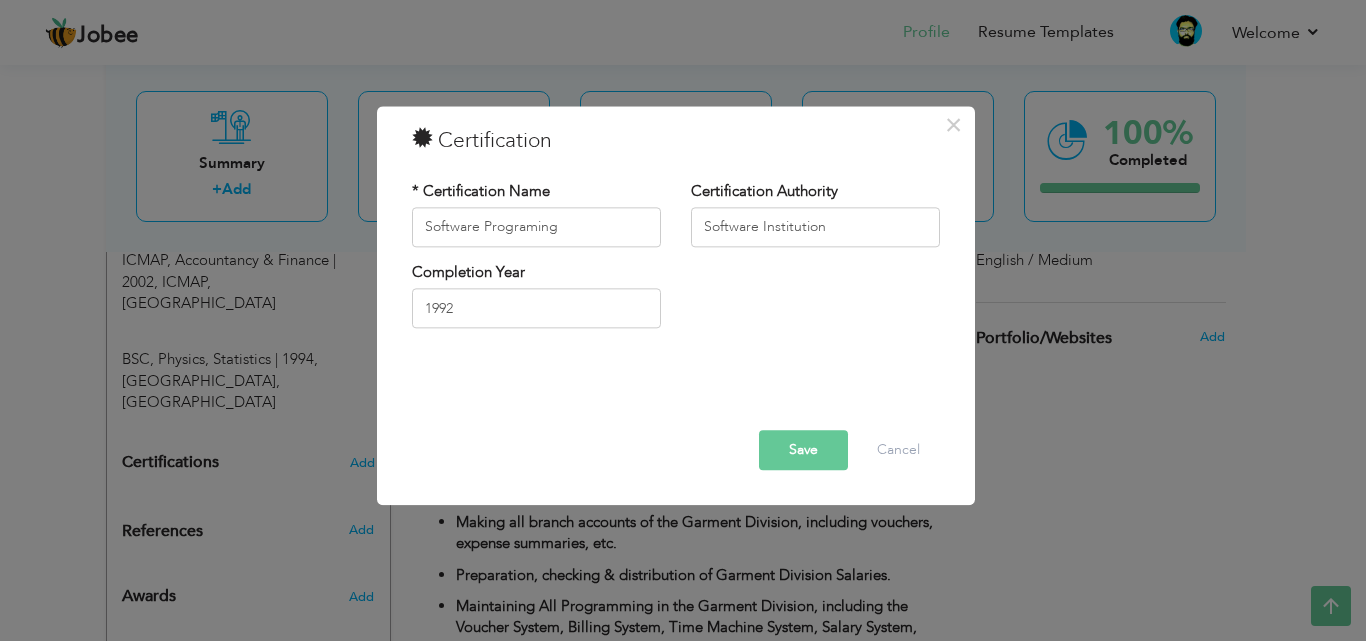 click on "Save" at bounding box center (803, 450) 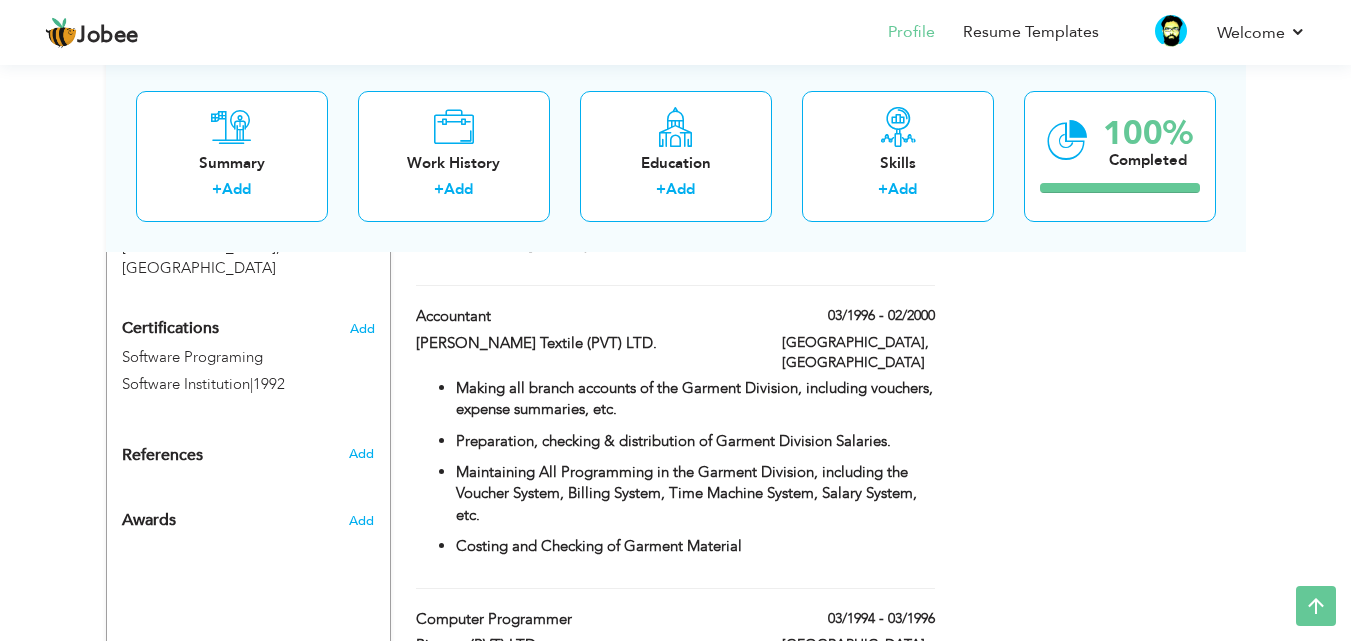 scroll, scrollTop: 1057, scrollLeft: 0, axis: vertical 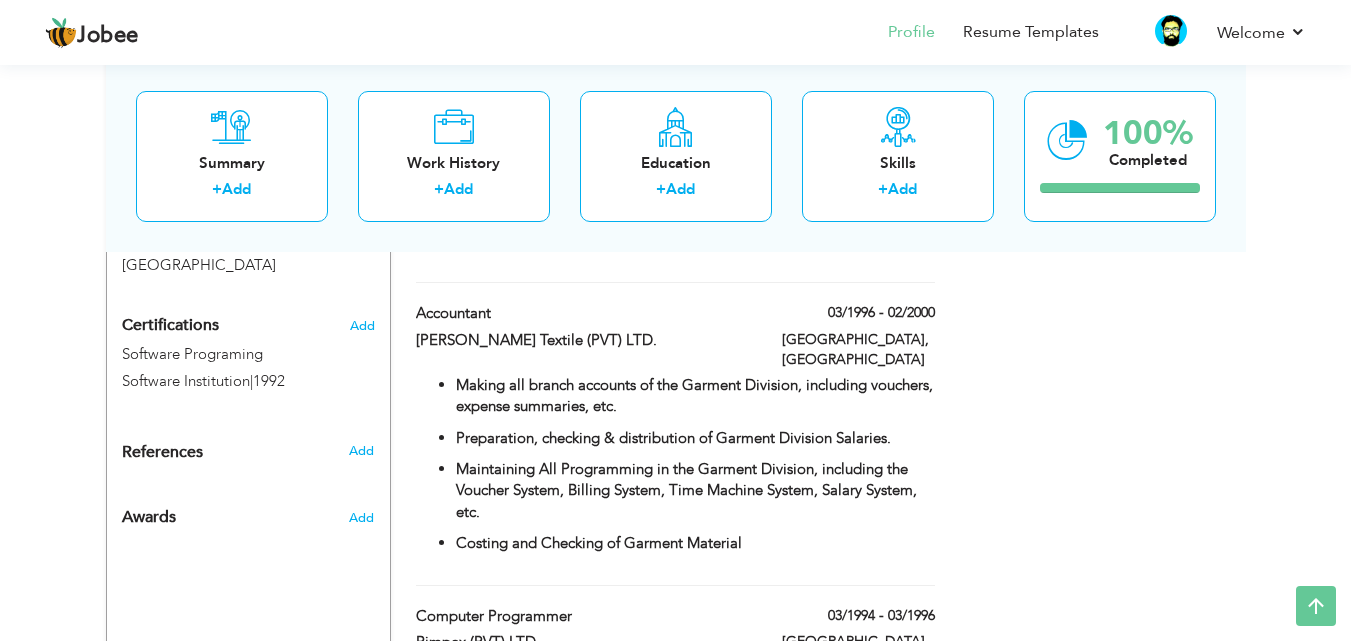 drag, startPoint x: 1360, startPoint y: 341, endPoint x: 1279, endPoint y: 460, distance: 143.95139 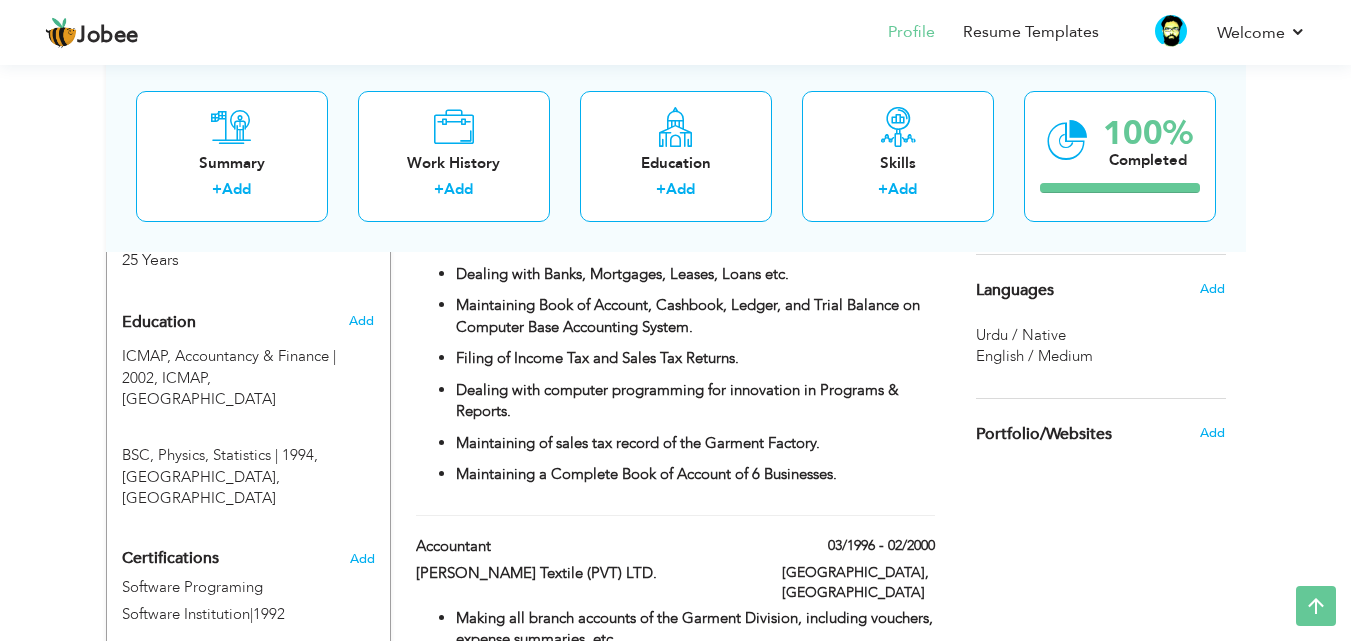 scroll, scrollTop: 910, scrollLeft: 0, axis: vertical 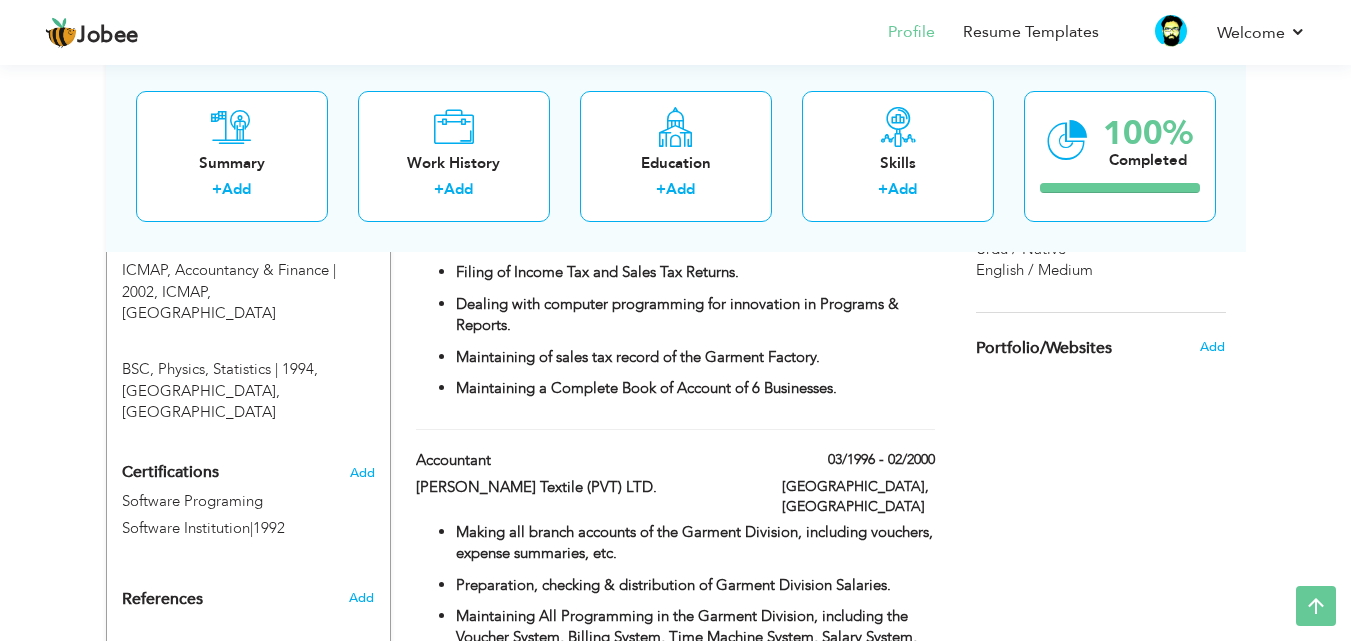 click on "References
Add" at bounding box center [248, 604] 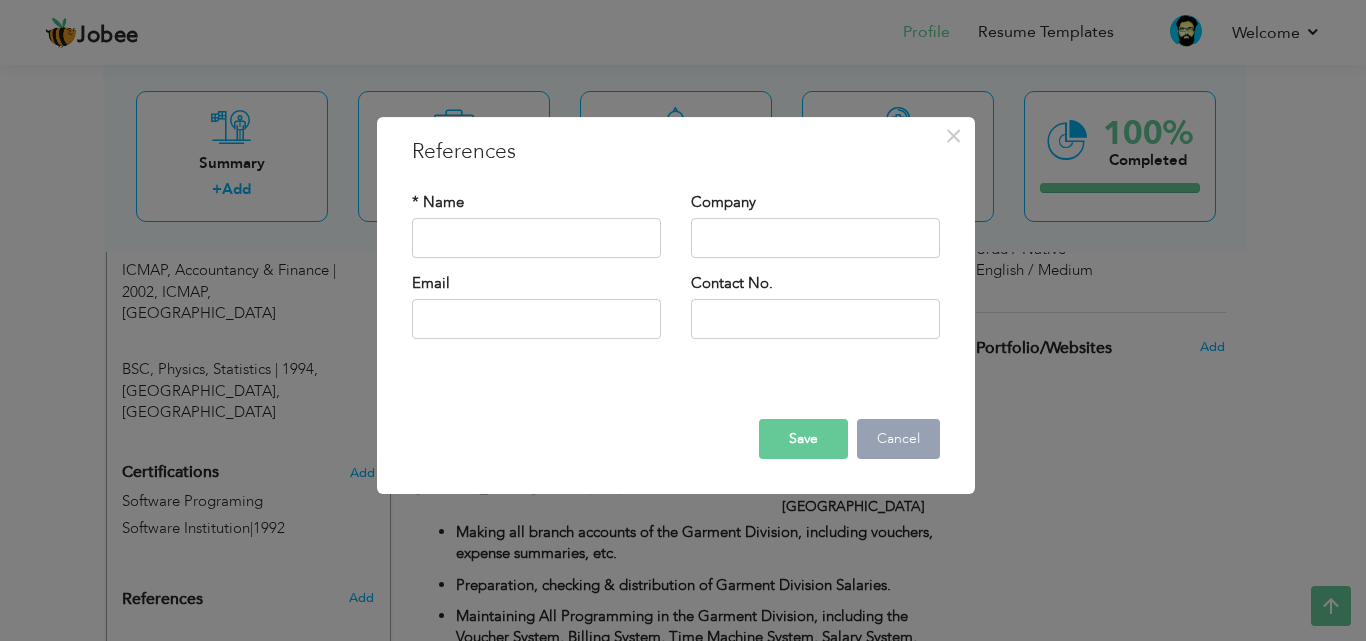 click on "Cancel" at bounding box center (898, 439) 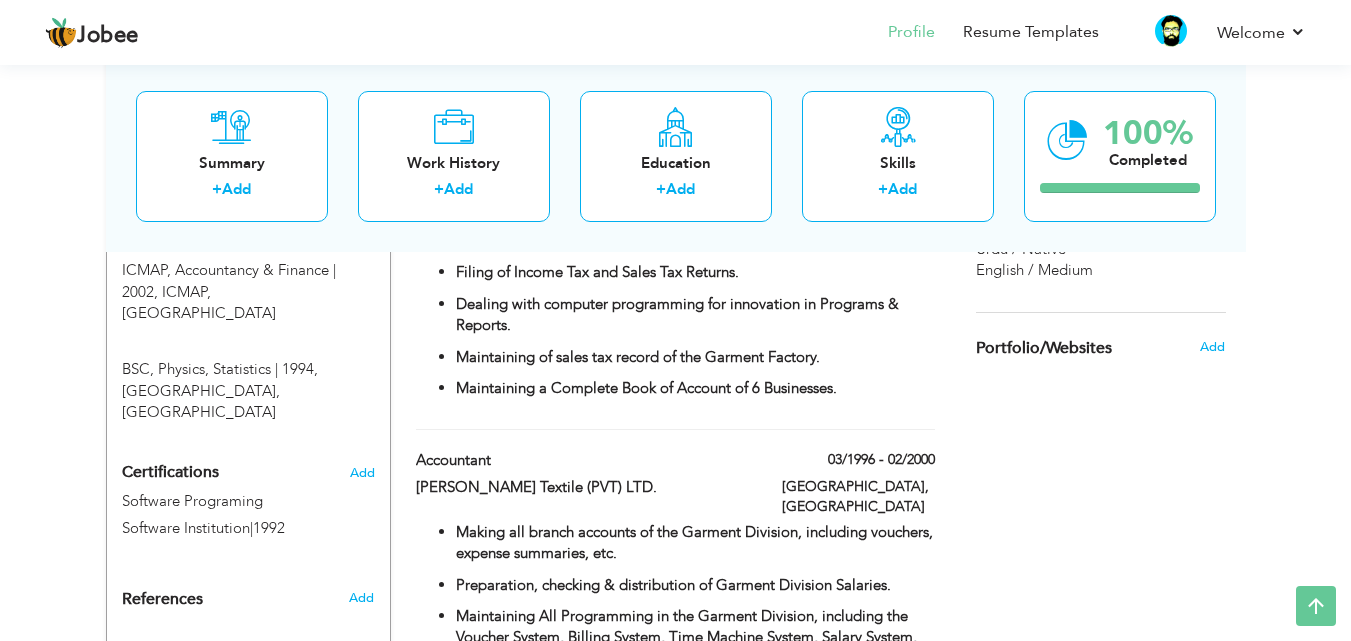 click on "Add" at bounding box center [361, 665] 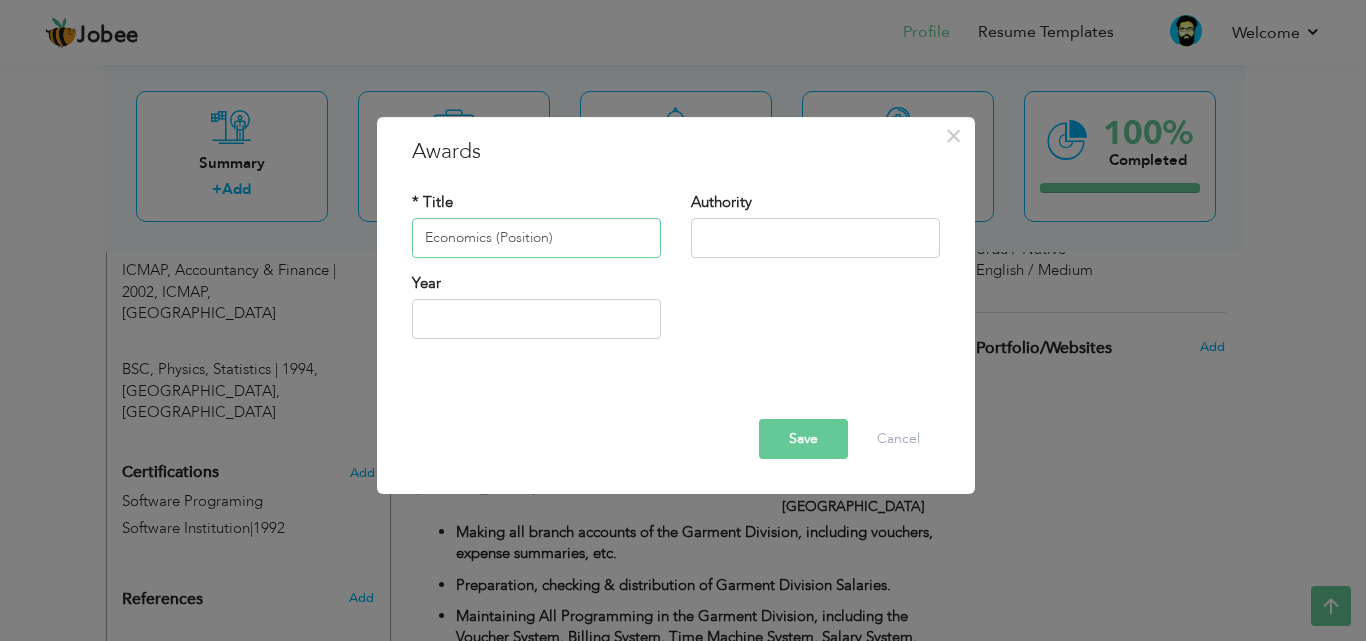 type on "Economics (Position)" 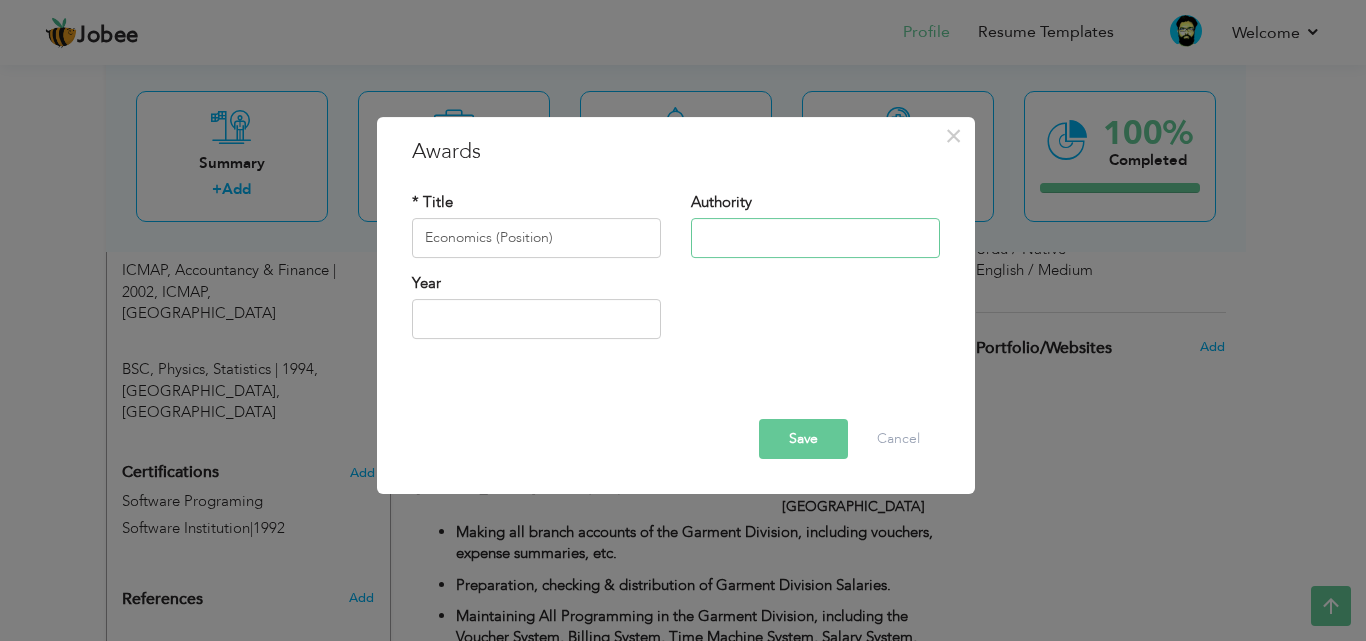click at bounding box center (815, 238) 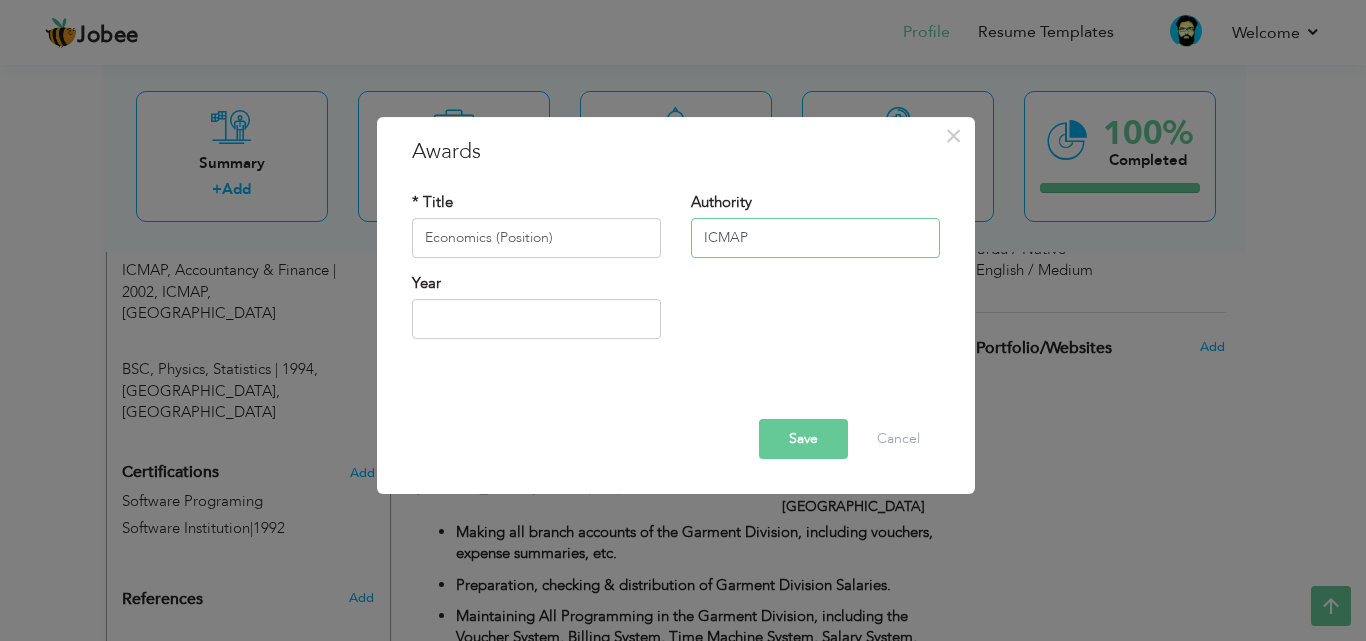 type on "ICMAP" 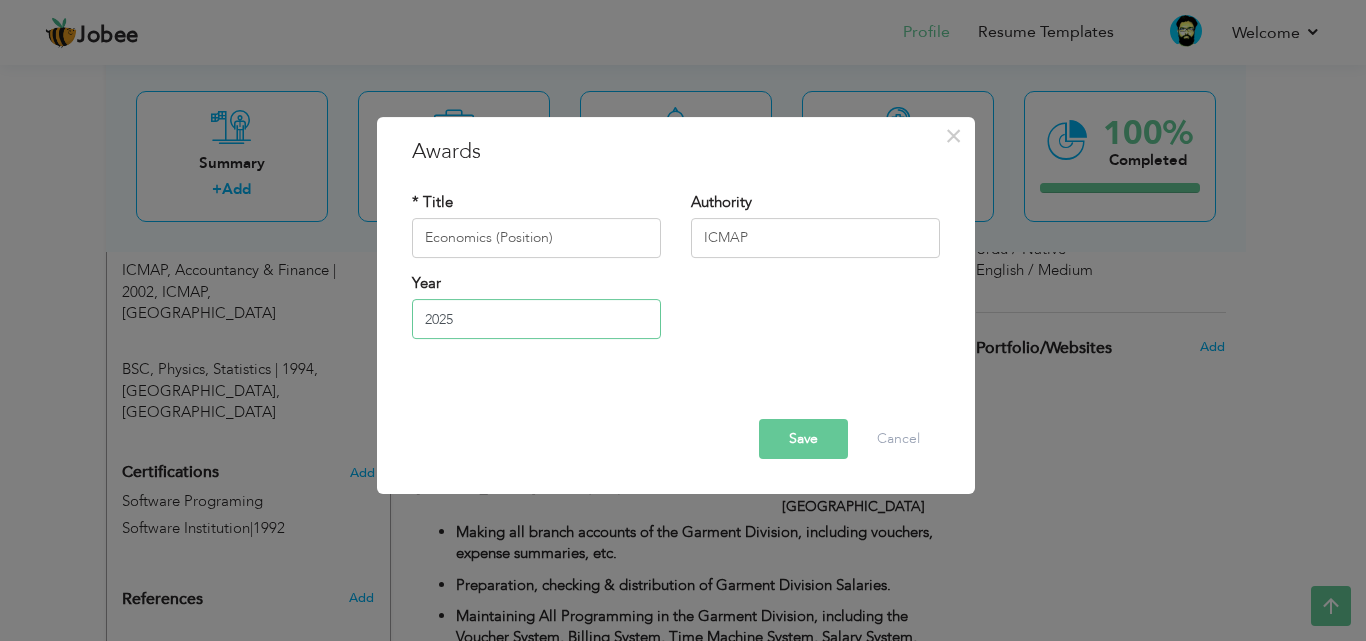 click on "2025" at bounding box center [536, 319] 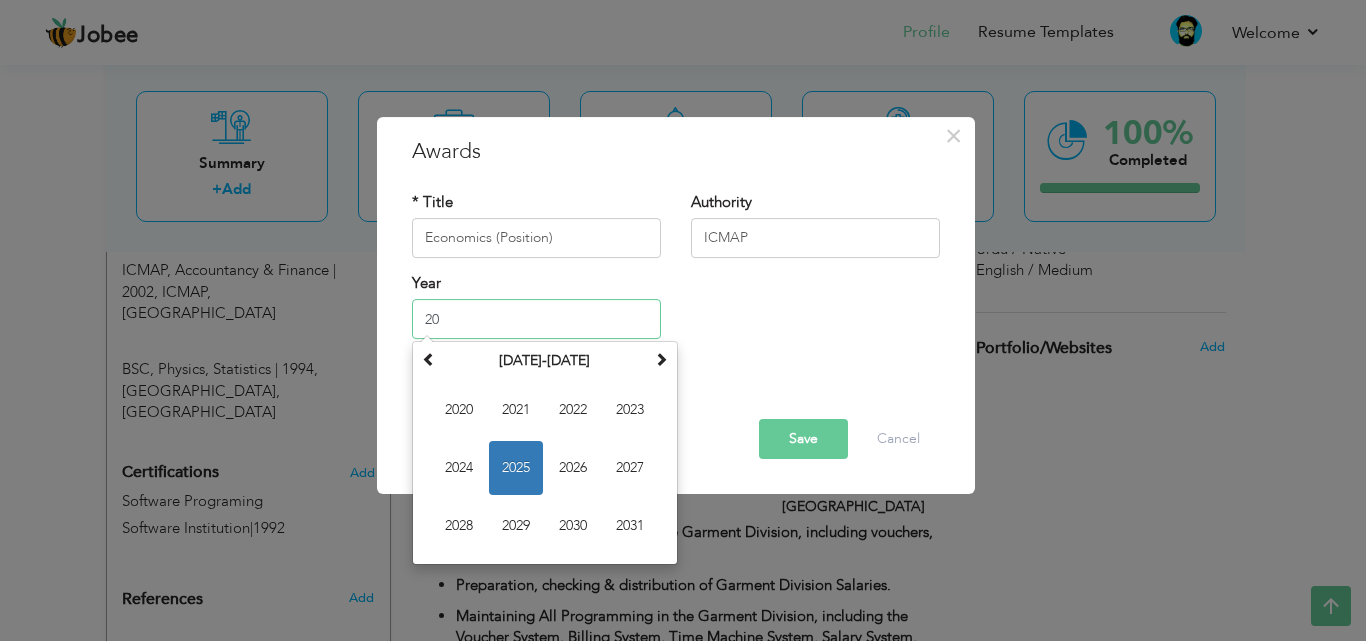 type on "2" 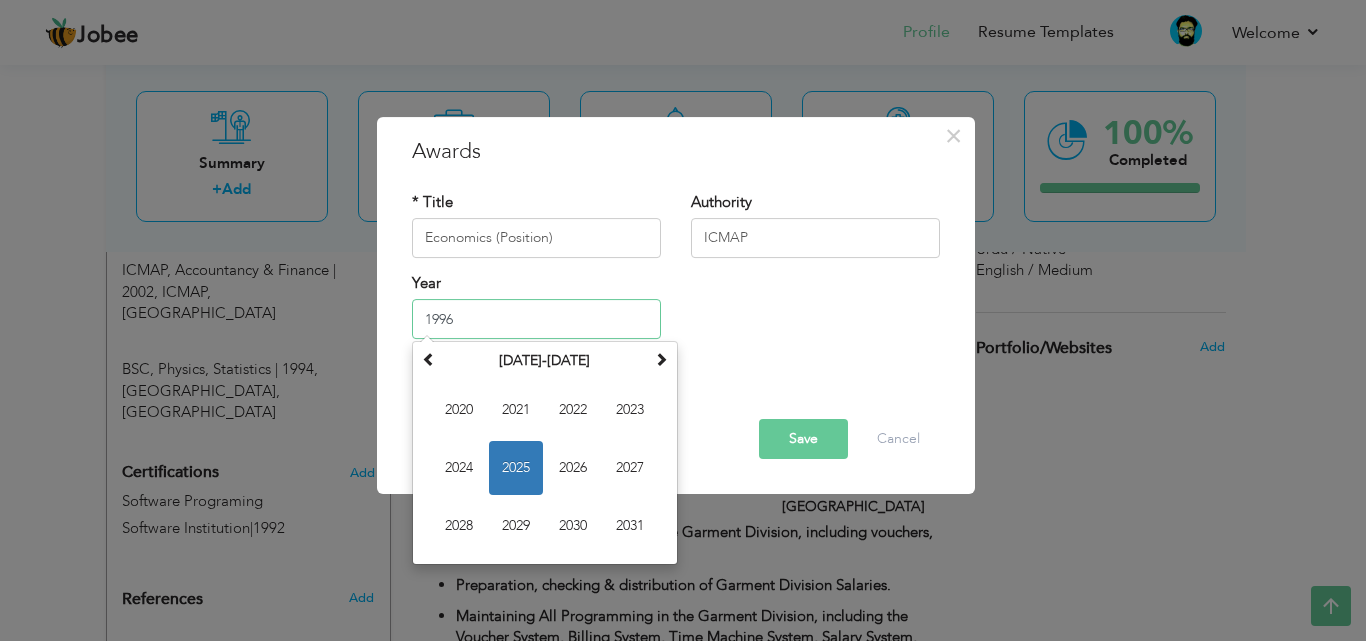 type on "1996" 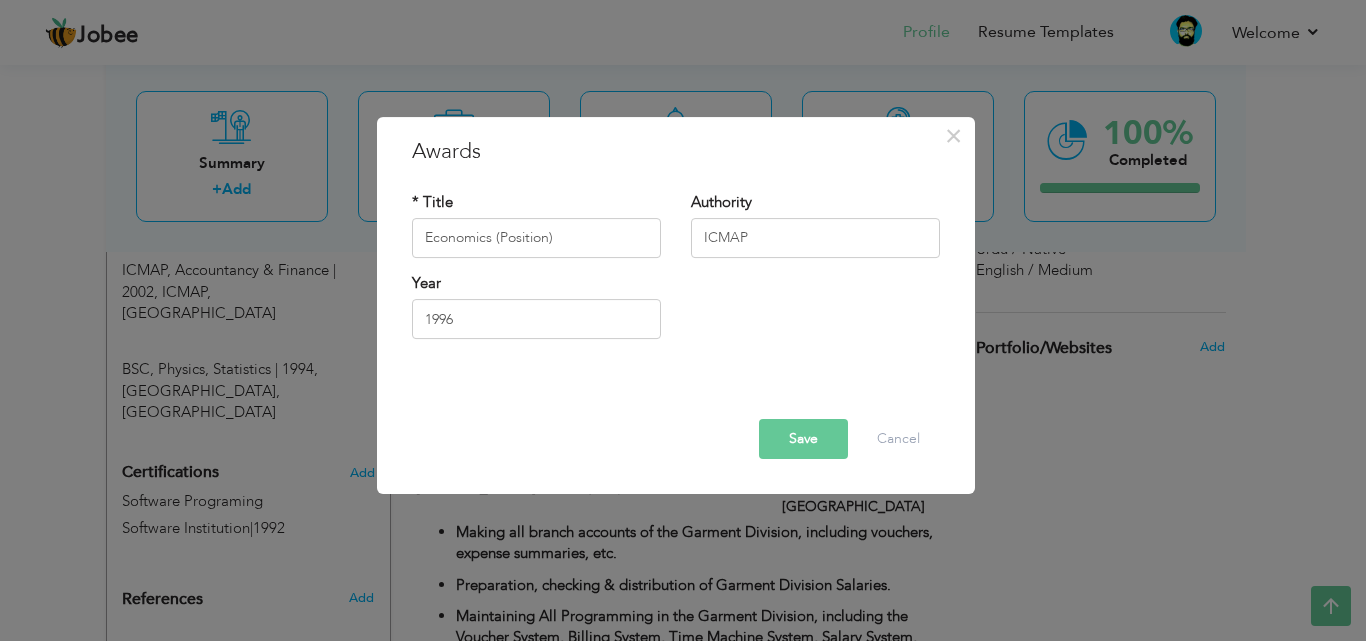 click on "Save" at bounding box center [803, 439] 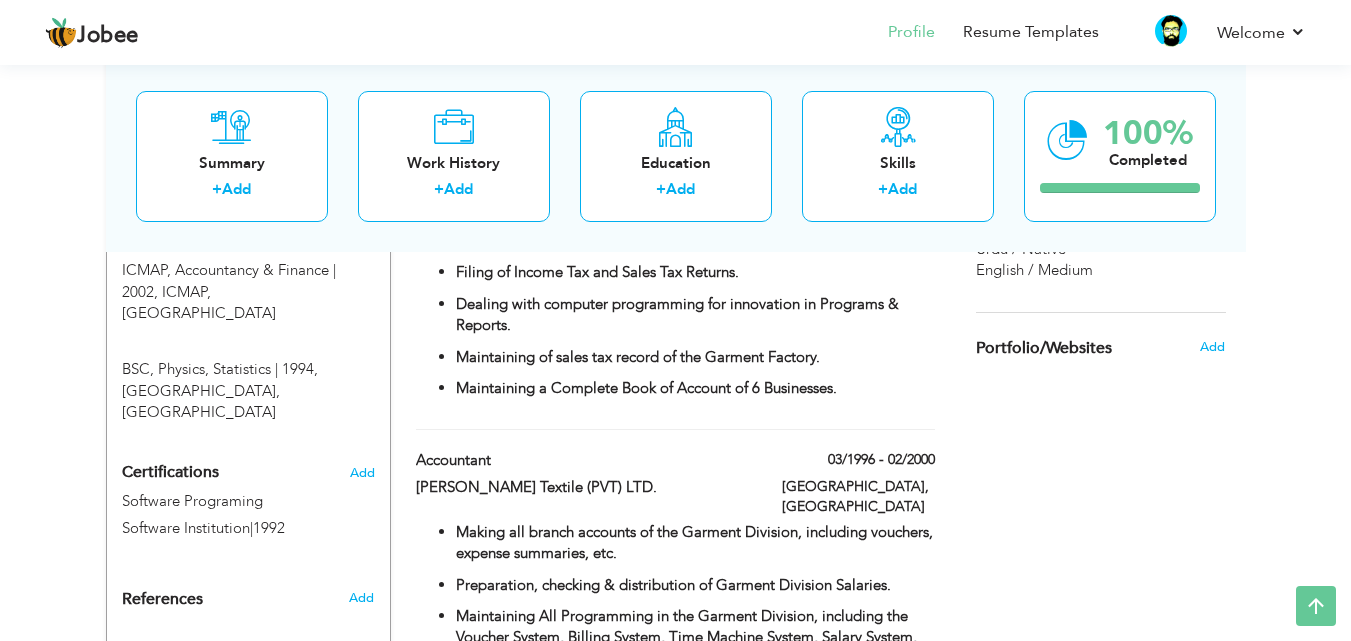 drag, startPoint x: 1355, startPoint y: 299, endPoint x: 1304, endPoint y: 106, distance: 199.62465 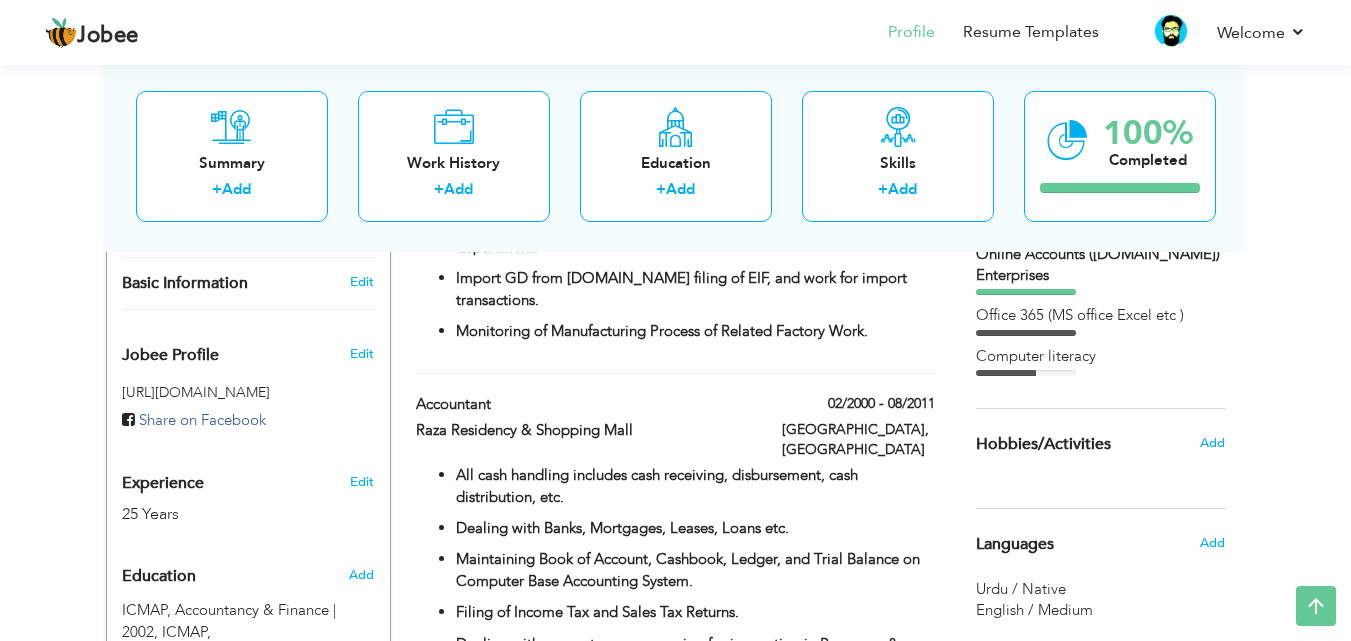 scroll, scrollTop: 566, scrollLeft: 0, axis: vertical 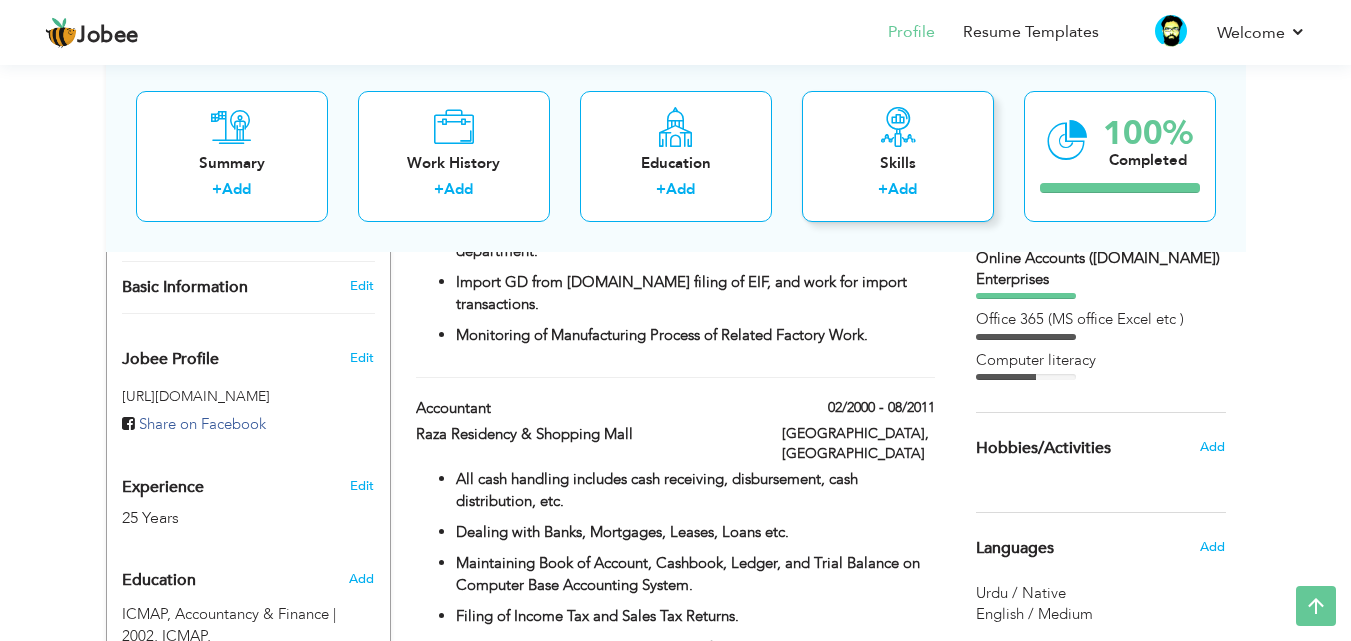 click at bounding box center (898, 126) 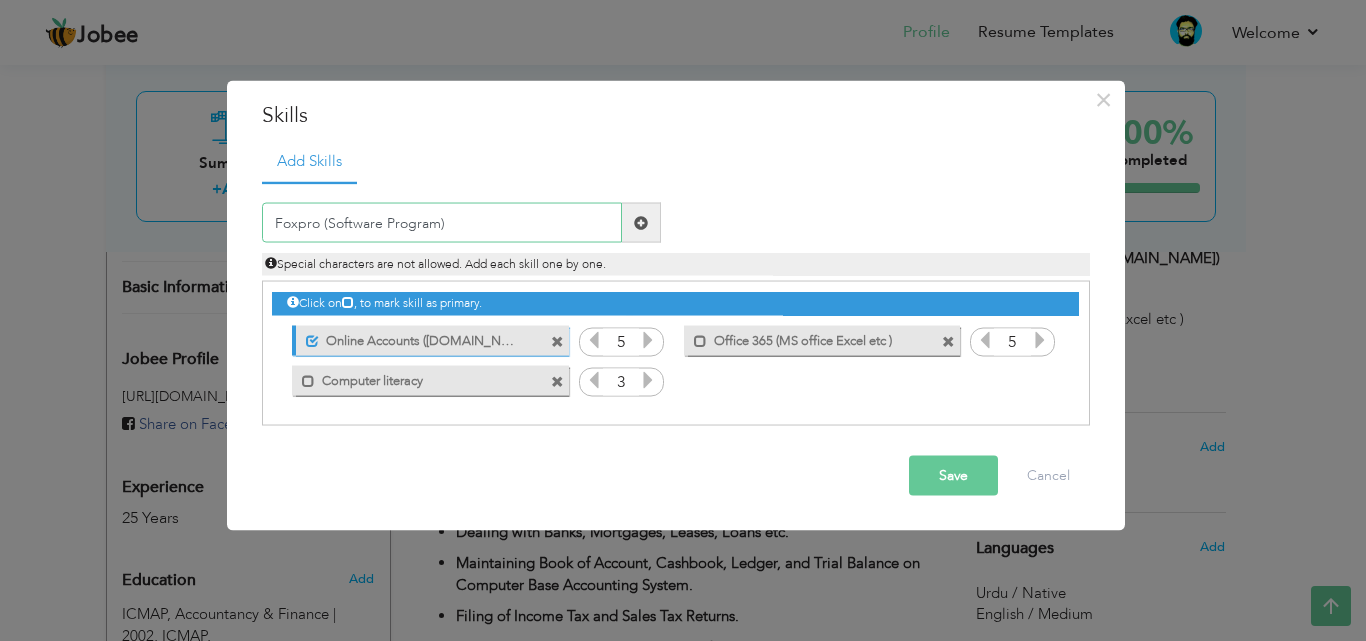 click on "Foxpro (Software Program)" at bounding box center (442, 223) 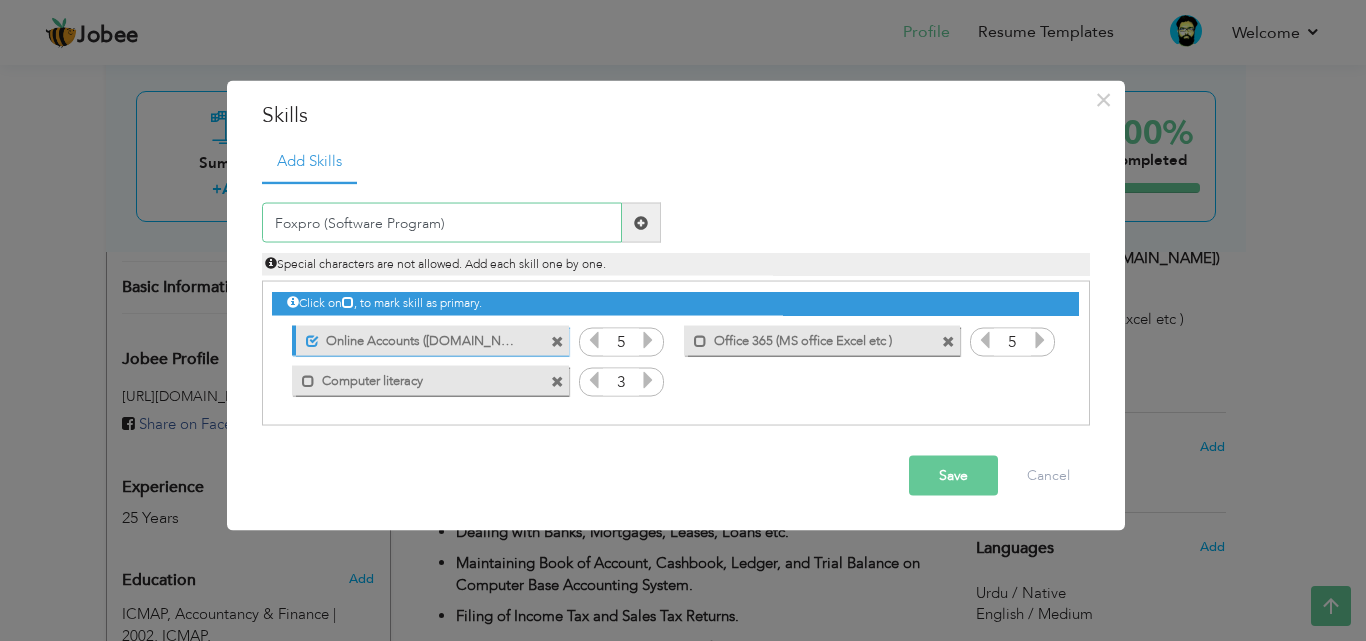 type on "Foxpro (Software Program)" 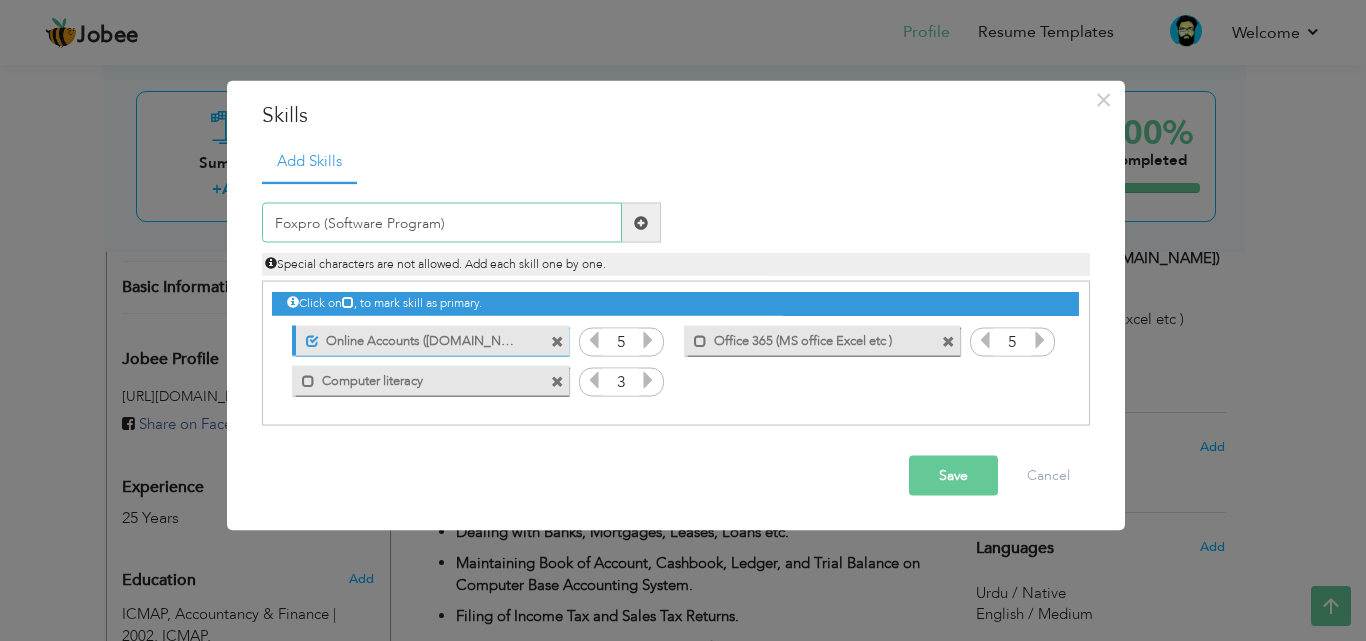 click on "Foxpro (Software Program)" at bounding box center (442, 223) 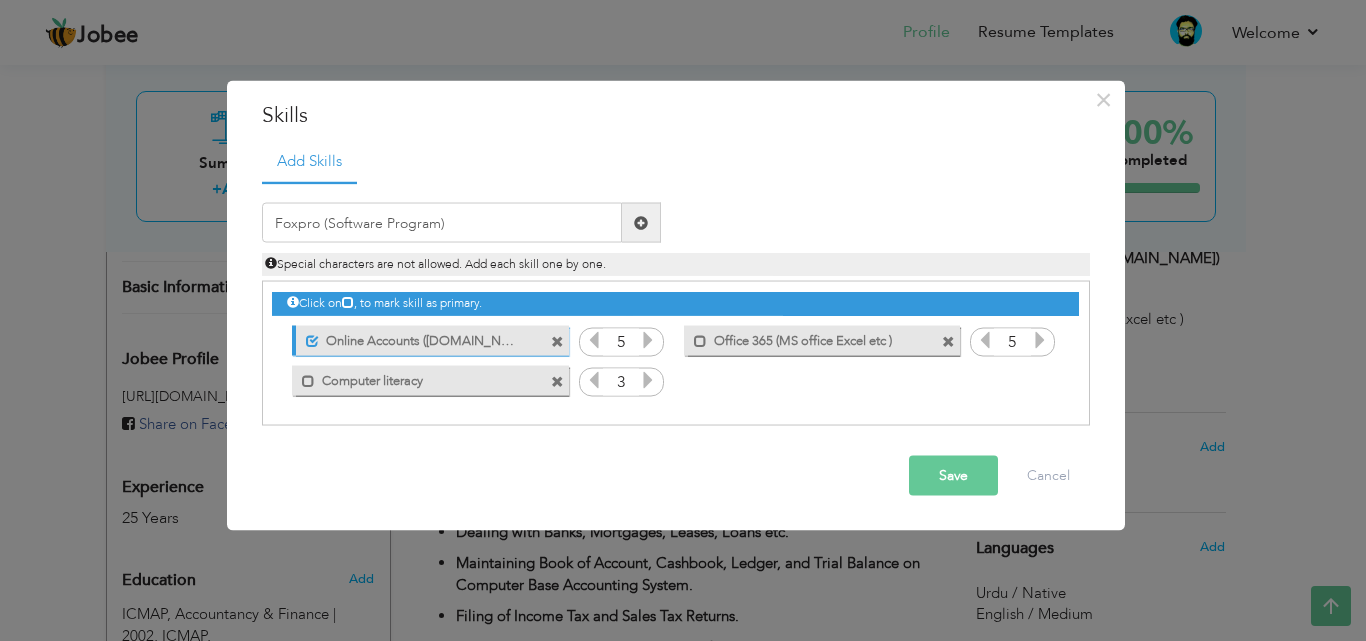 click at bounding box center [641, 222] 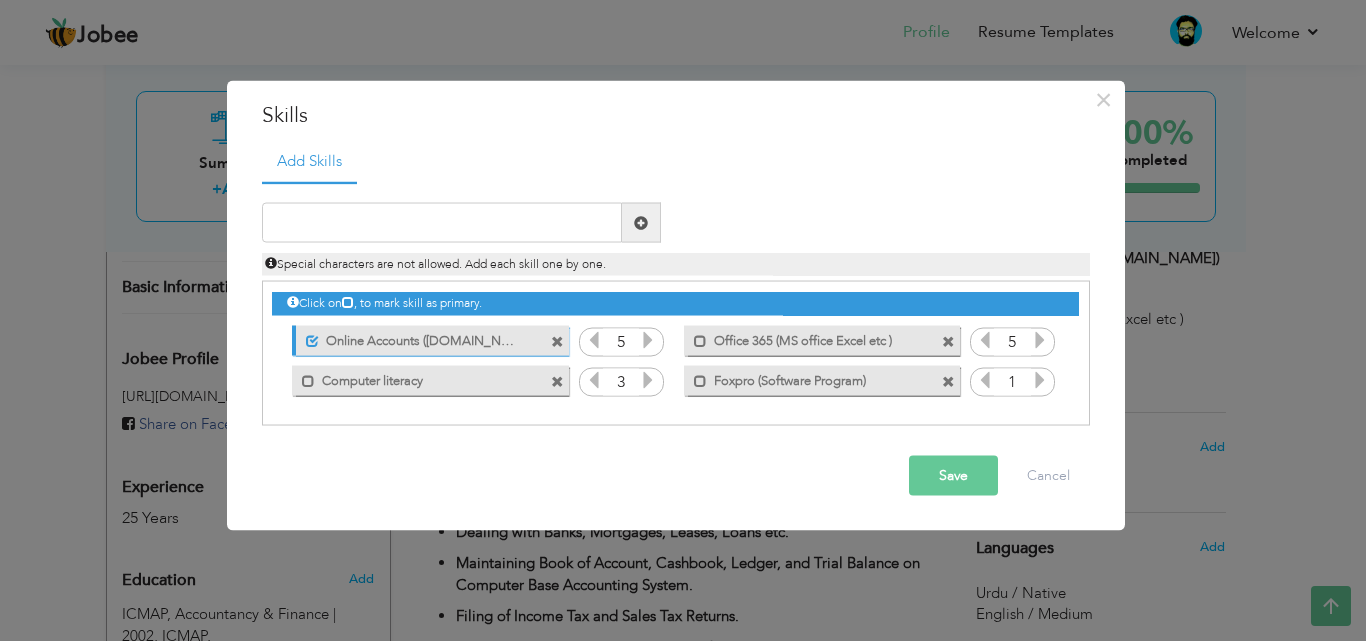 click at bounding box center [1040, 380] 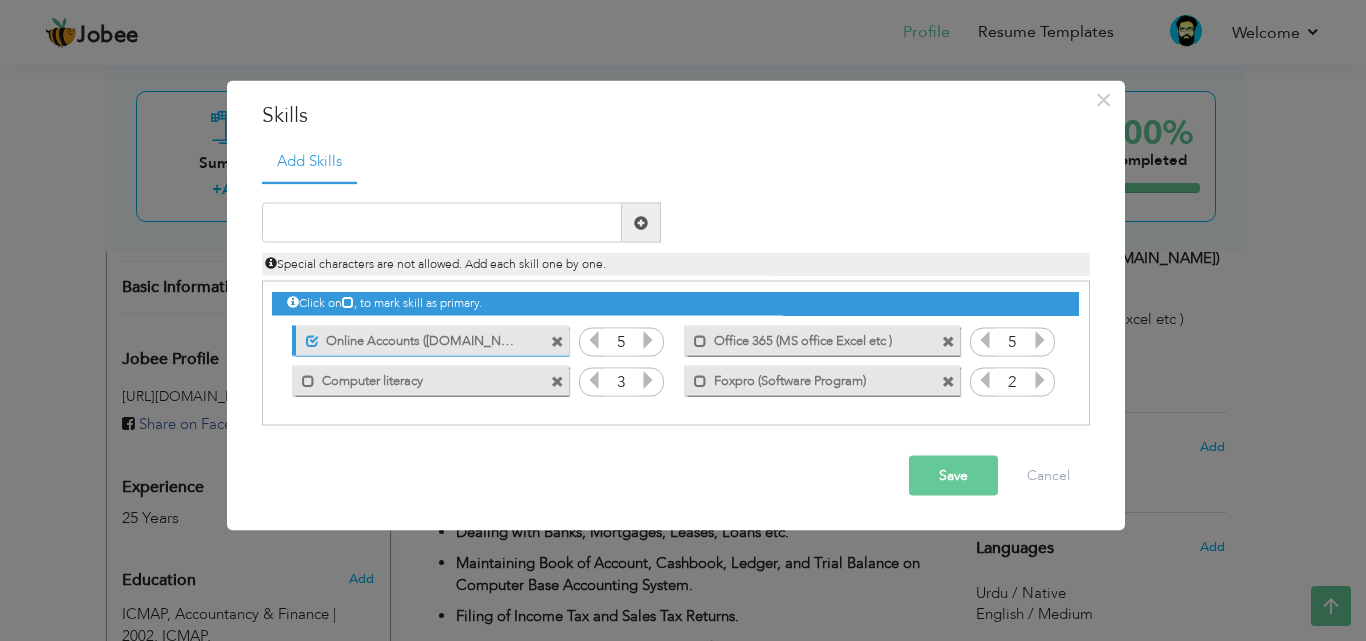 click at bounding box center (1040, 380) 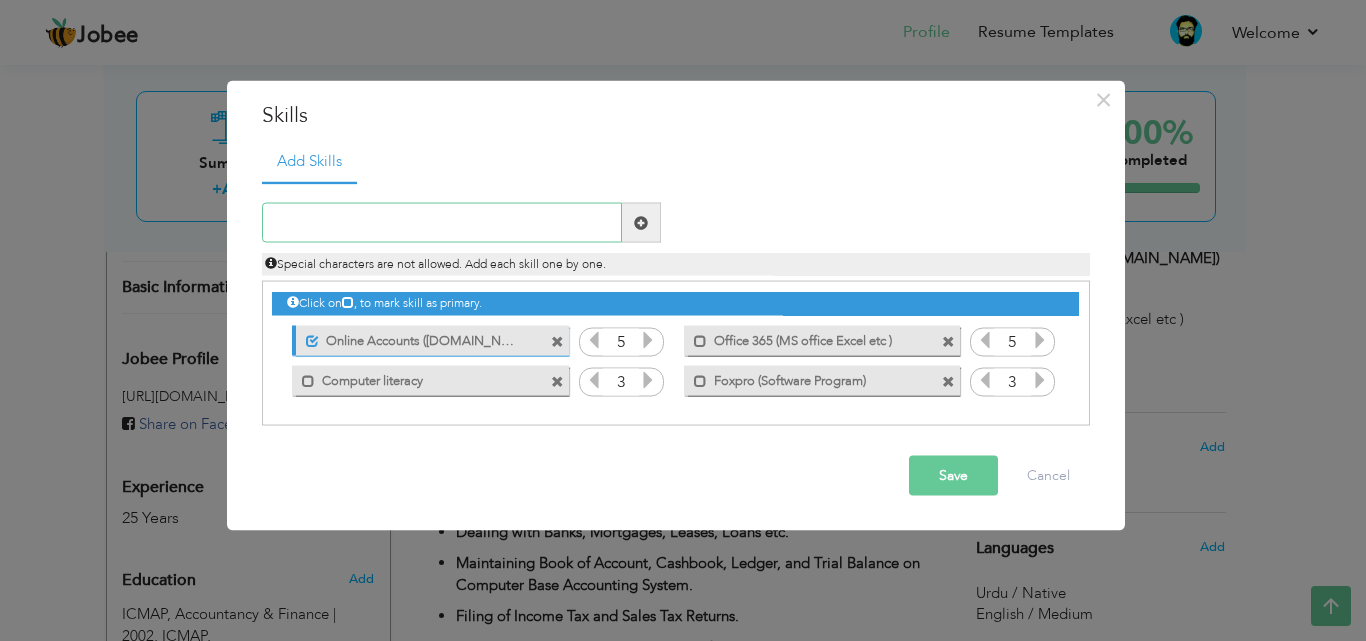click at bounding box center [442, 223] 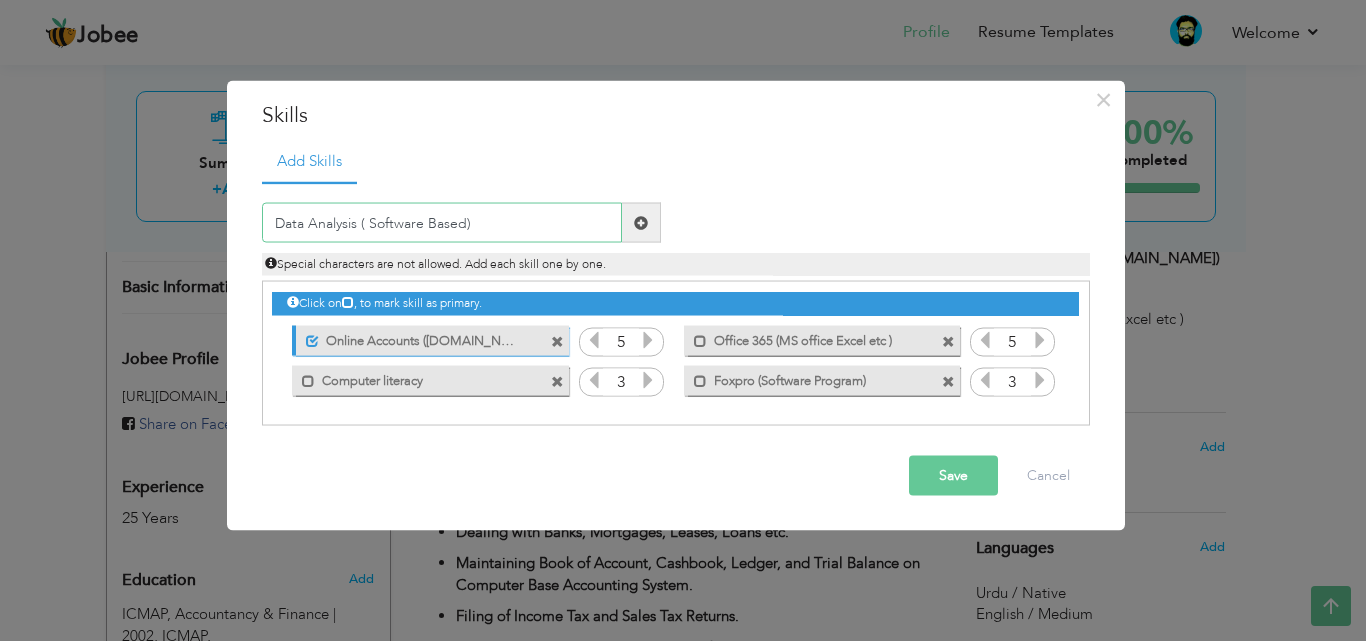 type on "Data Analysis ( Software Based)" 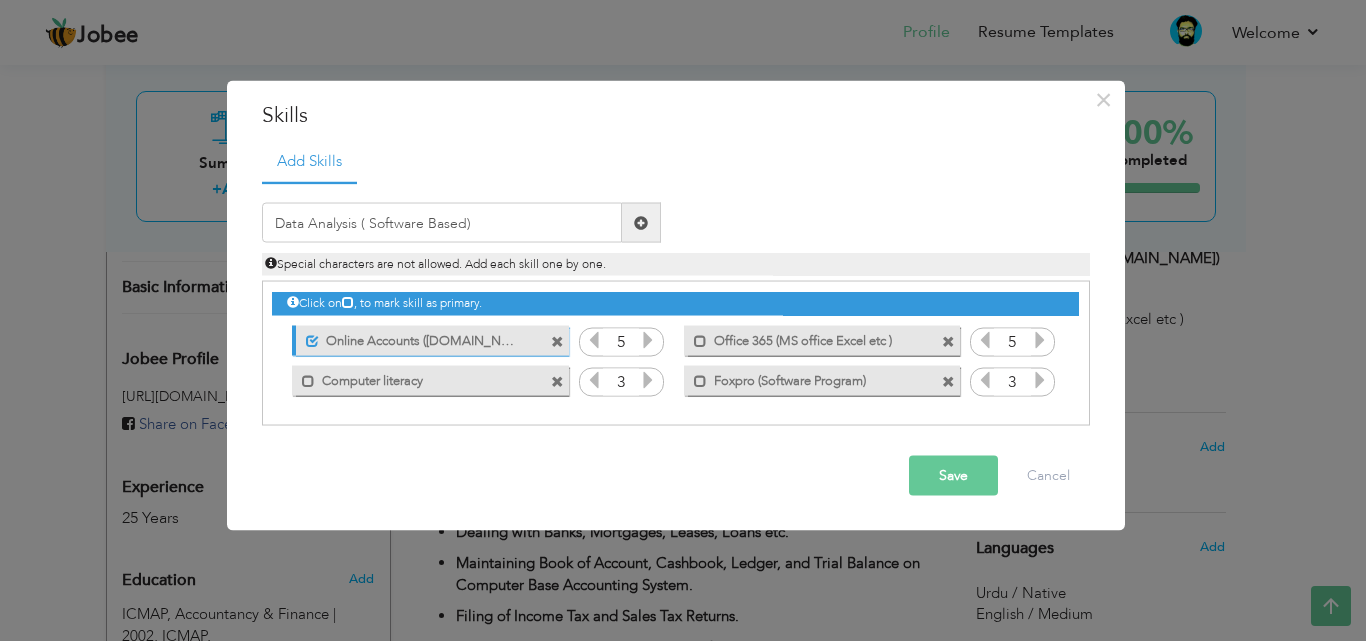 click at bounding box center [641, 222] 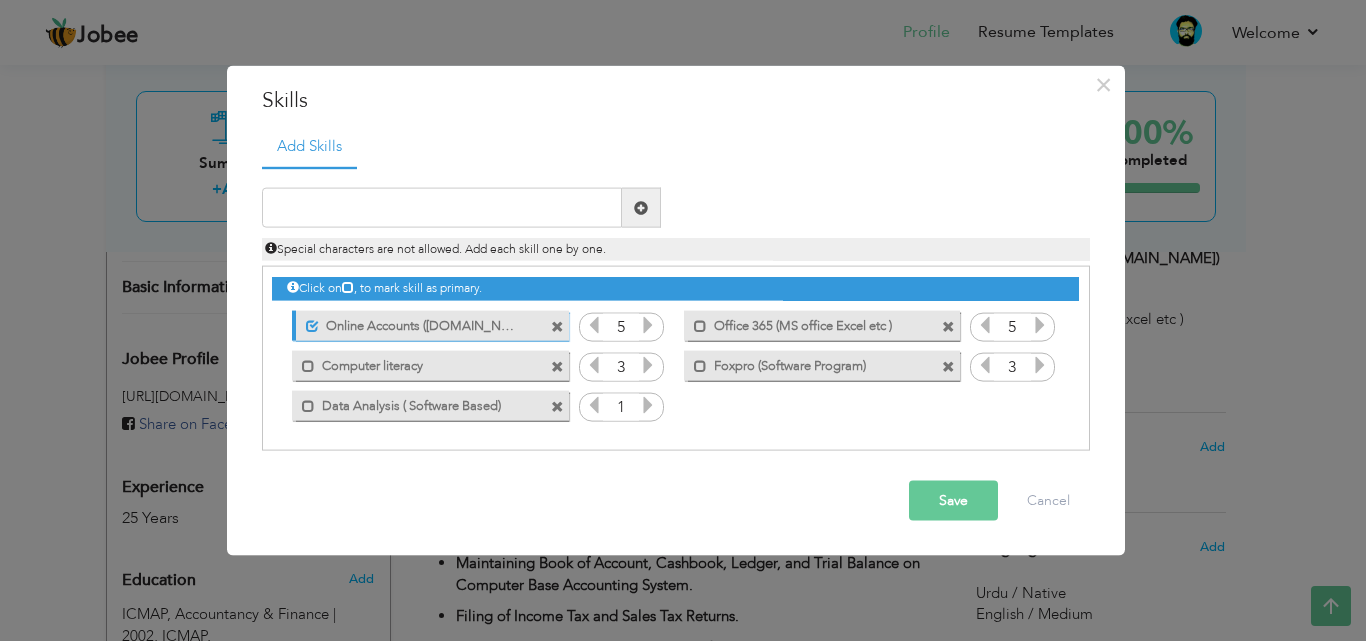 click at bounding box center [648, 405] 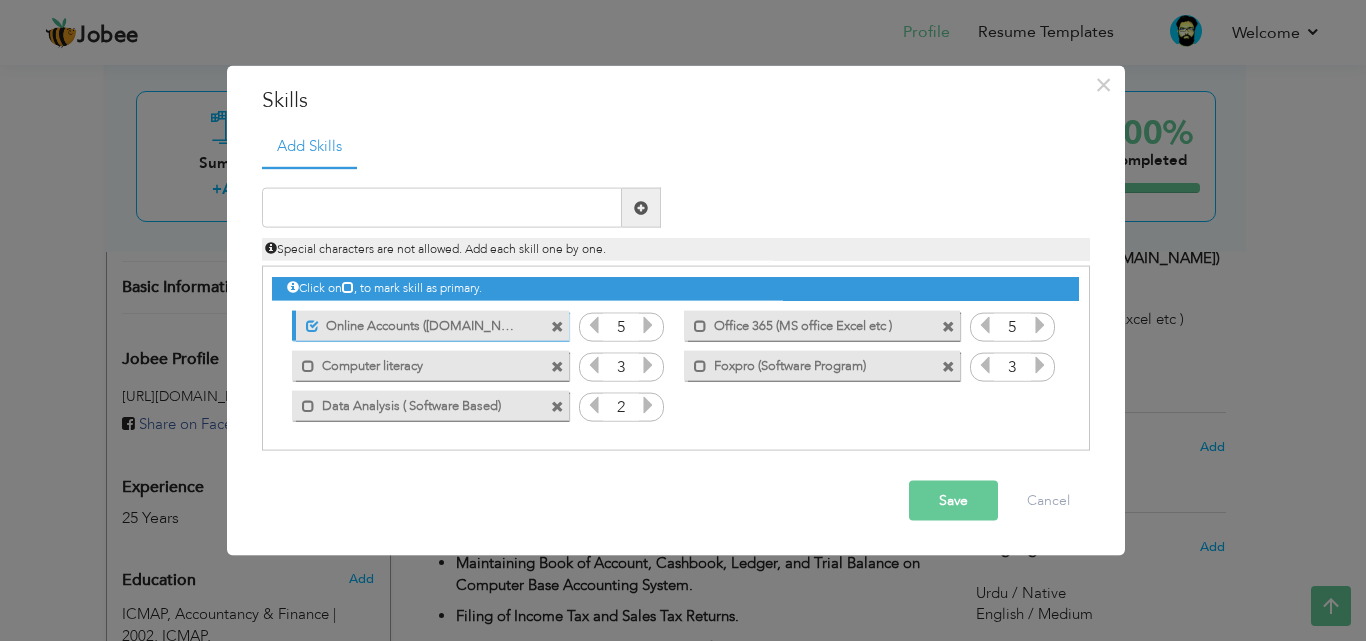 click at bounding box center [648, 405] 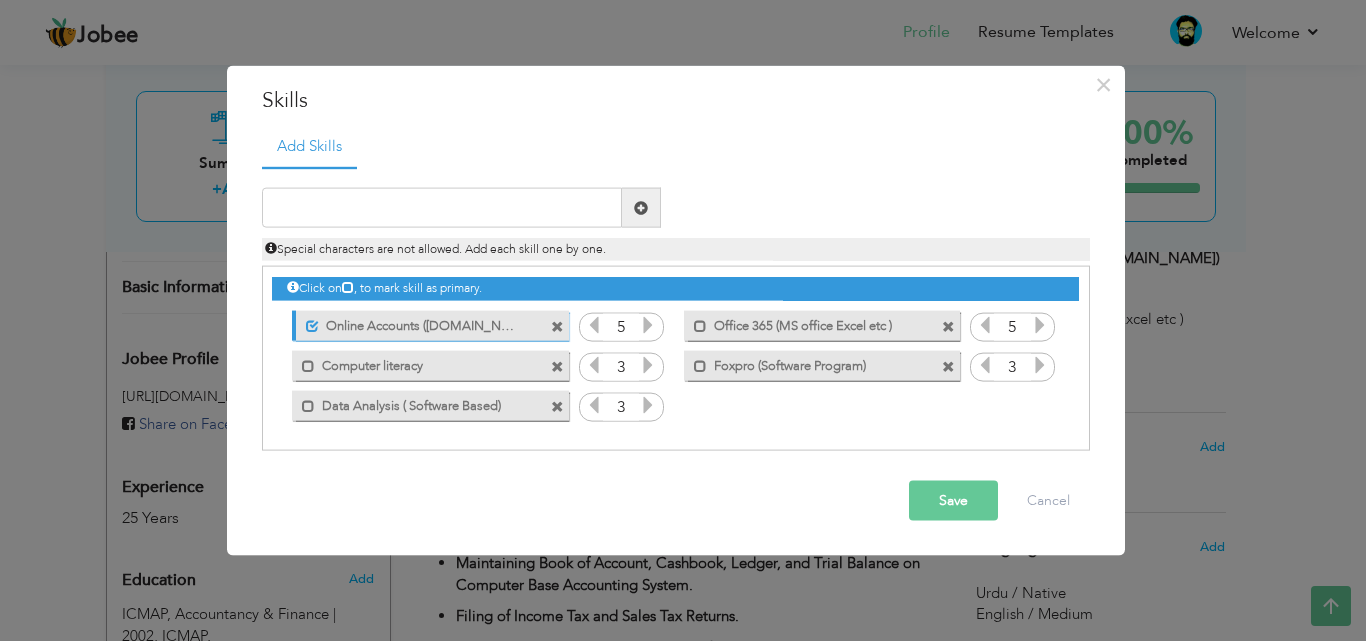 click on "Save" at bounding box center [953, 501] 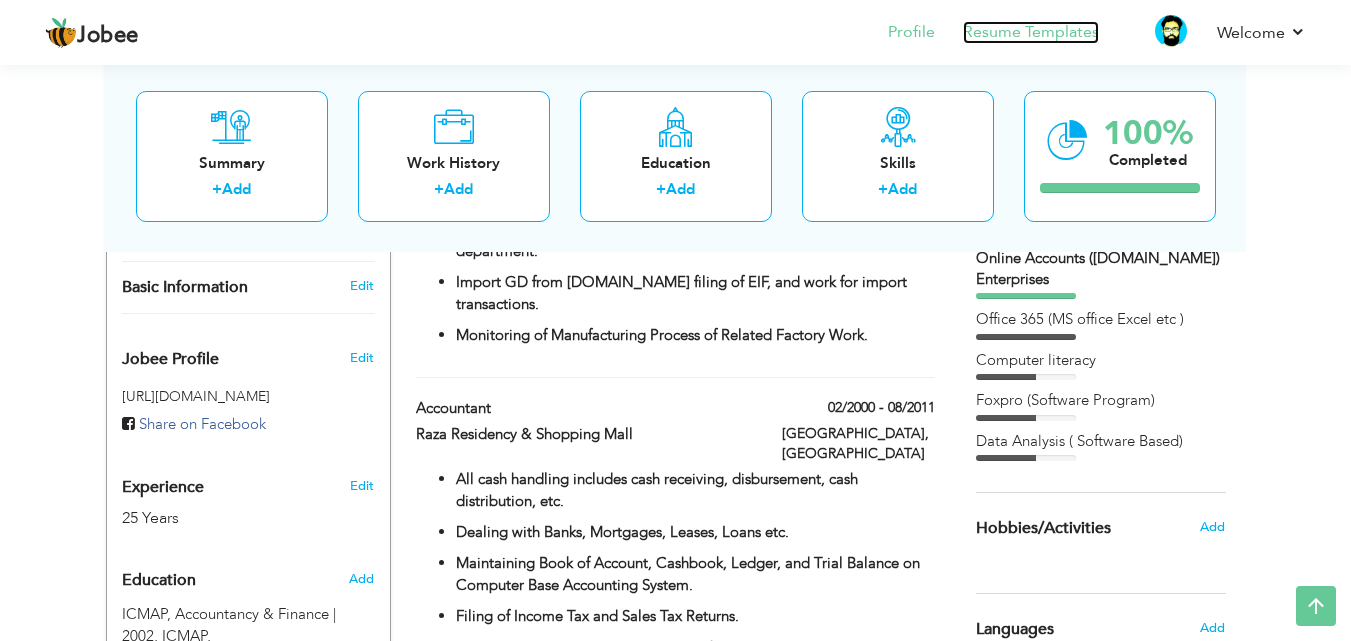 click on "Resume Templates" at bounding box center [1031, 32] 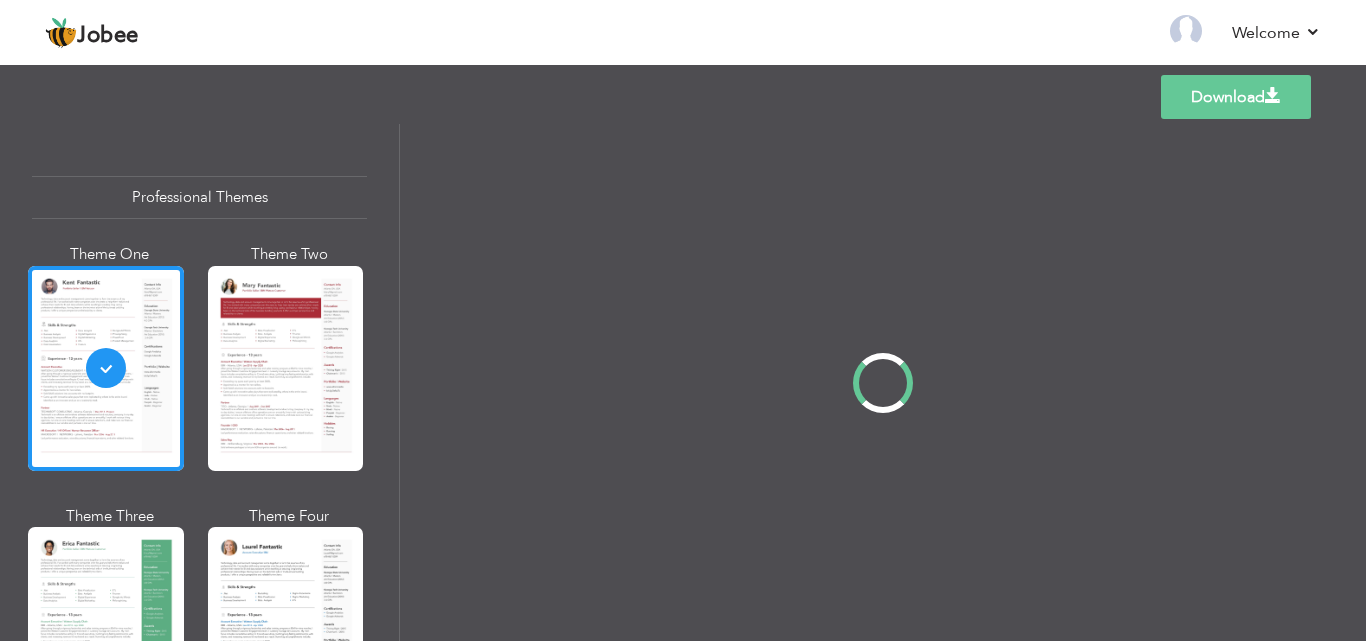 scroll, scrollTop: 0, scrollLeft: 0, axis: both 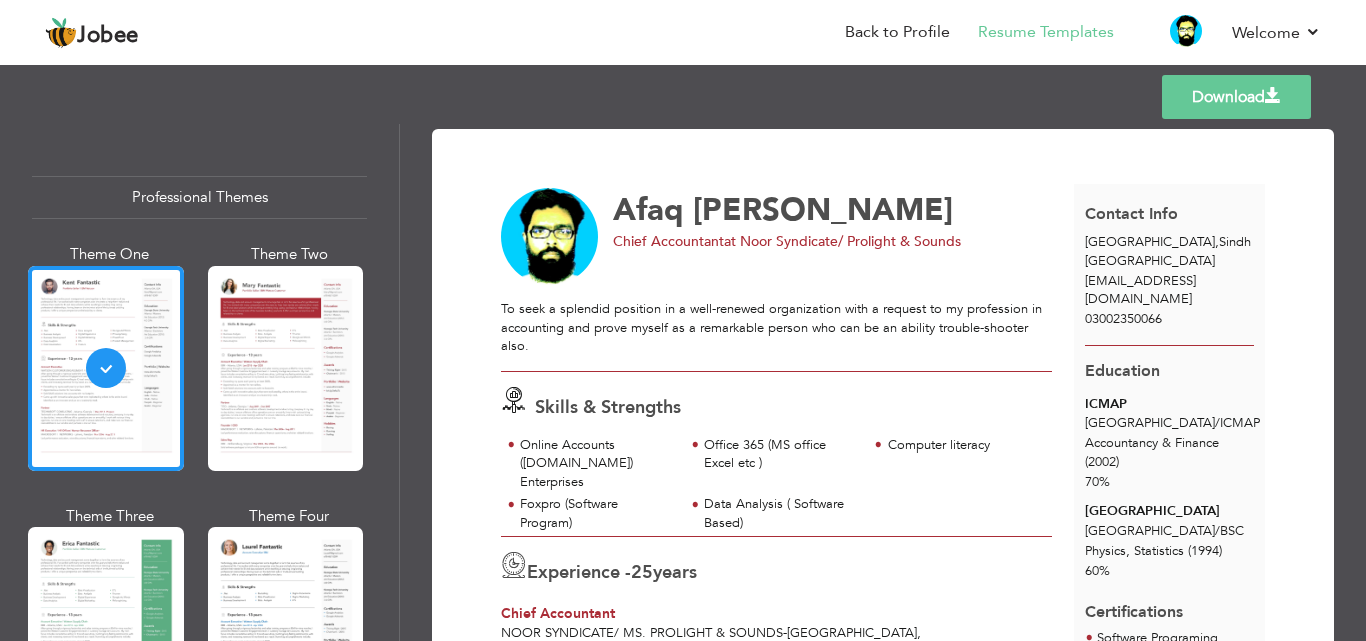 click on "Download" at bounding box center [1236, 97] 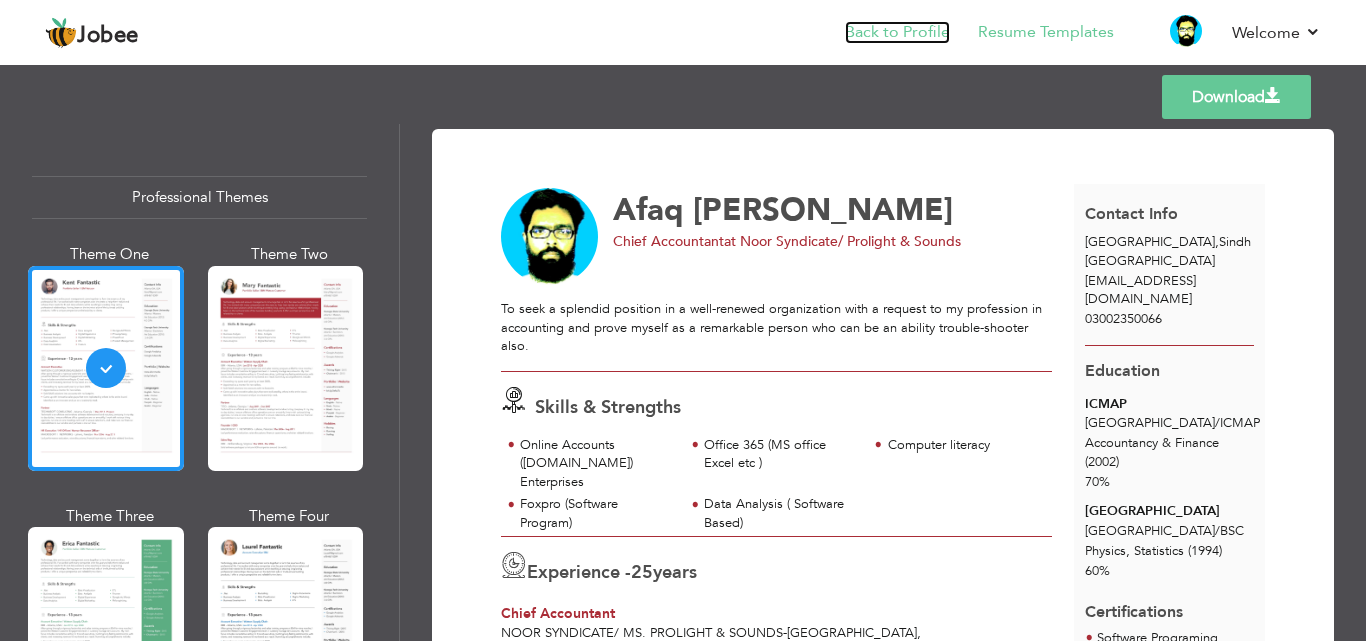 click on "Back to Profile" at bounding box center (897, 32) 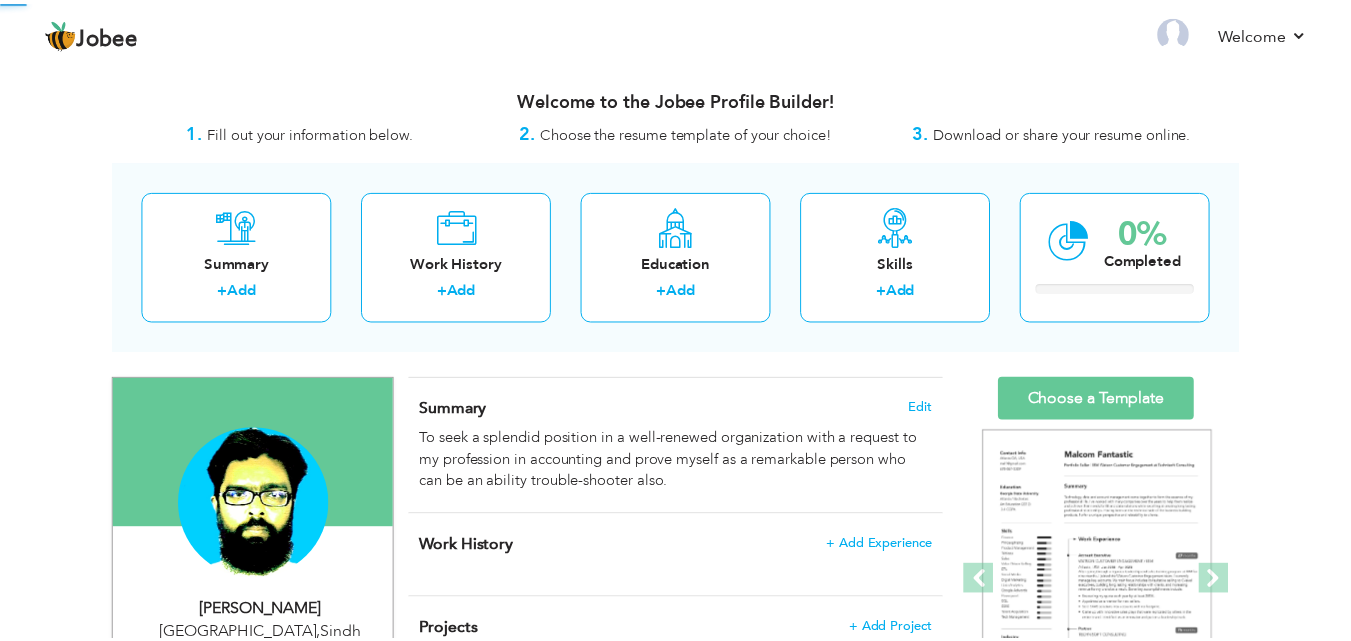 scroll, scrollTop: 0, scrollLeft: 0, axis: both 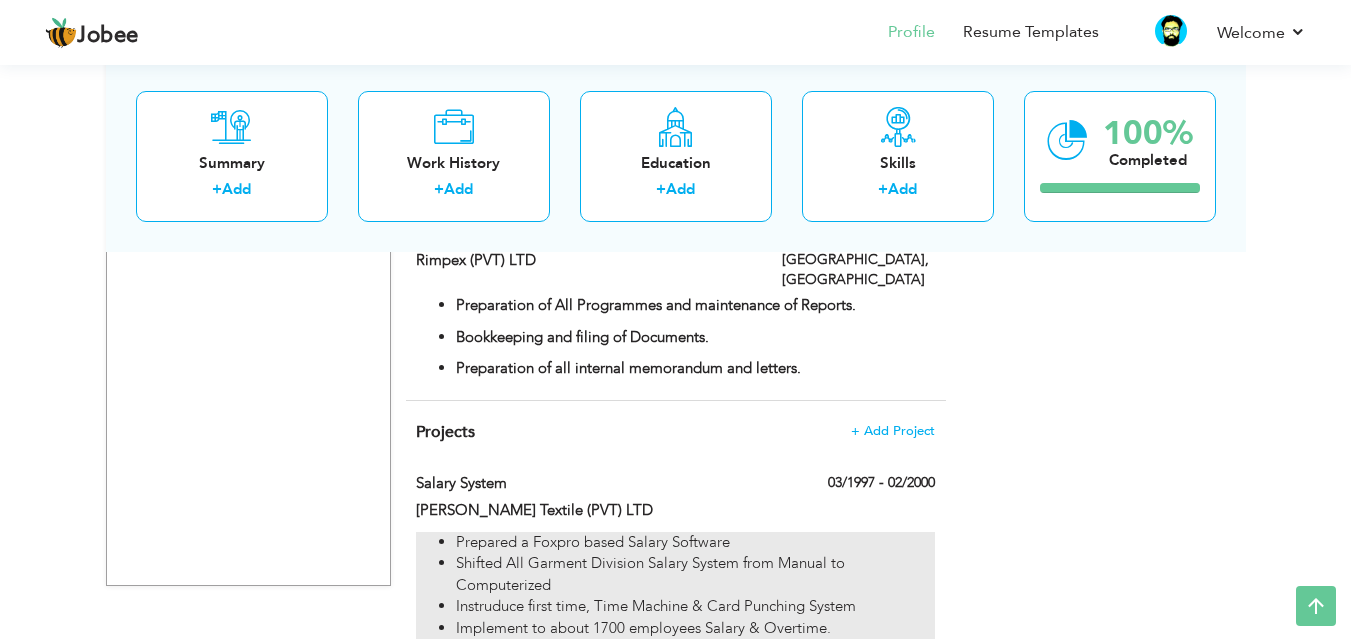 click on "Prepared a Foxpro based Salary Software" at bounding box center [695, 542] 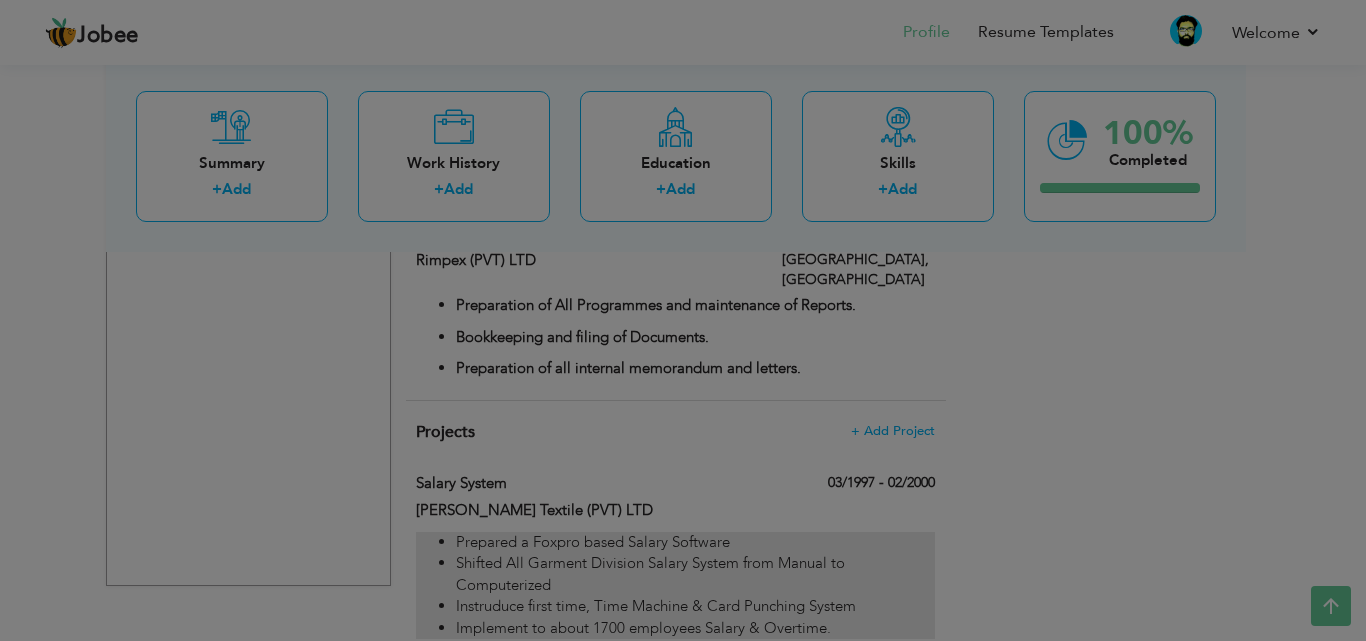 click on "Jobee
Profile
Resume Templates
Resume Templates
Cover Letters
About
My Resume
Welcome
Settings
Log off
Welcome" at bounding box center (683, -367) 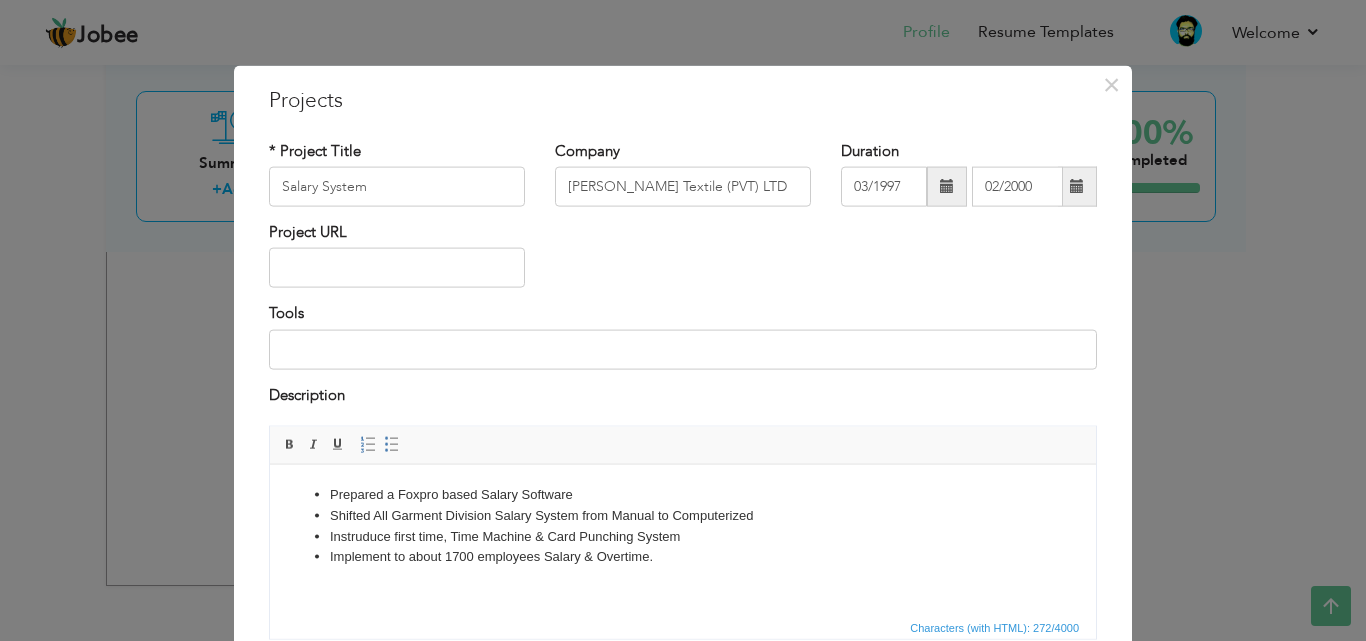click on "Instruduce first time, Time Machine & Card Punching System" at bounding box center [683, 536] 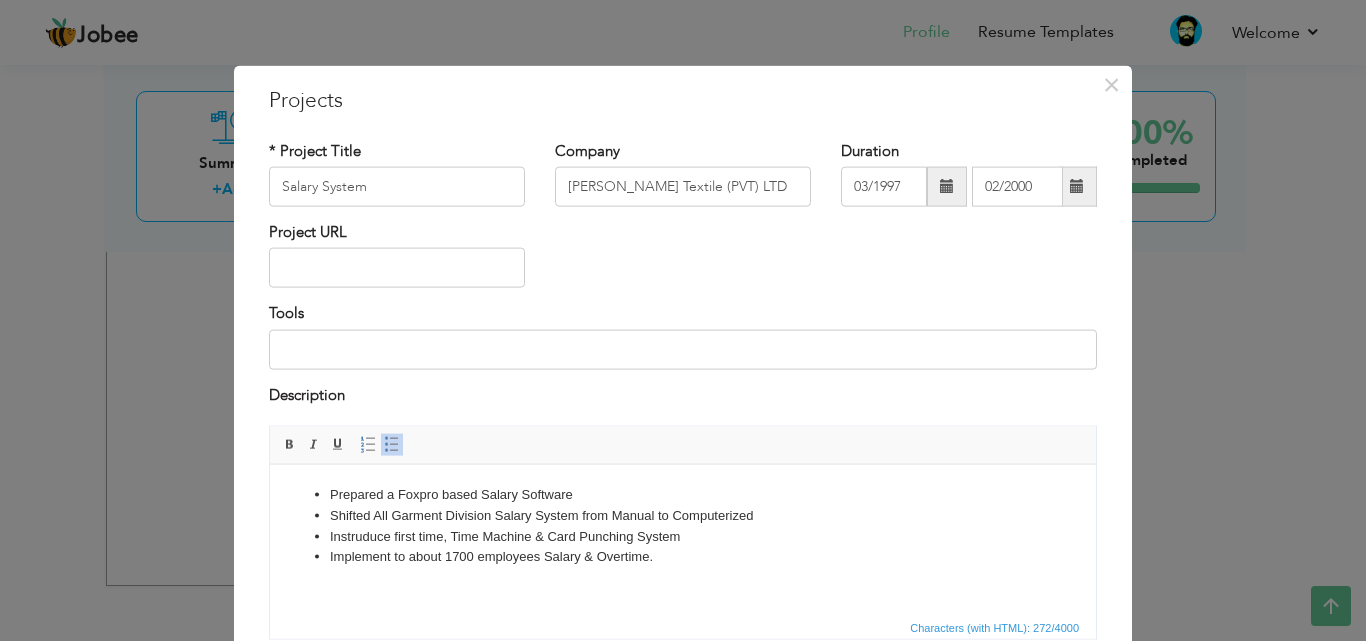 type 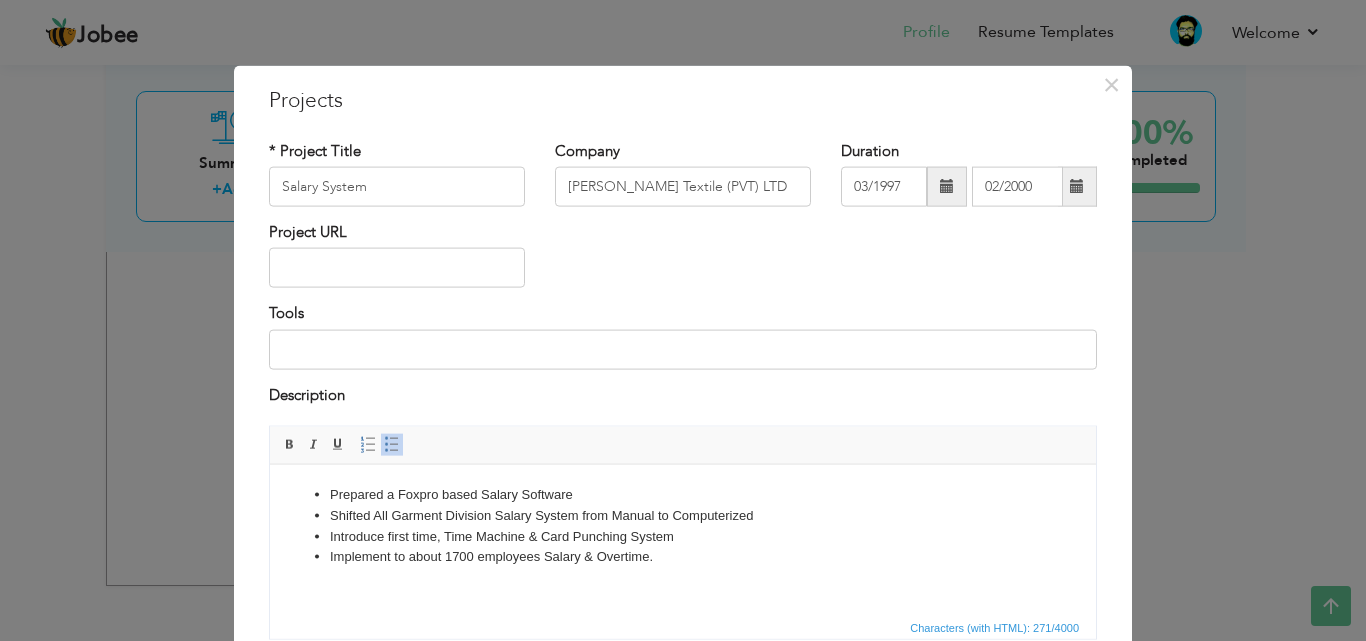 click on "Intro duce first time, Time Machine & Card Punching System" at bounding box center (683, 536) 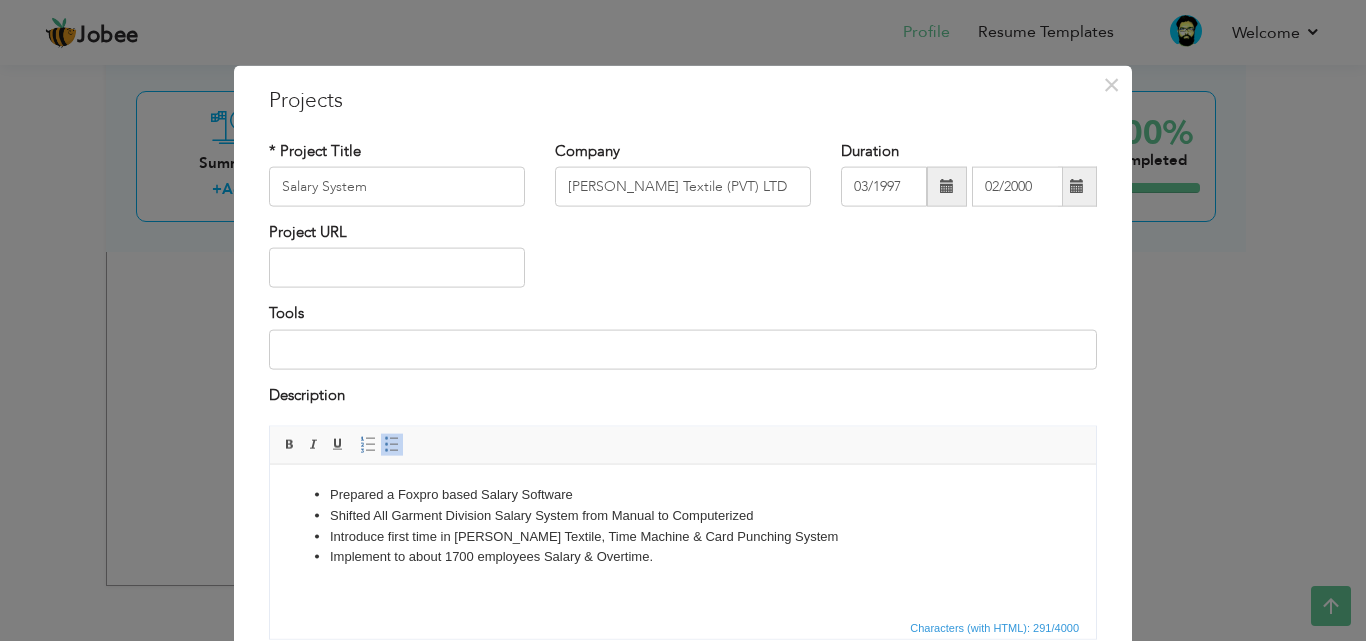 drag, startPoint x: 1356, startPoint y: 437, endPoint x: 824, endPoint y: 70, distance: 646.3072 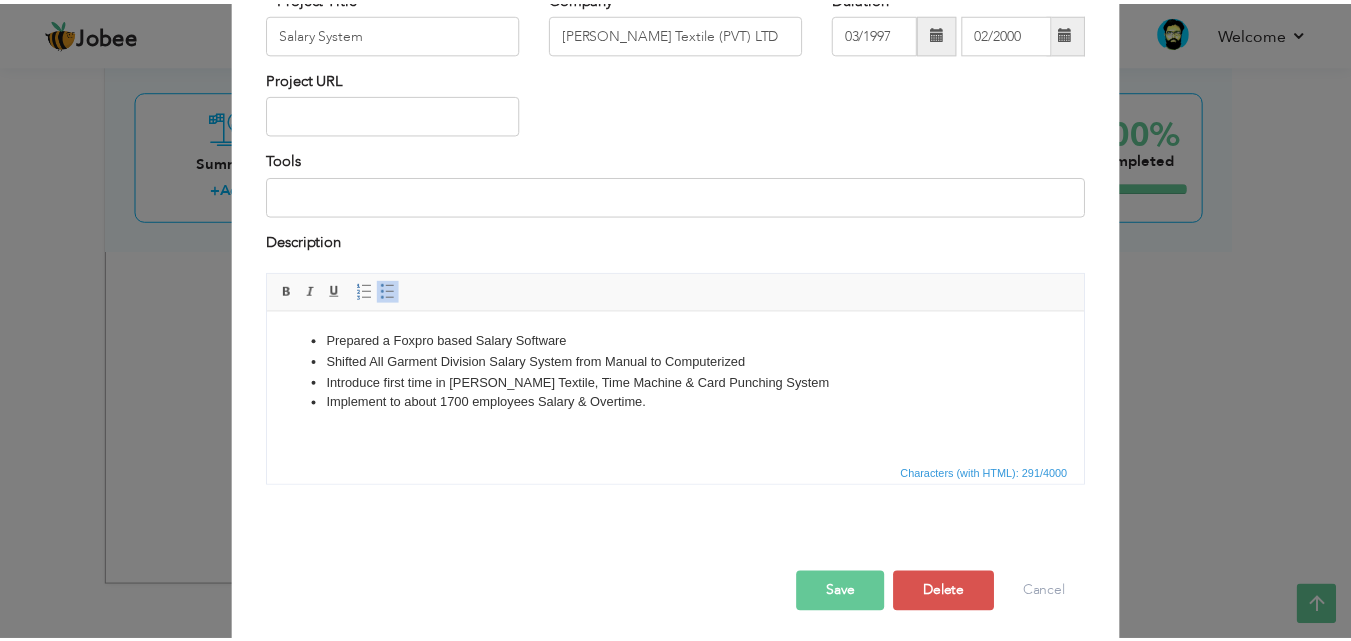 scroll, scrollTop: 161, scrollLeft: 0, axis: vertical 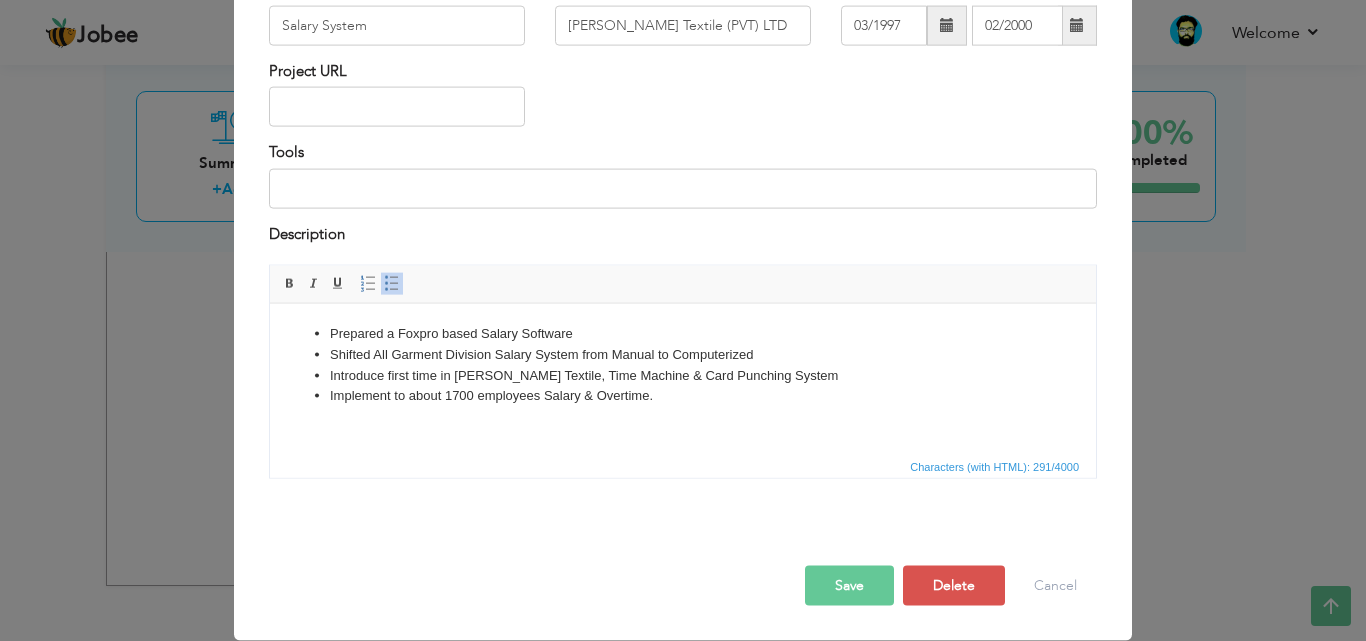 click on "Save" at bounding box center [849, 586] 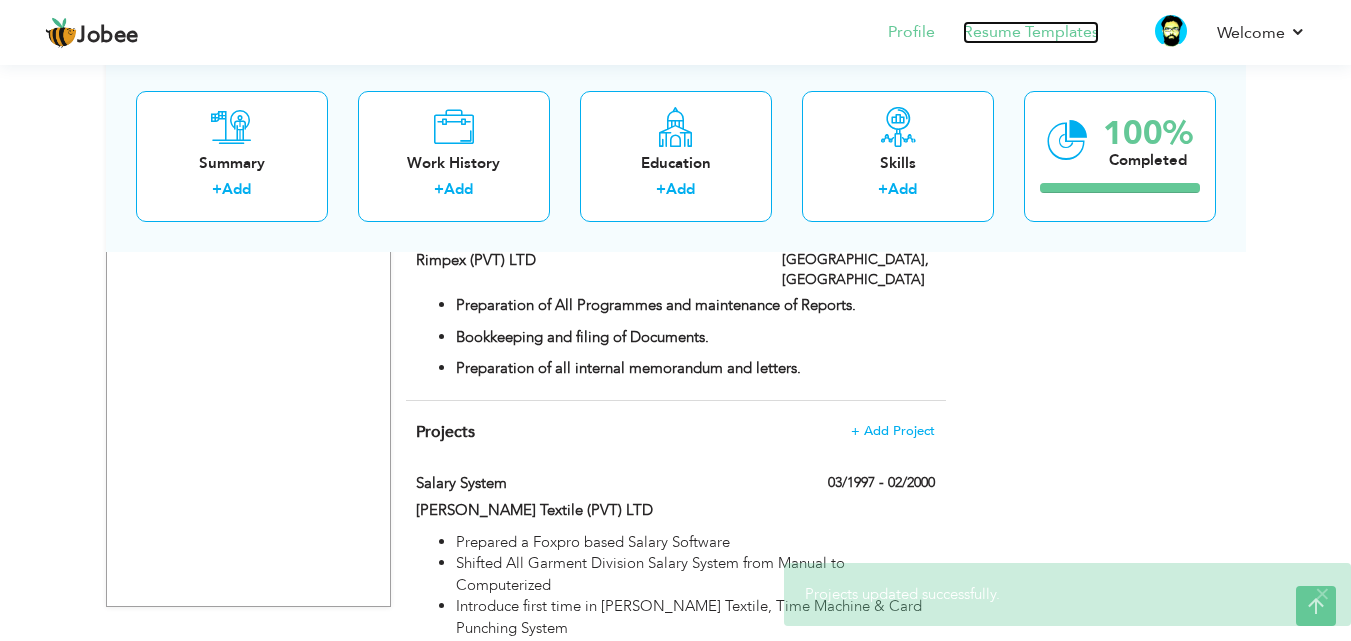 click on "Resume Templates" at bounding box center [1031, 32] 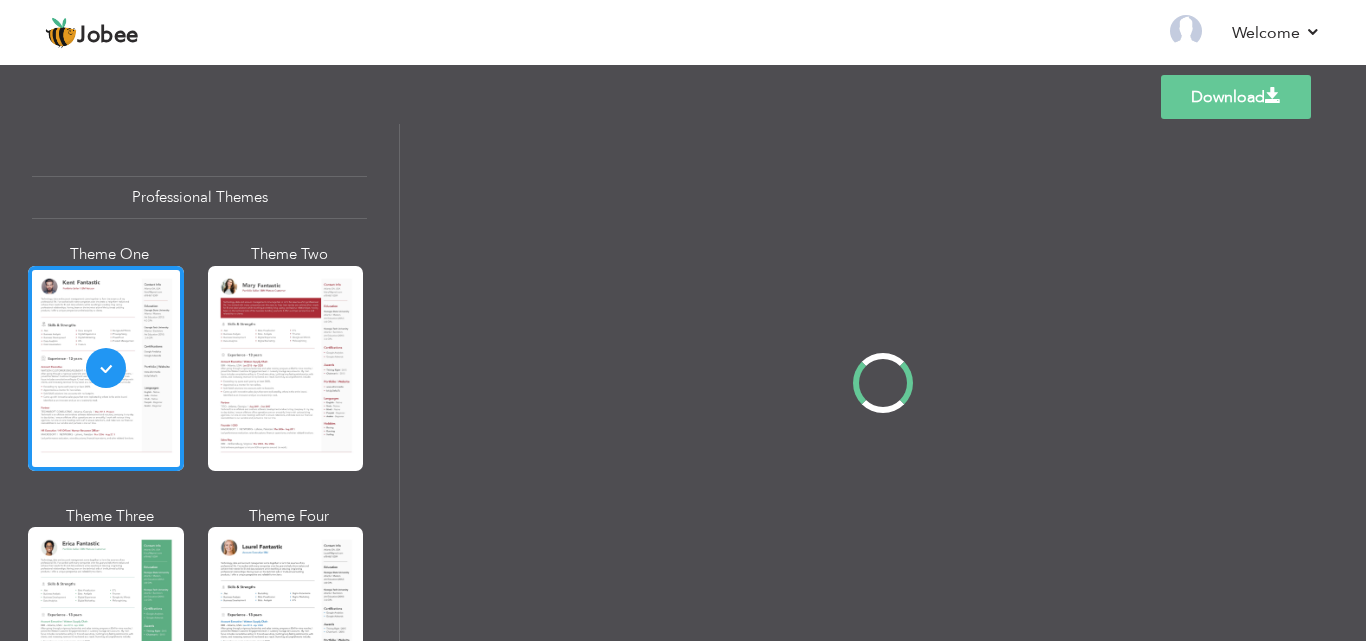 scroll, scrollTop: 0, scrollLeft: 0, axis: both 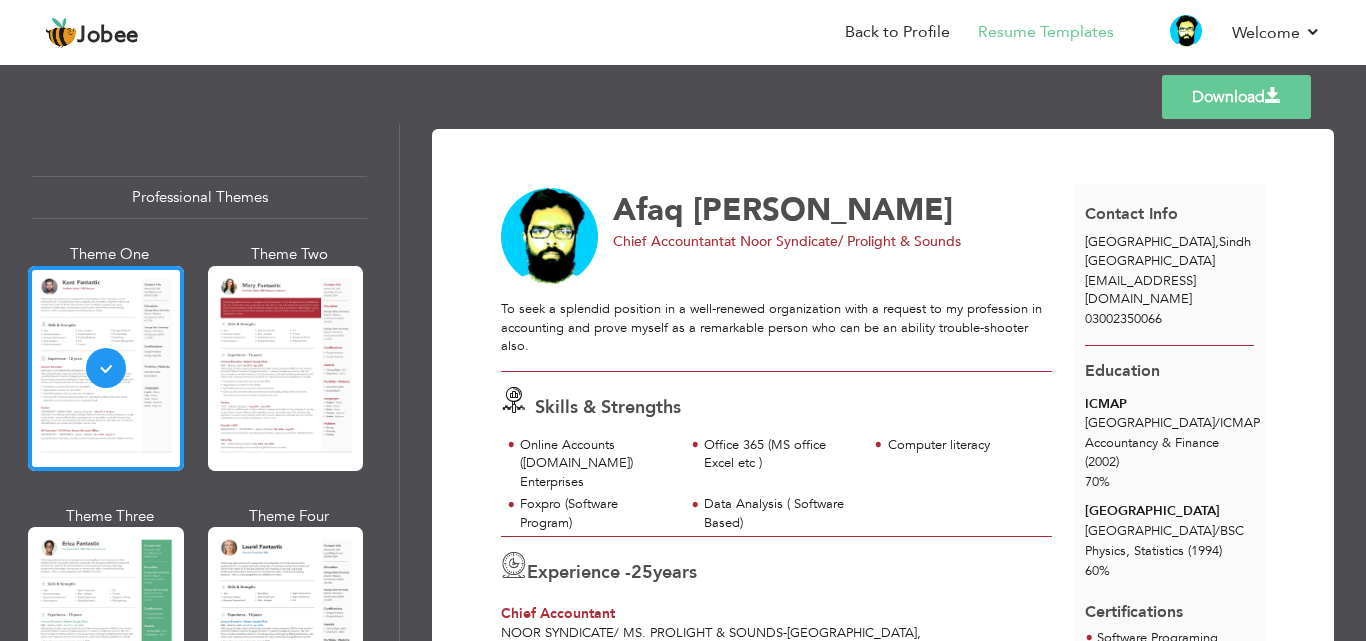 drag, startPoint x: 1365, startPoint y: 159, endPoint x: 1343, endPoint y: 128, distance: 38.013157 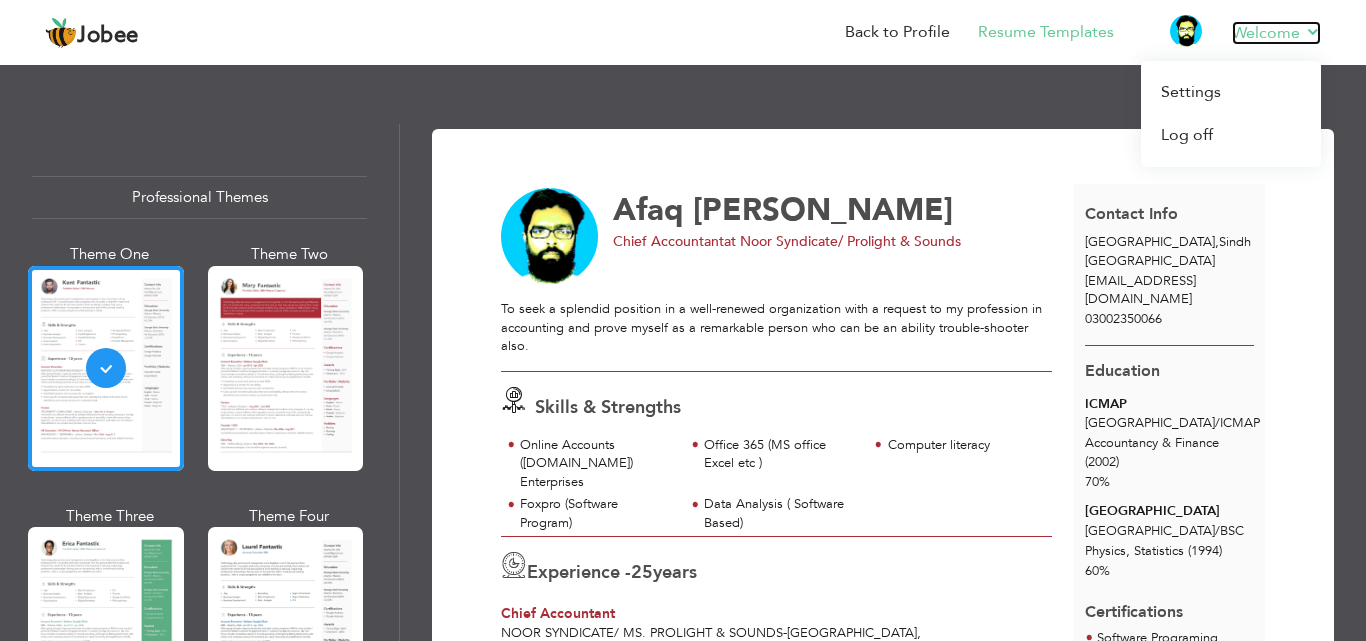 click on "Welcome" at bounding box center (1276, 33) 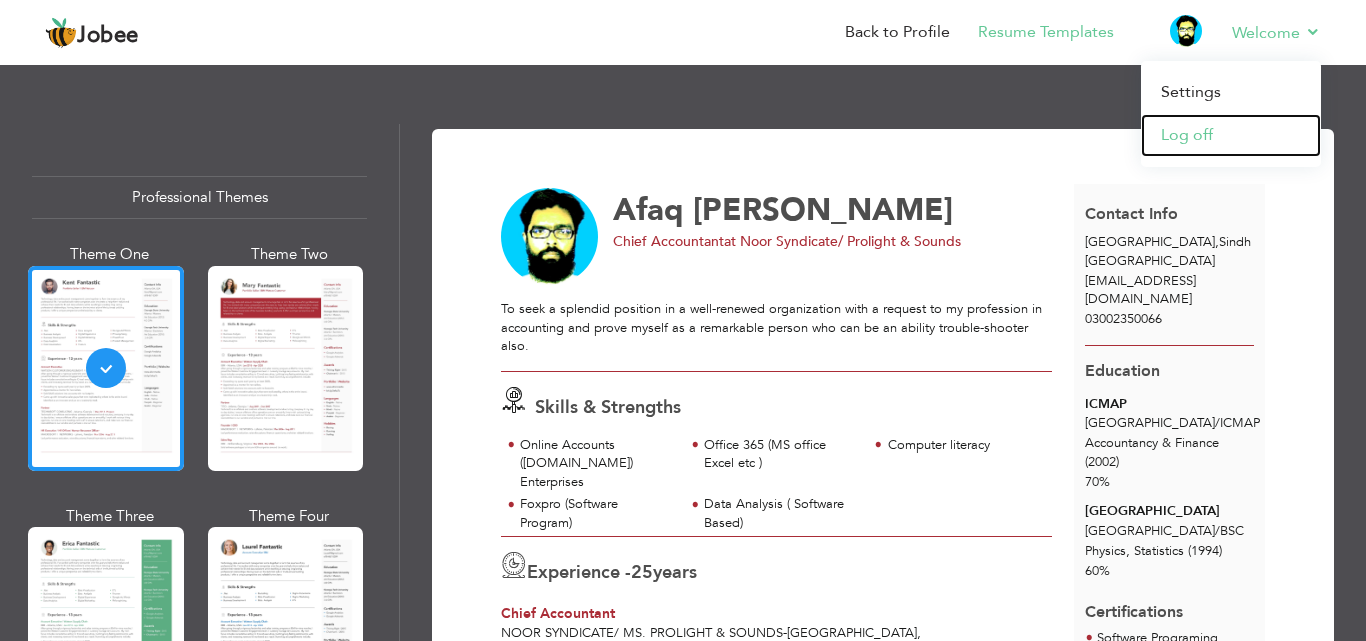 click on "Log off" at bounding box center (1231, 135) 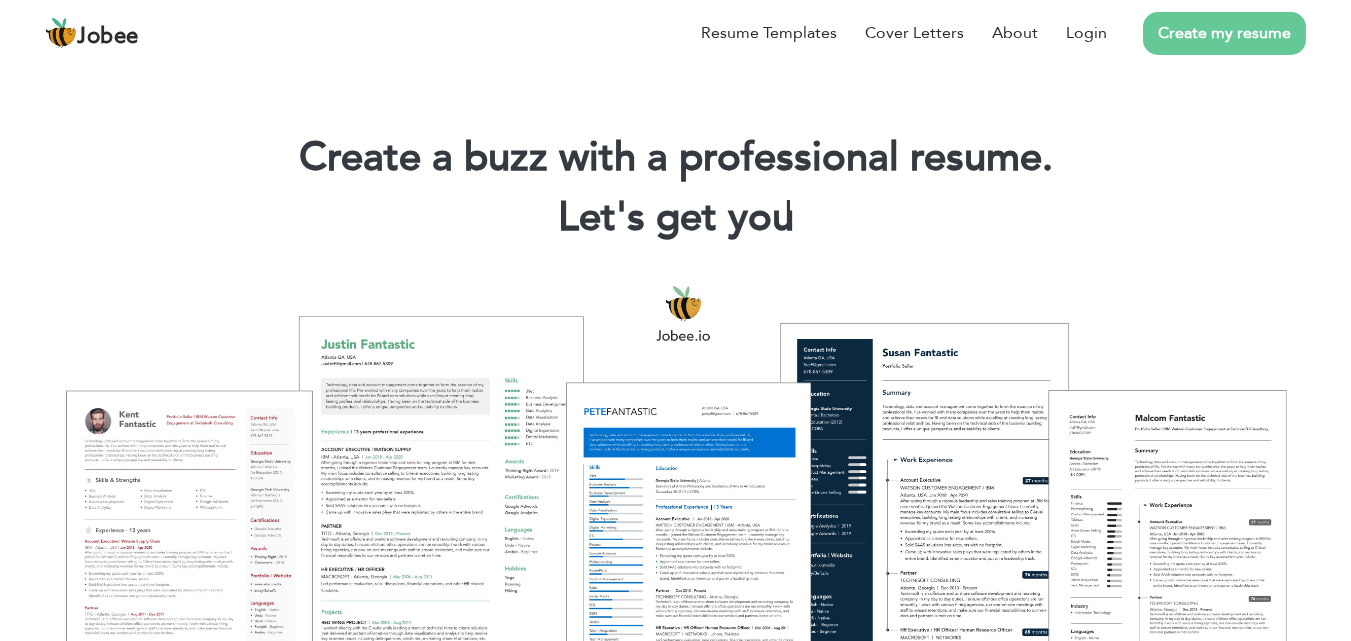 scroll, scrollTop: 0, scrollLeft: 0, axis: both 